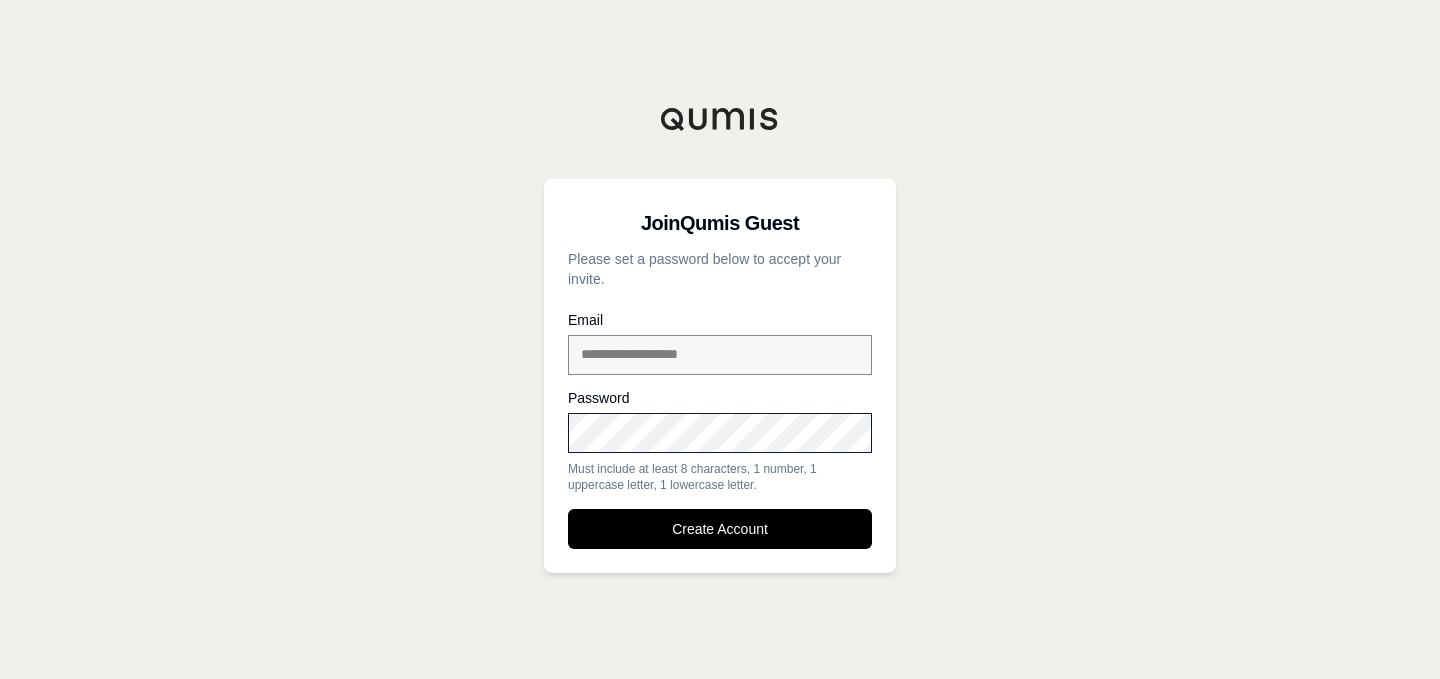 scroll, scrollTop: 0, scrollLeft: 0, axis: both 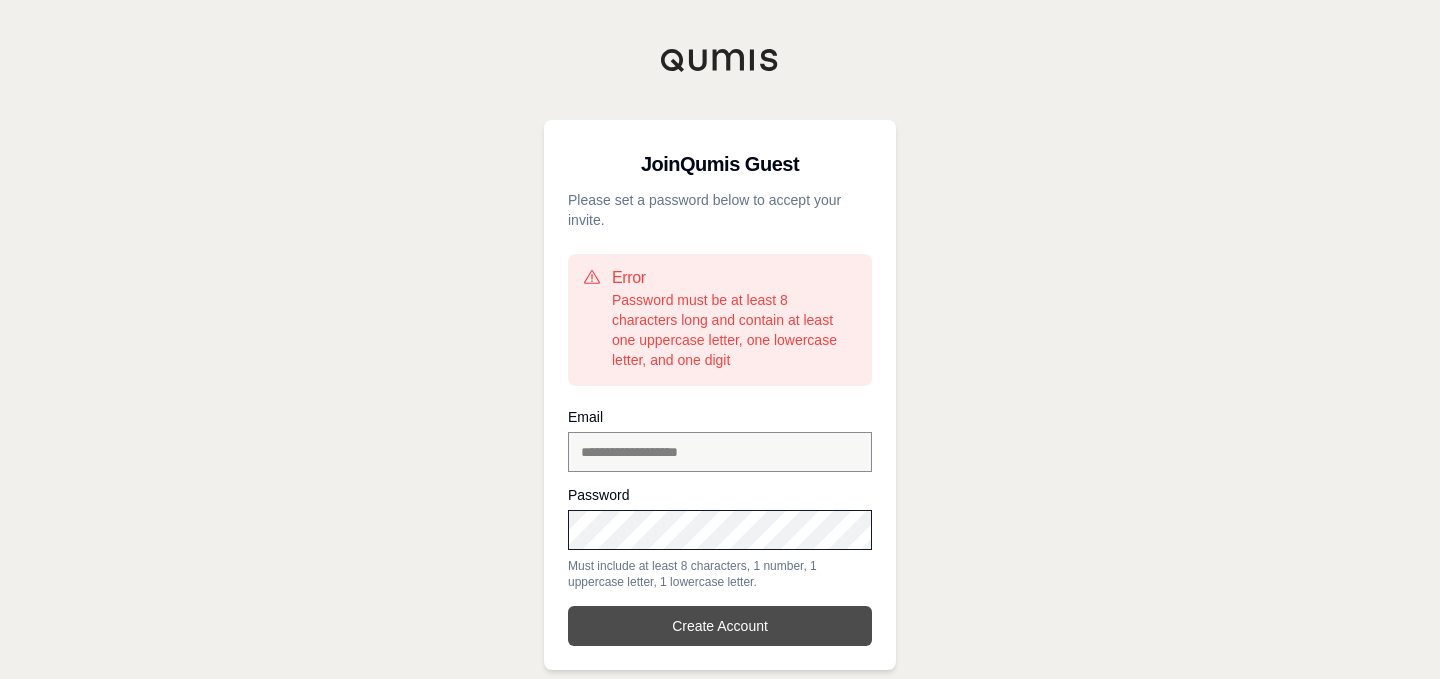 click on "Create Account" at bounding box center (720, 626) 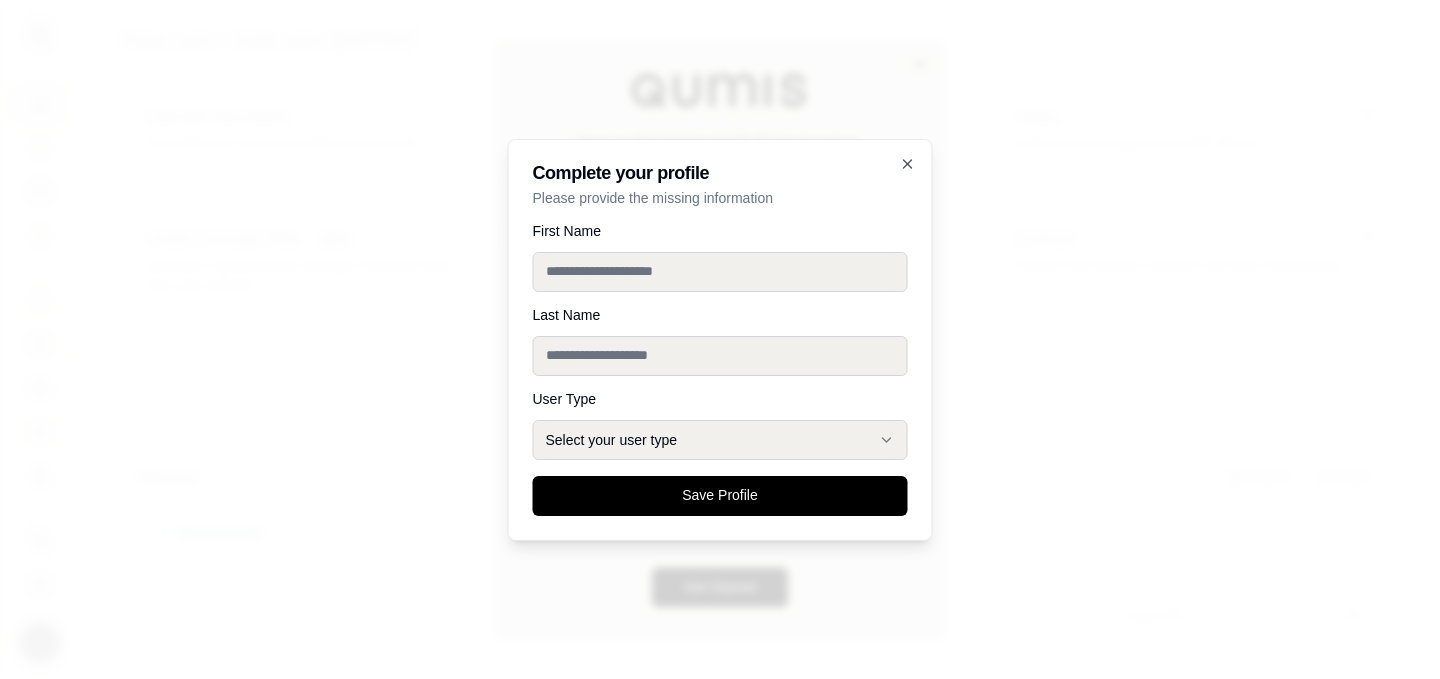 click on "First Name" at bounding box center (720, 272) 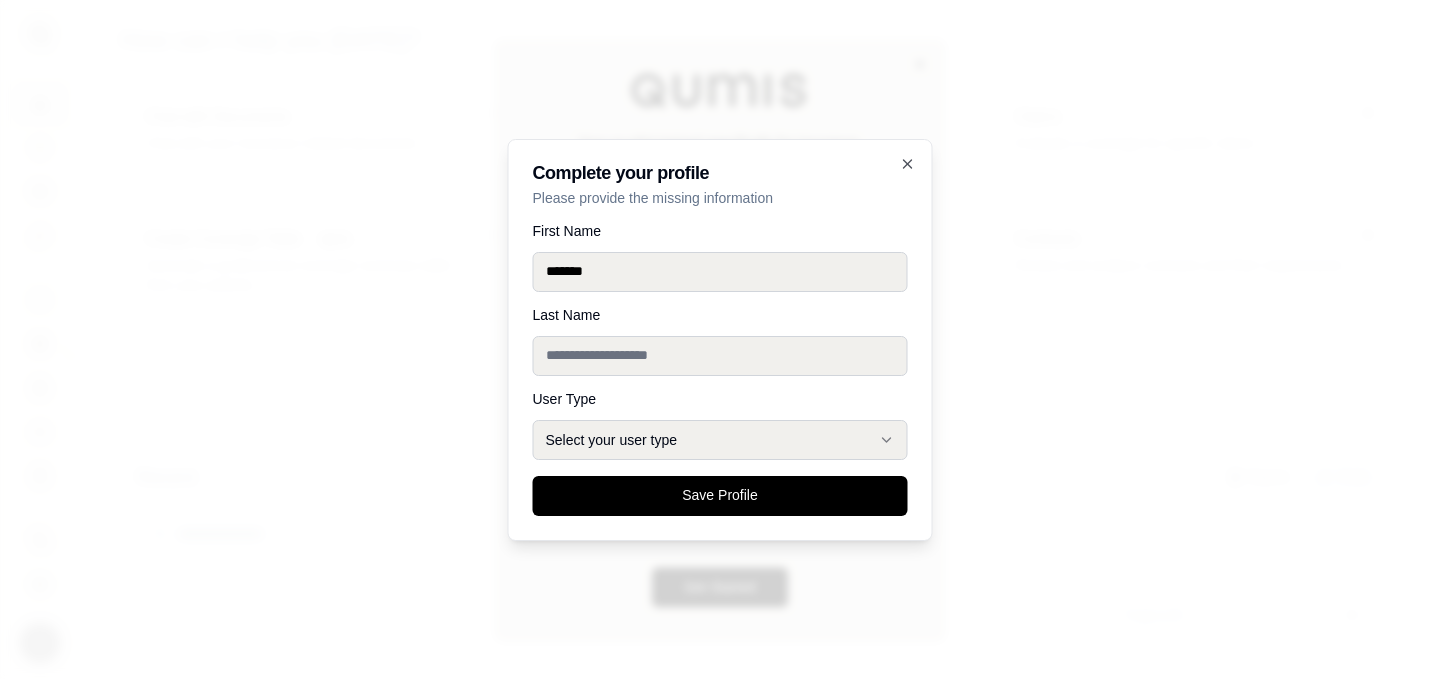 type on "*******" 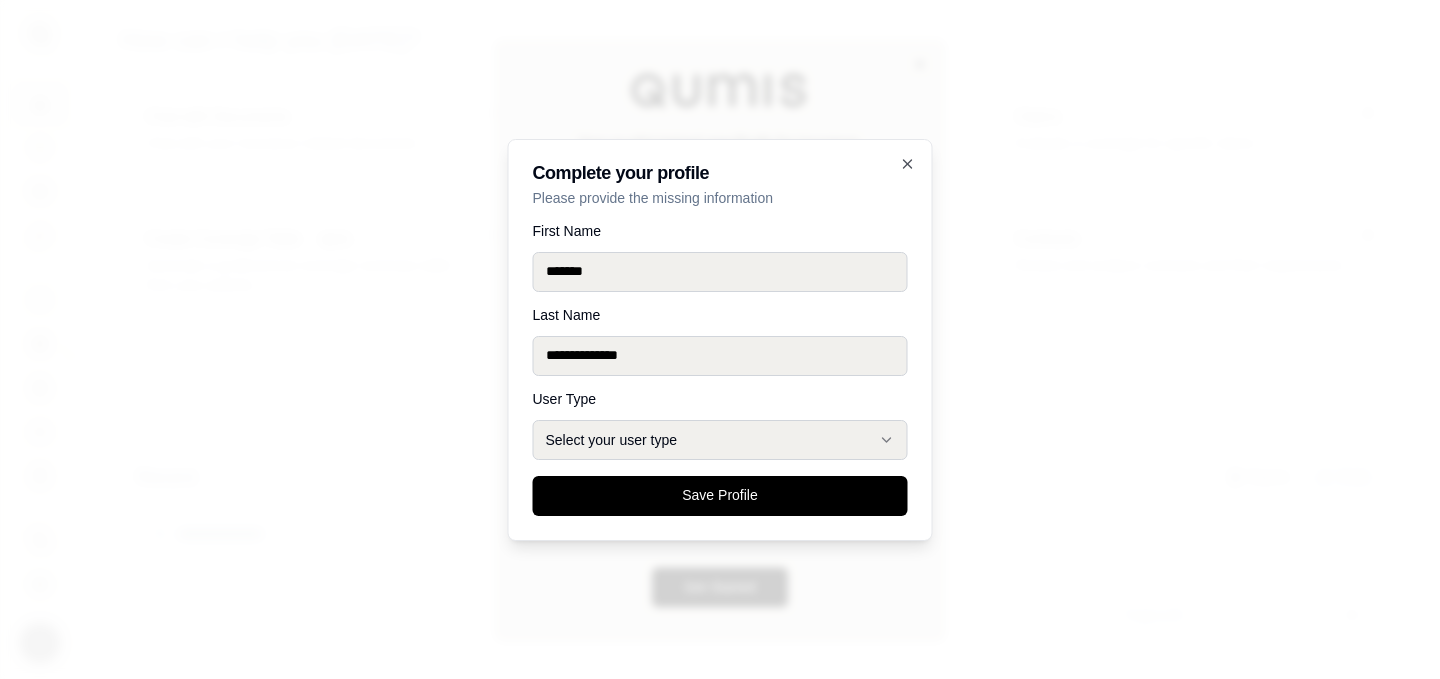 type on "**********" 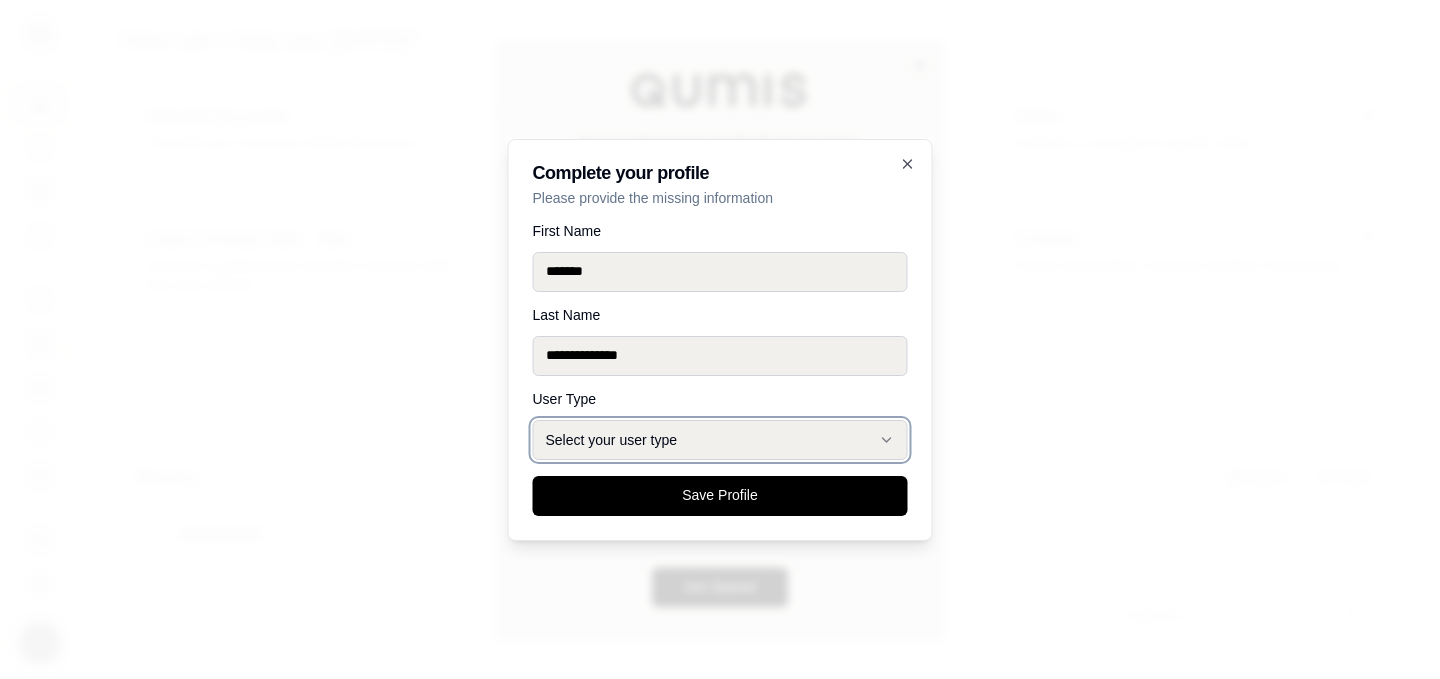 type 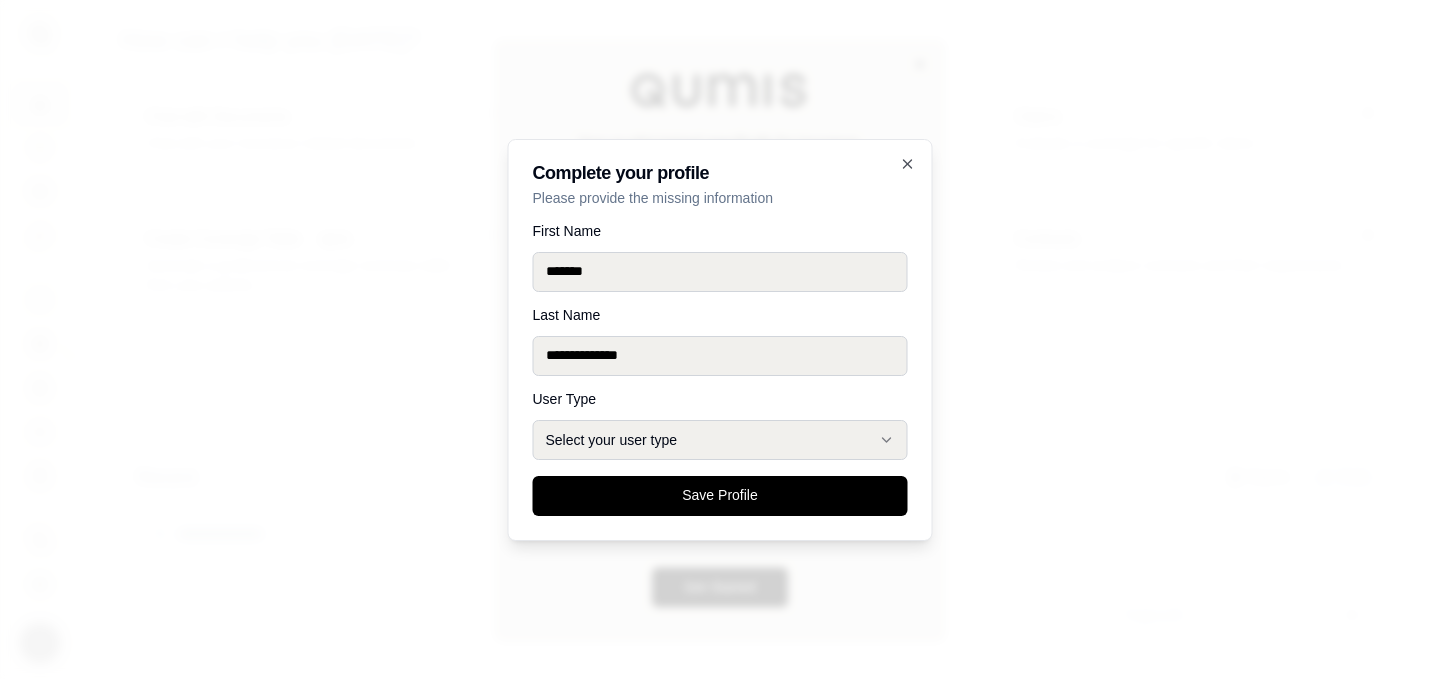 click on "**********" at bounding box center [720, 370] 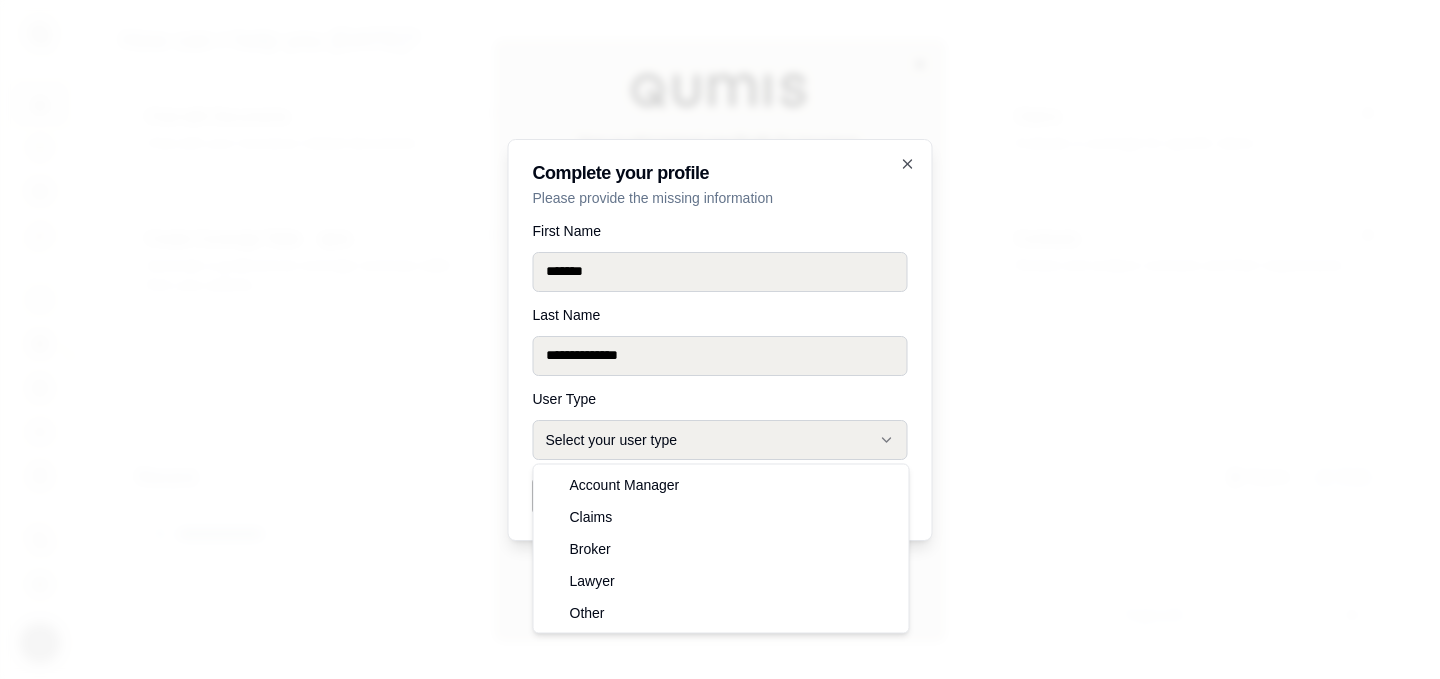 click on "Select your user type" at bounding box center (720, 440) 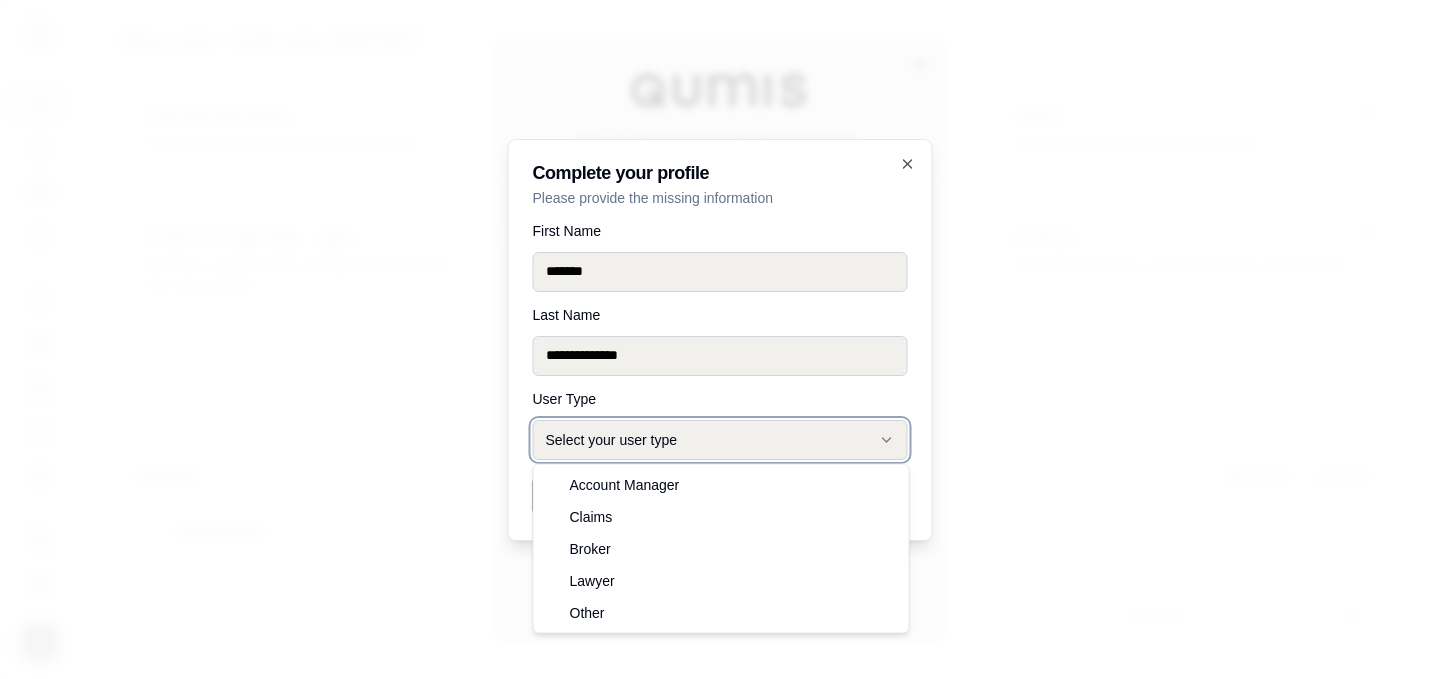select on "*****" 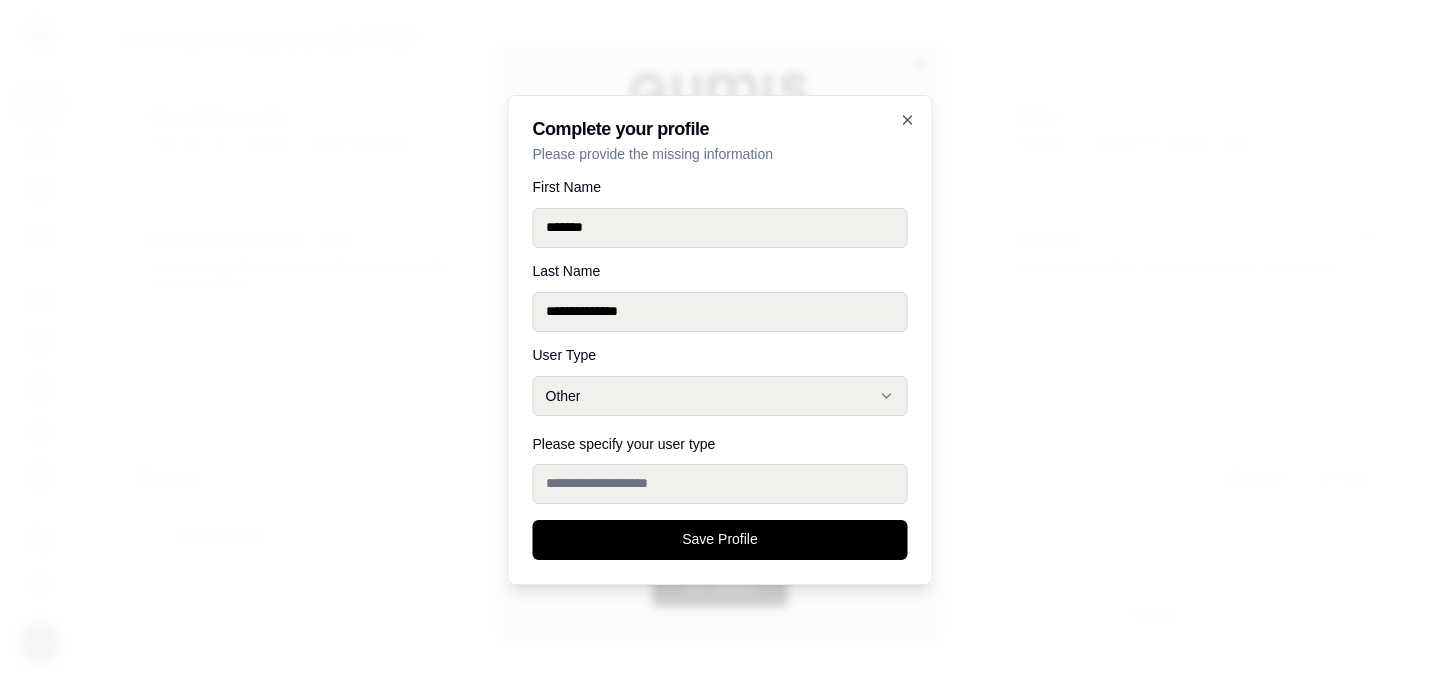 click on "Please specify your user type" at bounding box center (720, 484) 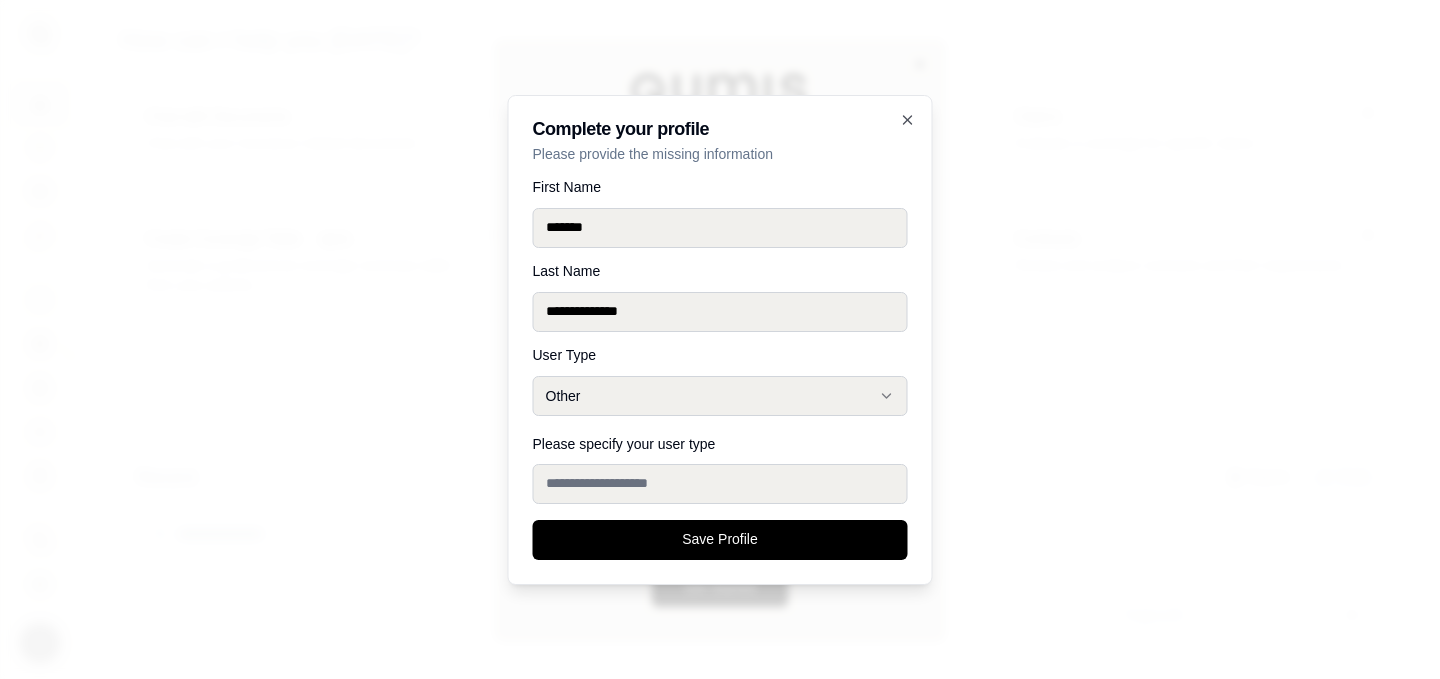 click on "Please specify your user type" at bounding box center (720, 484) 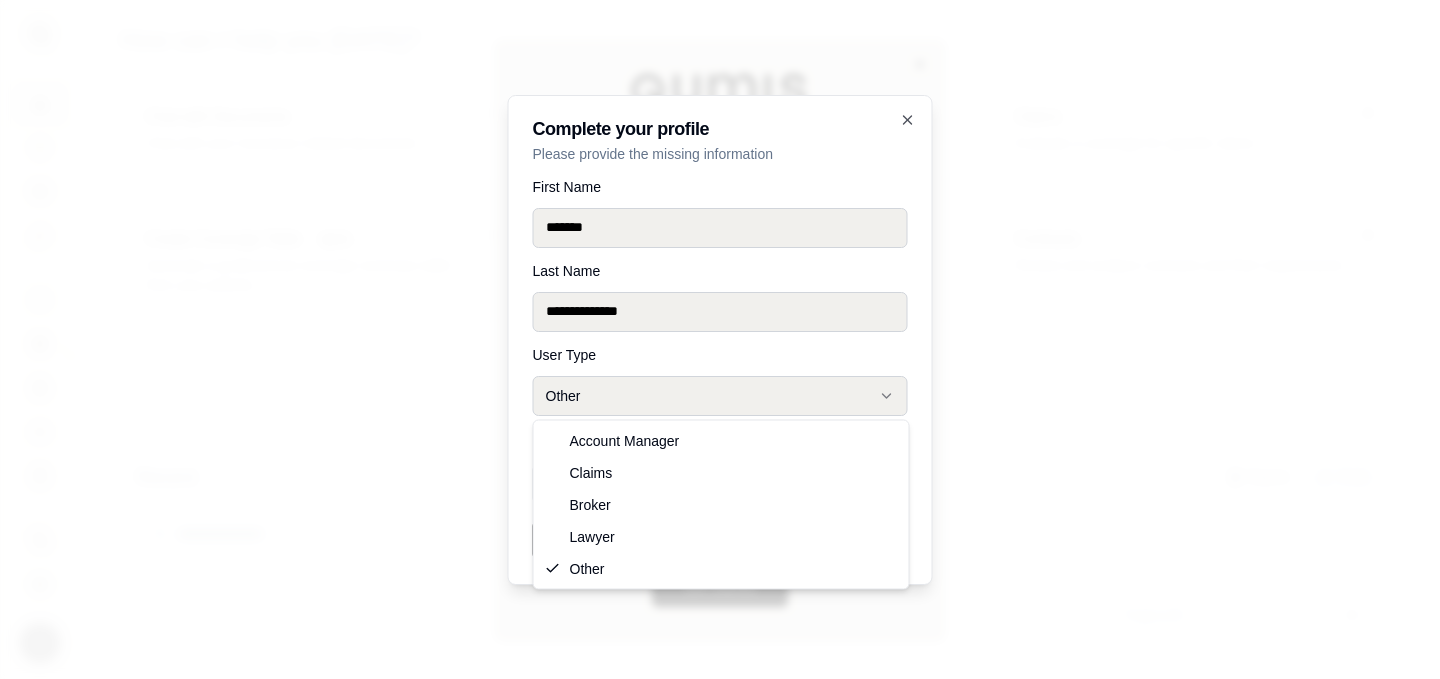 click on "Other" at bounding box center (720, 396) 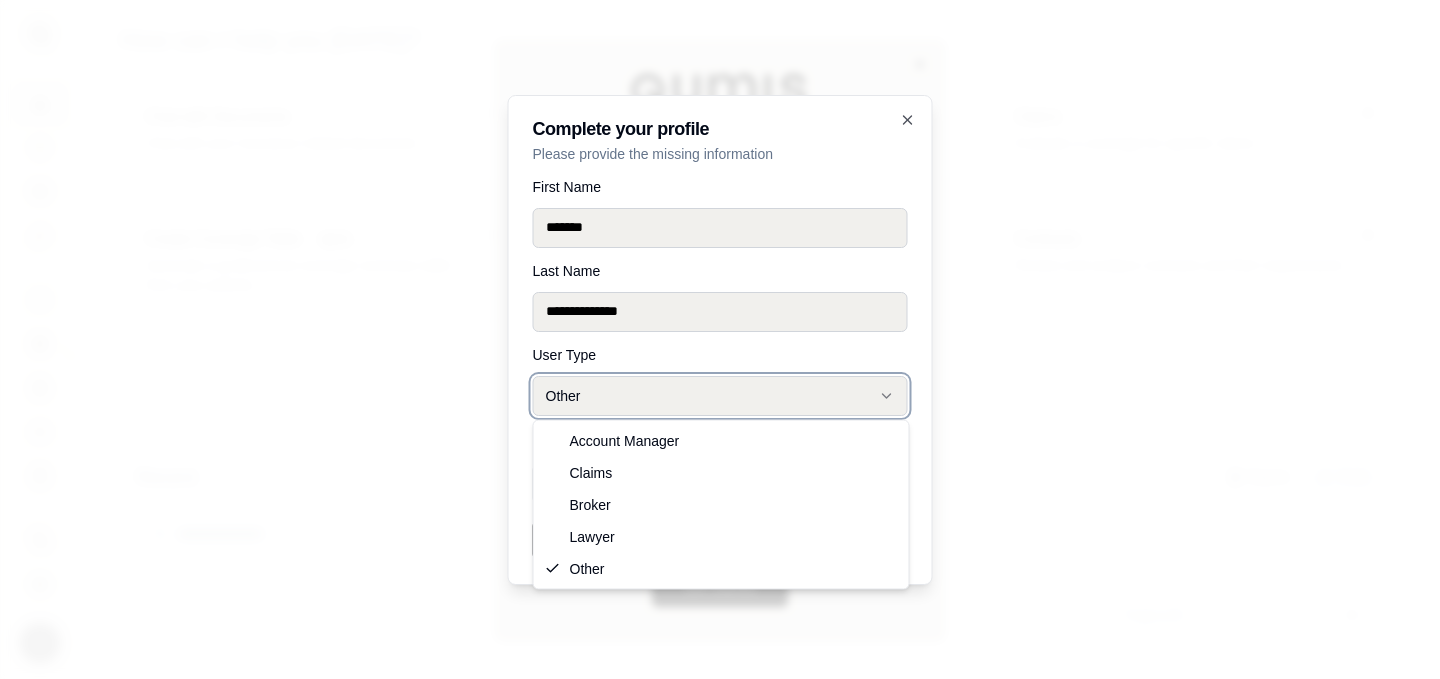 drag, startPoint x: 518, startPoint y: 497, endPoint x: 509, endPoint y: 492, distance: 10.29563 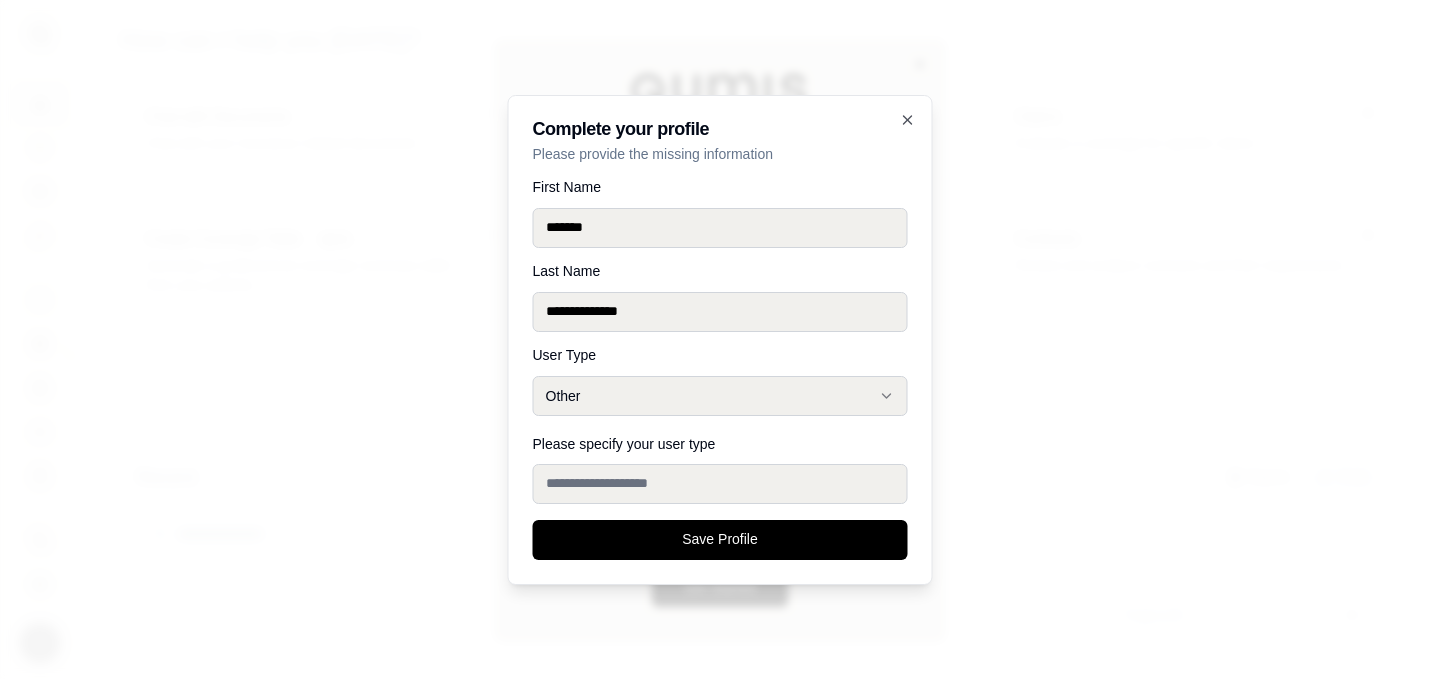 click on "Please specify your user type" at bounding box center (720, 484) 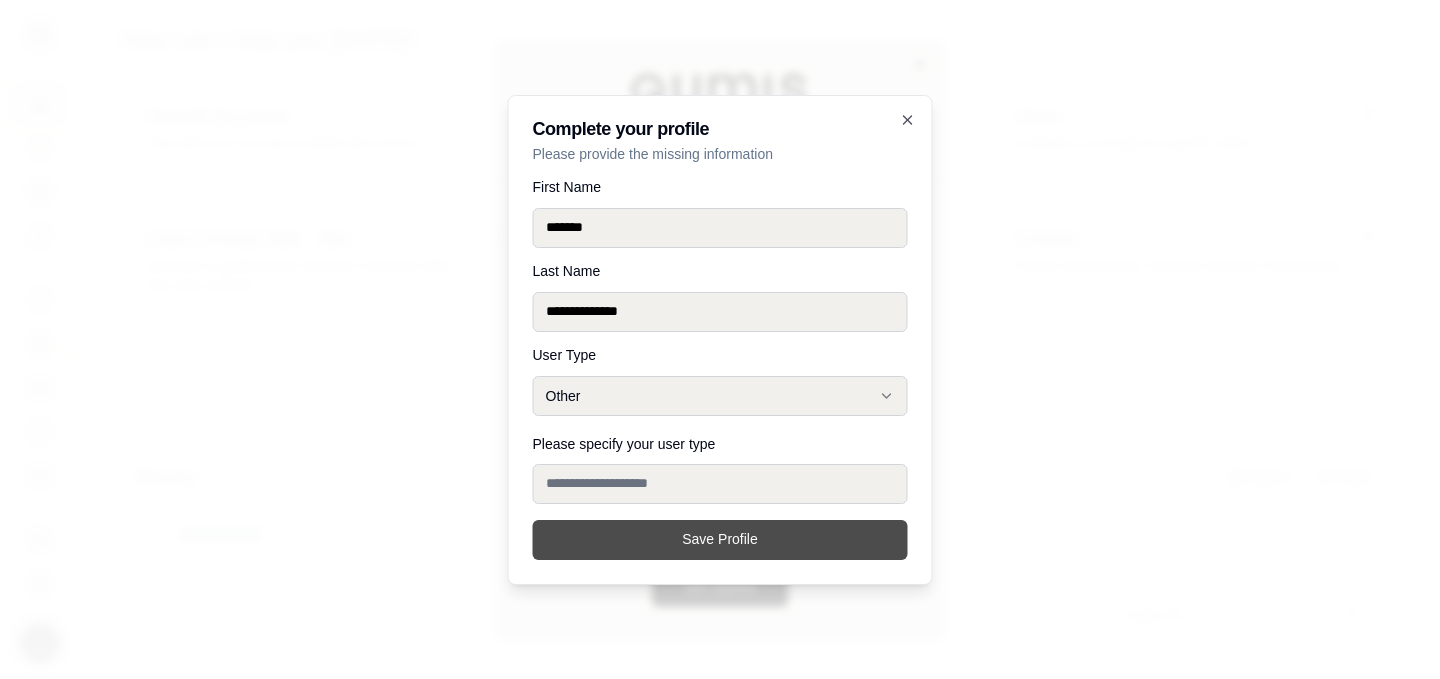 click on "Save Profile" at bounding box center (720, 540) 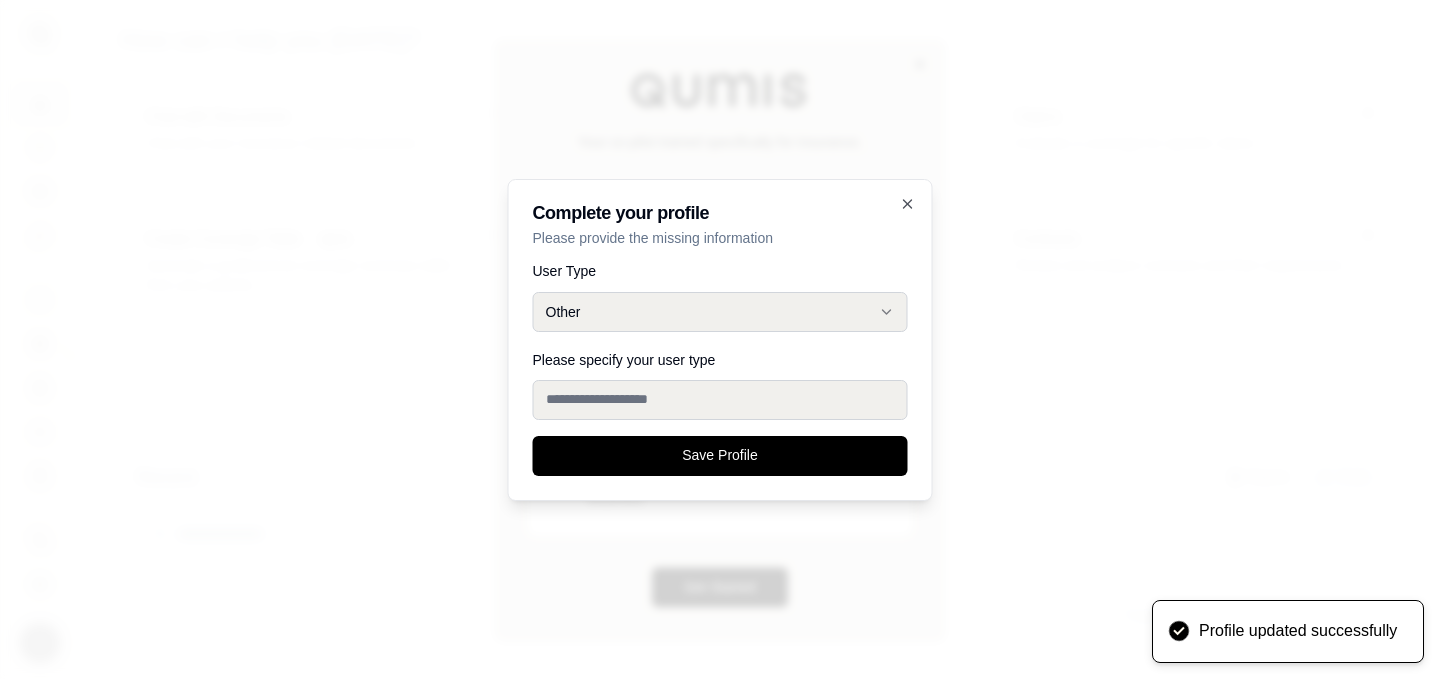 type on "**********" 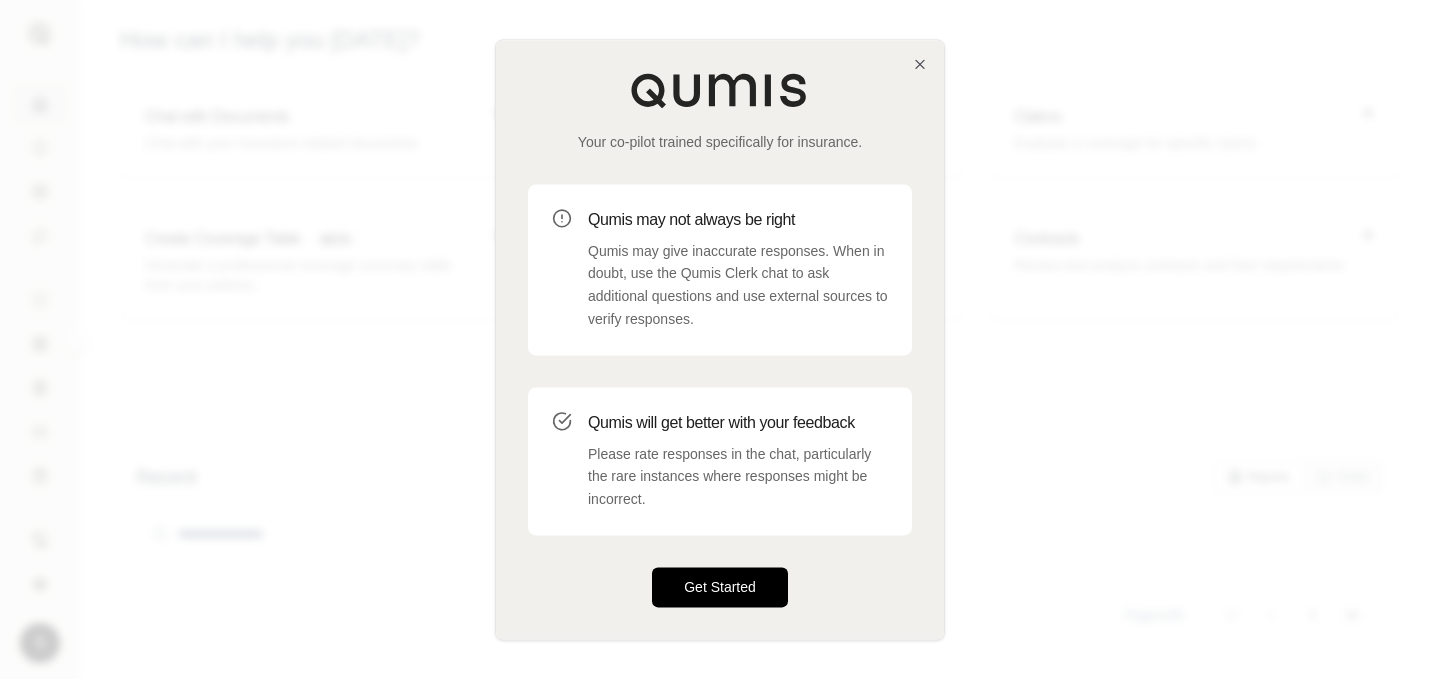 click on "Get Started" at bounding box center (720, 587) 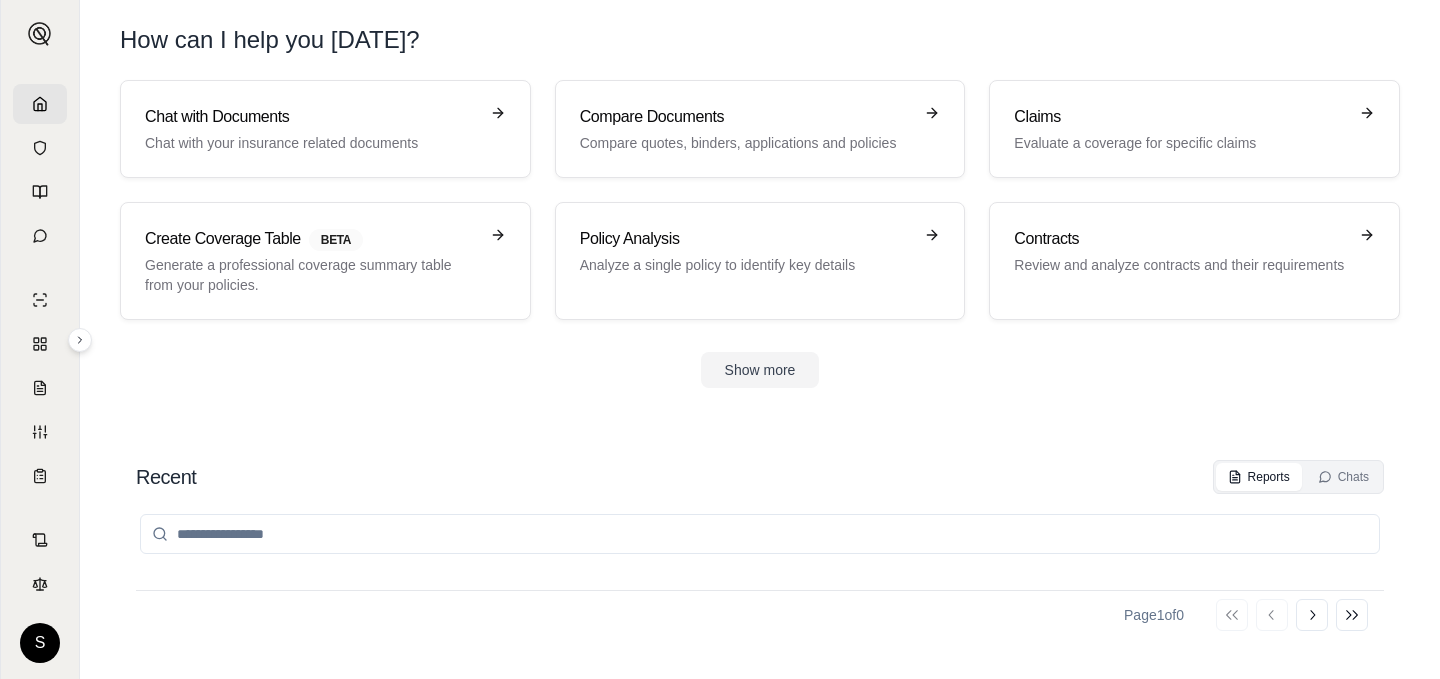 click at bounding box center [40, 34] 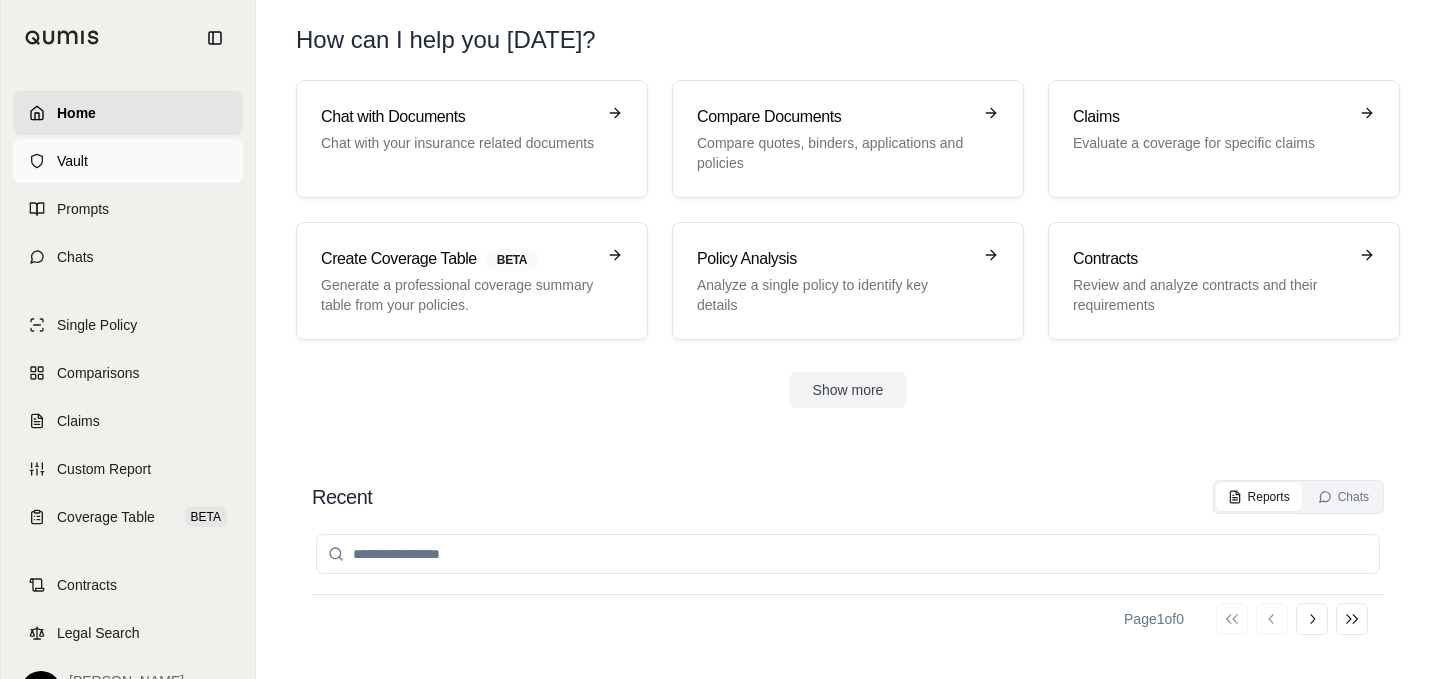 click on "Vault" at bounding box center [128, 161] 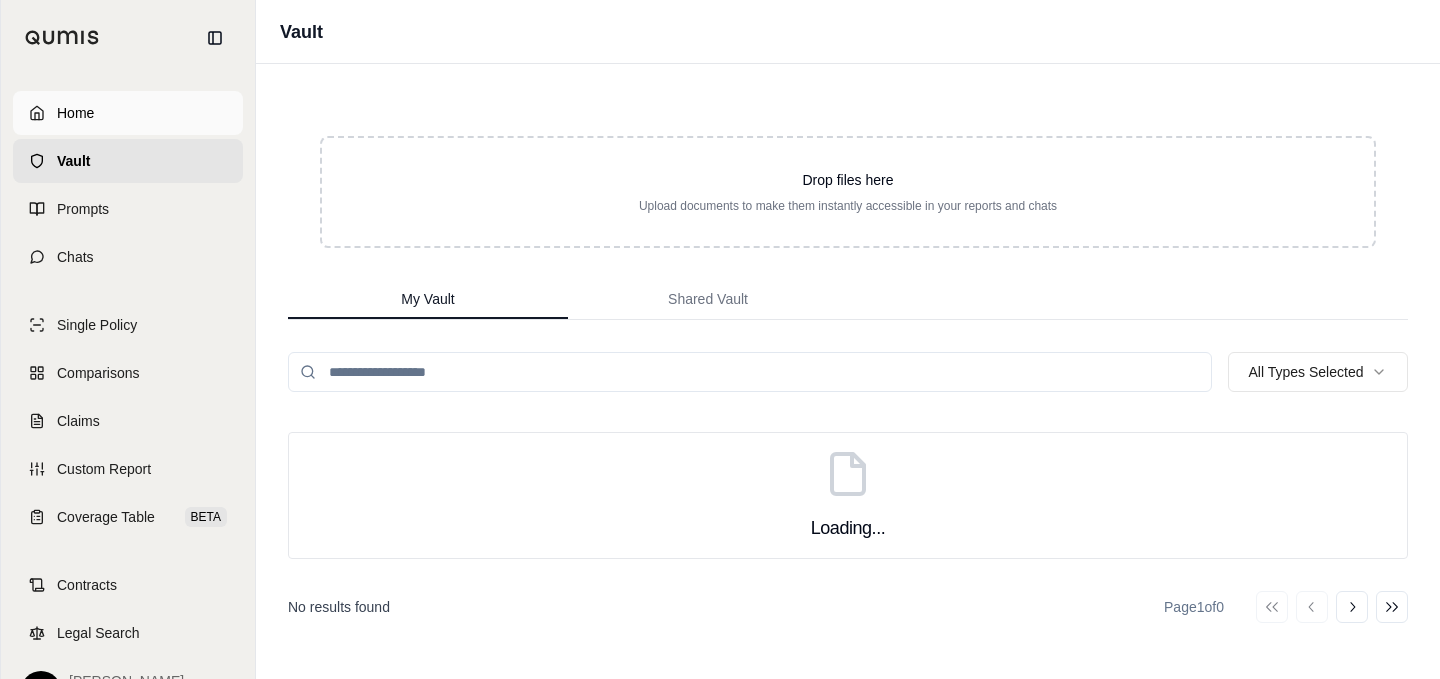 click on "Home" at bounding box center [128, 113] 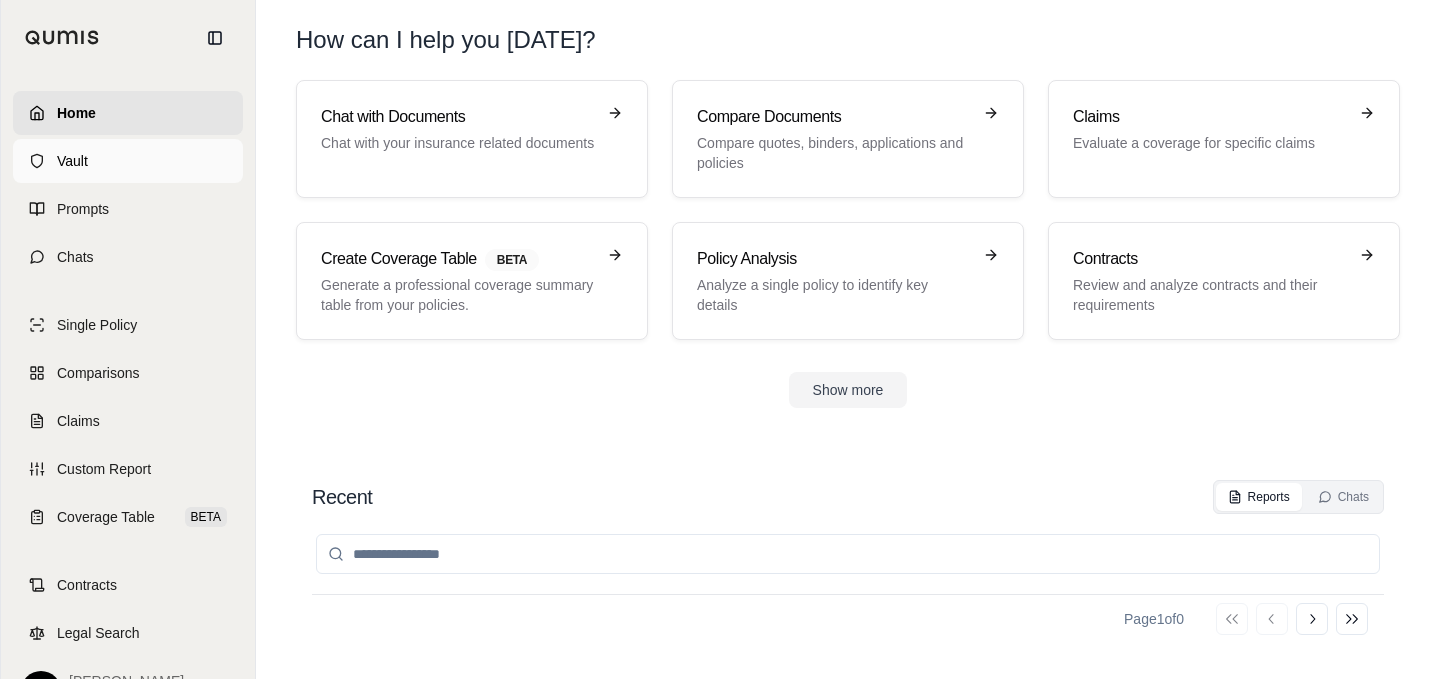 click on "Vault" at bounding box center (128, 161) 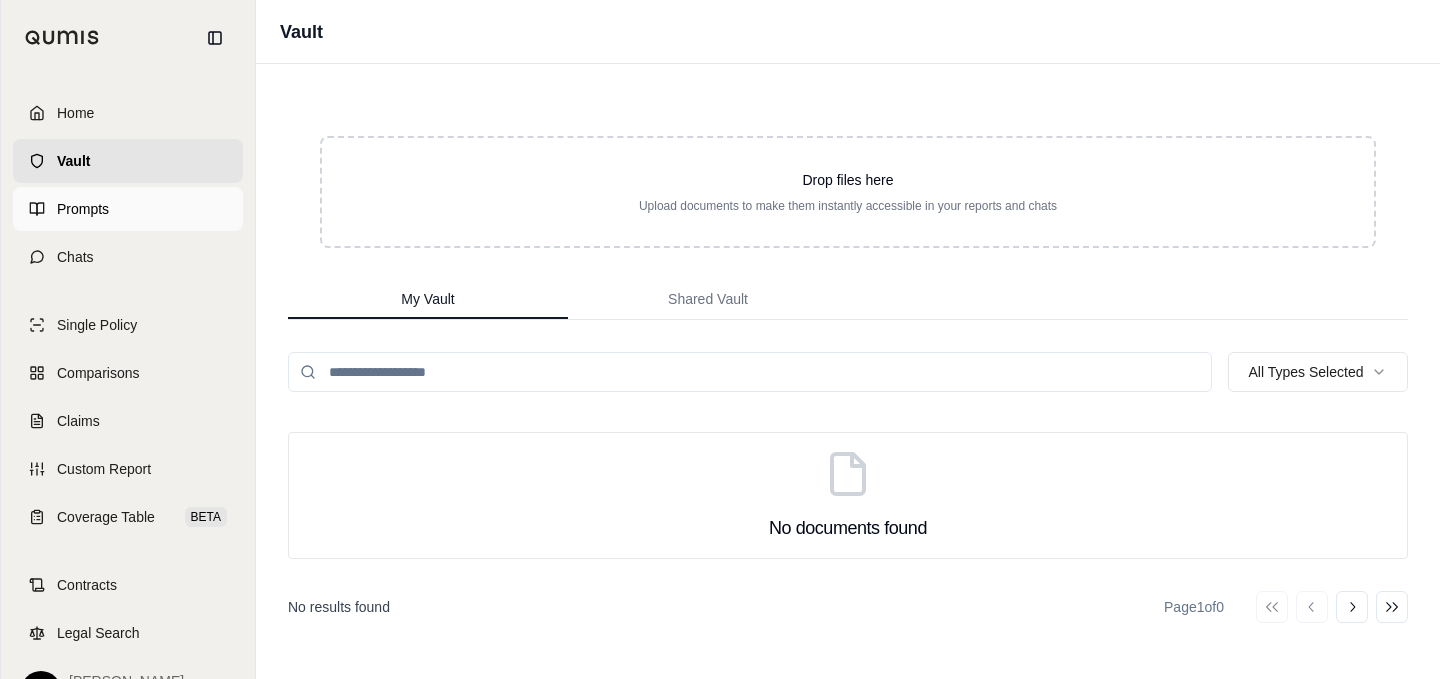 click on "Prompts" at bounding box center (128, 209) 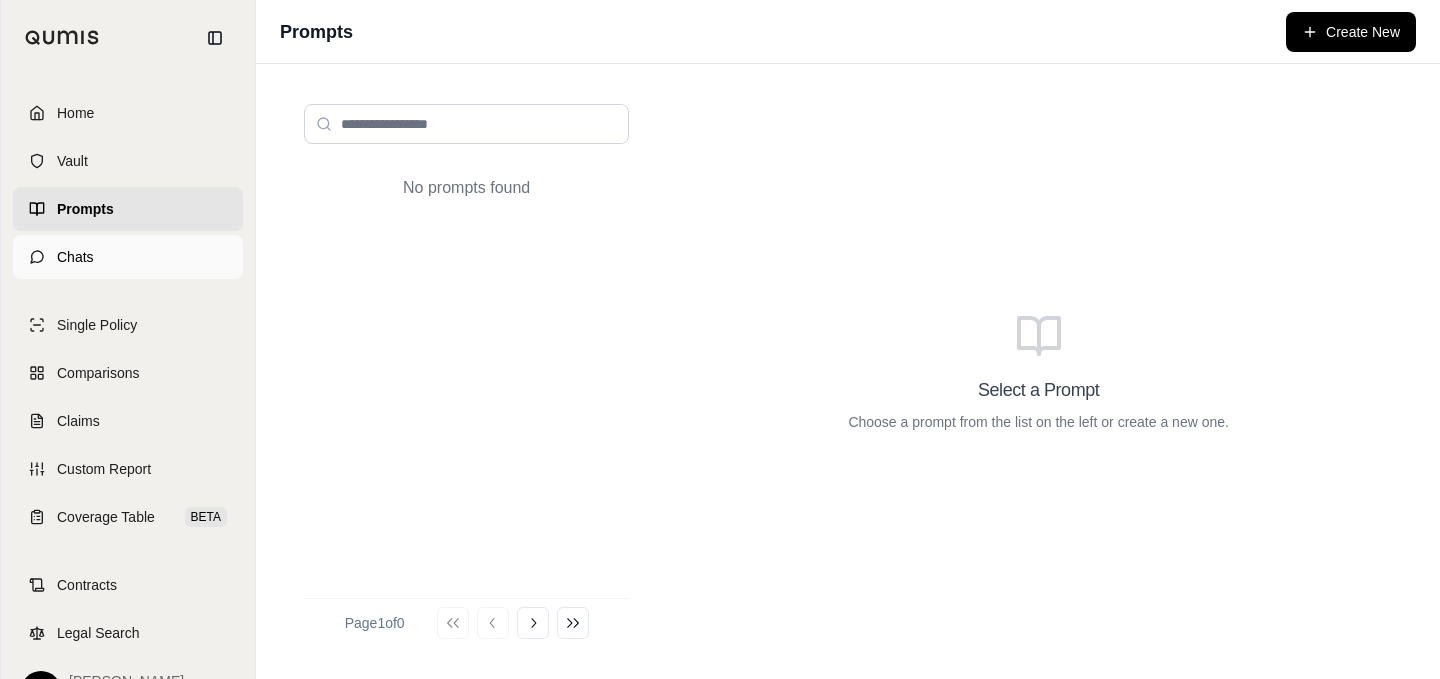 click on "Chats" at bounding box center (128, 257) 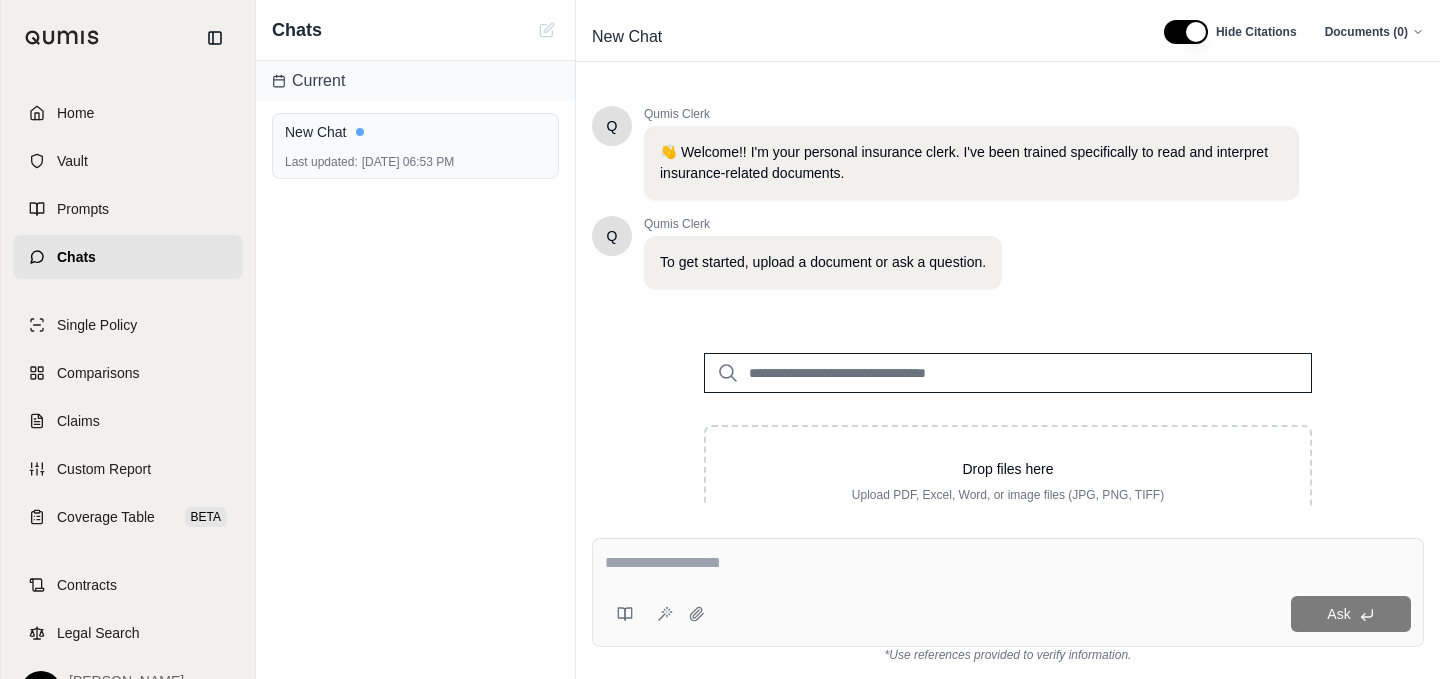 scroll, scrollTop: 78, scrollLeft: 0, axis: vertical 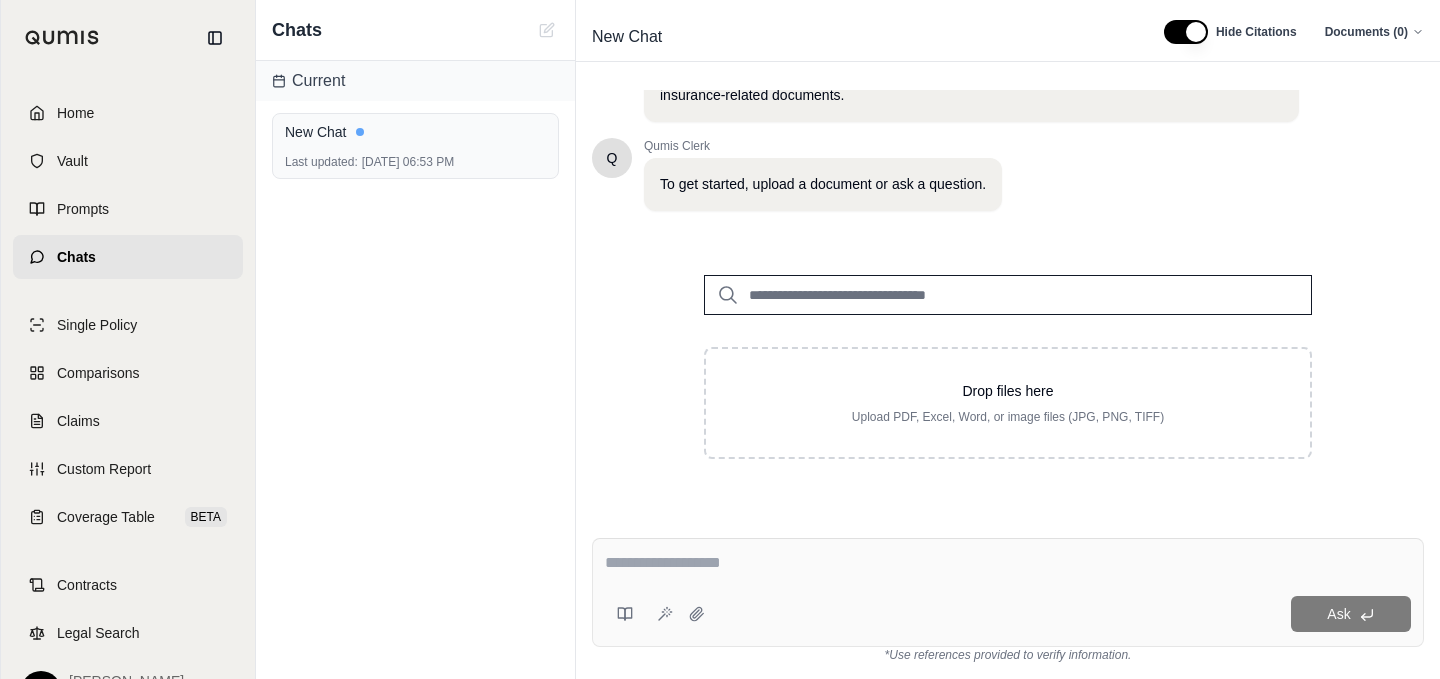click at bounding box center (1008, 295) 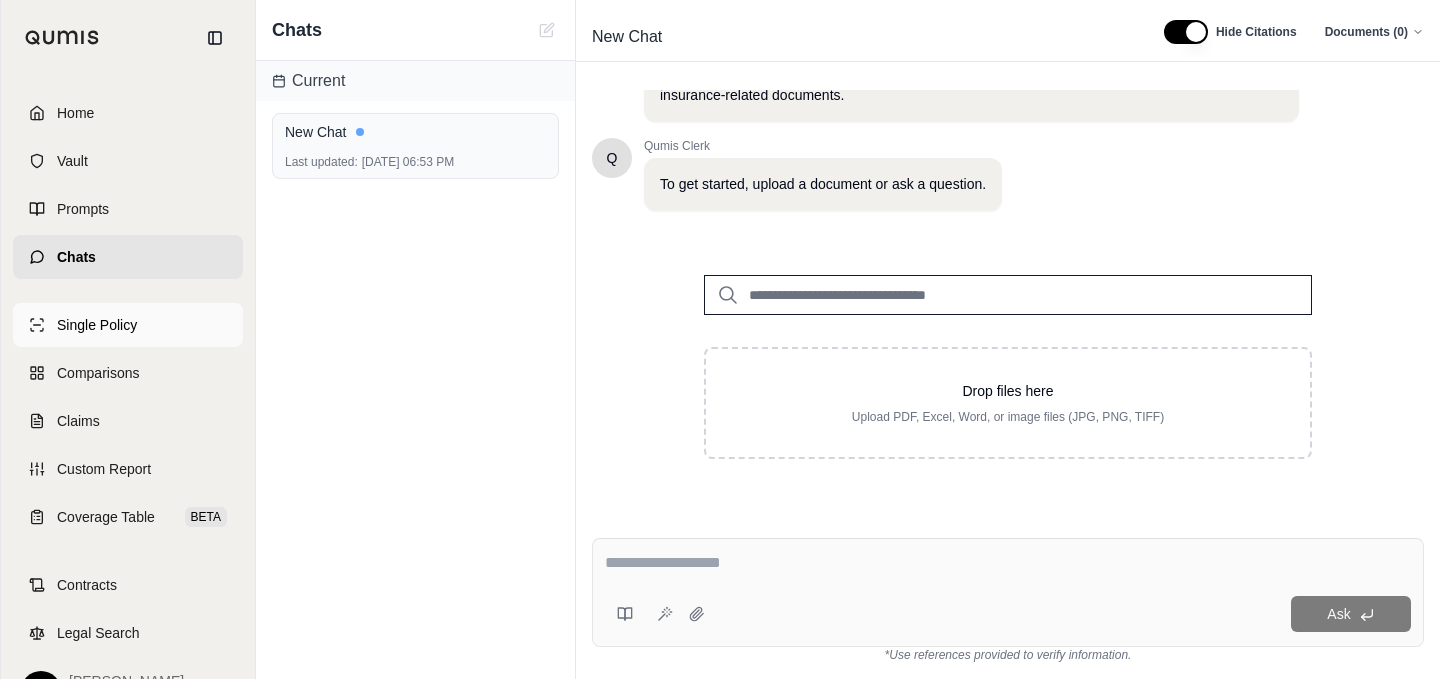 click on "Single Policy" at bounding box center [97, 325] 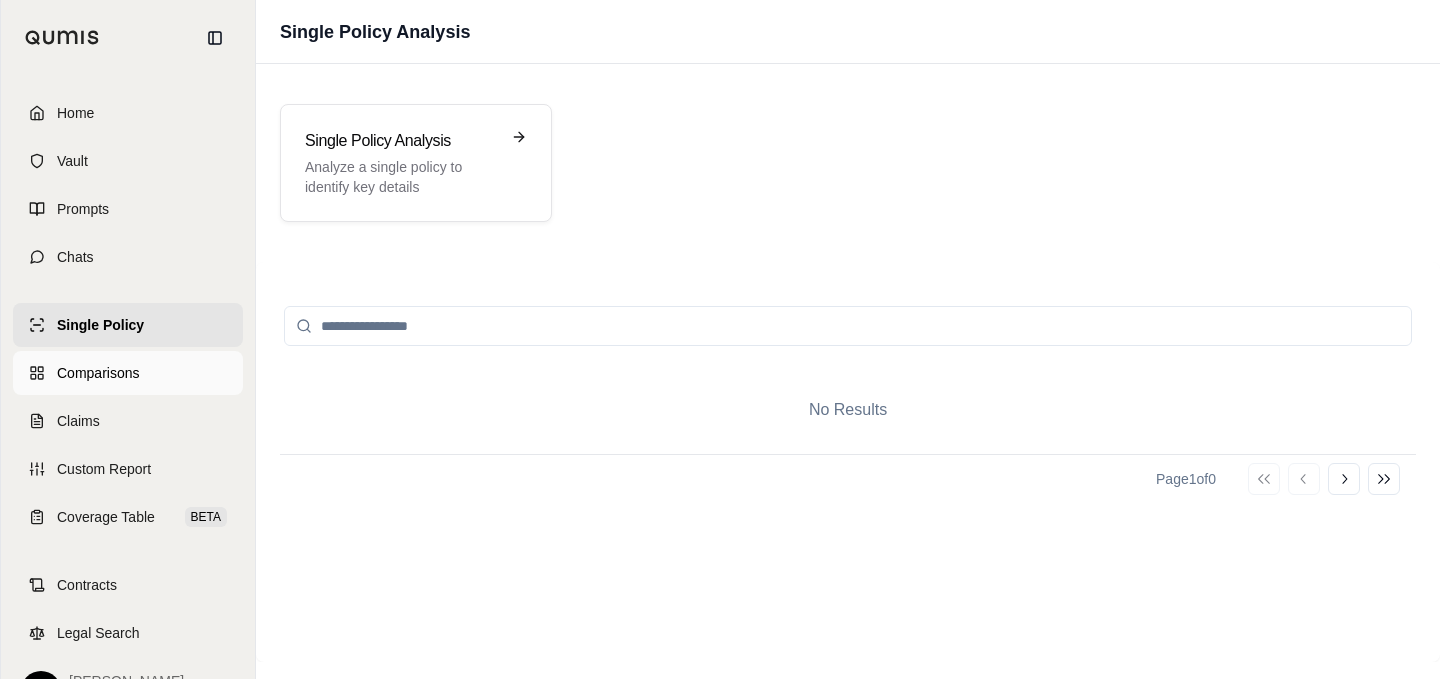 scroll, scrollTop: 48, scrollLeft: 0, axis: vertical 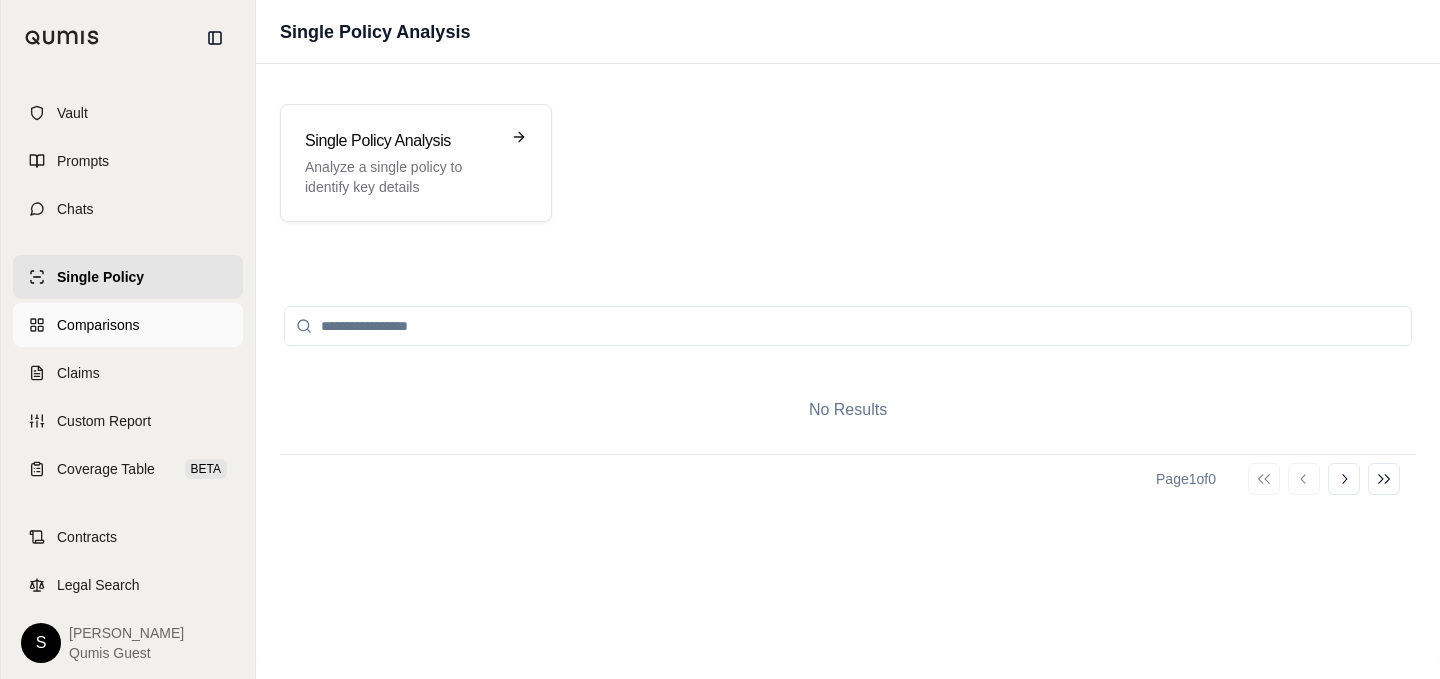 click on "Comparisons" at bounding box center (128, 325) 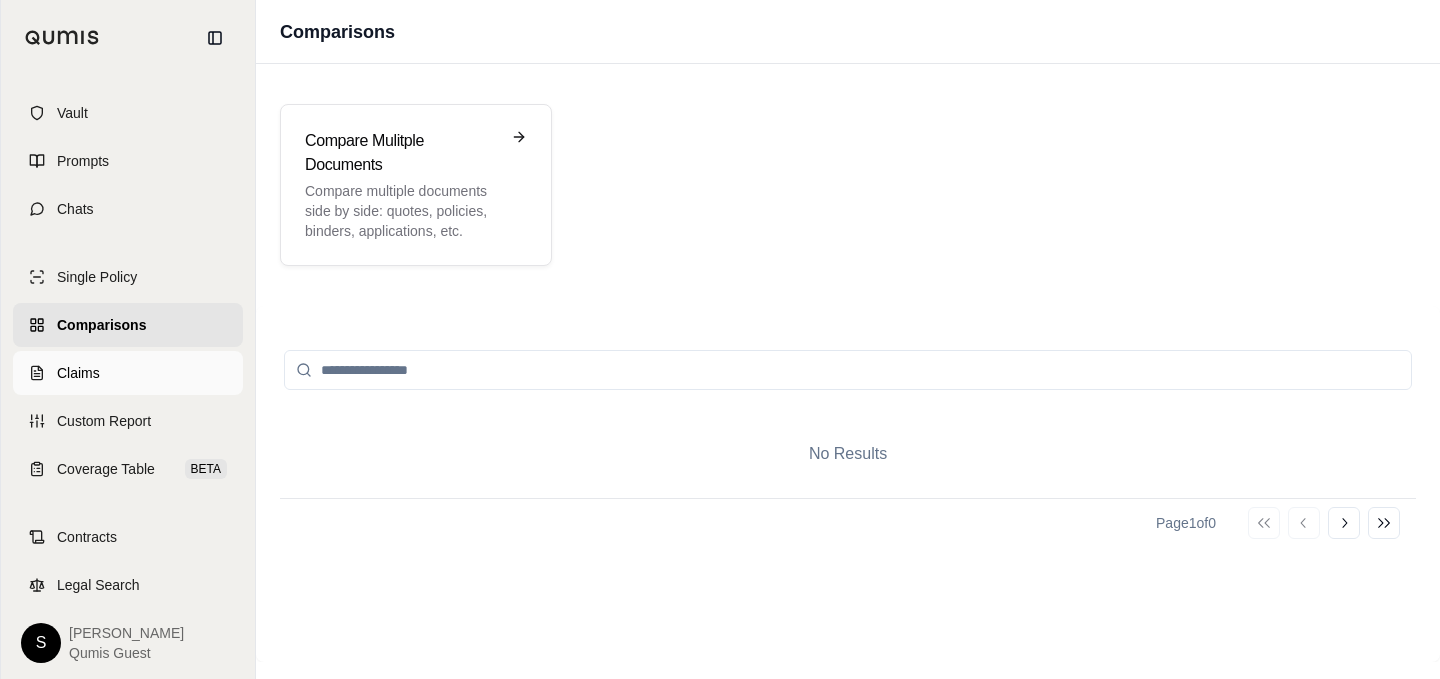 click on "Claims" at bounding box center (78, 373) 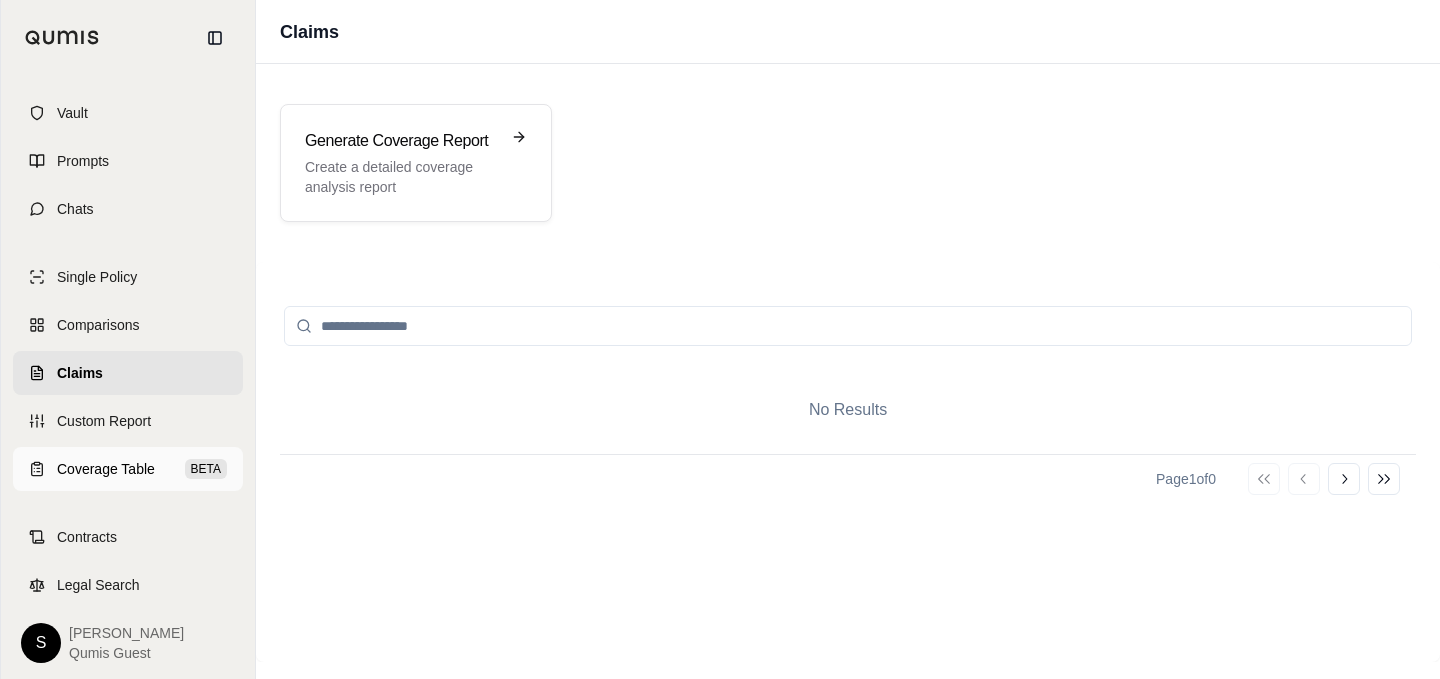 click on "Coverage Table BETA" at bounding box center [128, 469] 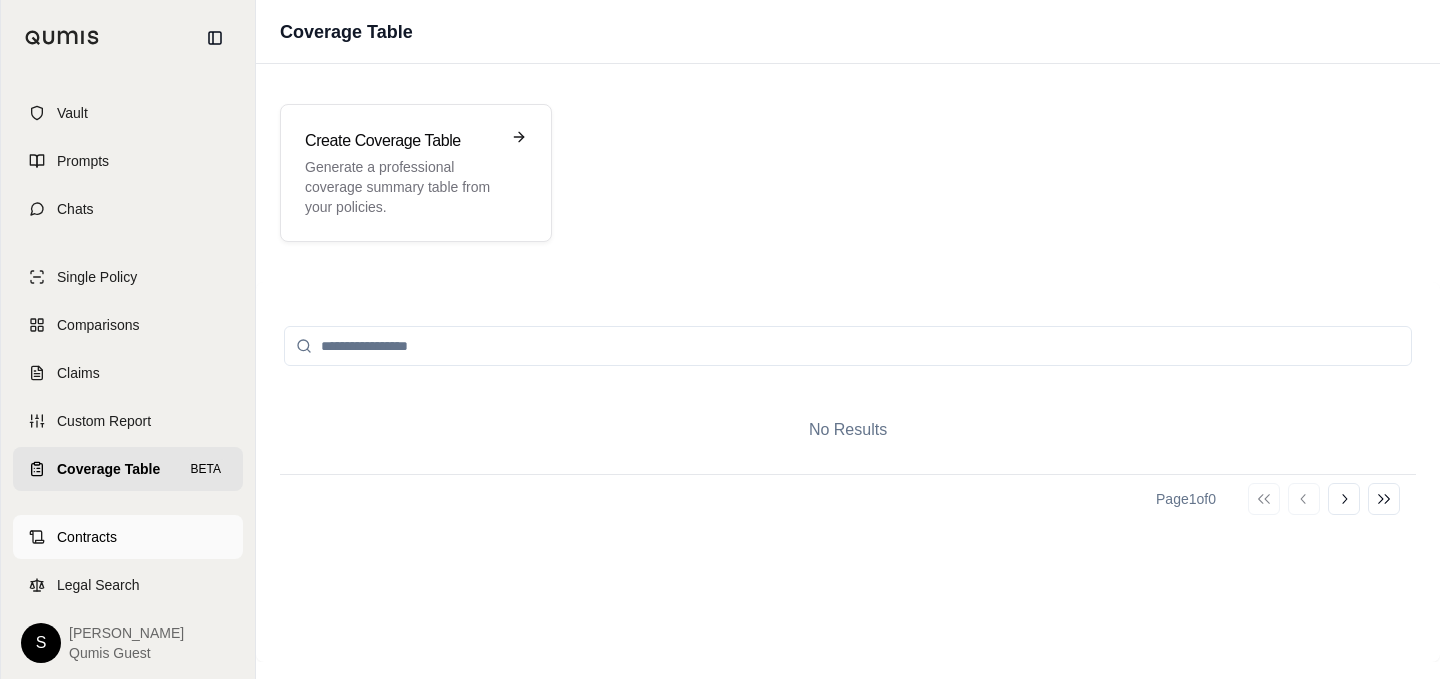click on "Contracts" at bounding box center (128, 537) 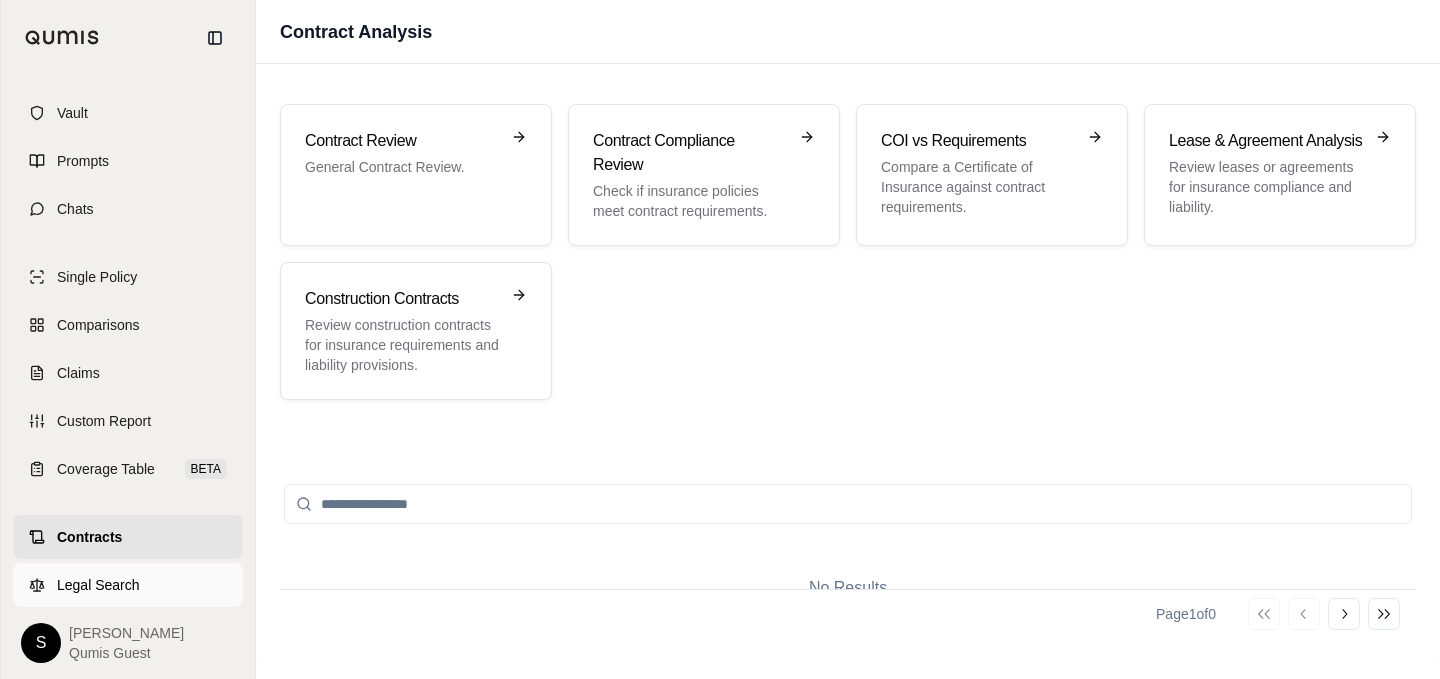 click on "Legal Search" at bounding box center [128, 585] 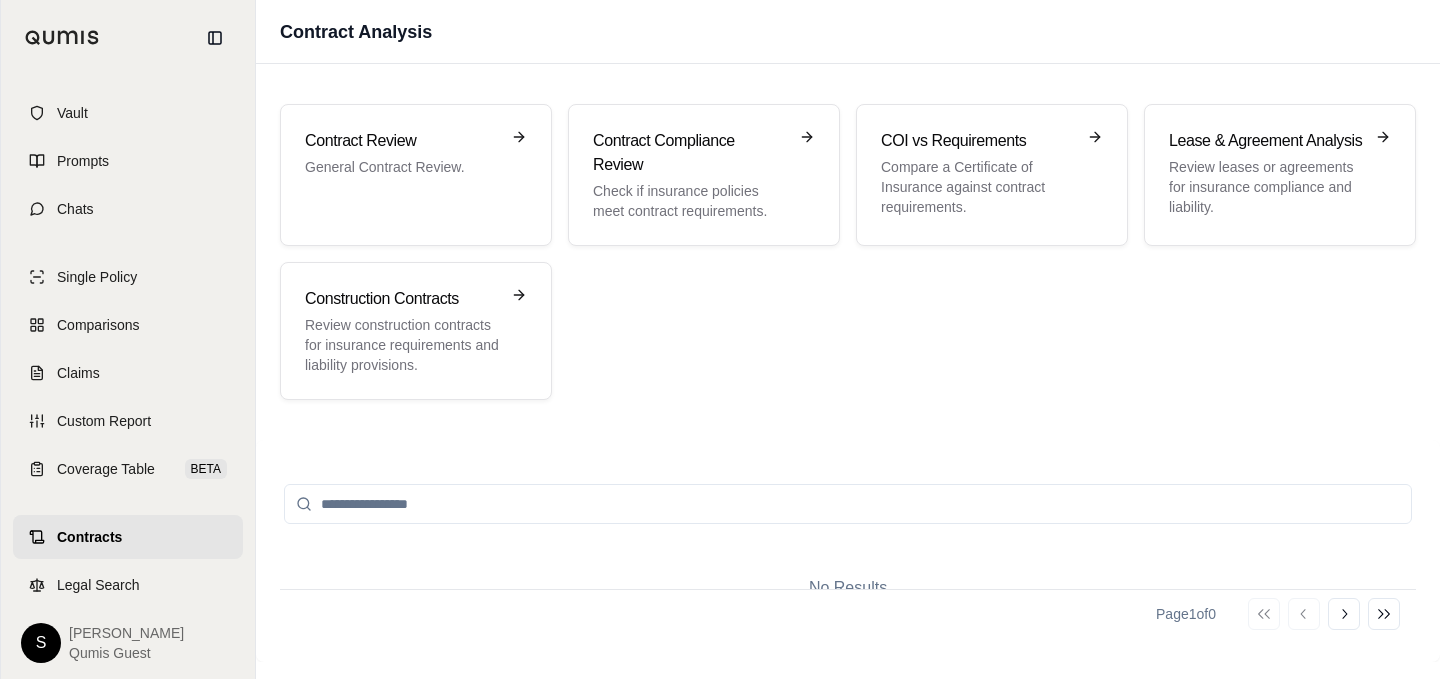 click on "Contracts" at bounding box center (89, 537) 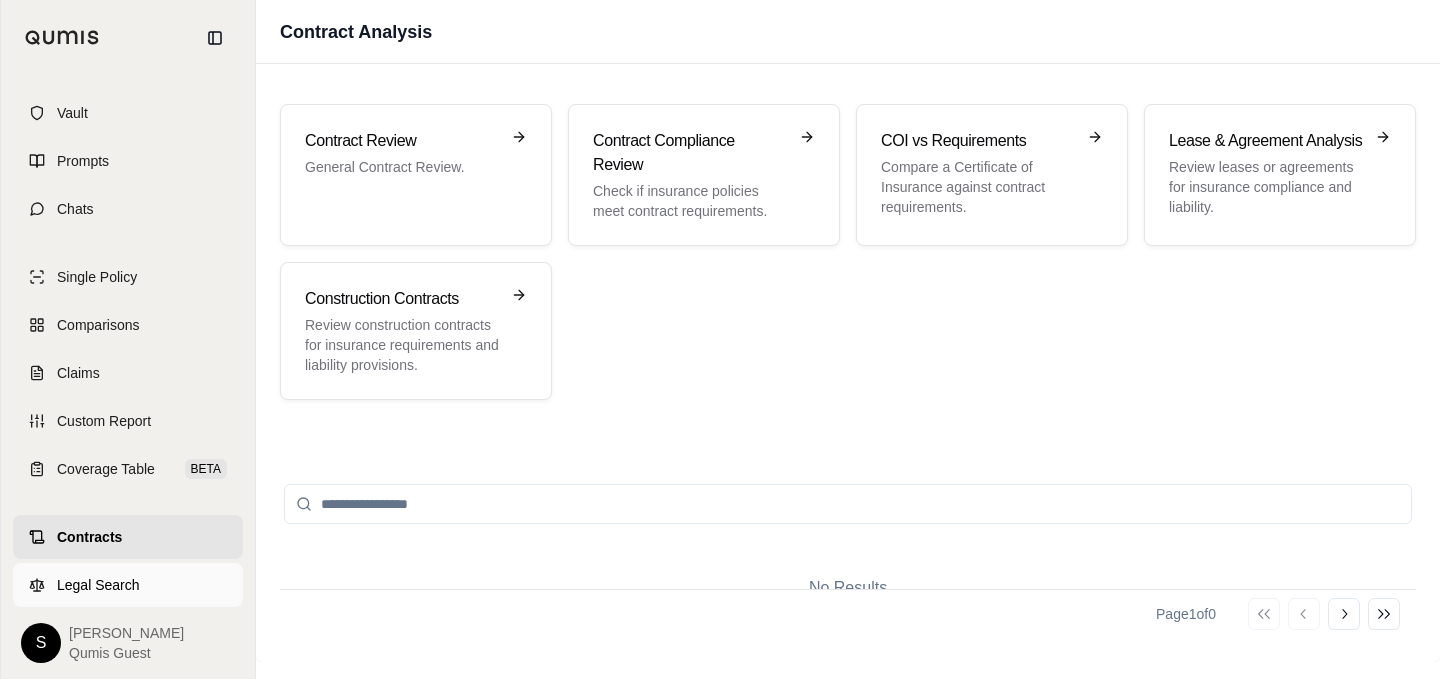 click on "Legal Search" at bounding box center (98, 585) 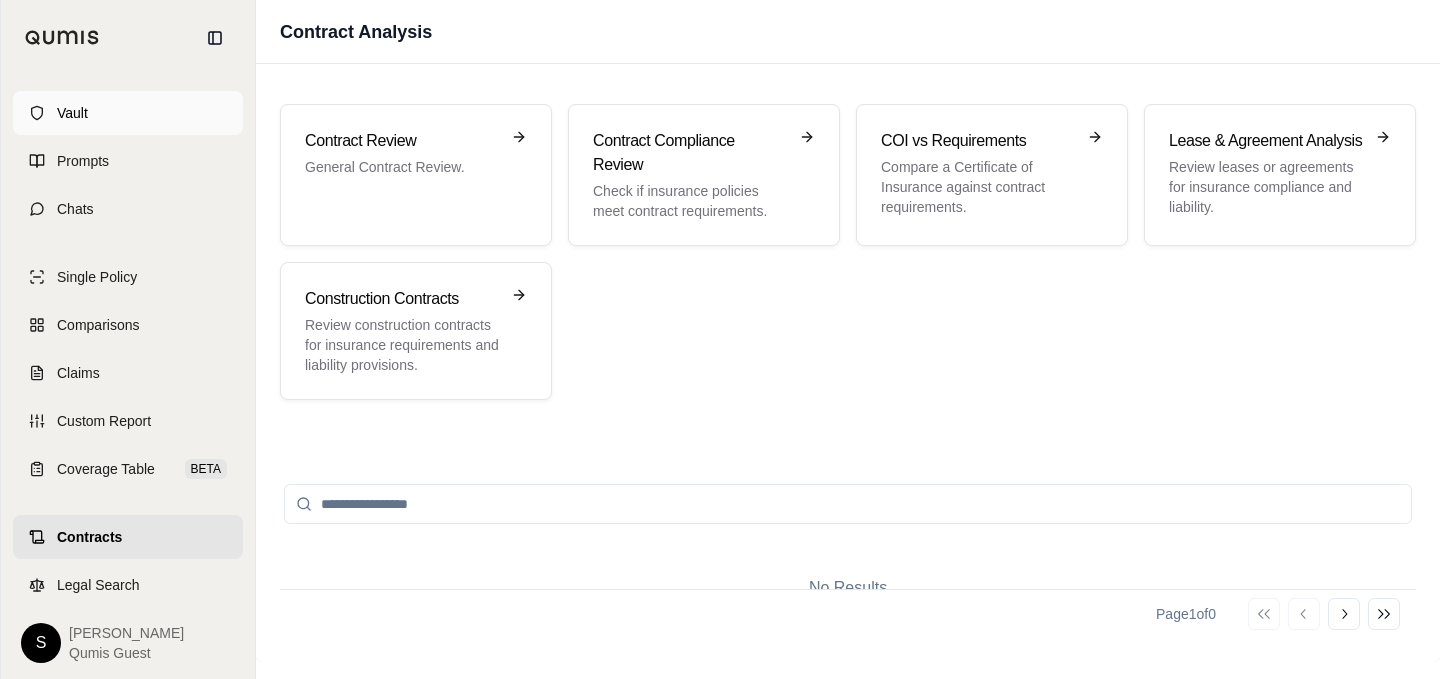click on "Vault" at bounding box center (128, 113) 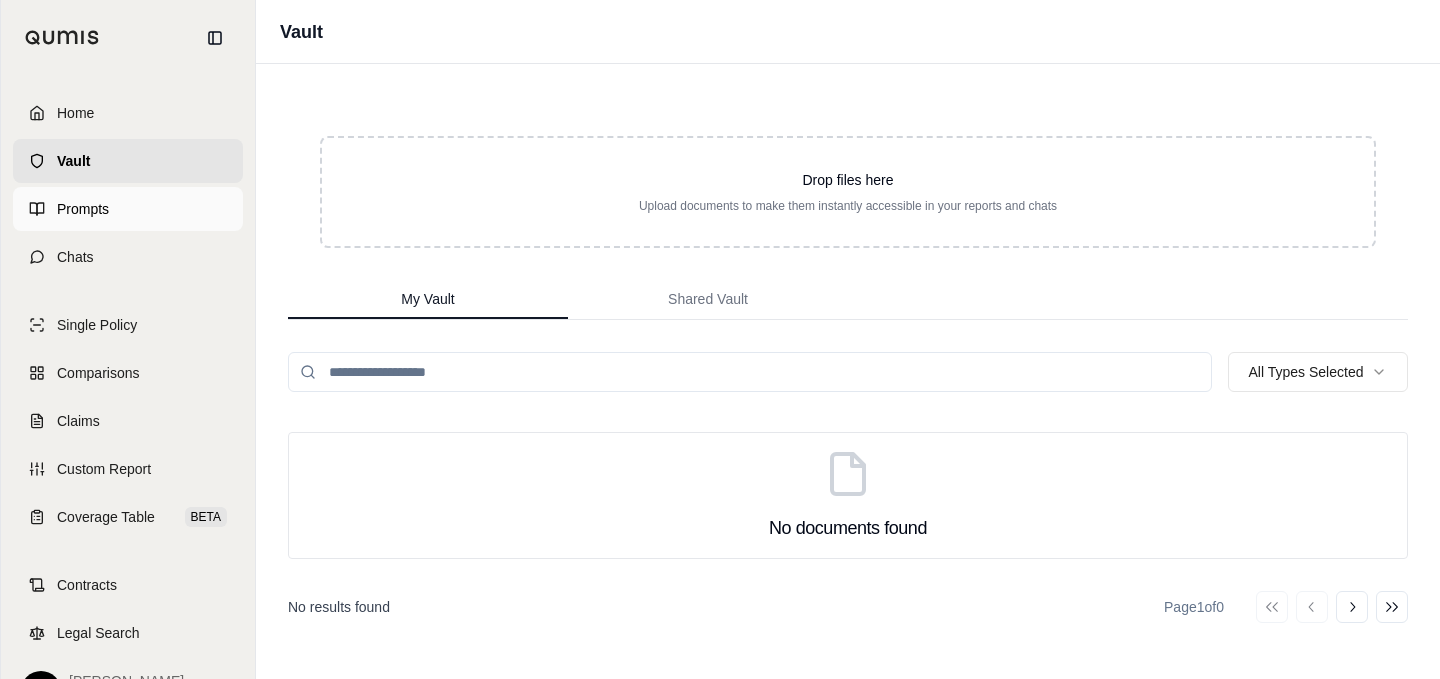 click on "Prompts" at bounding box center [128, 209] 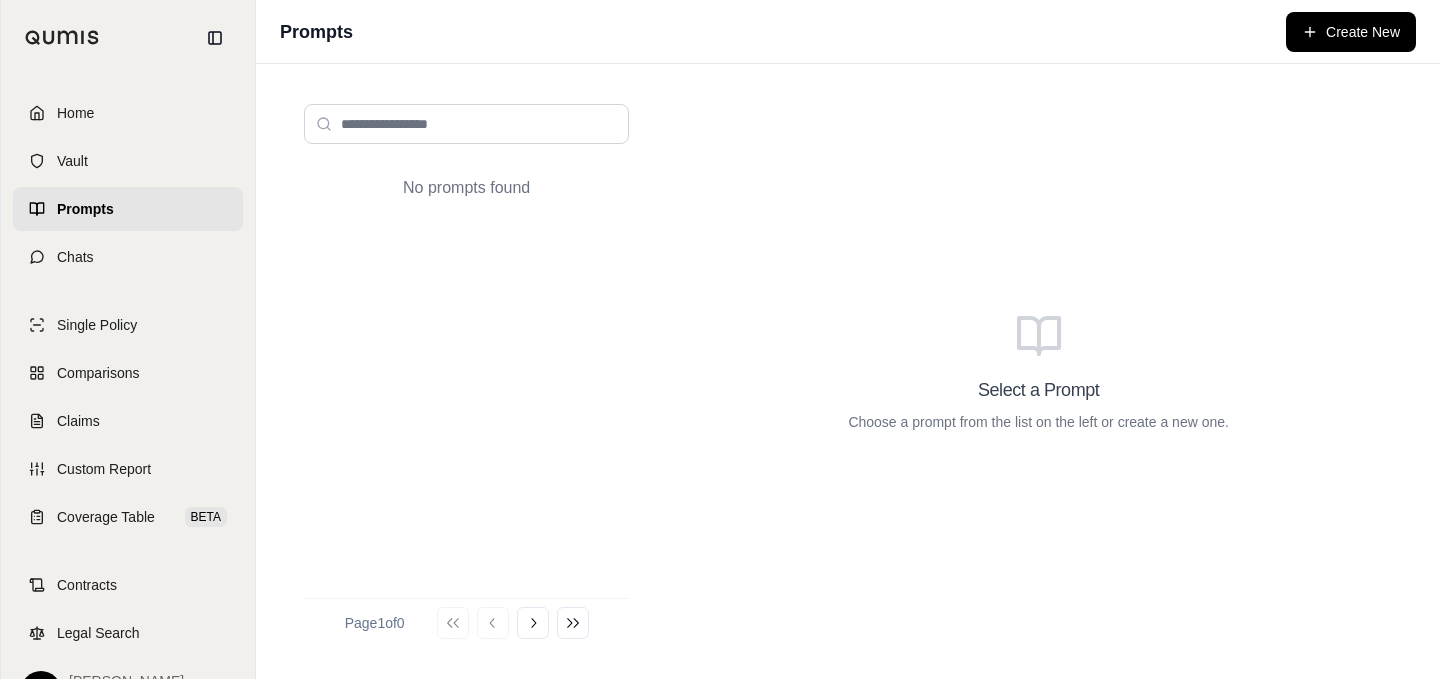 click on "Select a Prompt Choose a prompt from the list on the left or create a new one." at bounding box center [1038, 371] 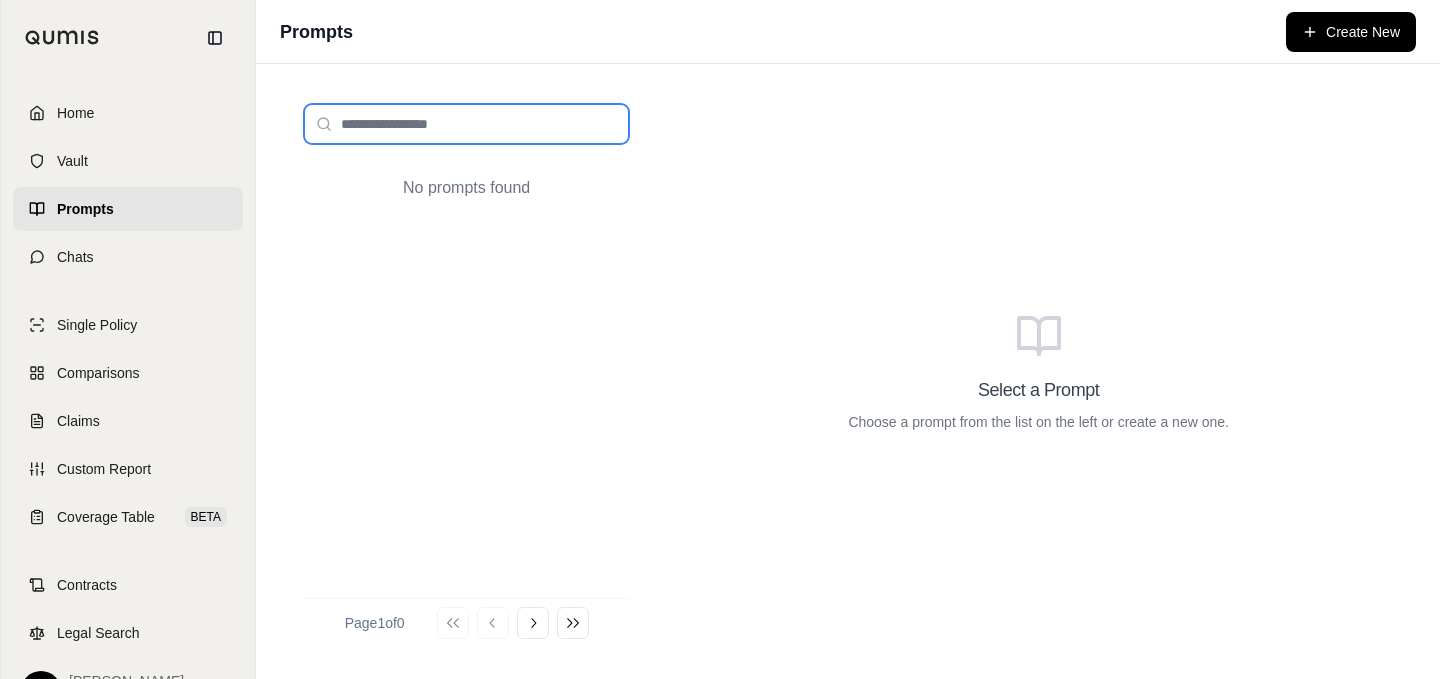 click at bounding box center (466, 124) 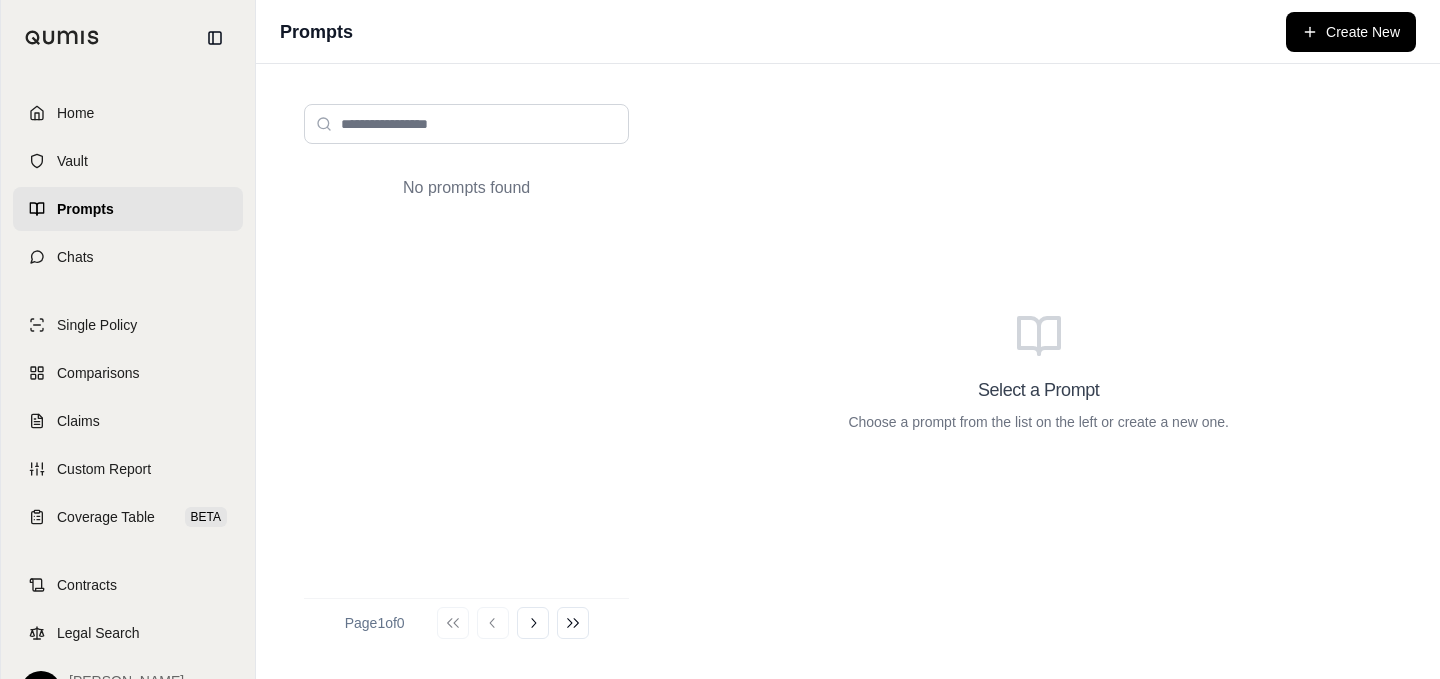 click on "No prompts found" at bounding box center (466, 371) 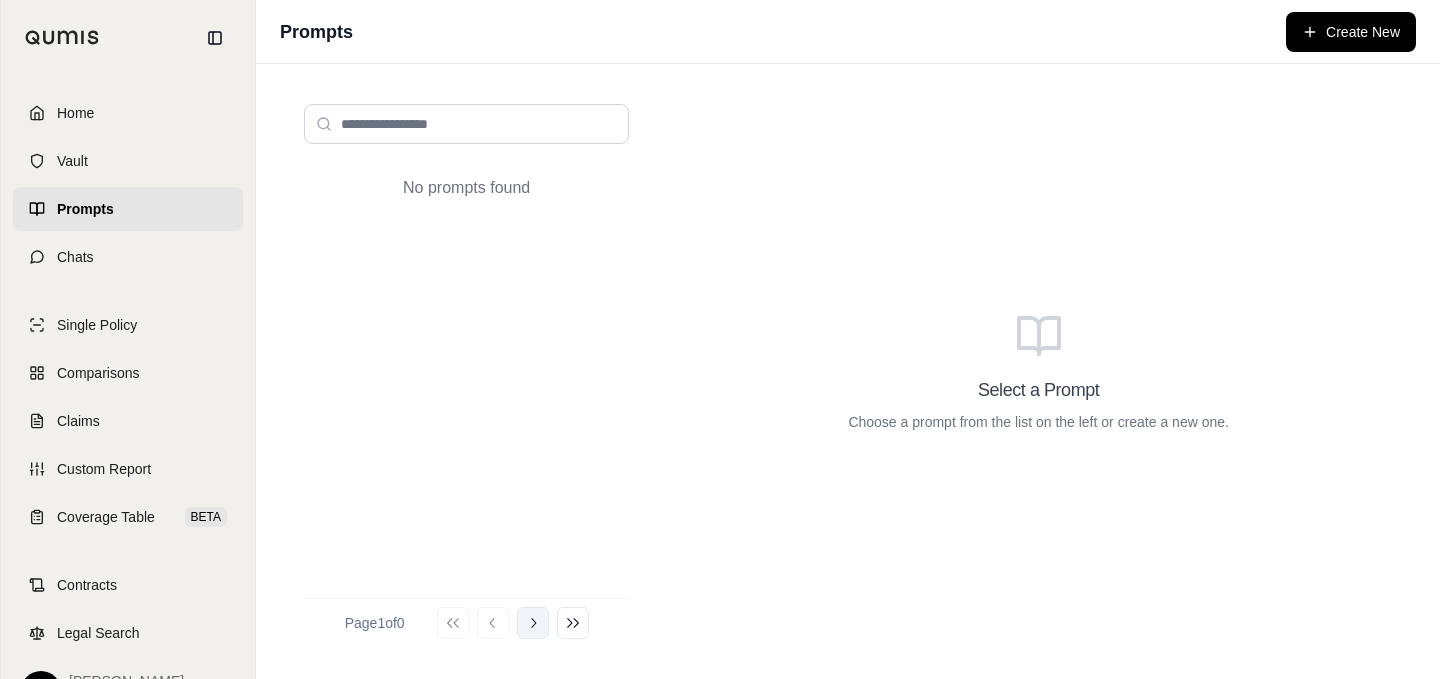 click on "Go to next page" at bounding box center [533, 623] 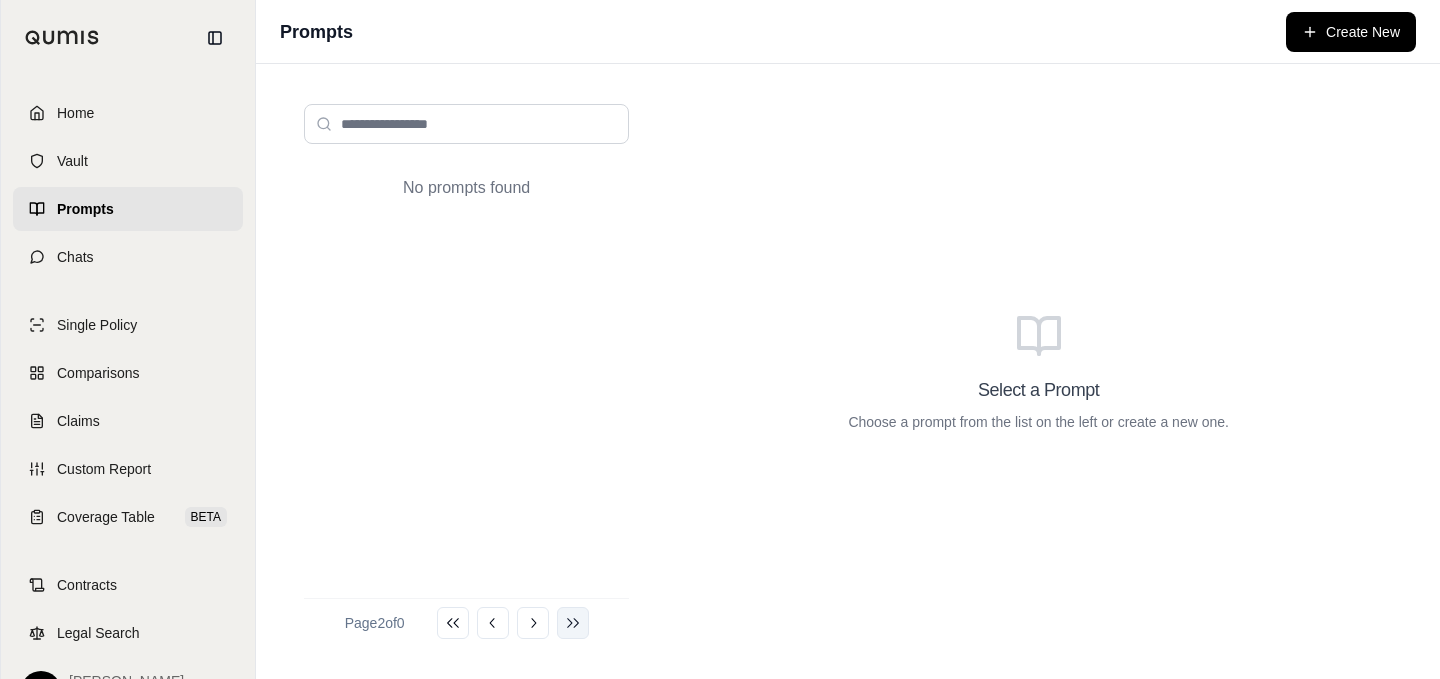 click 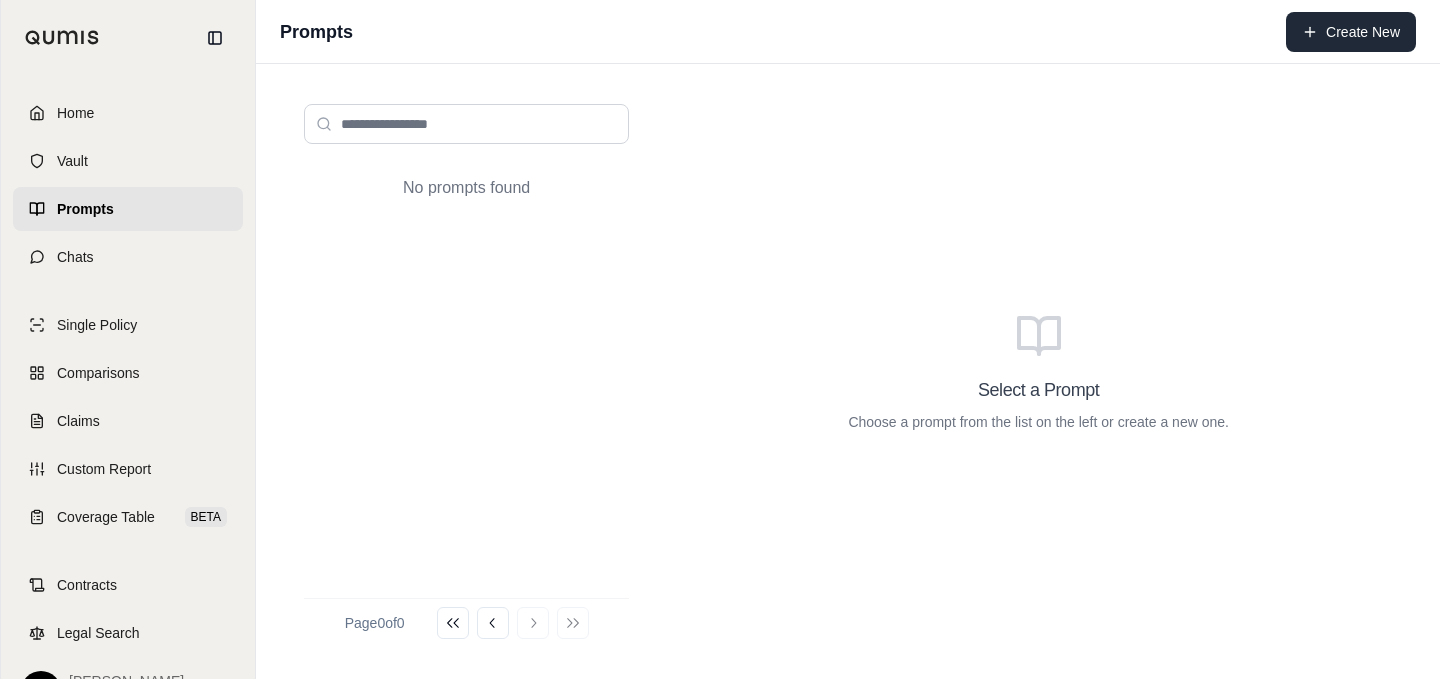 click on "Create New" at bounding box center [1351, 32] 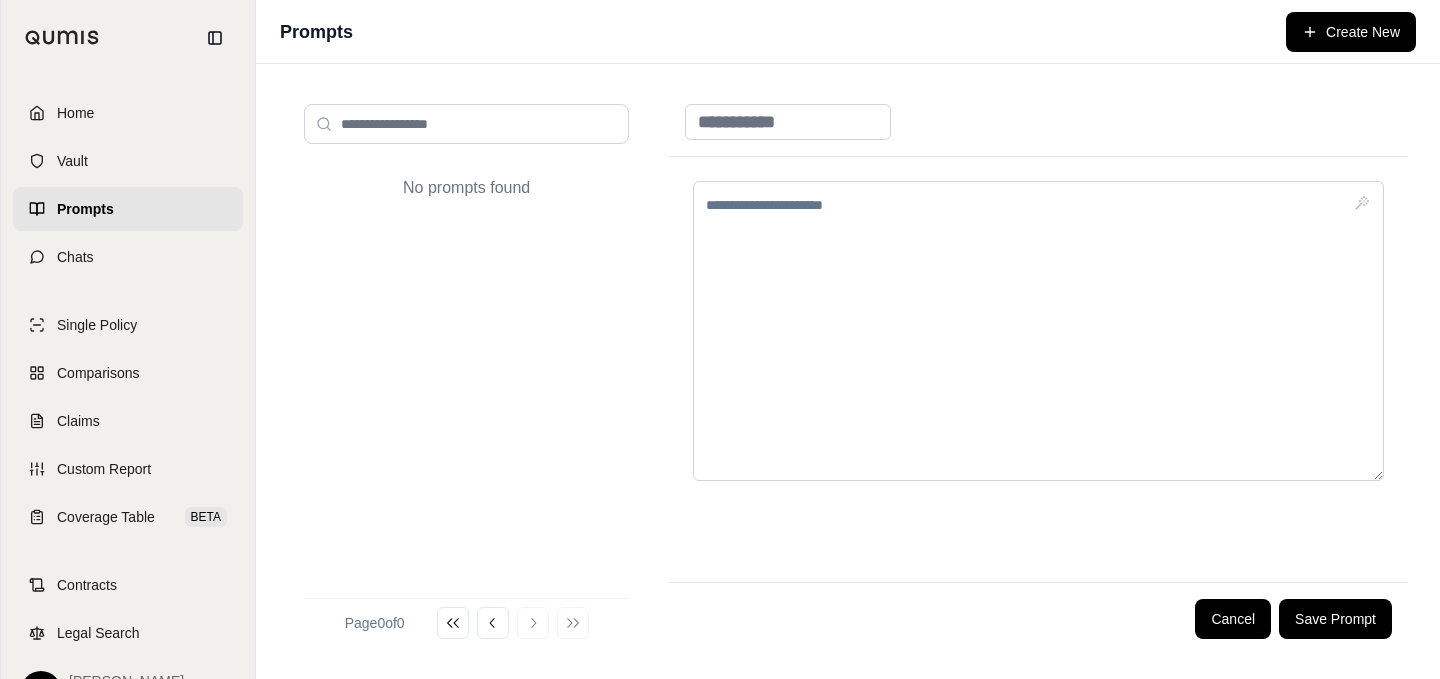 click on "Cancel" at bounding box center [1233, 619] 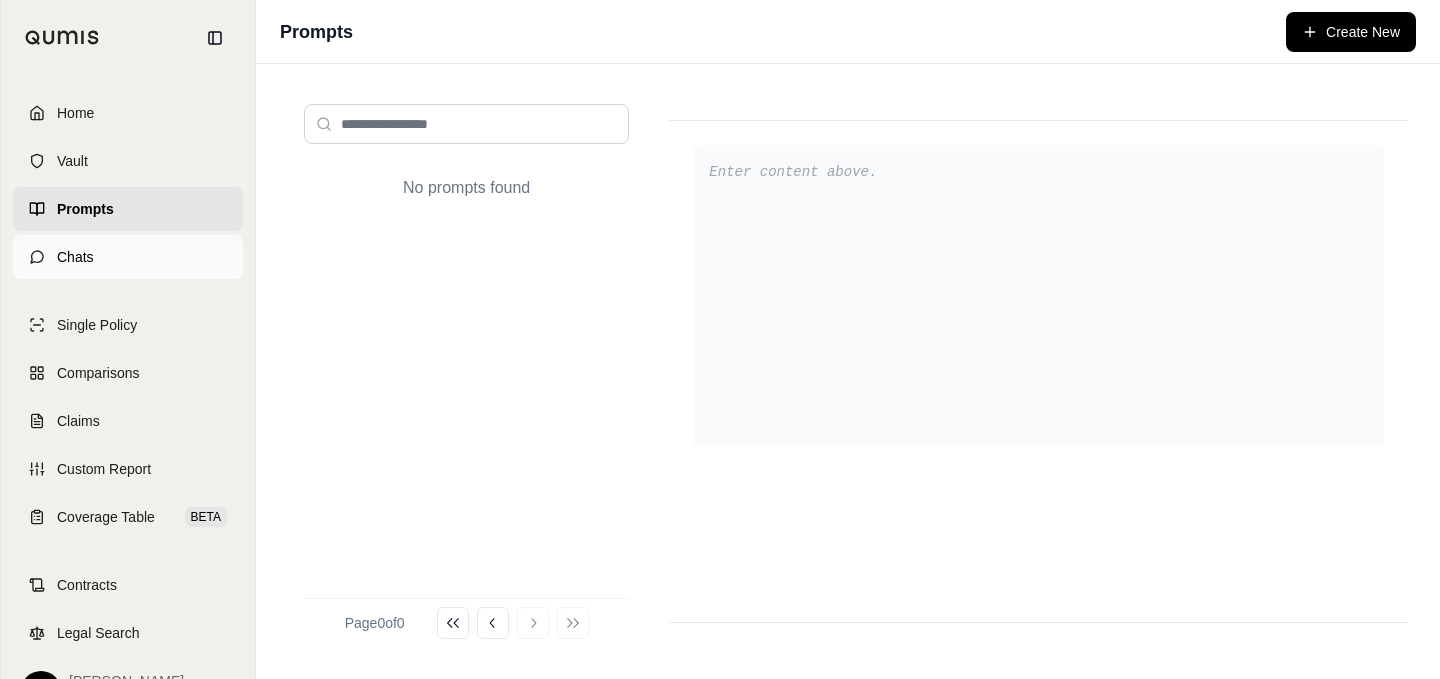 click on "Chats" at bounding box center (128, 257) 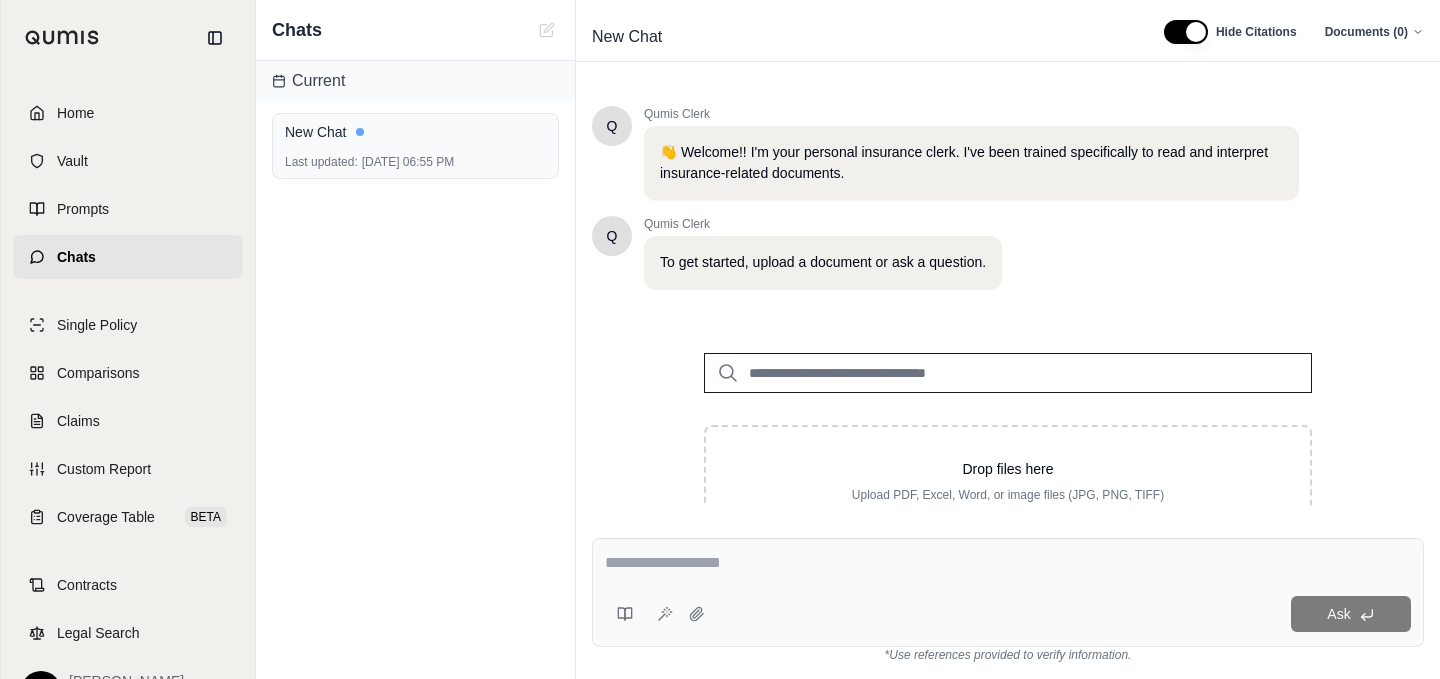 scroll, scrollTop: 78, scrollLeft: 0, axis: vertical 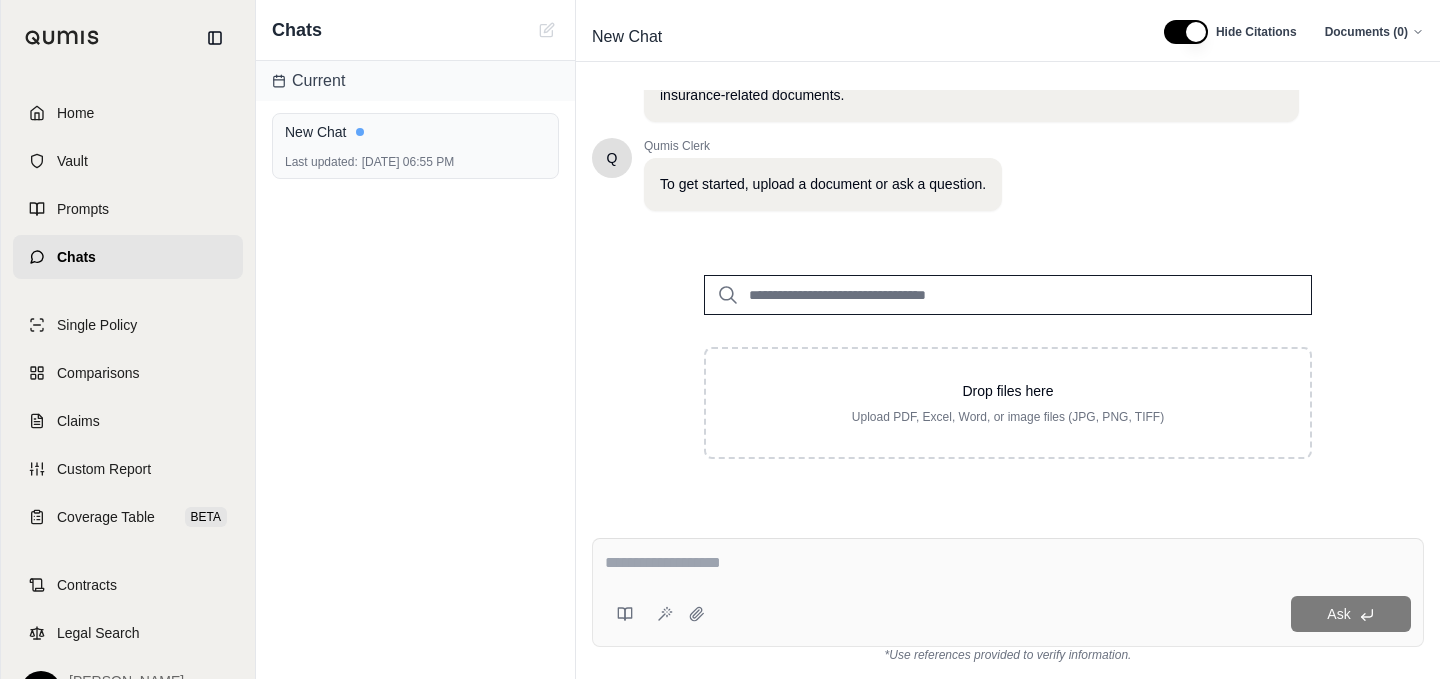 click at bounding box center (1008, 563) 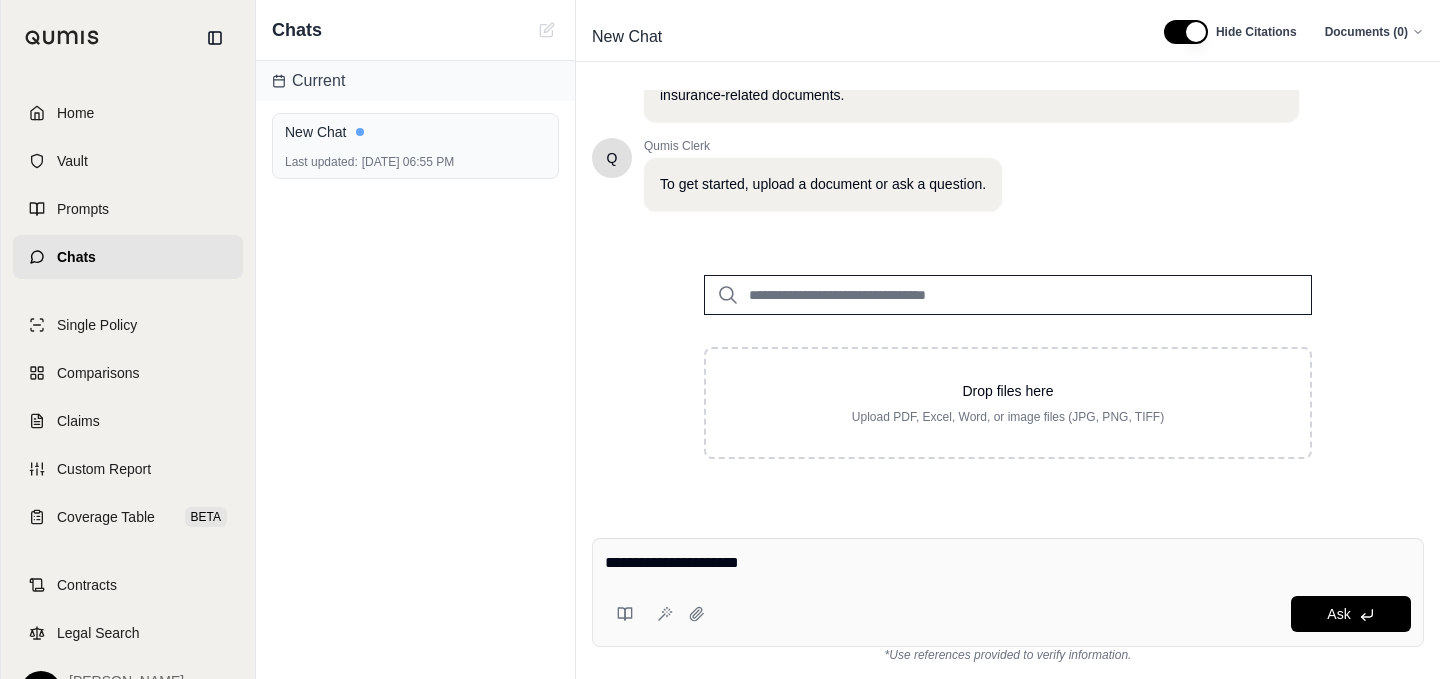type on "**********" 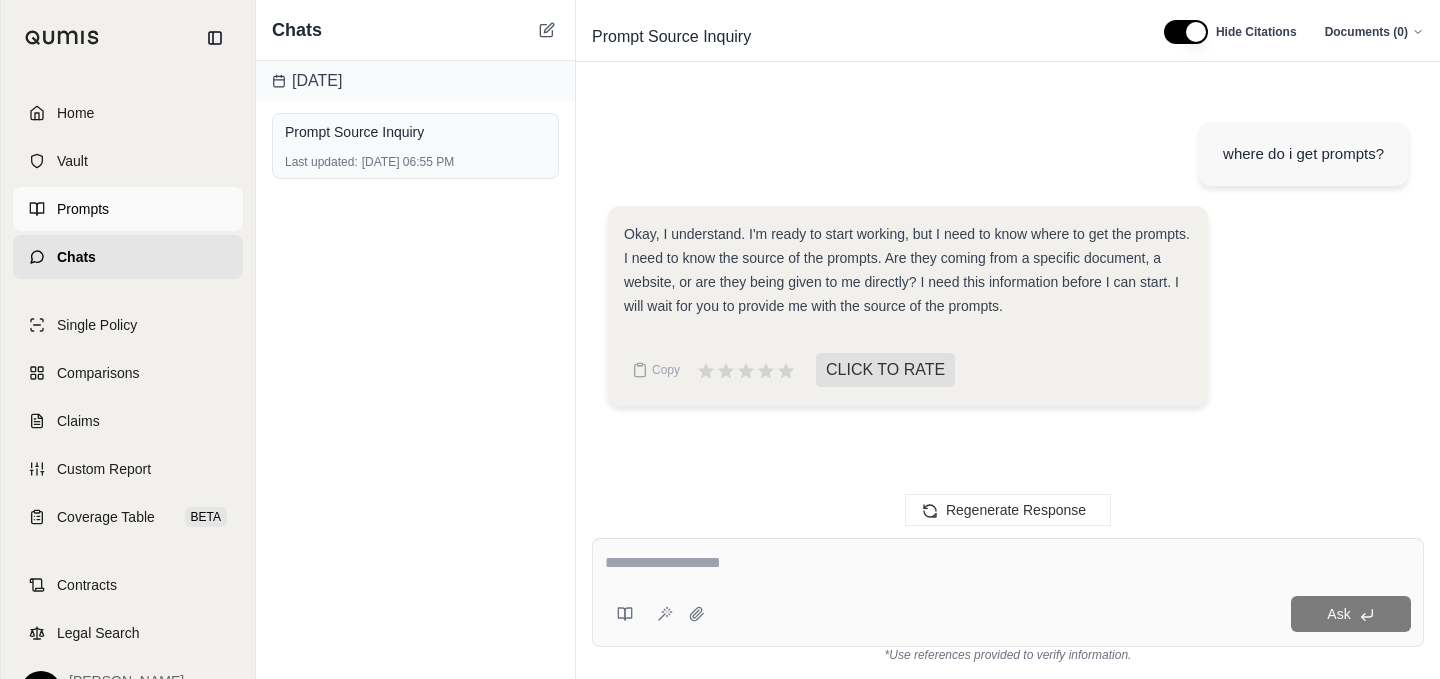 click on "Prompts" at bounding box center (128, 209) 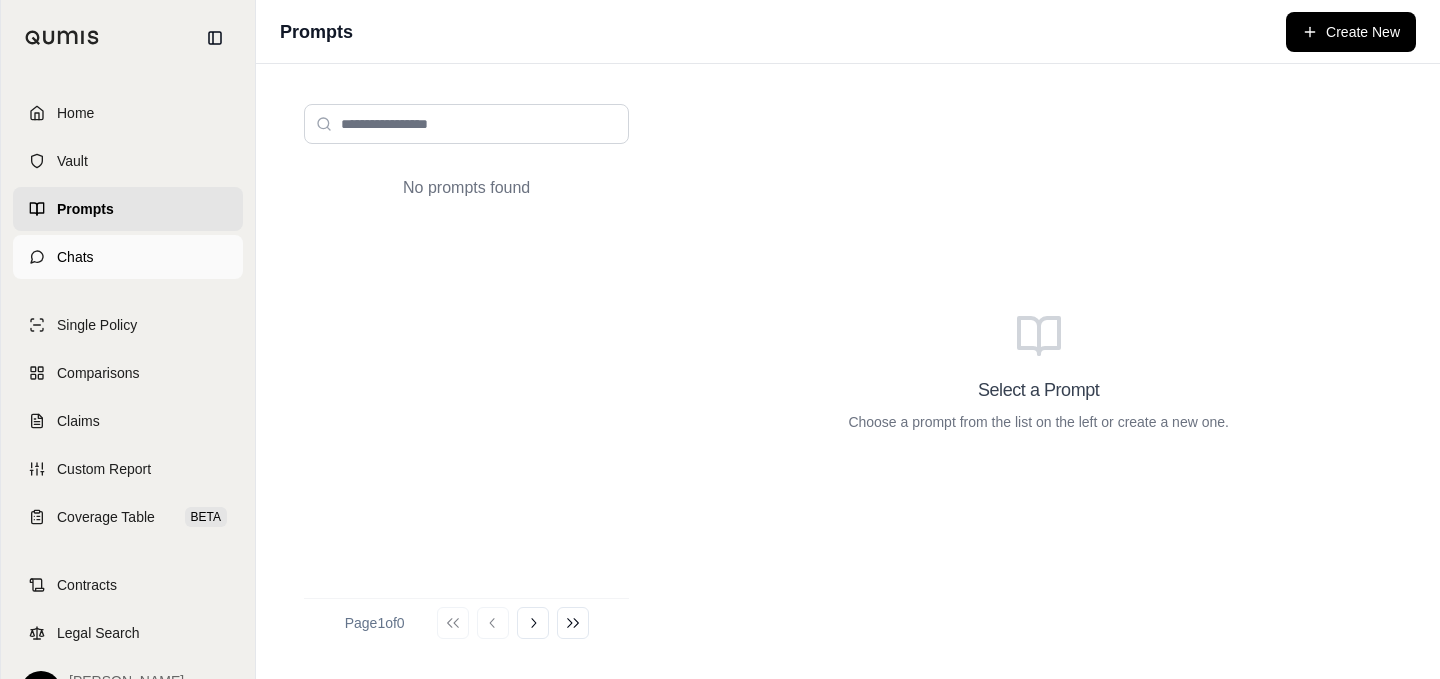 click on "Chats" at bounding box center (128, 257) 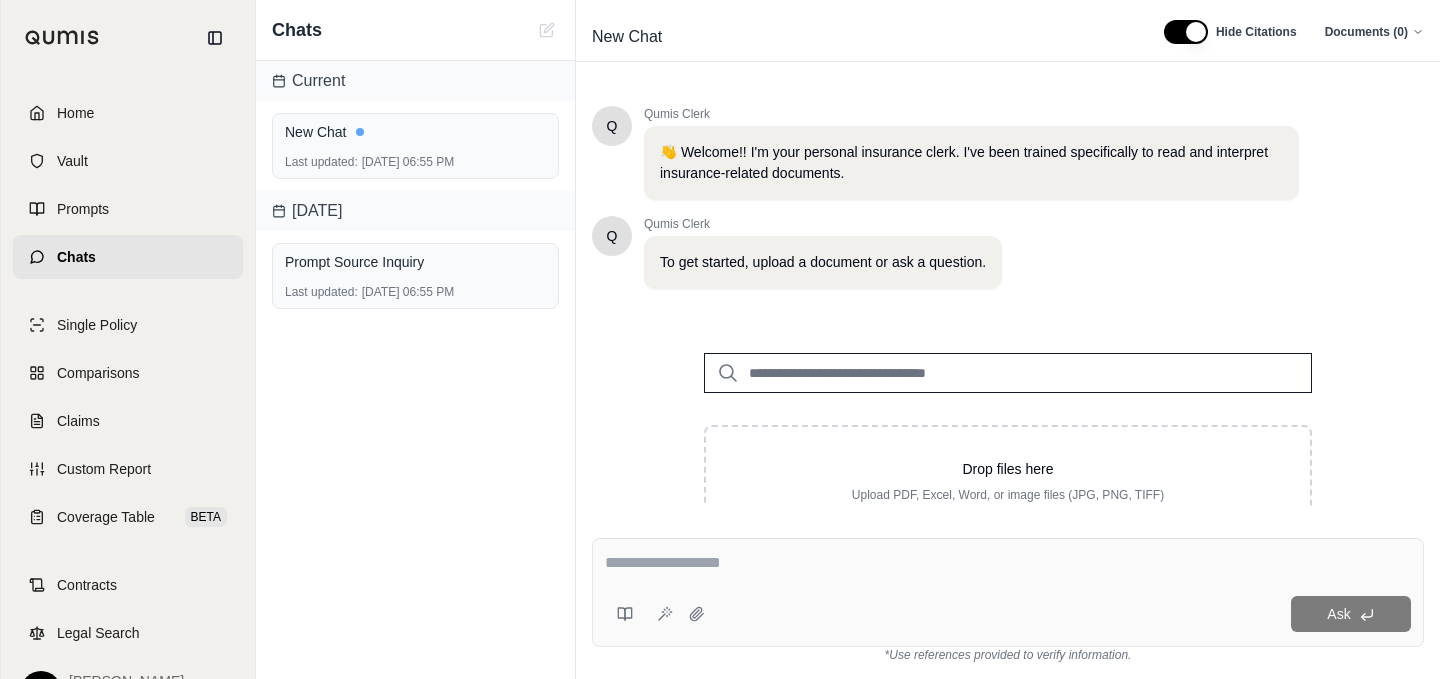 click on "Prompt Source Inquiry" at bounding box center (415, 262) 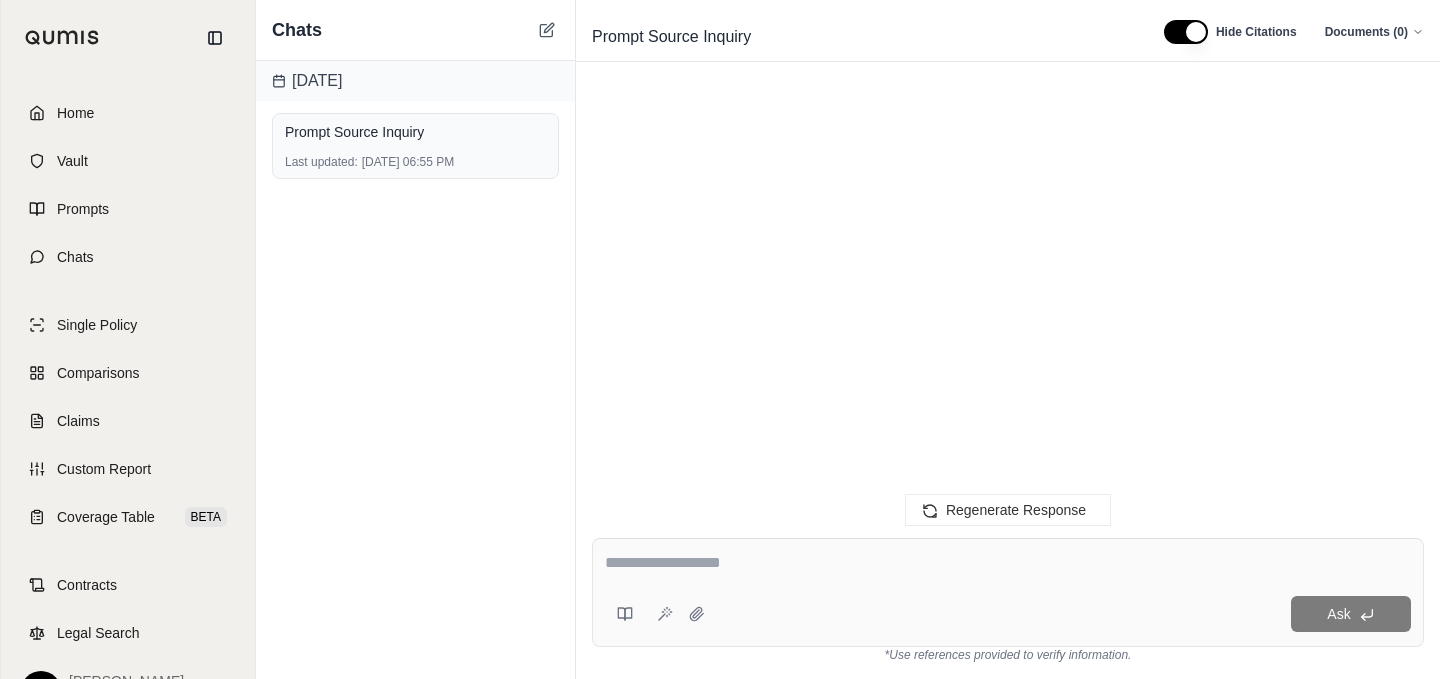 scroll, scrollTop: 0, scrollLeft: 0, axis: both 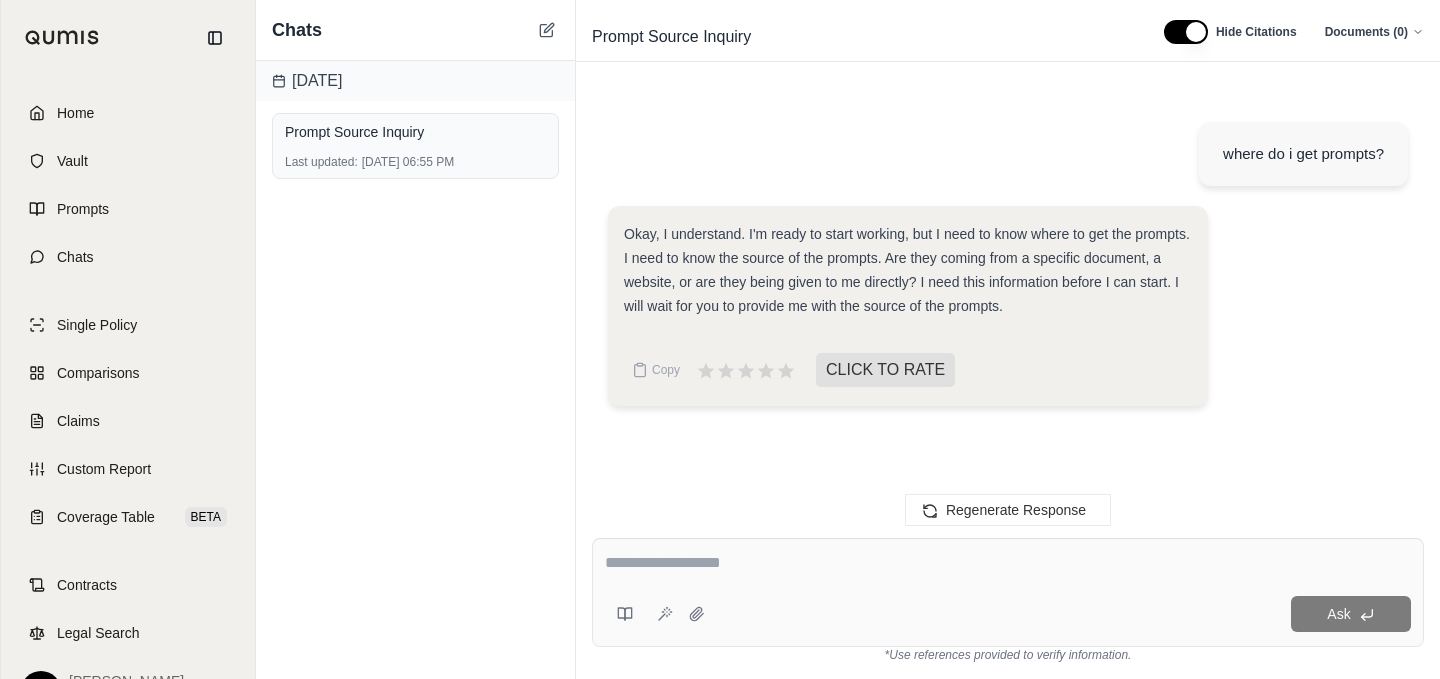 click at bounding box center (1008, 563) 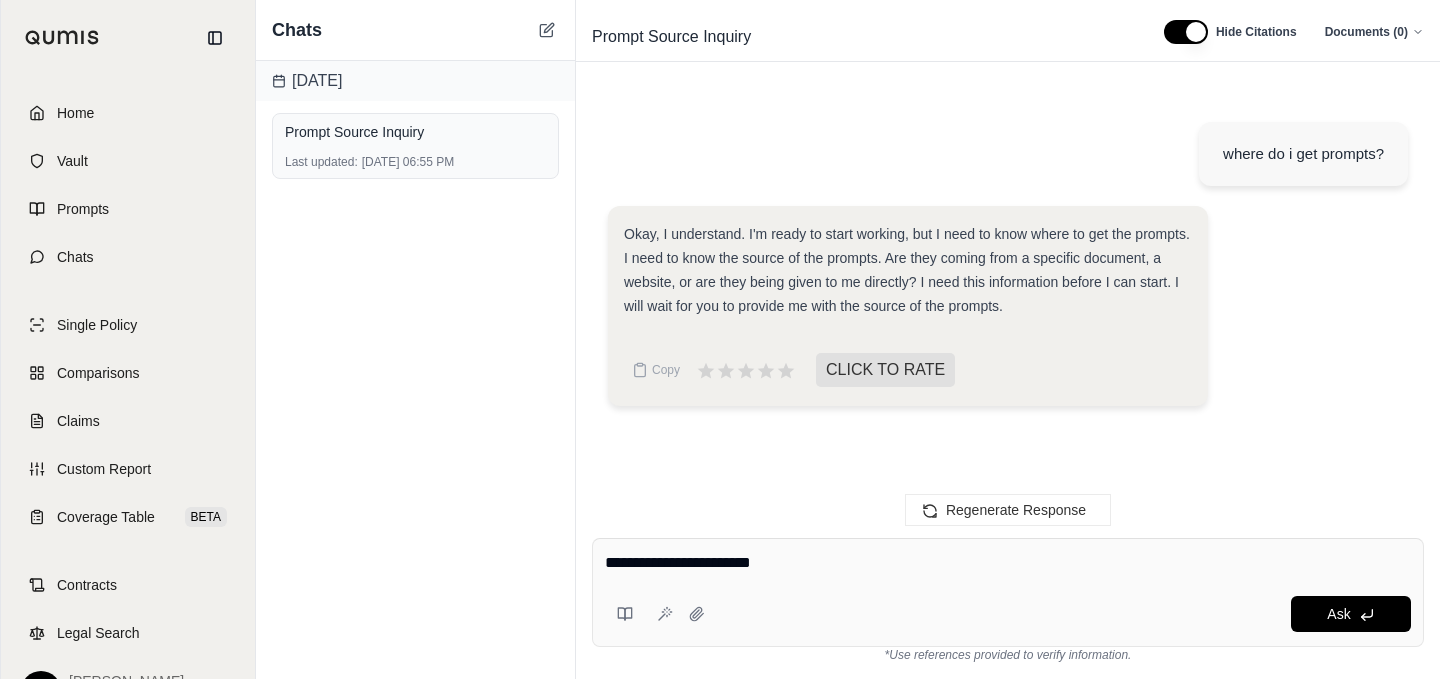 type on "**********" 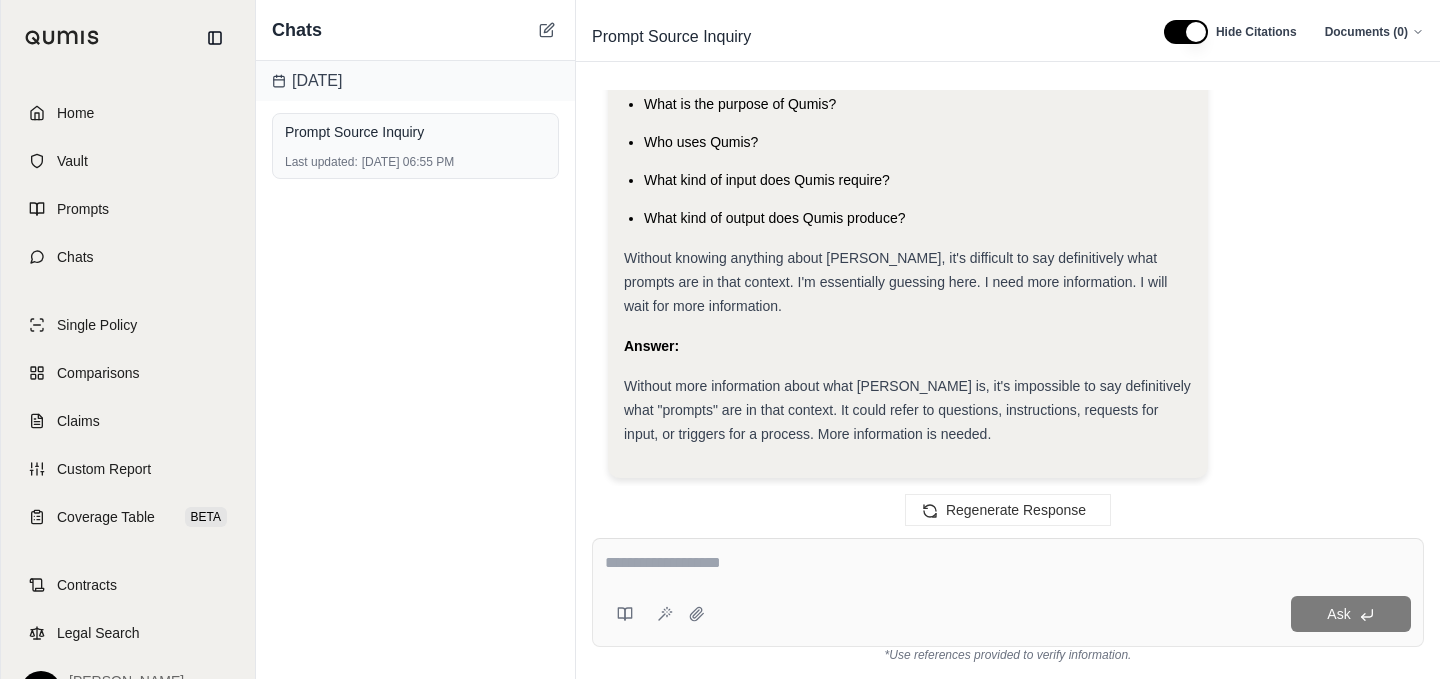 scroll, scrollTop: 1125, scrollLeft: 0, axis: vertical 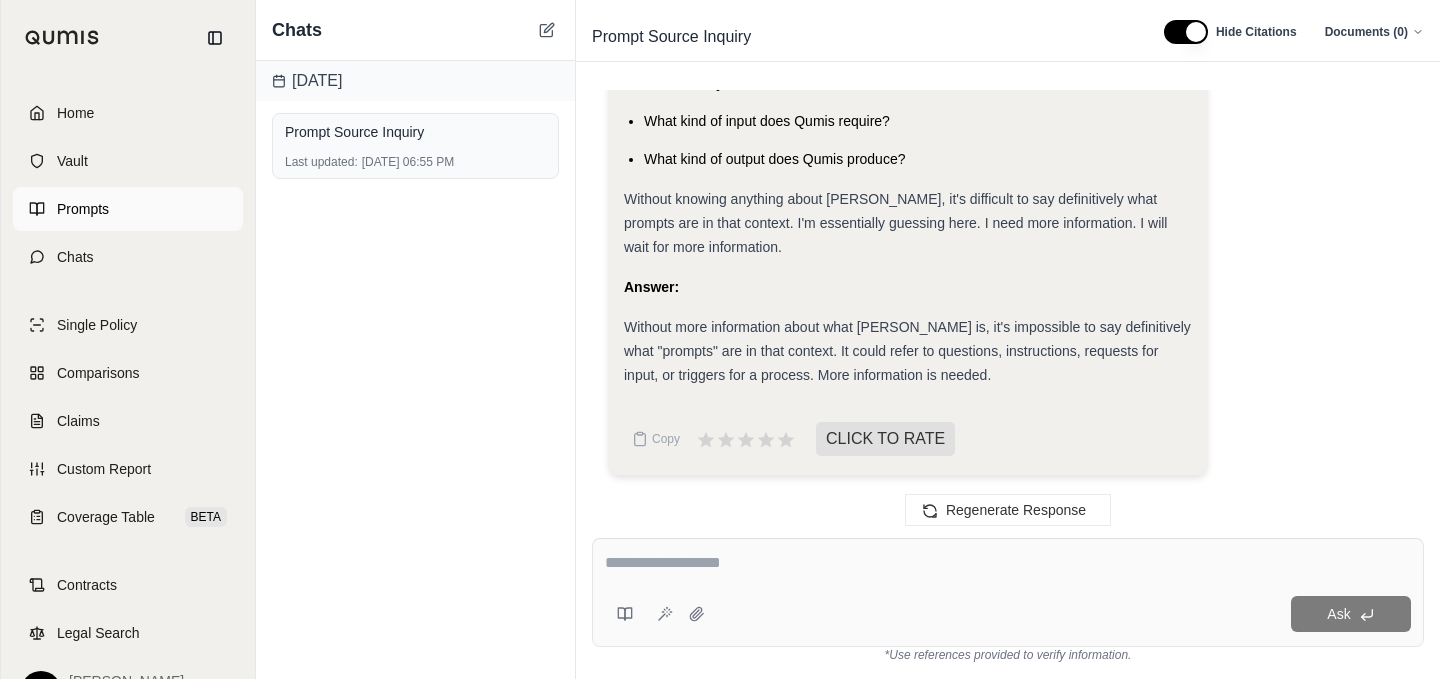 click on "Prompts" at bounding box center [128, 209] 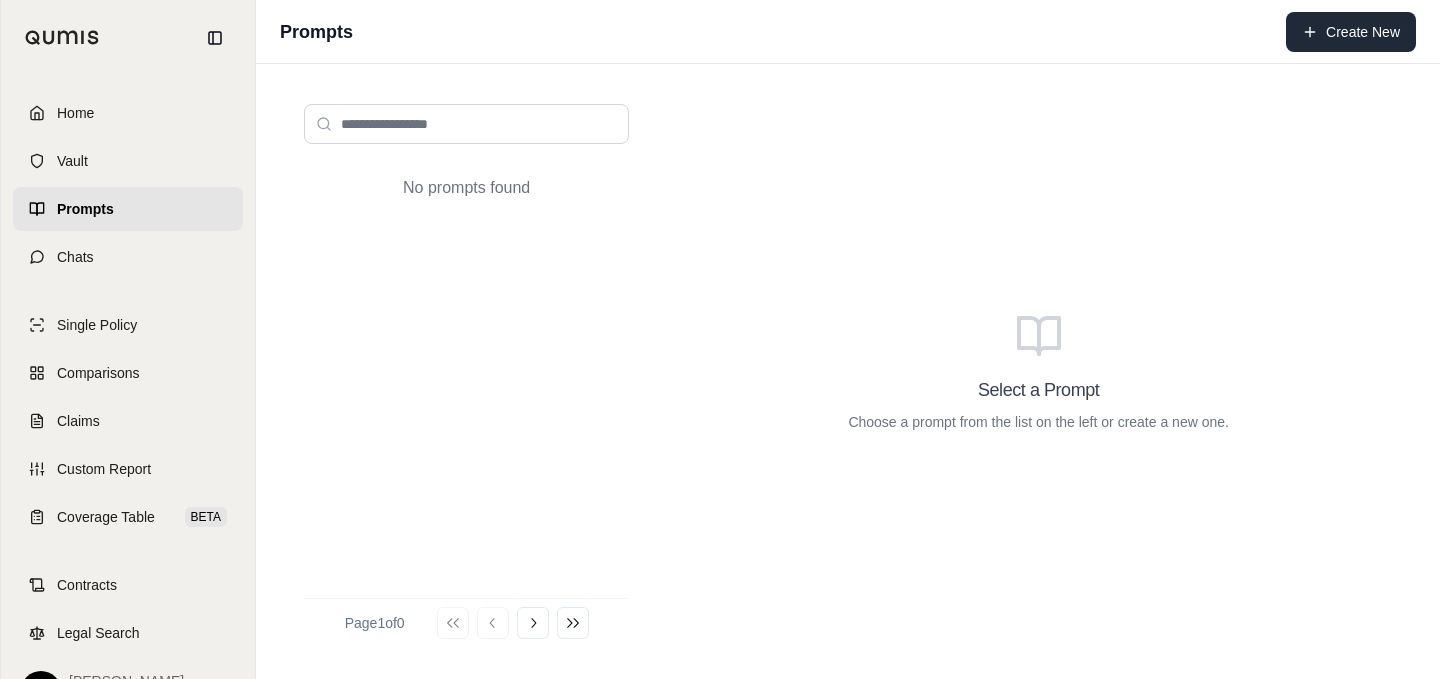 click on "Create New" at bounding box center [1351, 32] 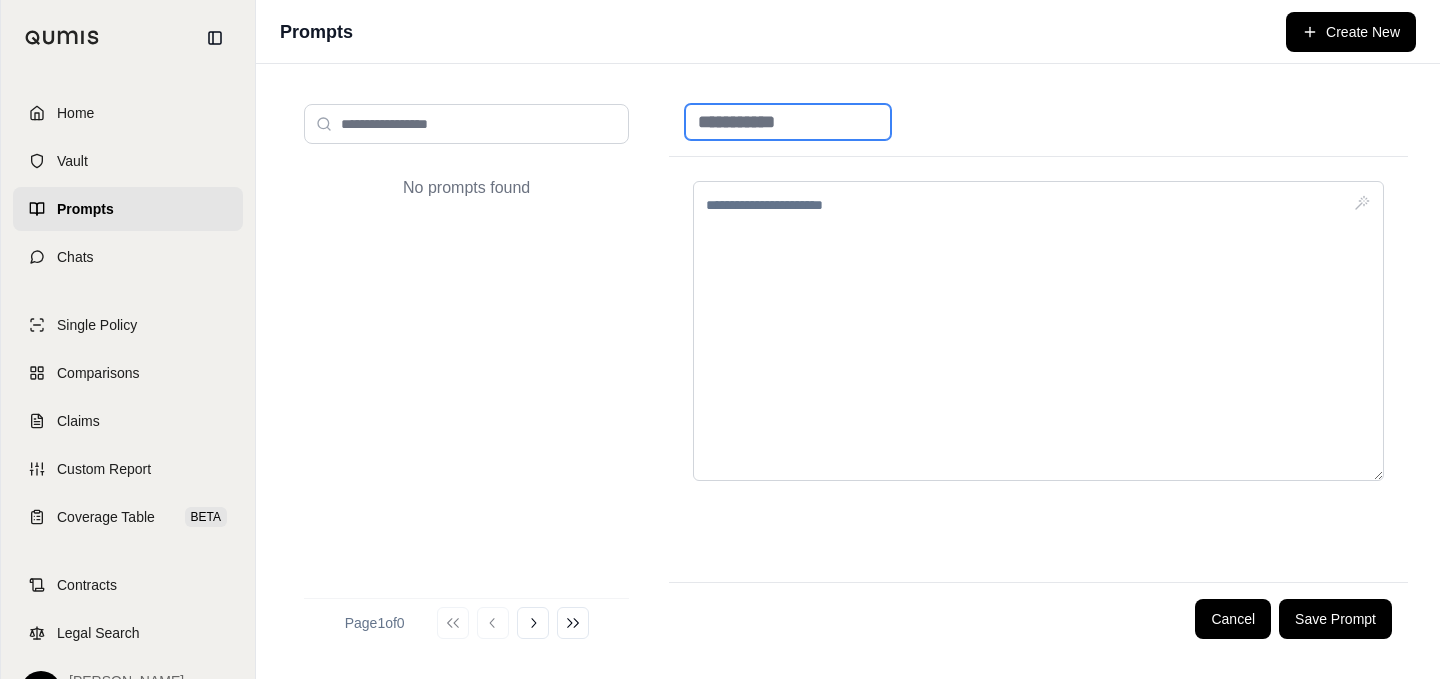click at bounding box center [788, 122] 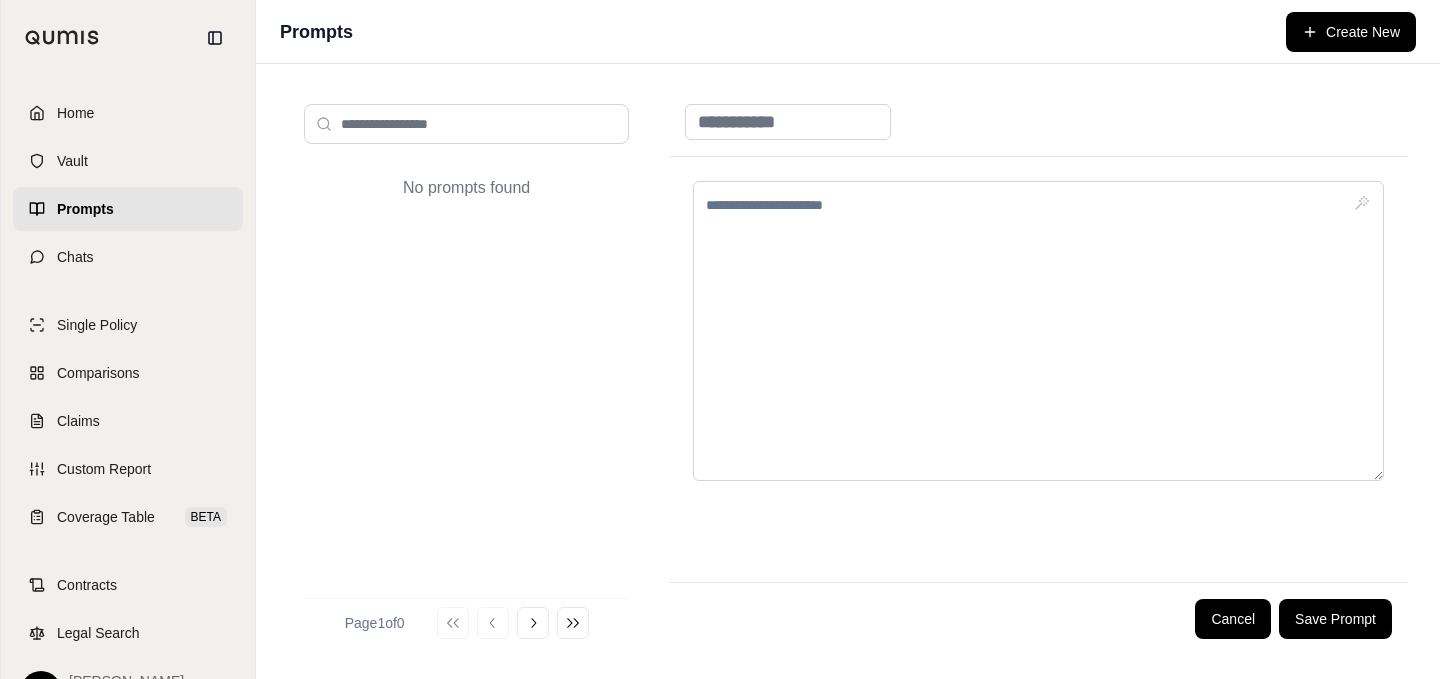 click on "No prompts found" at bounding box center [466, 371] 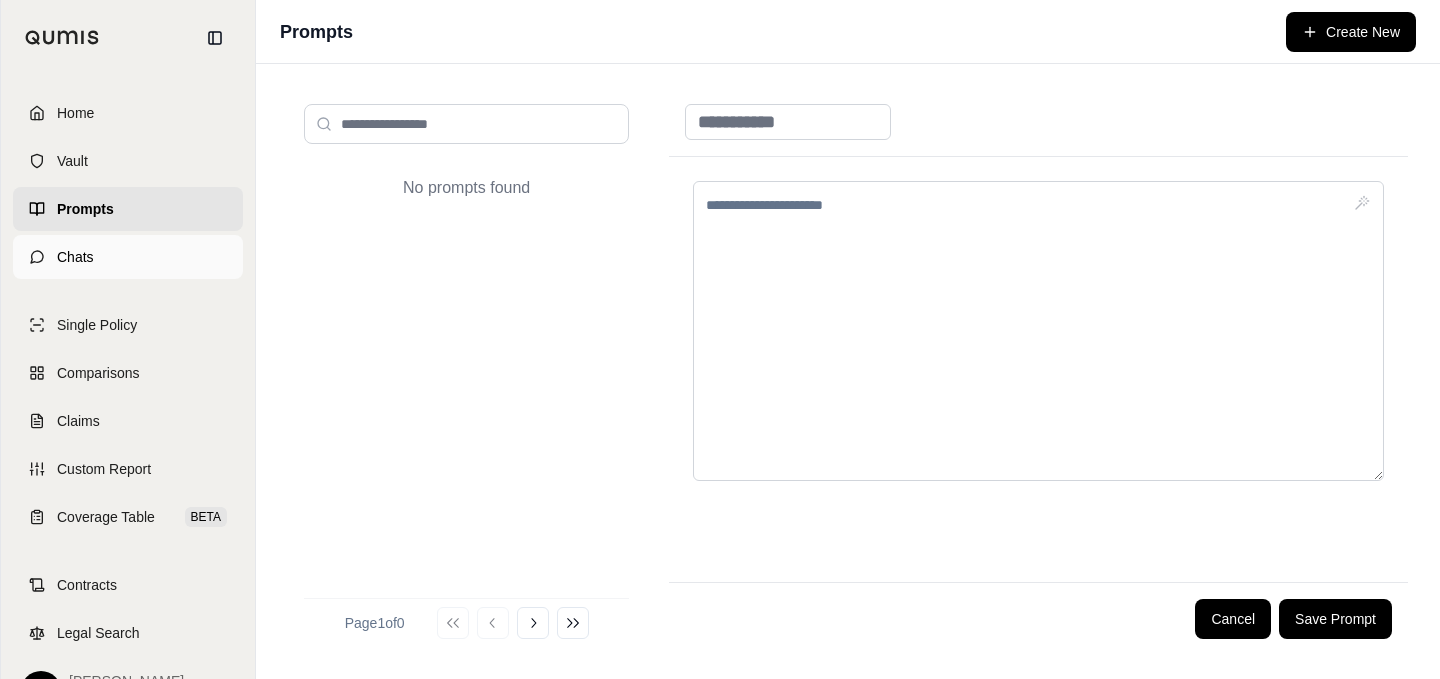 click on "Chats" at bounding box center [128, 257] 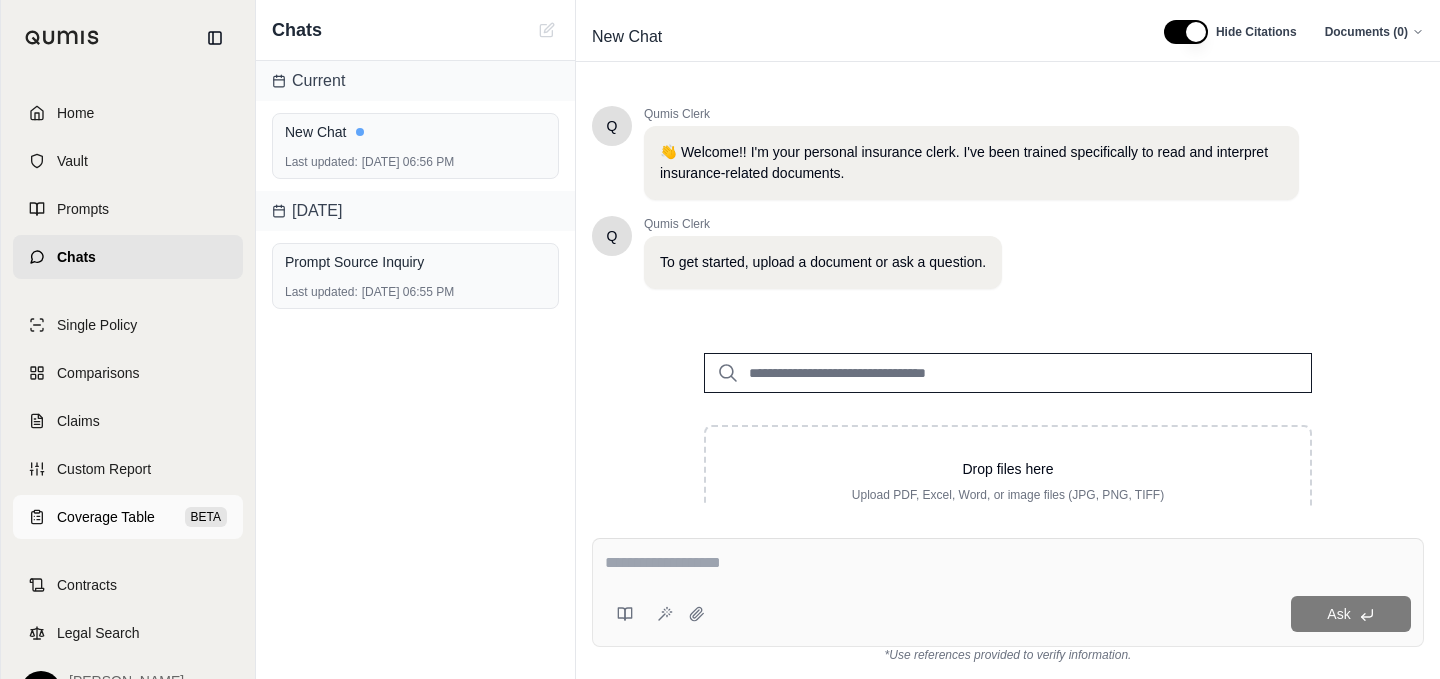 scroll, scrollTop: 48, scrollLeft: 0, axis: vertical 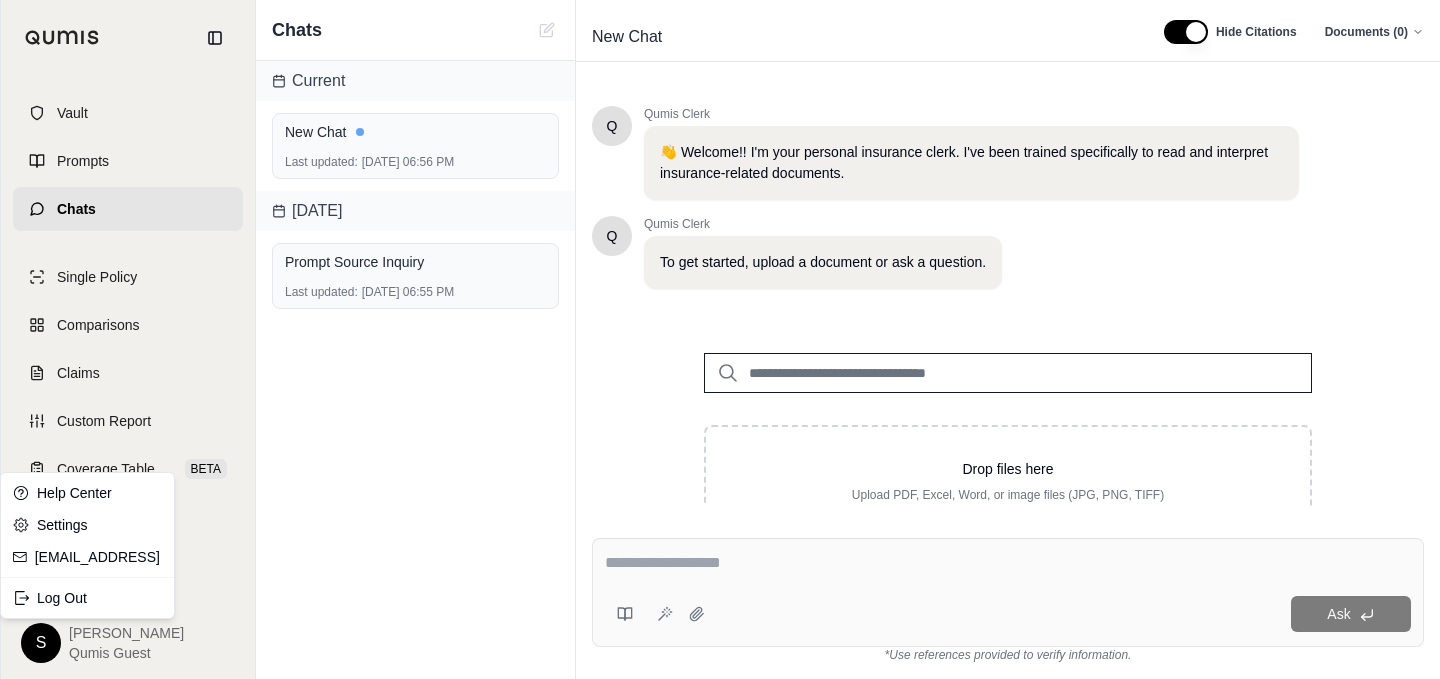 click on "Home Vault Prompts Chats Single Policy Comparisons Claims Custom Report Coverage Table BETA Contracts Legal Search S [PERSON_NAME] Guest Chats Current New Chat Last updated: [DATE] 06:56 PM [DATE] Prompt Source Inquiry Last updated: [DATE] 06:55 PM New Chat Hide Citations Documents ( 0 )   Q Qumis Clerk   👋 Welcome!! I'm your personal insurance clerk. I've been trained specifically to read and interpret insurance-related documents. Q Qumis Clerk To get started, upload a document or ask a question. Drop files here Upload PDF, Excel, Word, or image files (JPG, PNG, TIFF) Ask *Use references provided to verify information.
Help Center Settings [EMAIL_ADDRESS] Log Out" at bounding box center (720, 339) 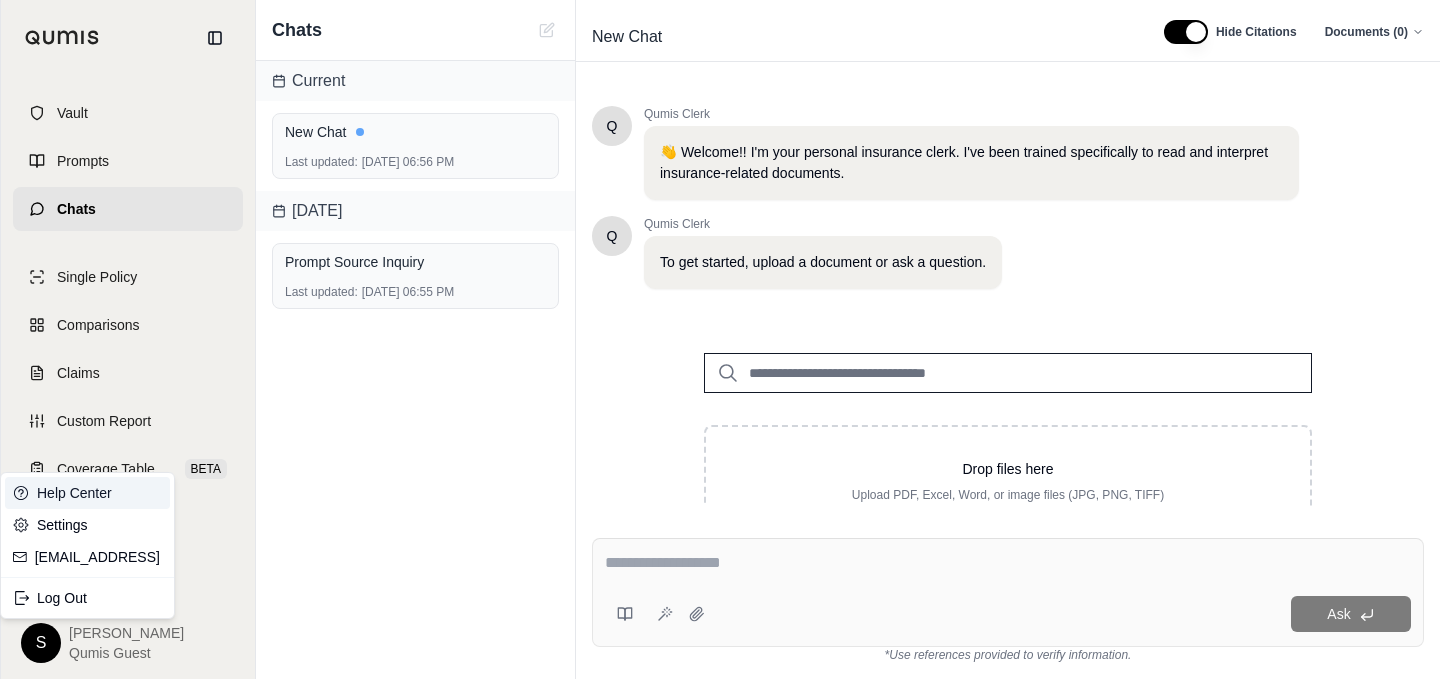 click on "Help Center" at bounding box center (87, 493) 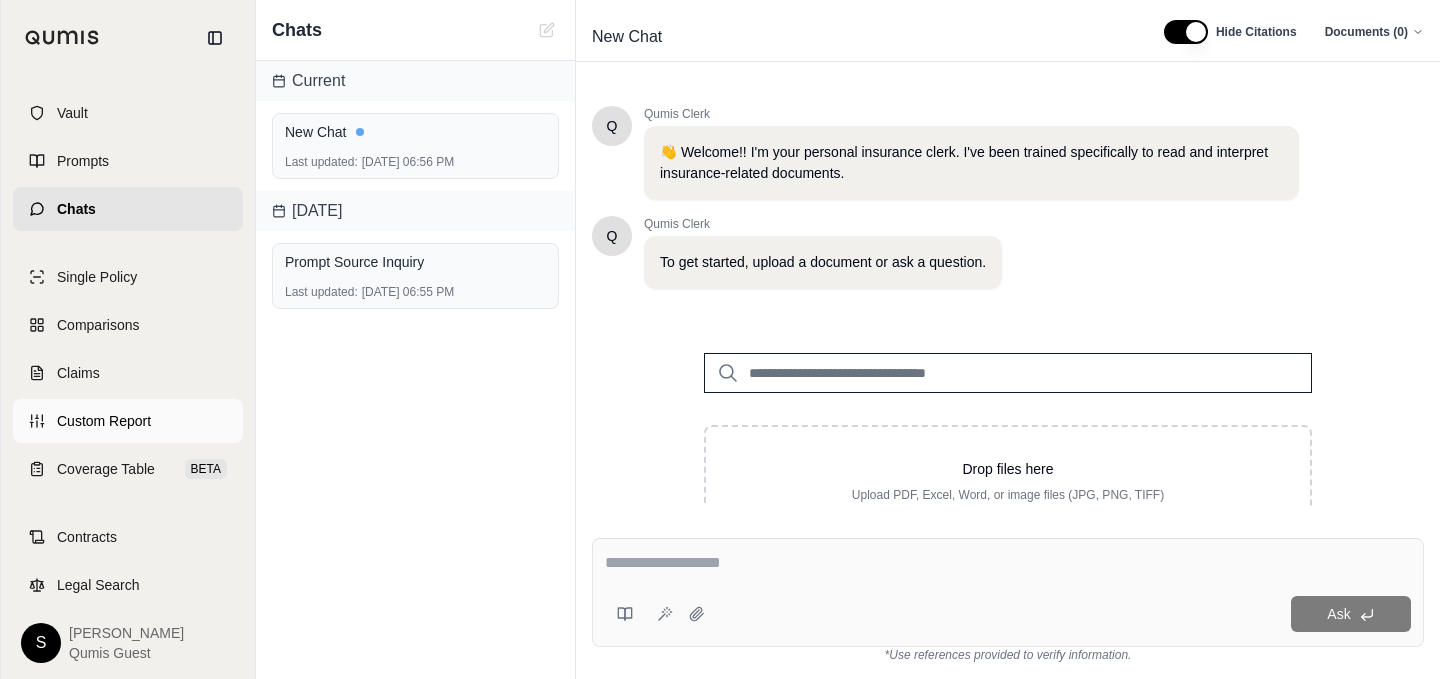 click on "Custom Report" at bounding box center [128, 421] 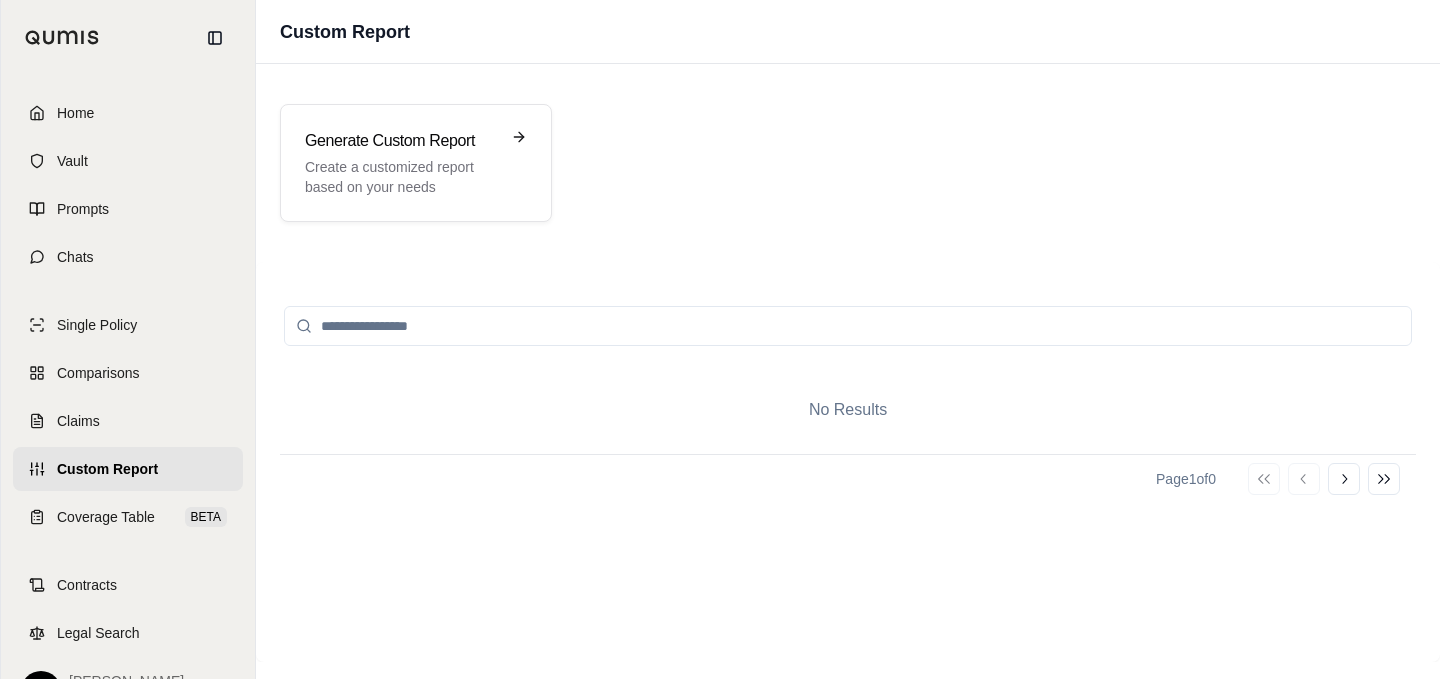 click at bounding box center [848, 326] 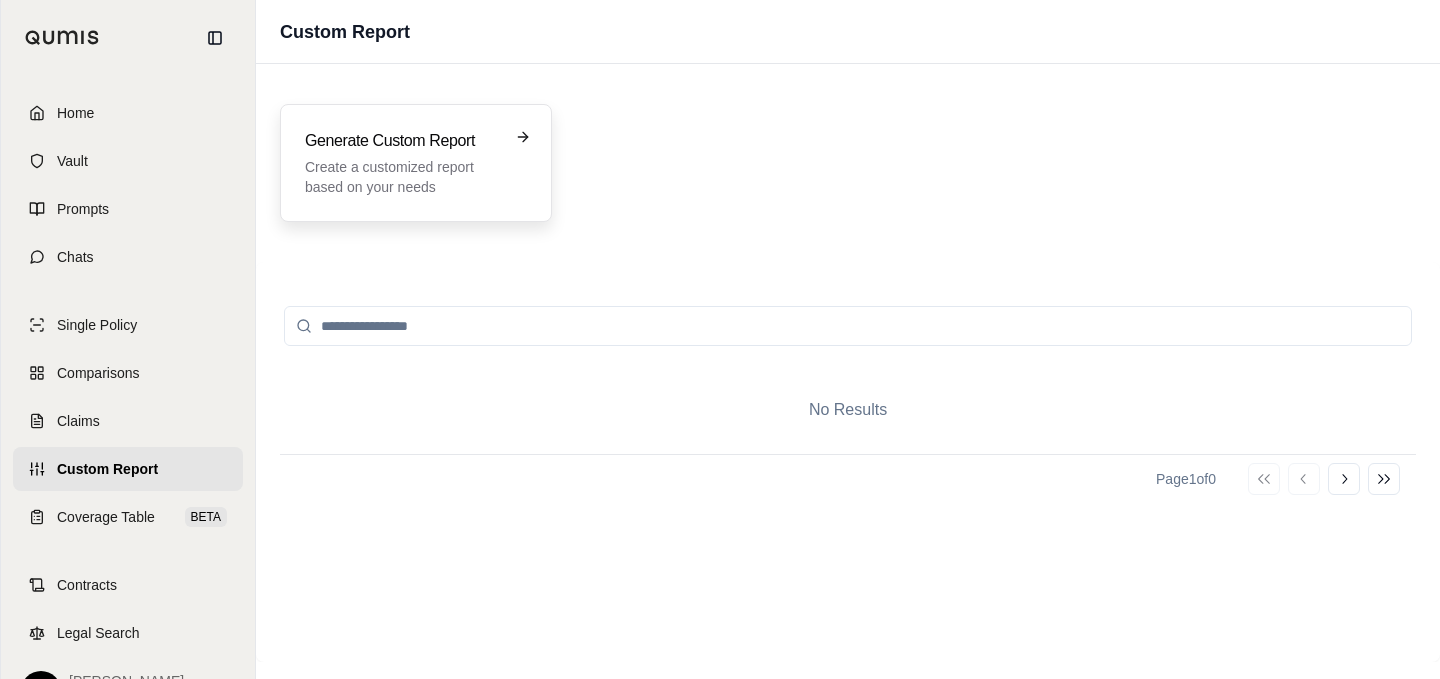 click on "Generate Custom Report" at bounding box center [402, 141] 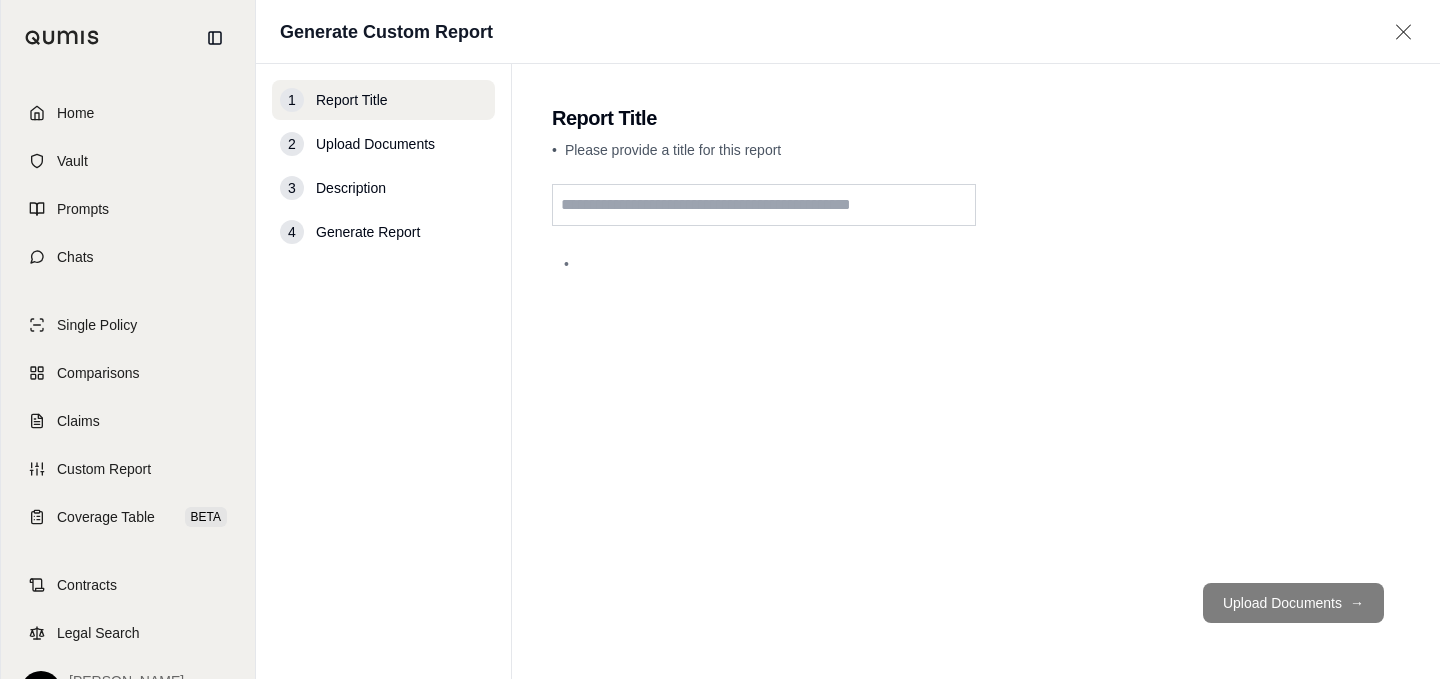click on "Upload Documents" at bounding box center [375, 144] 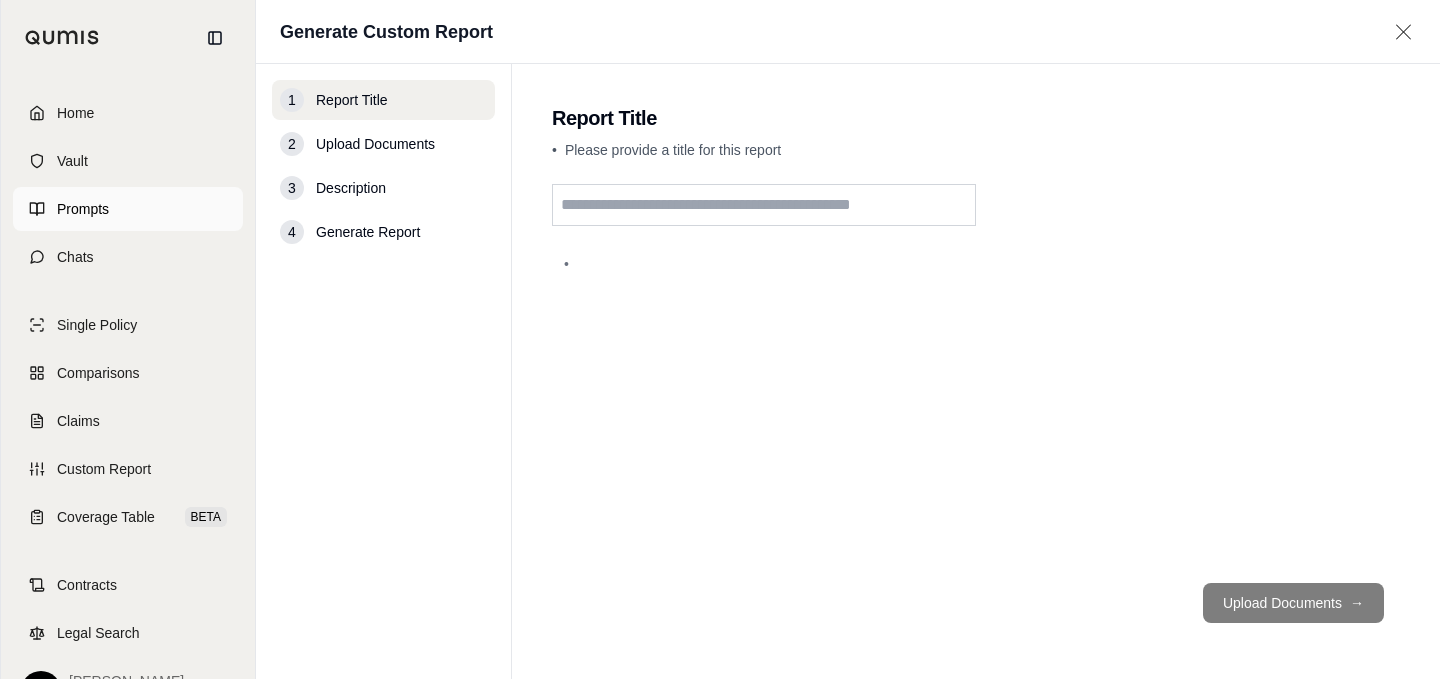 click on "Prompts" at bounding box center (128, 209) 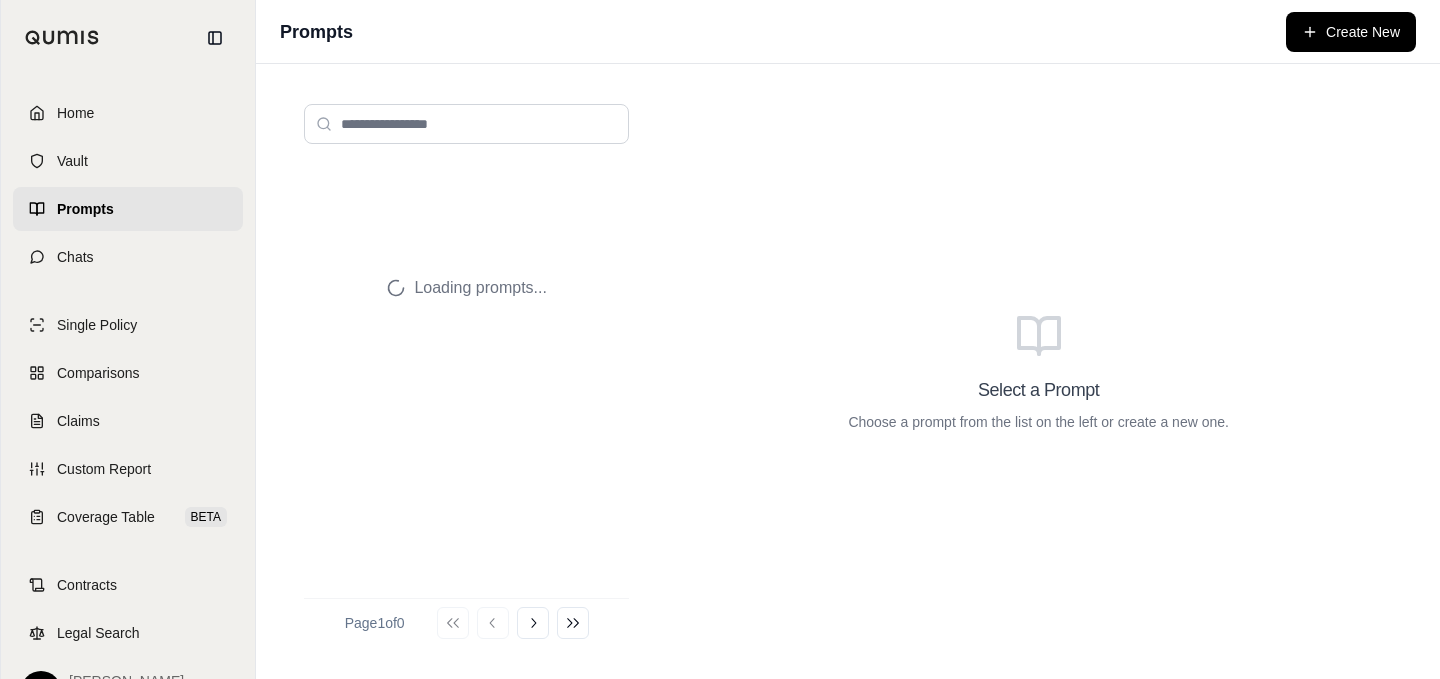 click on "Loading prompts..." at bounding box center (466, 288) 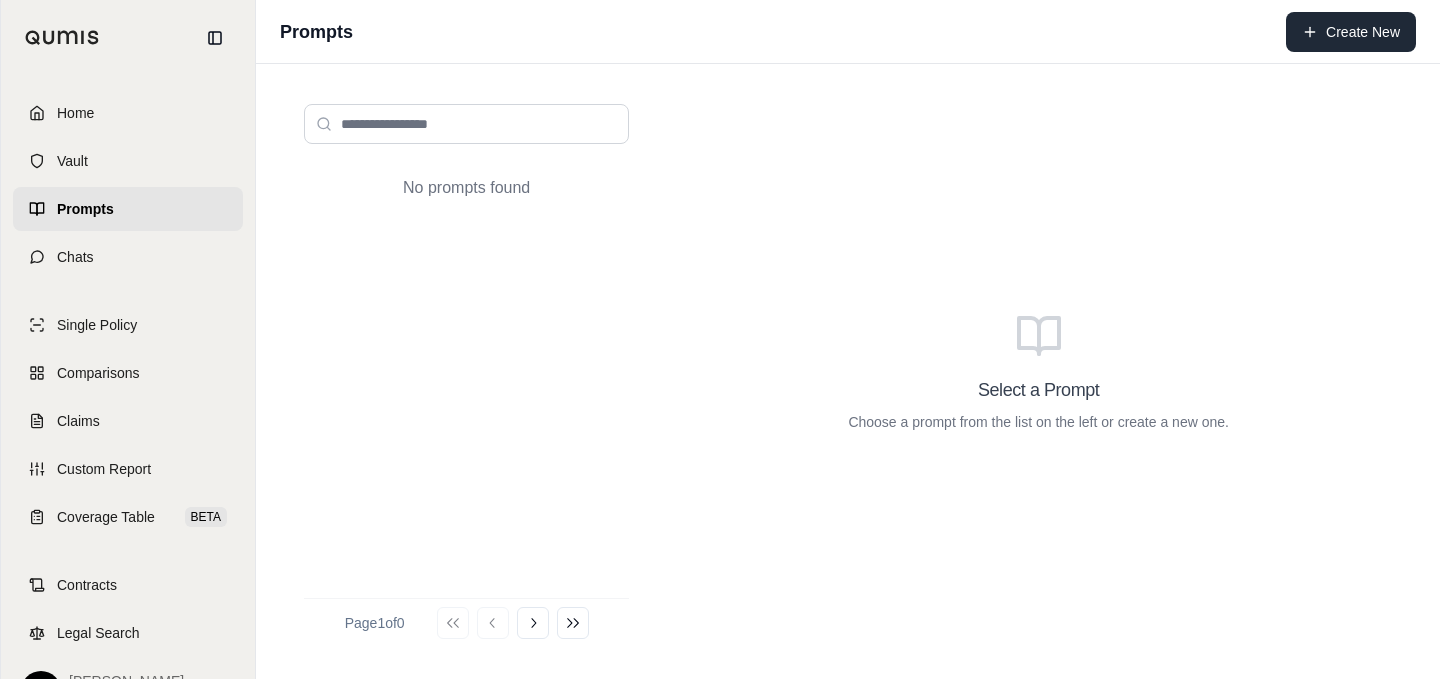 click on "Create New" at bounding box center [1351, 32] 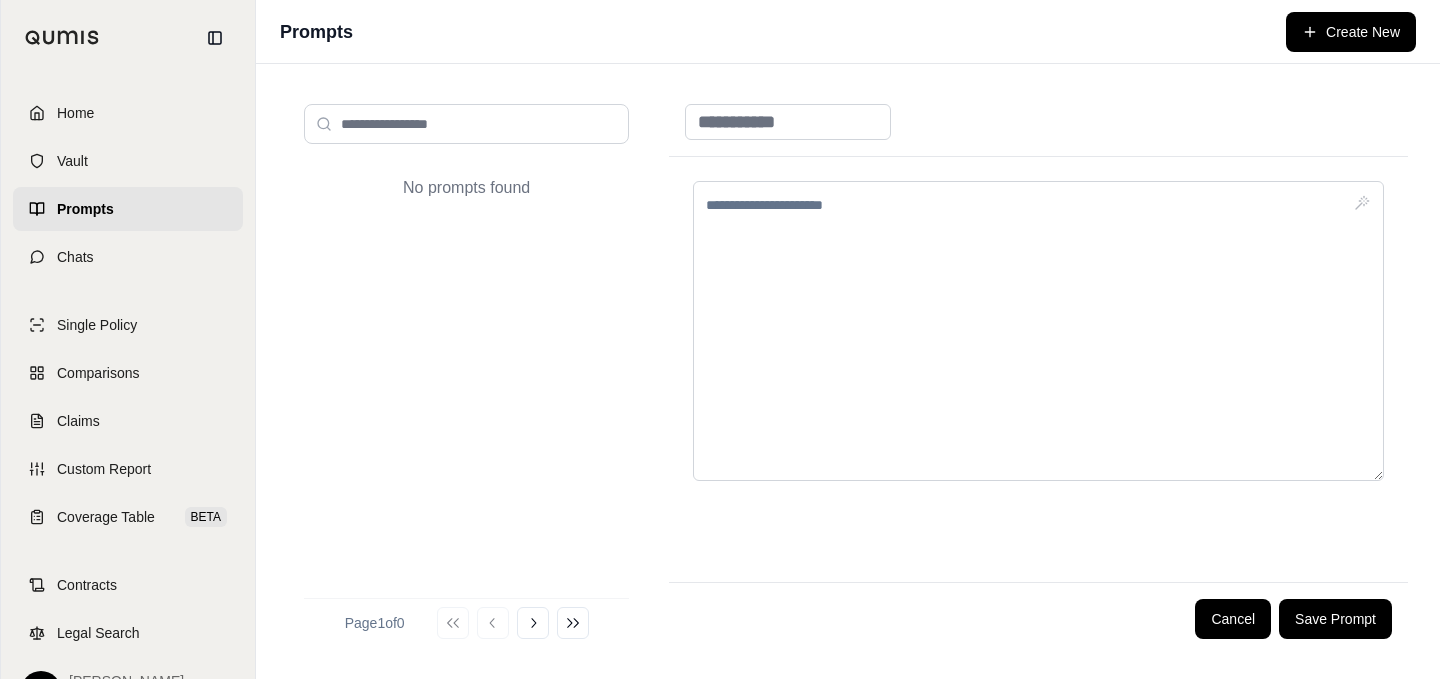 click at bounding box center (1038, 331) 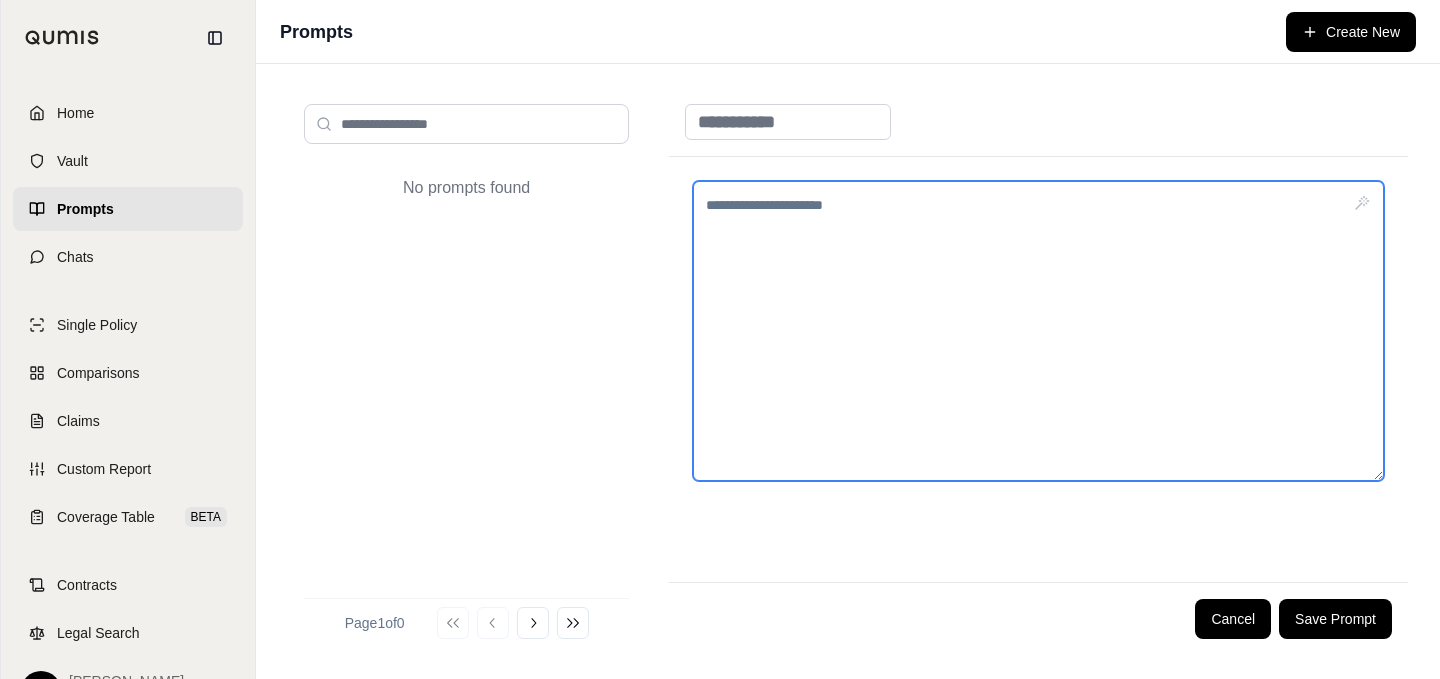 paste on "**********" 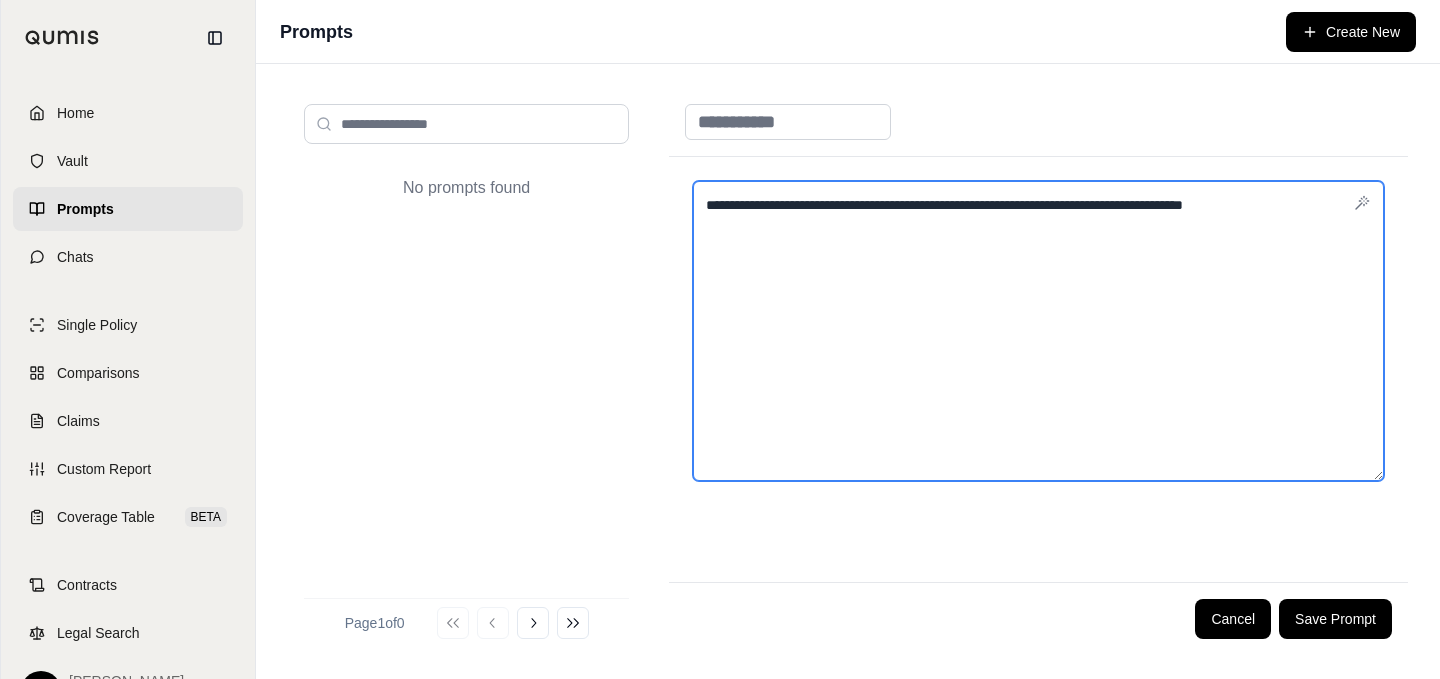 type on "**********" 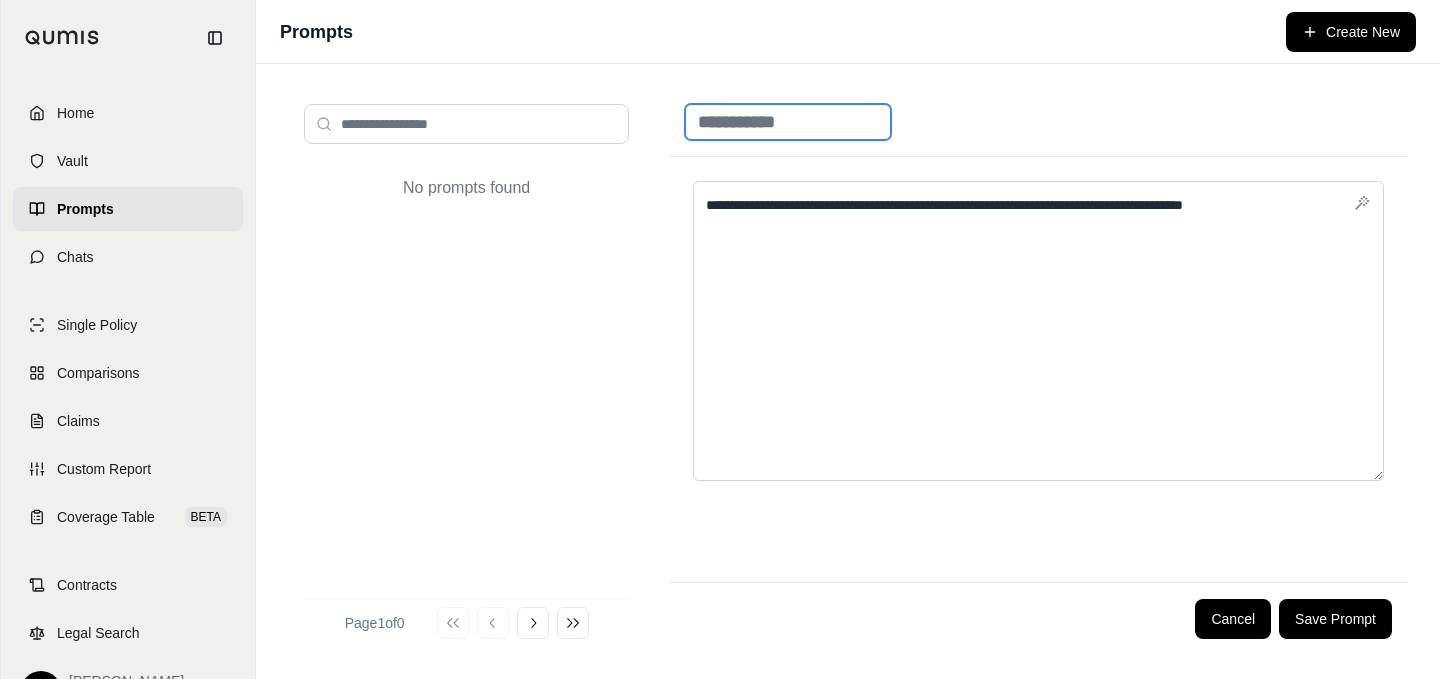 click at bounding box center [788, 122] 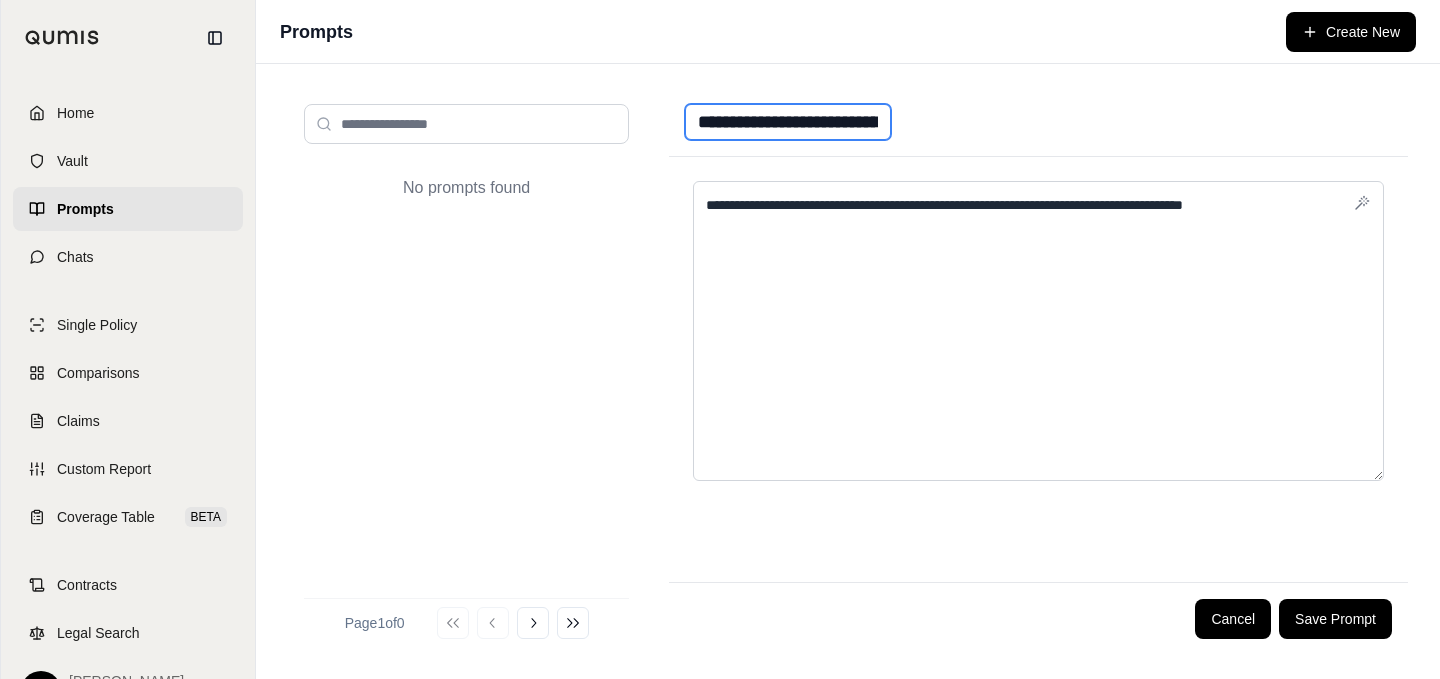 scroll, scrollTop: 0, scrollLeft: 61, axis: horizontal 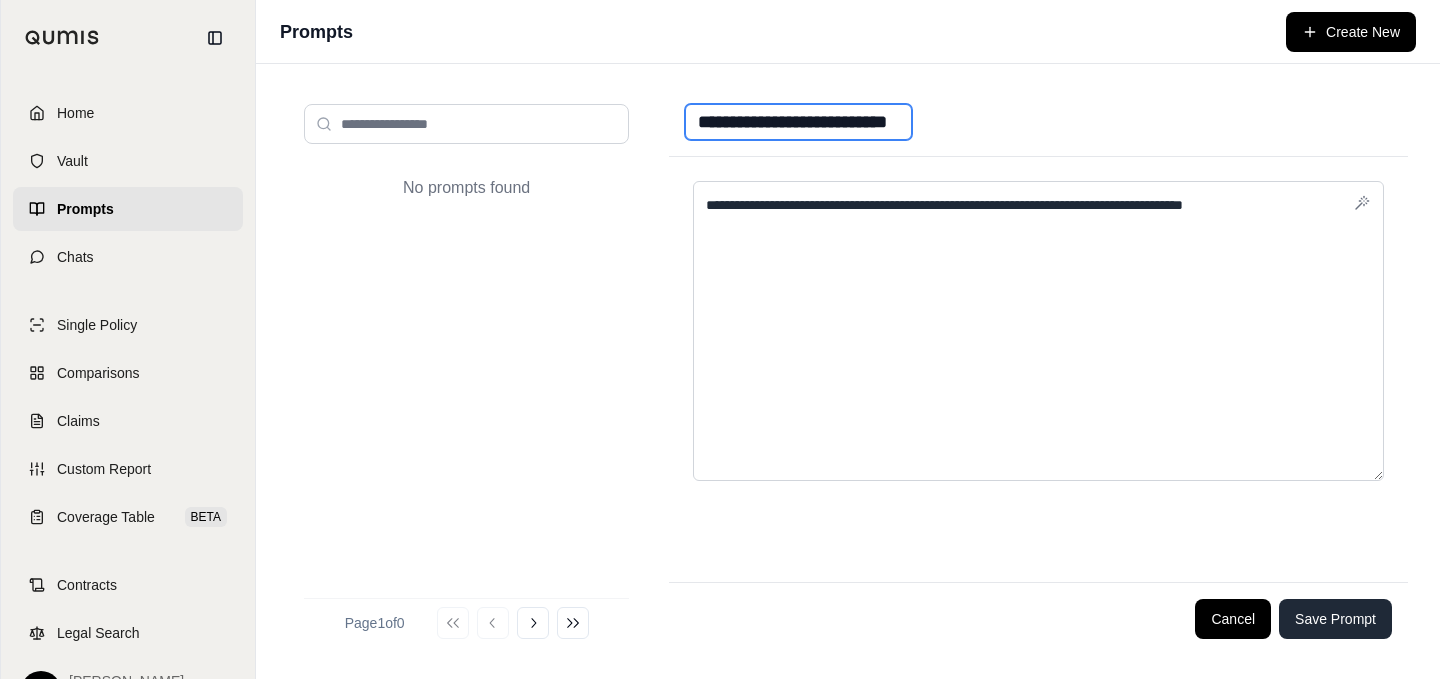 type on "**********" 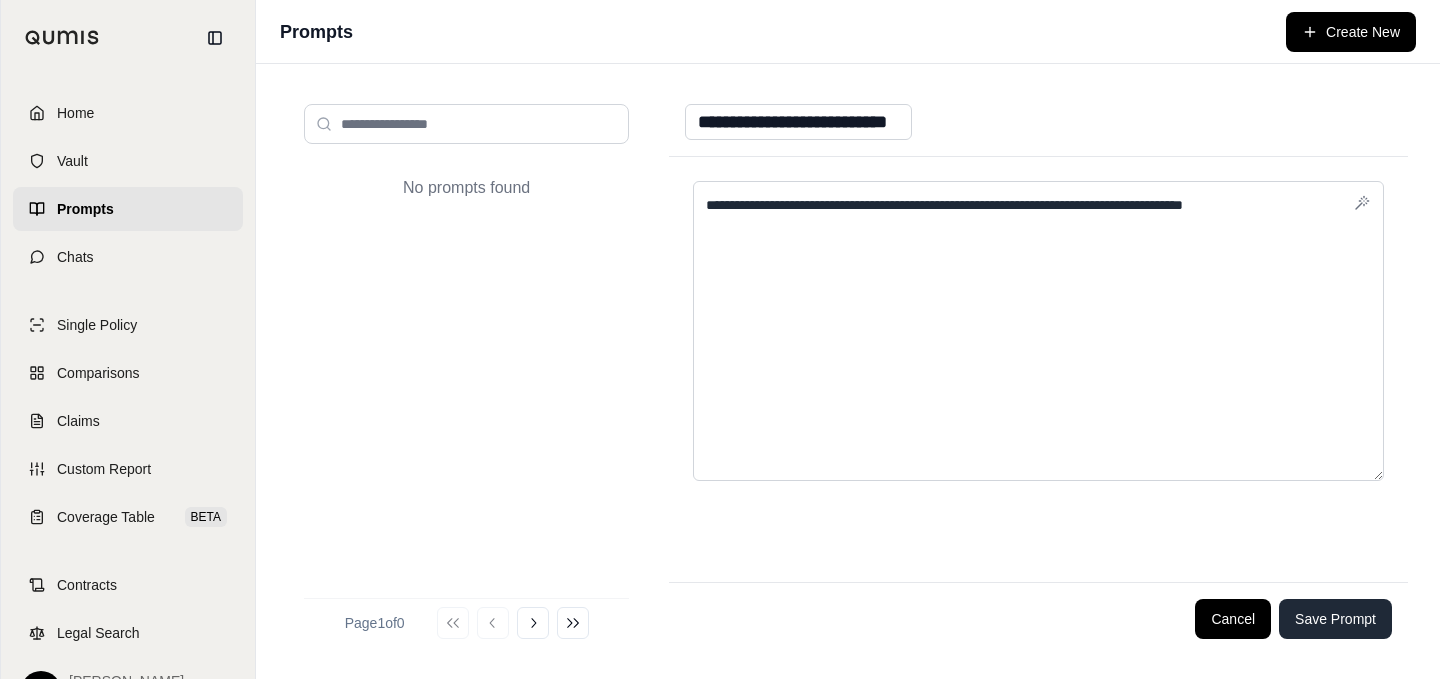 click on "Save Prompt" at bounding box center [1335, 619] 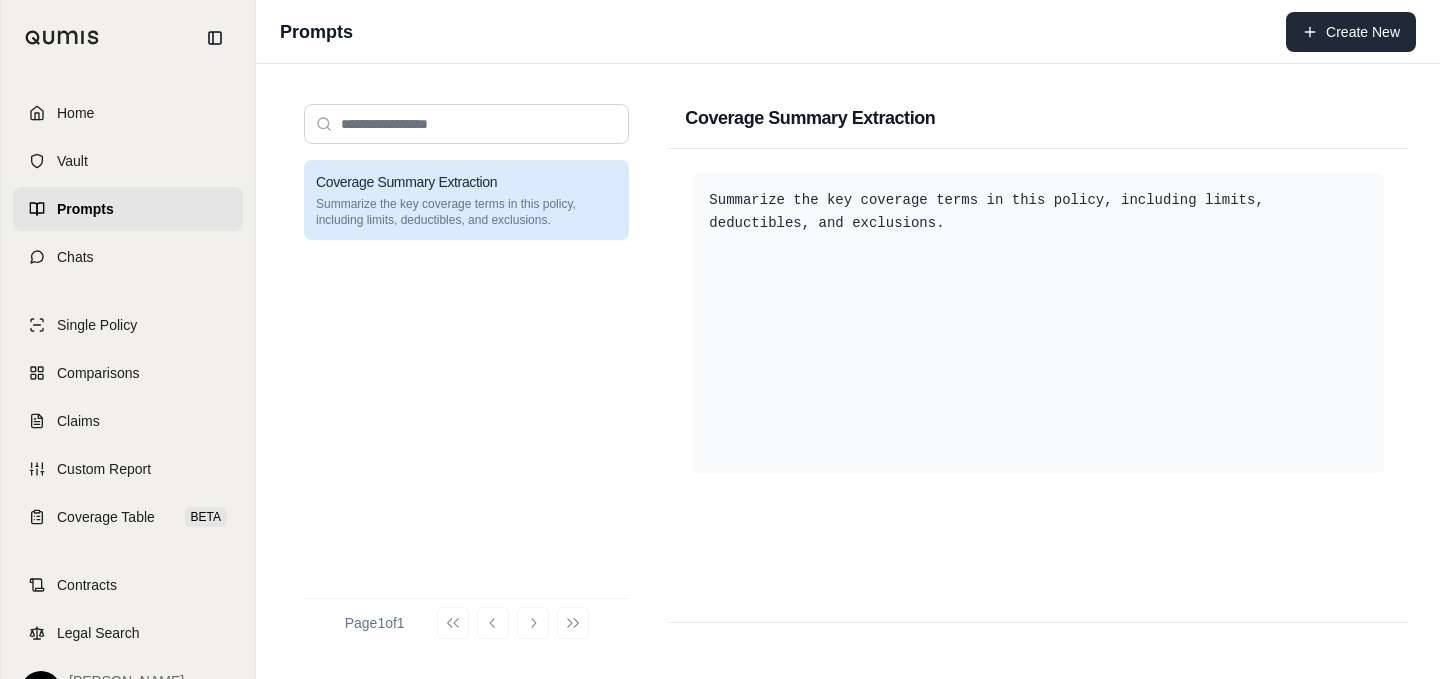 click on "Create New" at bounding box center [1351, 32] 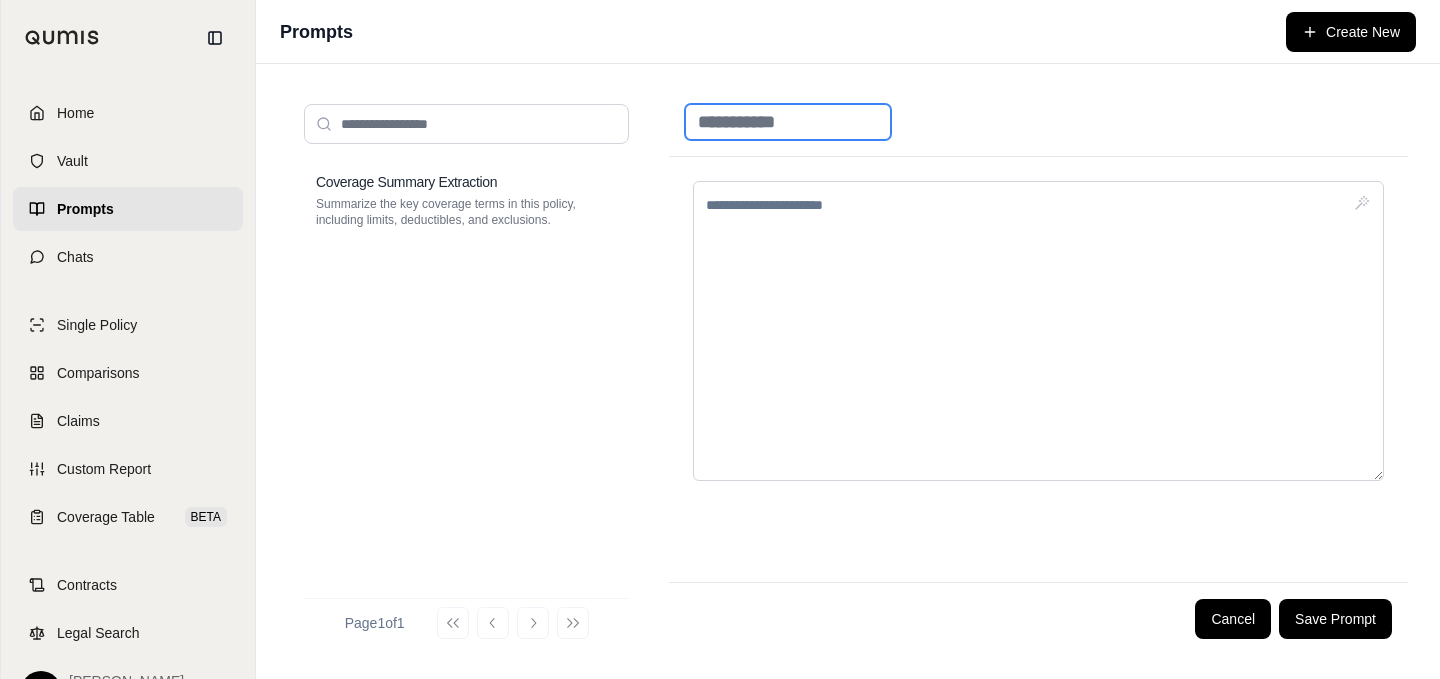 click at bounding box center (788, 122) 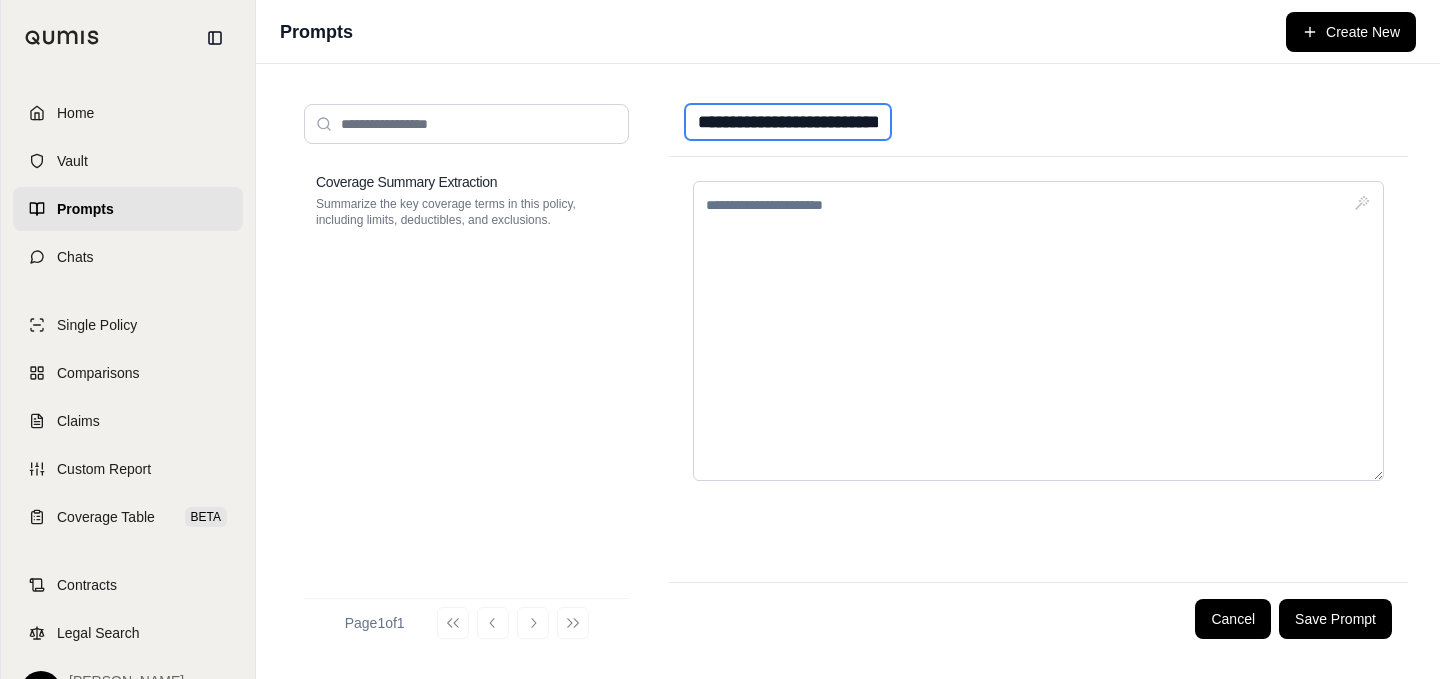 scroll, scrollTop: 0, scrollLeft: 44, axis: horizontal 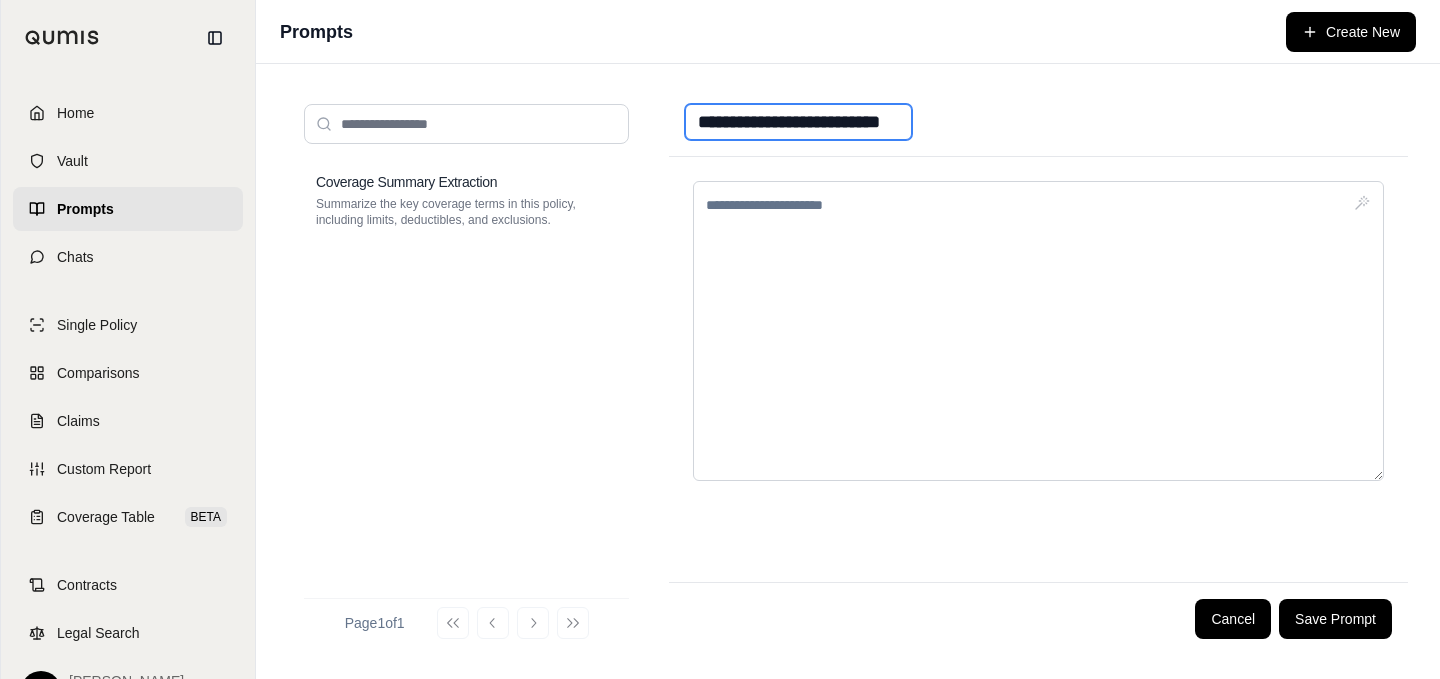 type on "**********" 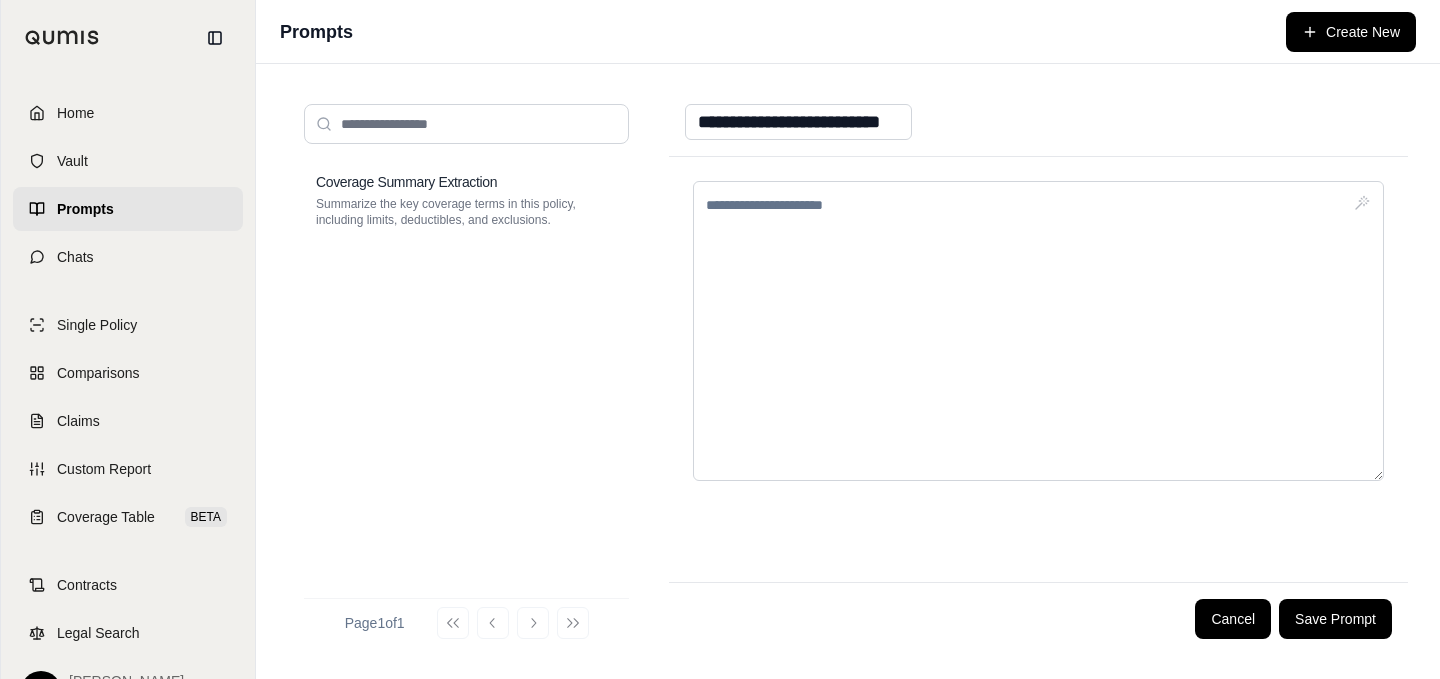 scroll, scrollTop: 0, scrollLeft: 0, axis: both 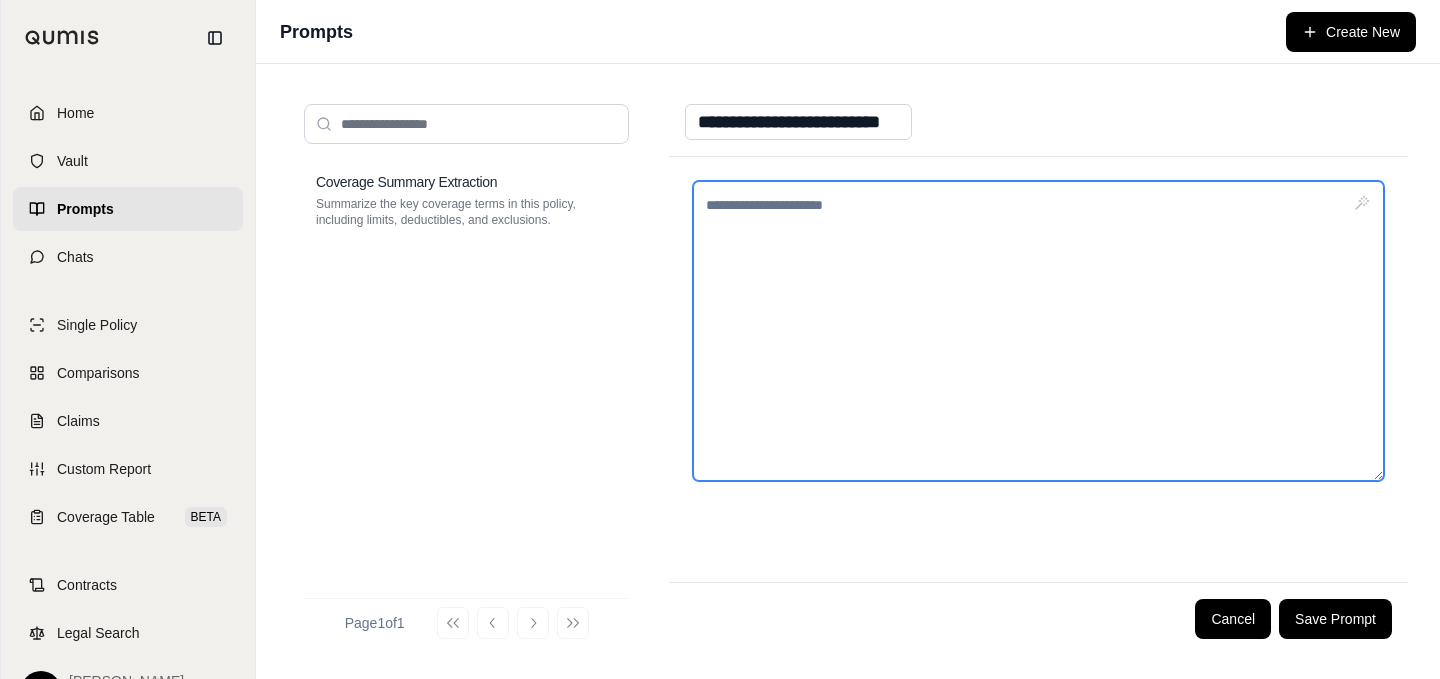 click at bounding box center [1038, 331] 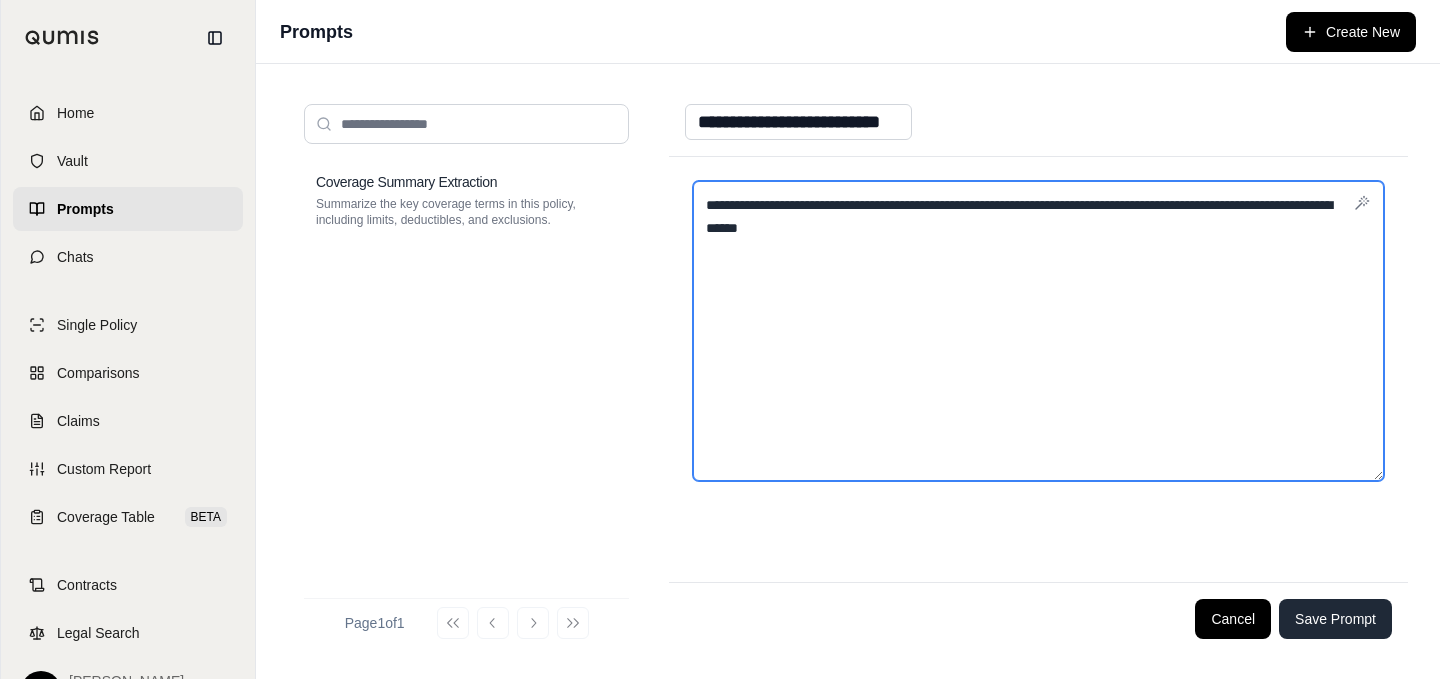type on "**********" 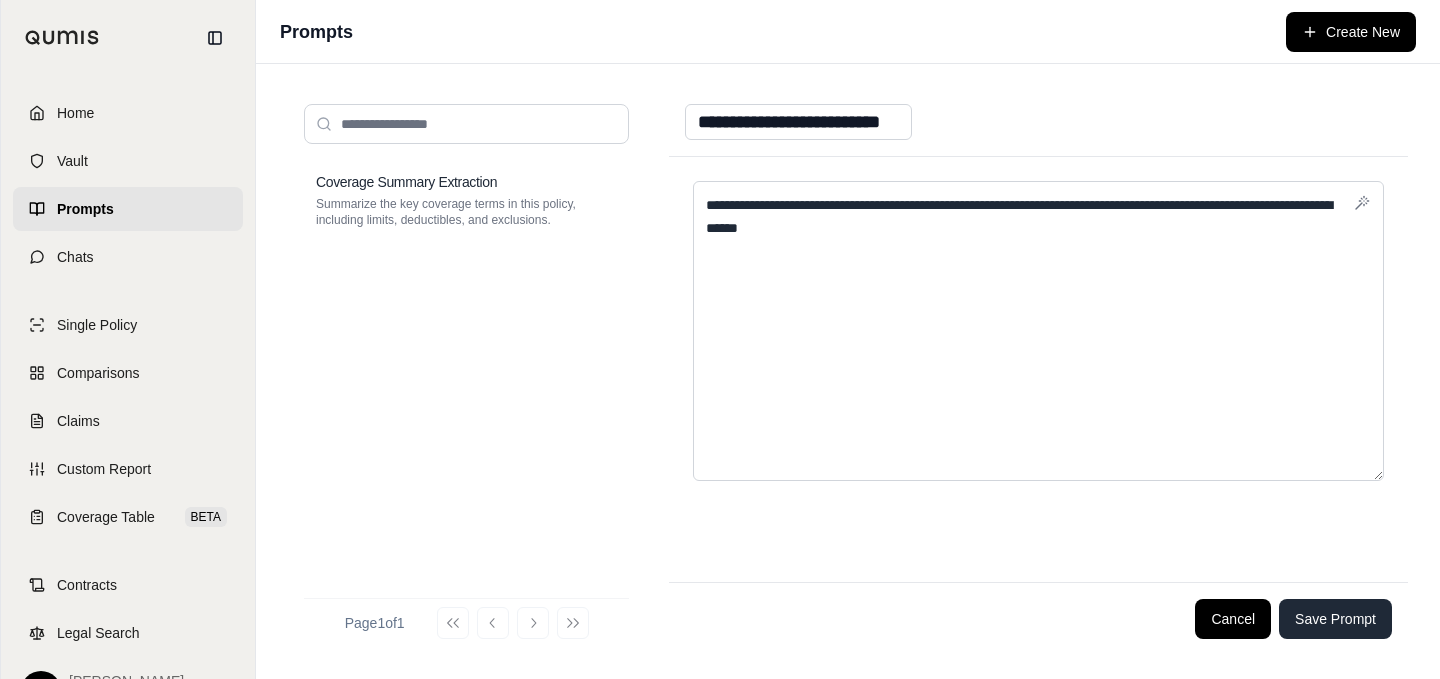 click on "Save Prompt" at bounding box center (1335, 619) 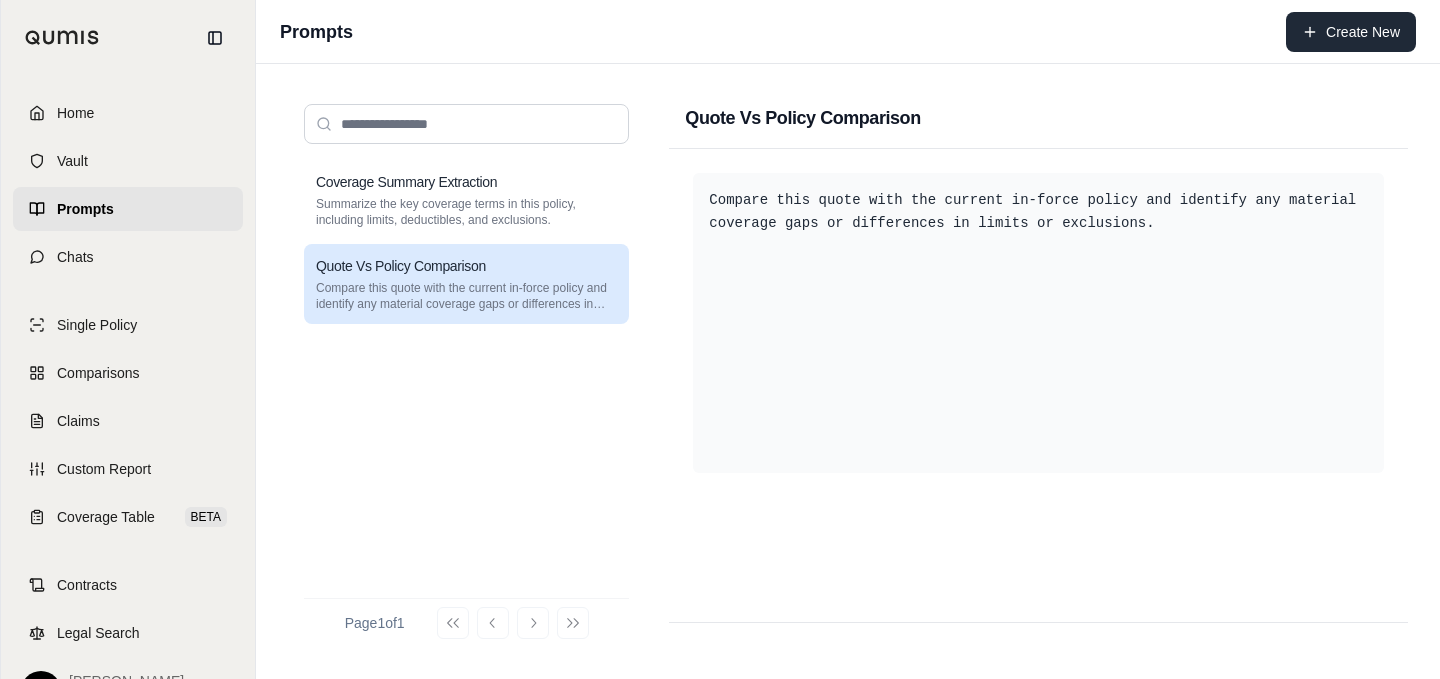 click on "Create New" at bounding box center (1351, 32) 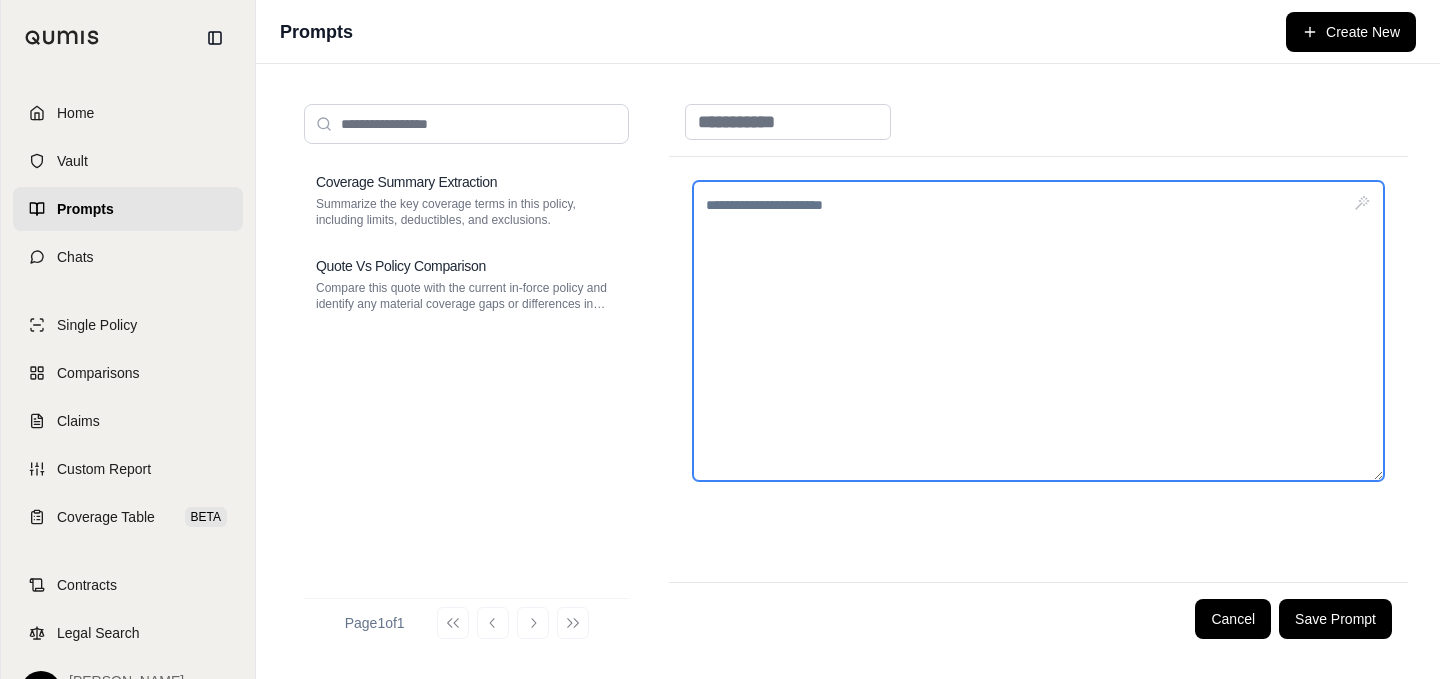 click at bounding box center [1038, 331] 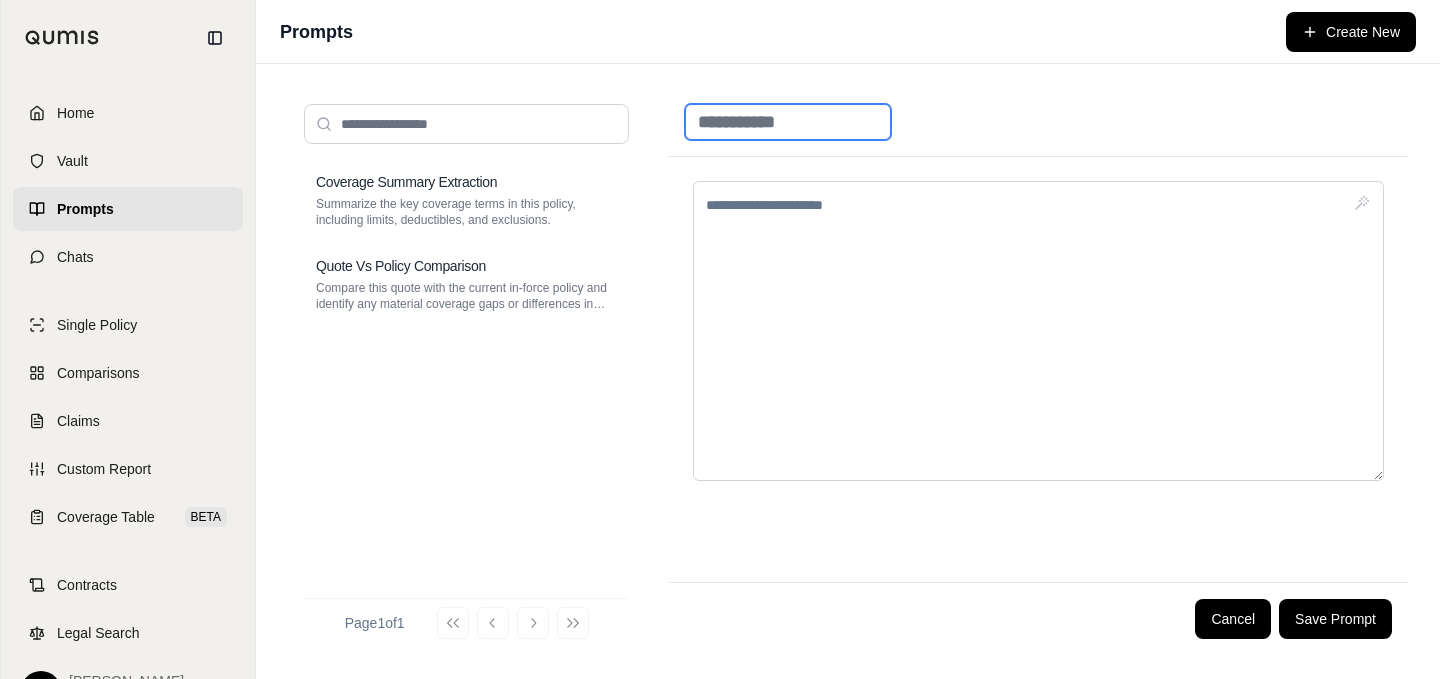 click at bounding box center (788, 122) 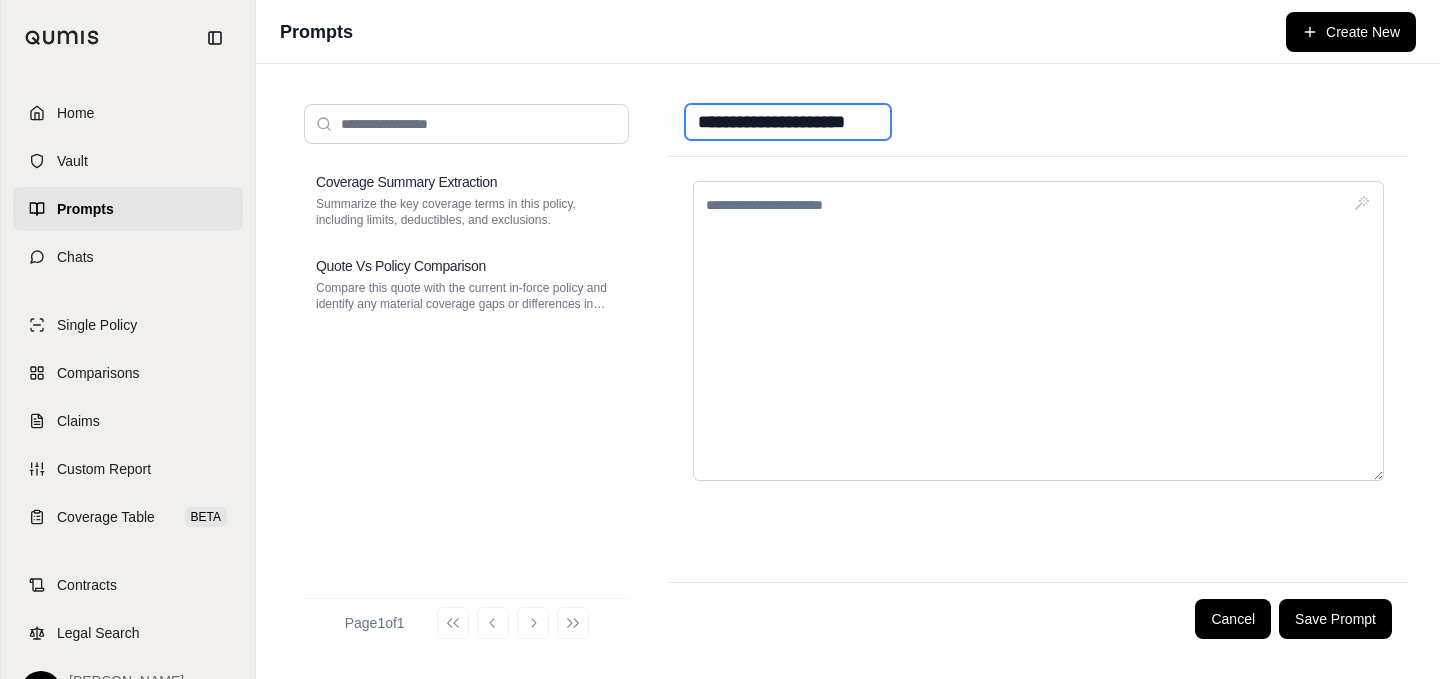 type on "**********" 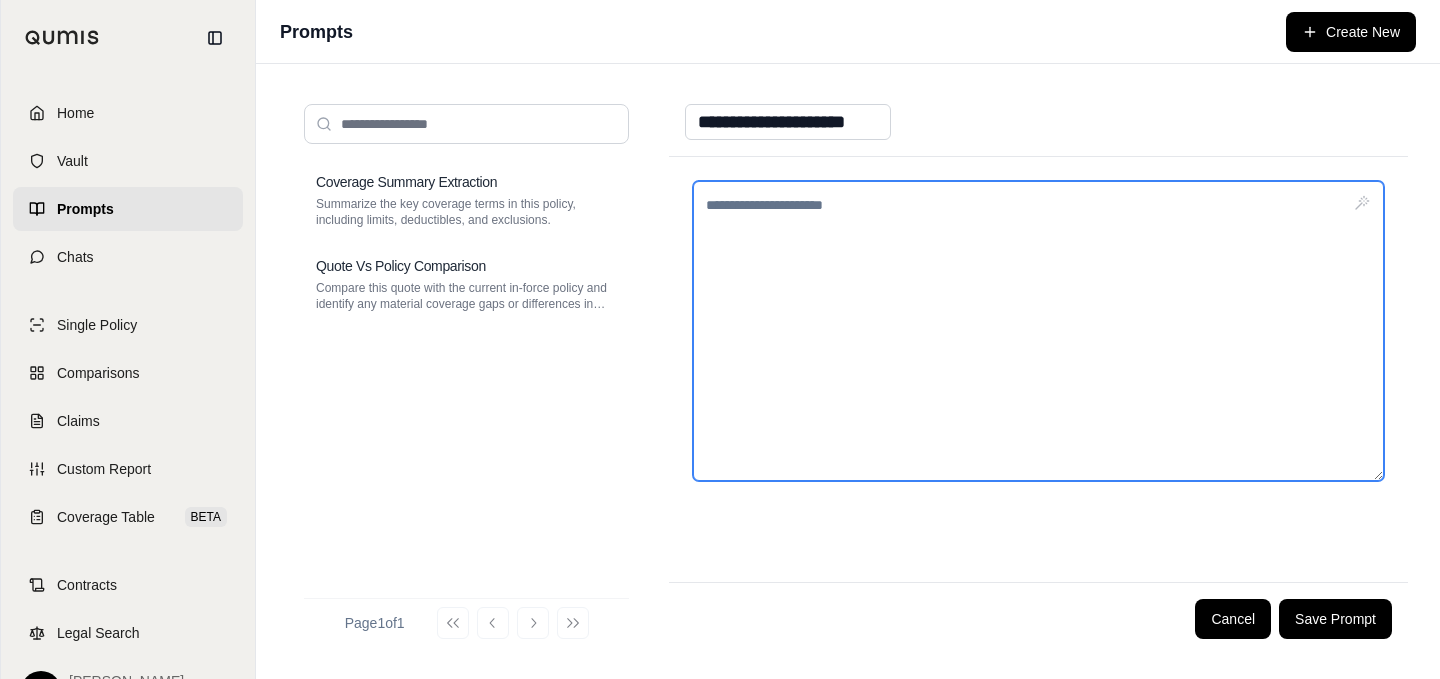 click at bounding box center (1038, 331) 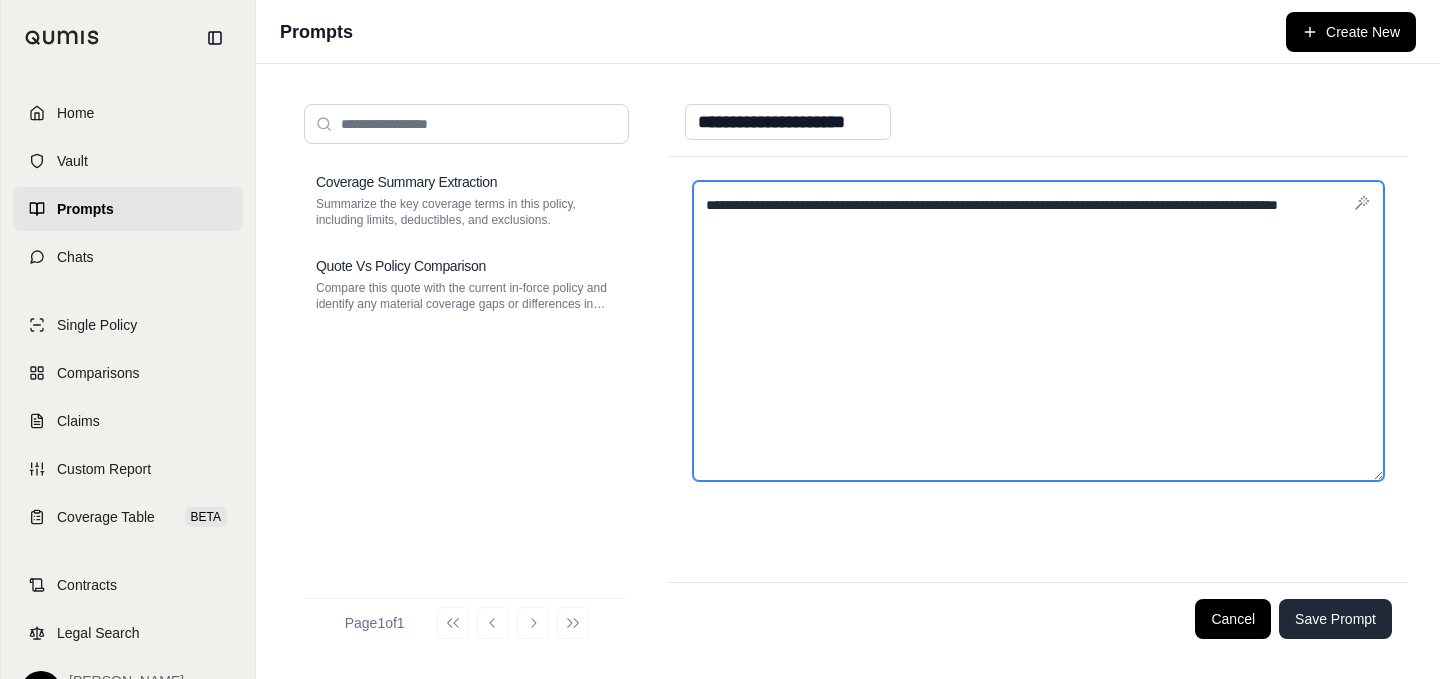 type on "**********" 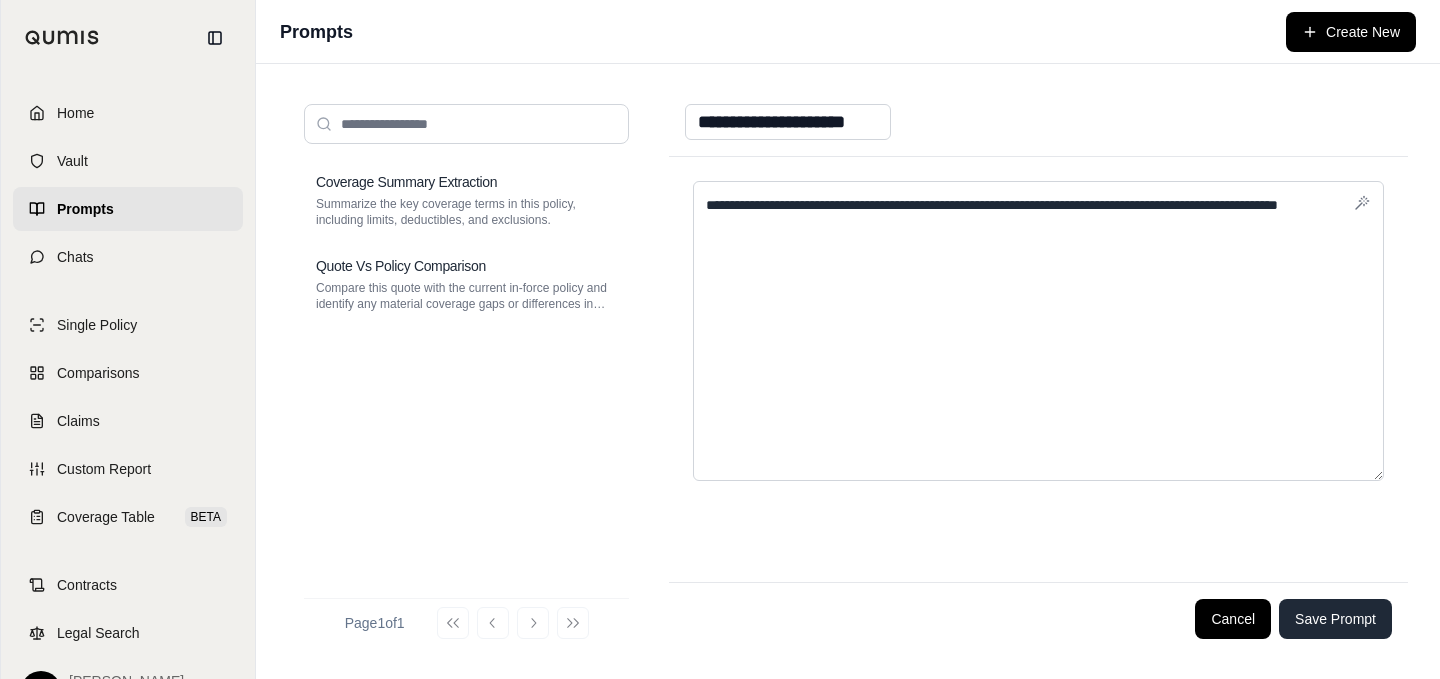 click on "Save Prompt" at bounding box center [1335, 619] 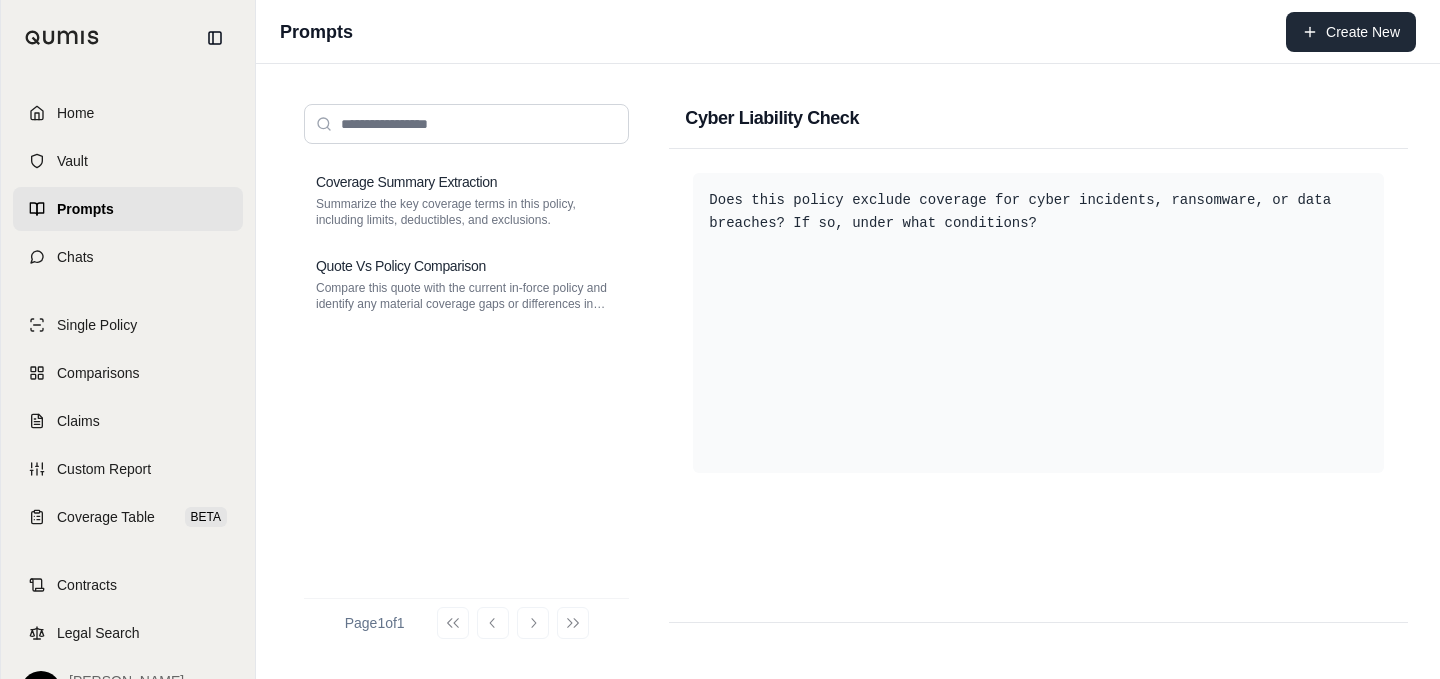 click on "Create New" at bounding box center [1351, 32] 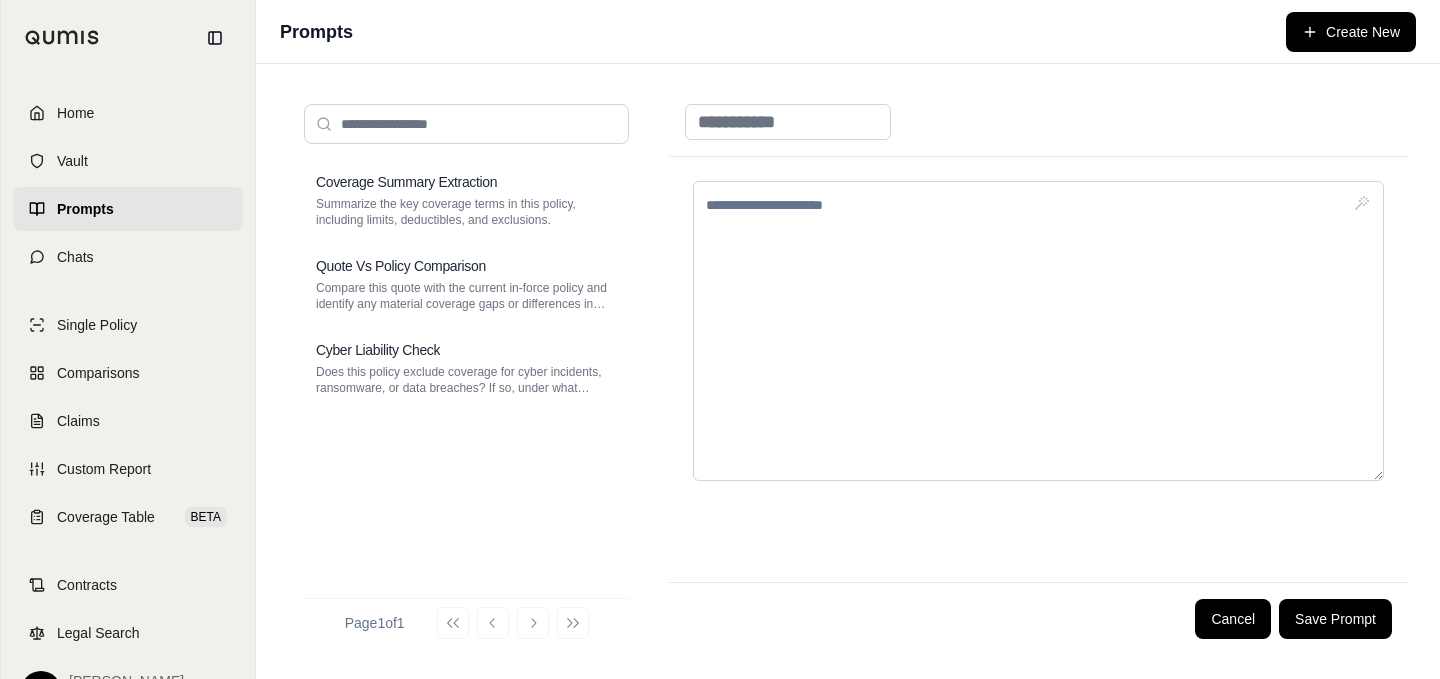 click at bounding box center (1038, 122) 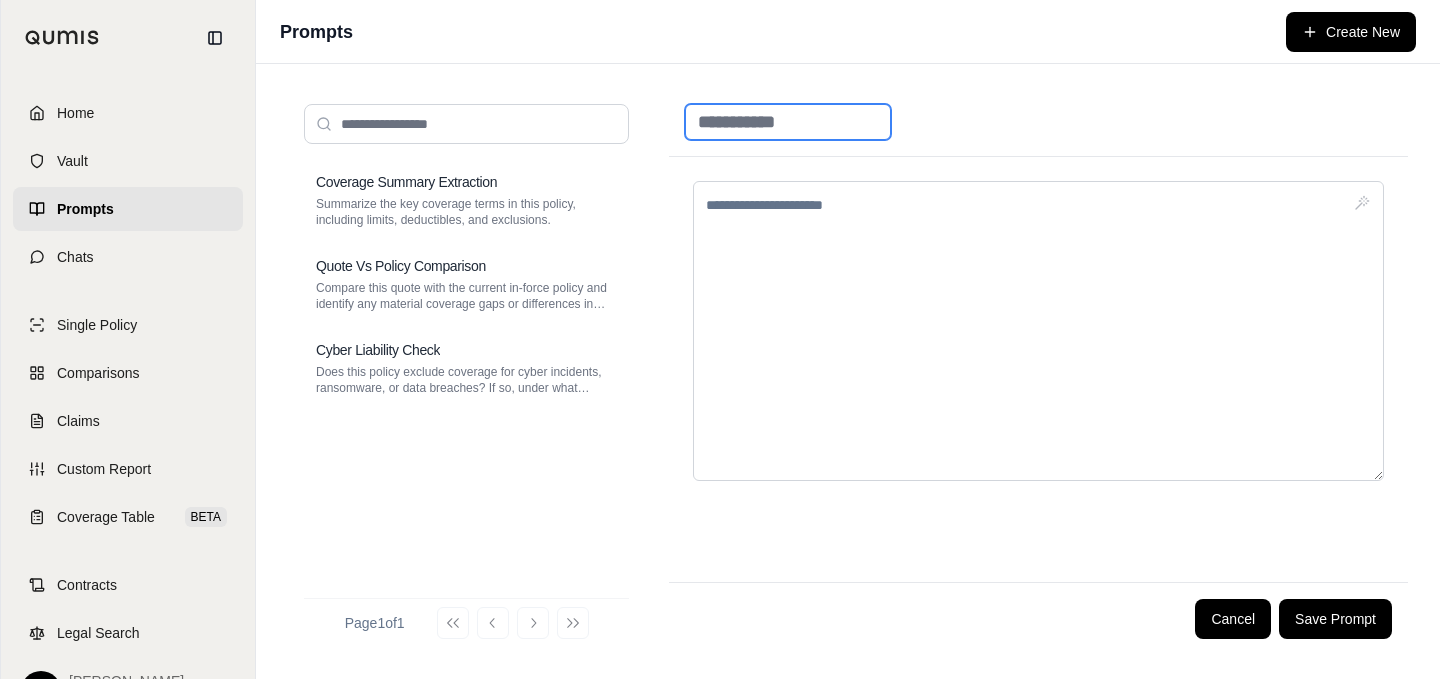 click at bounding box center (788, 122) 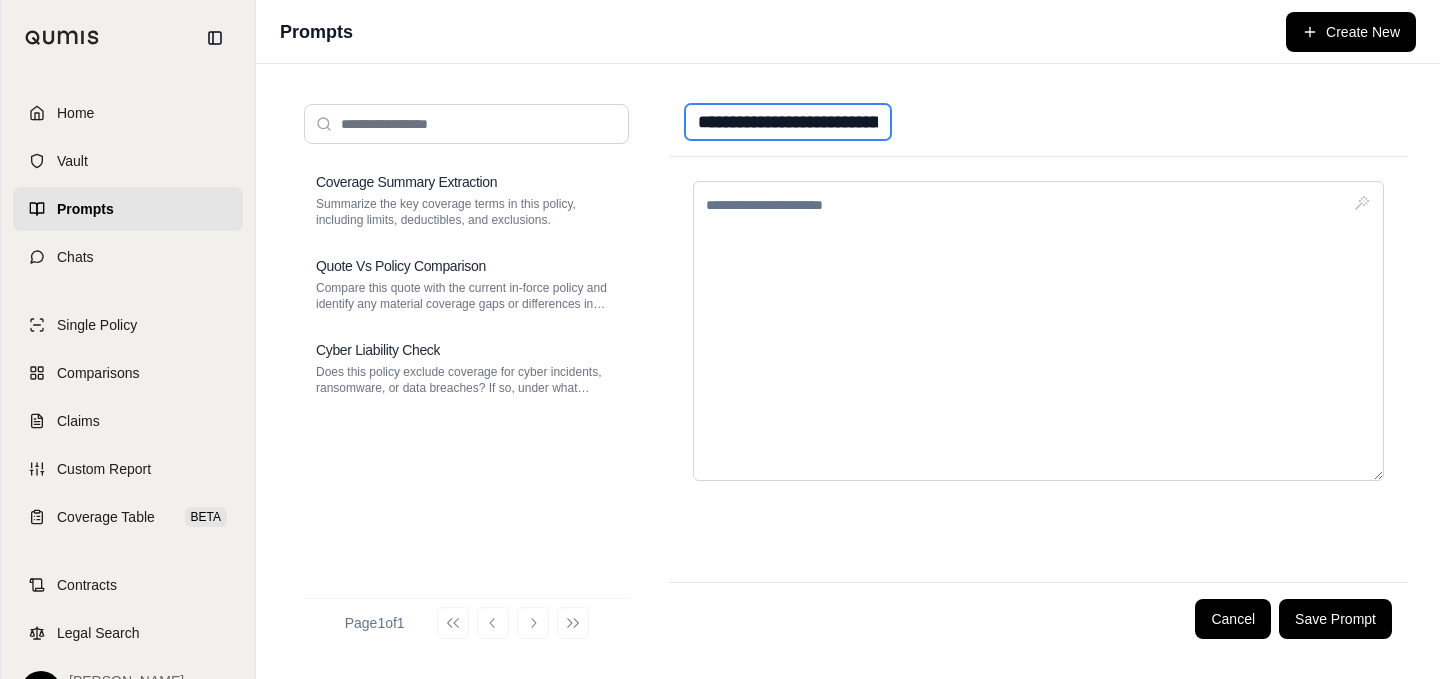 scroll, scrollTop: 0, scrollLeft: 74, axis: horizontal 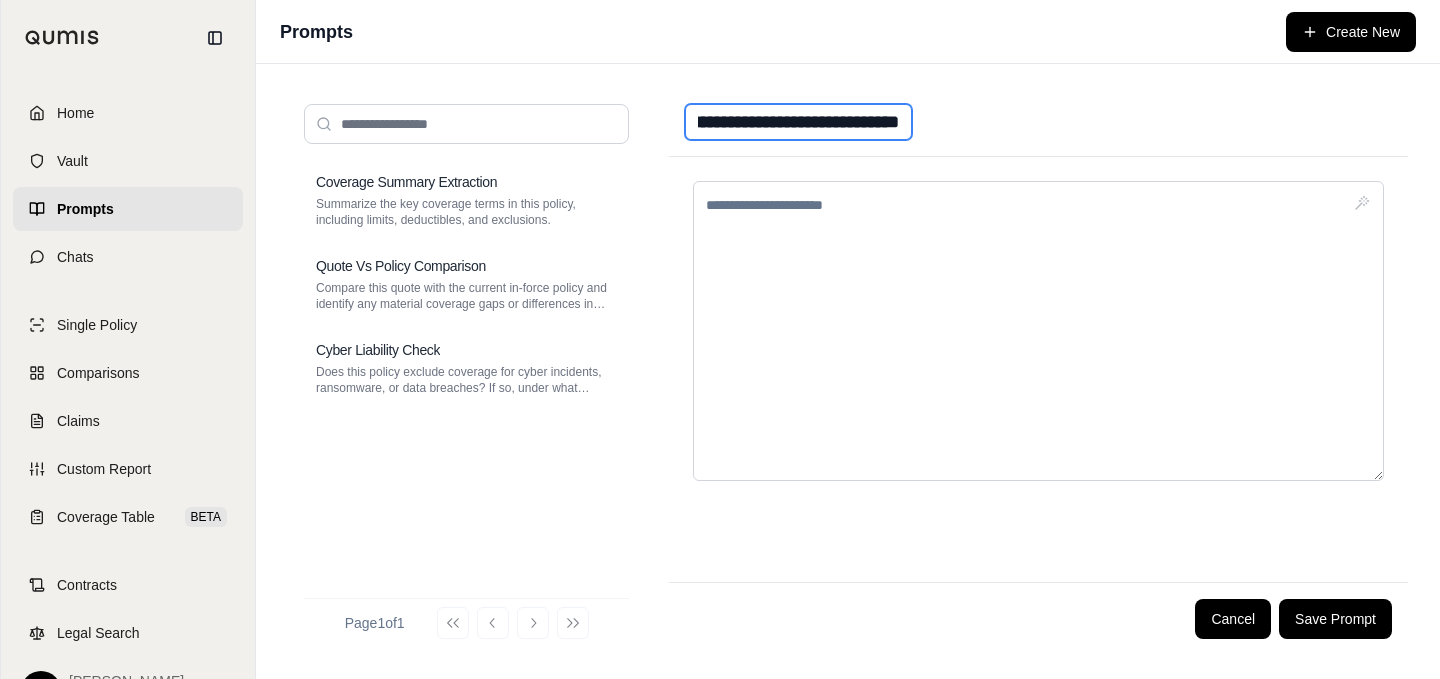 type on "**********" 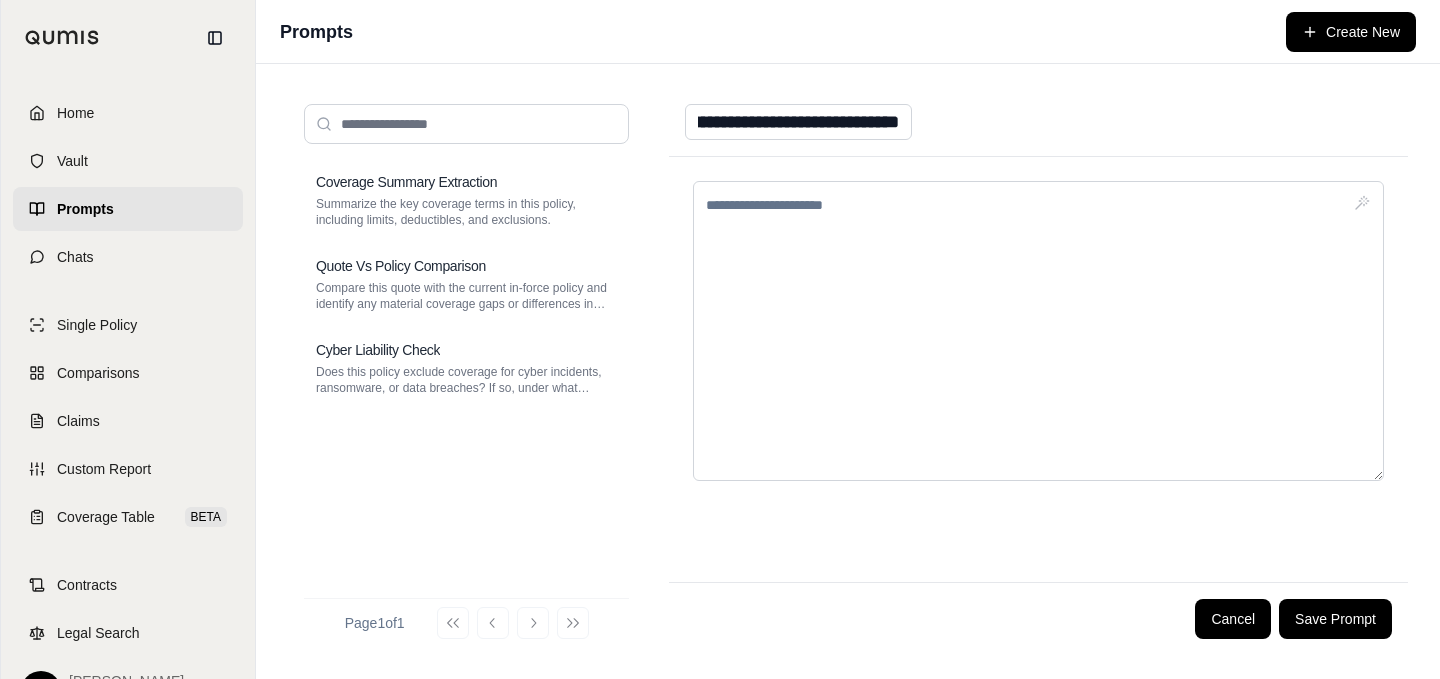 scroll, scrollTop: 0, scrollLeft: 0, axis: both 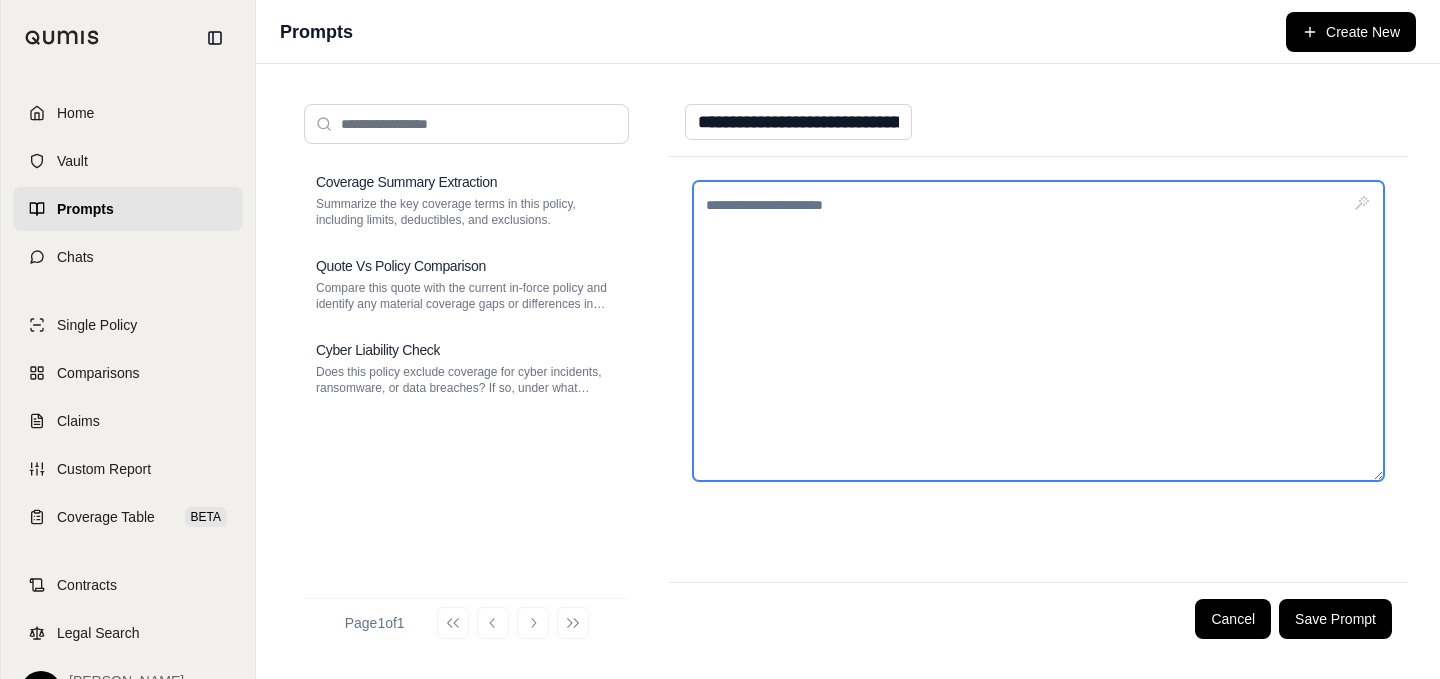 click at bounding box center (1038, 331) 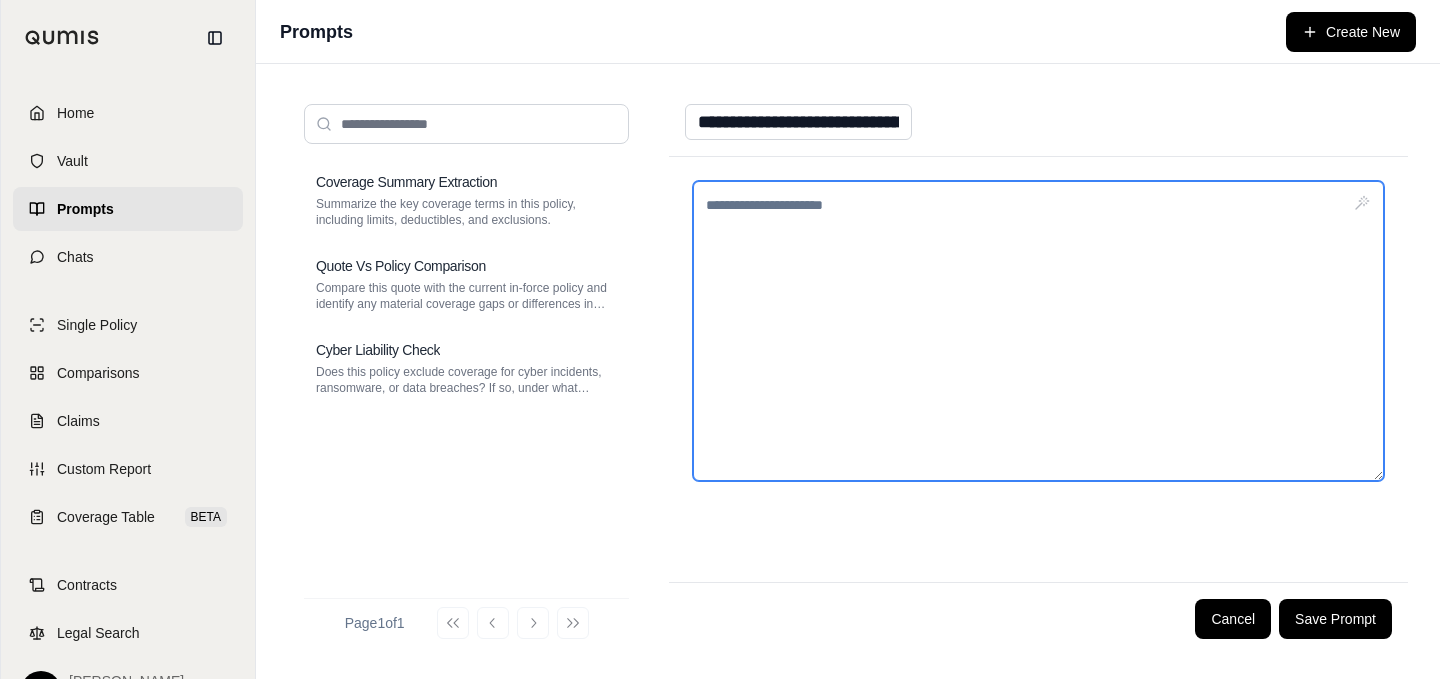 paste on "**********" 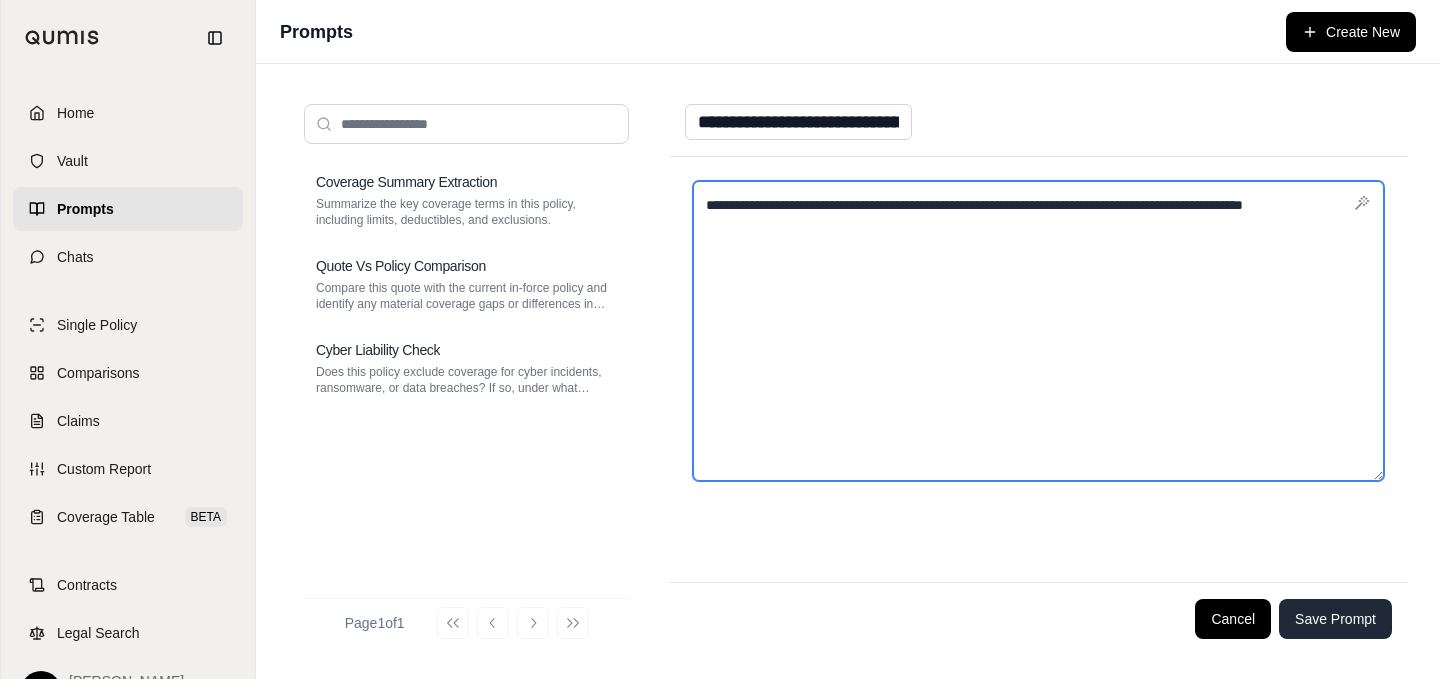 type on "**********" 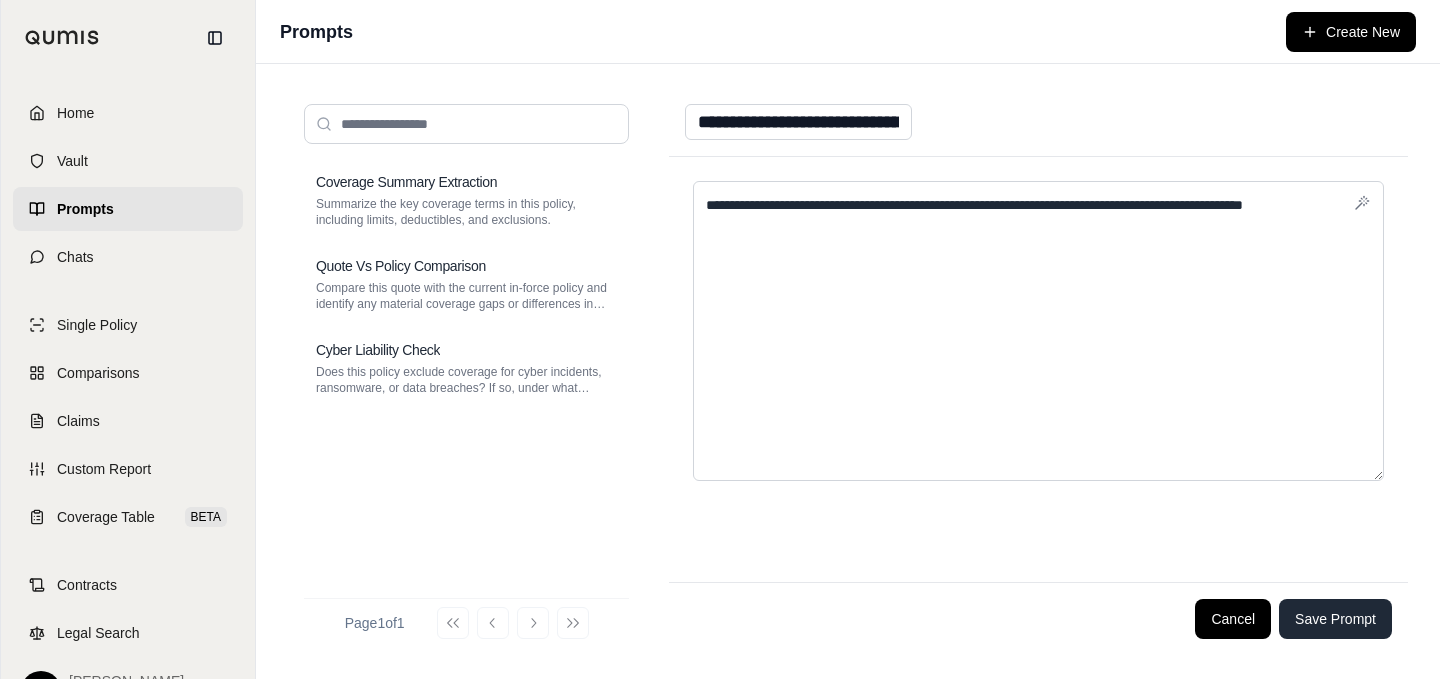 click on "Save Prompt" at bounding box center [1335, 619] 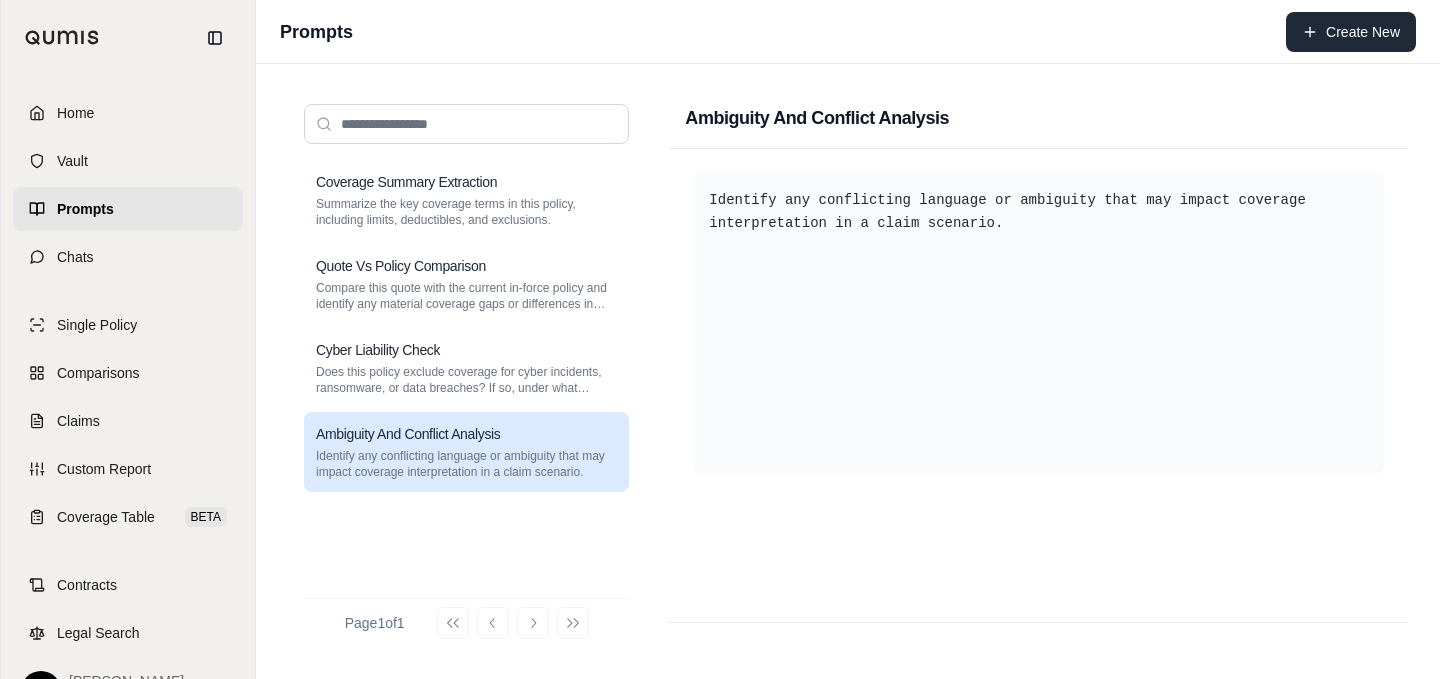 click on "Create New" at bounding box center [1351, 32] 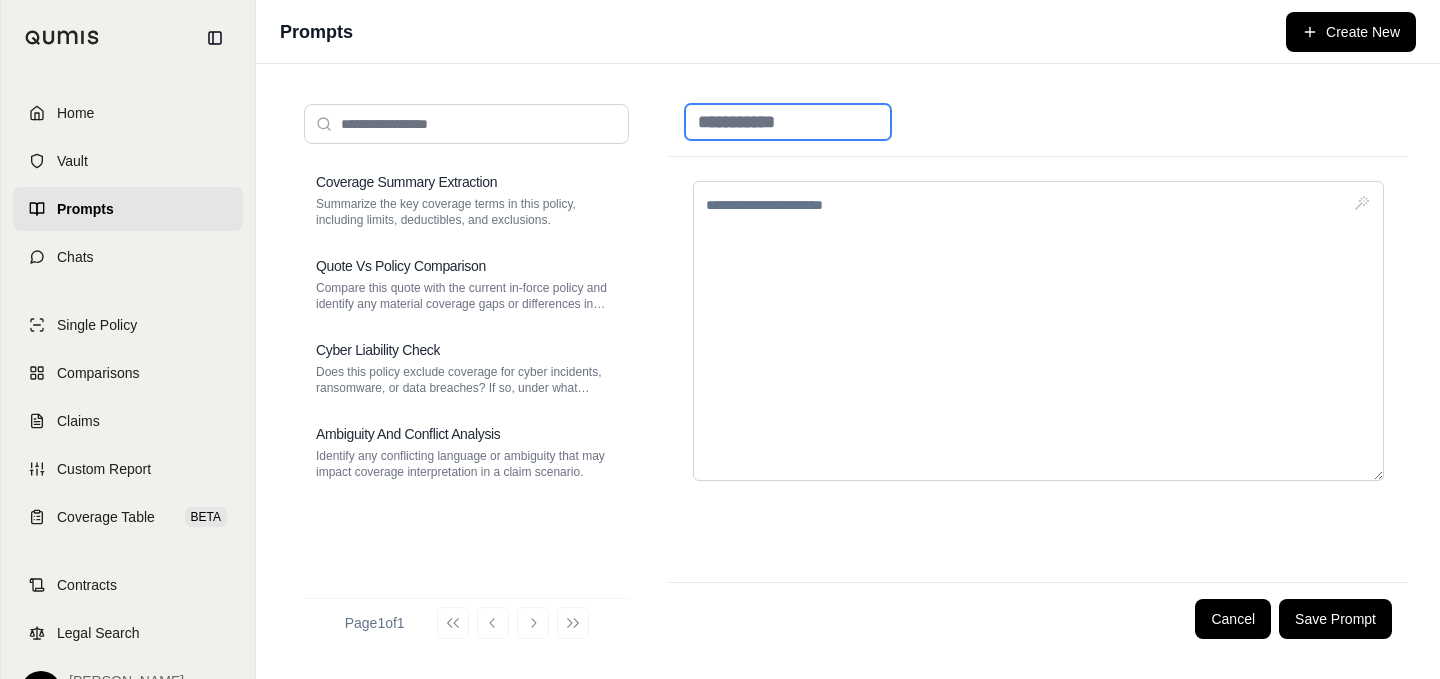 click at bounding box center [788, 122] 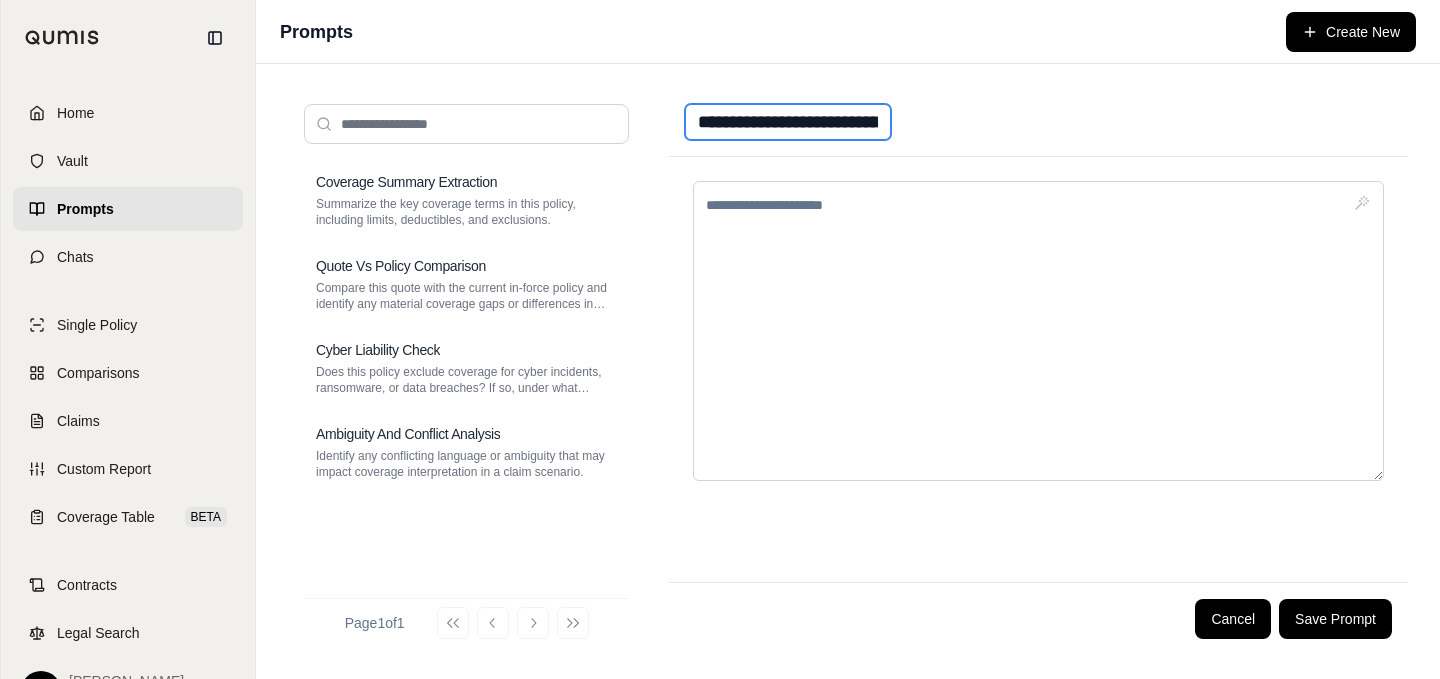 scroll, scrollTop: 0, scrollLeft: 58, axis: horizontal 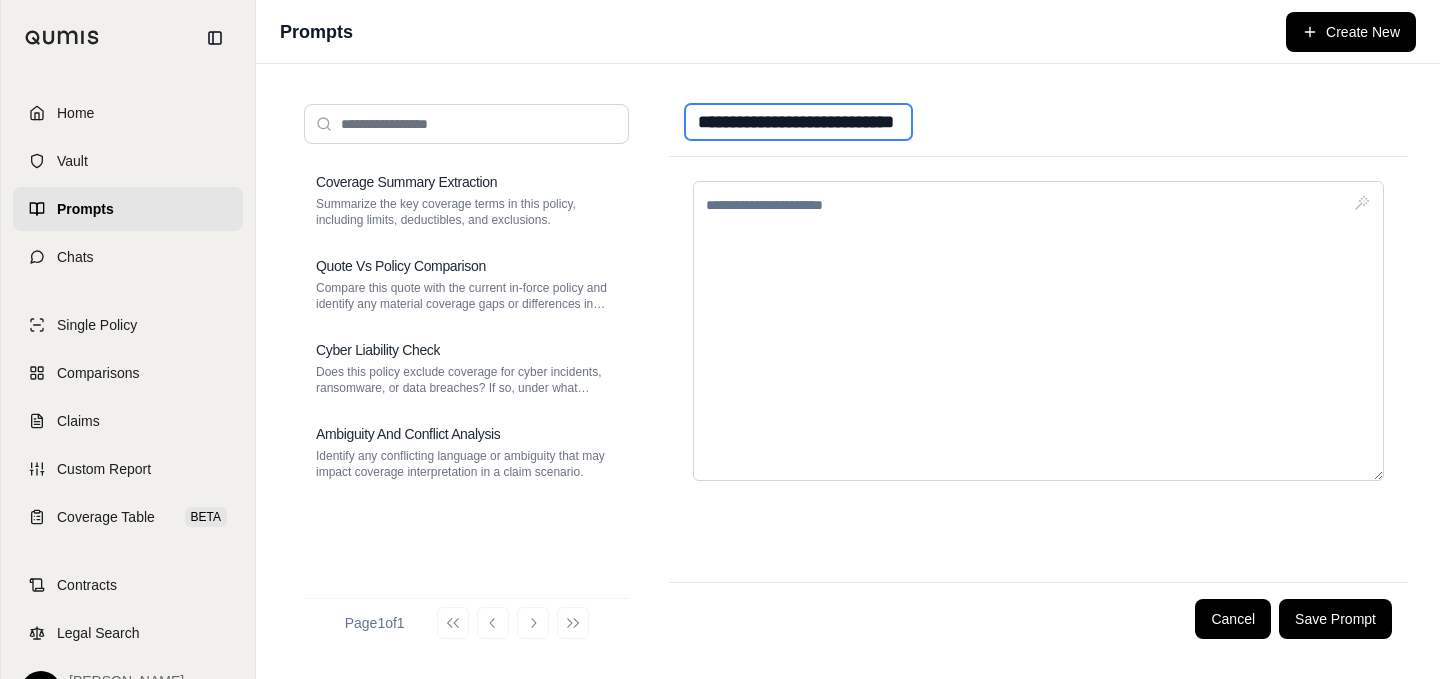type on "**********" 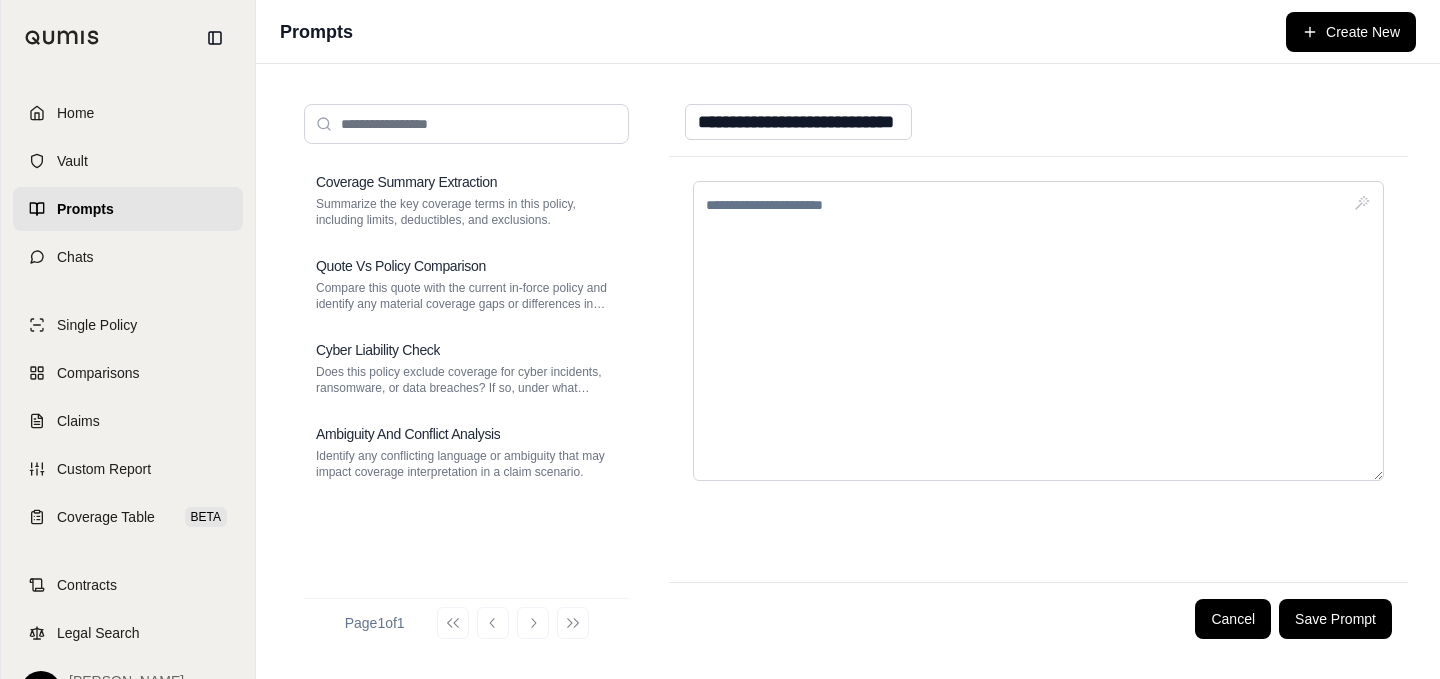 scroll, scrollTop: 0, scrollLeft: 0, axis: both 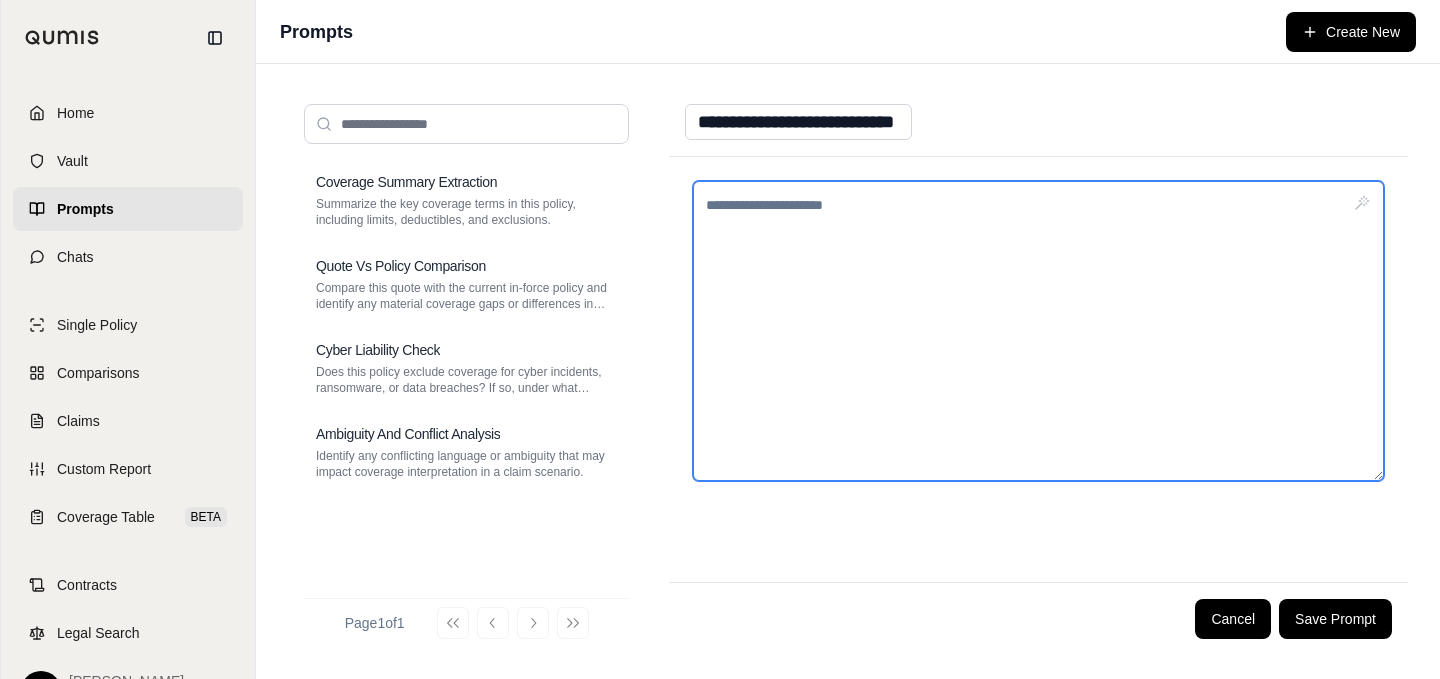 click at bounding box center (1038, 331) 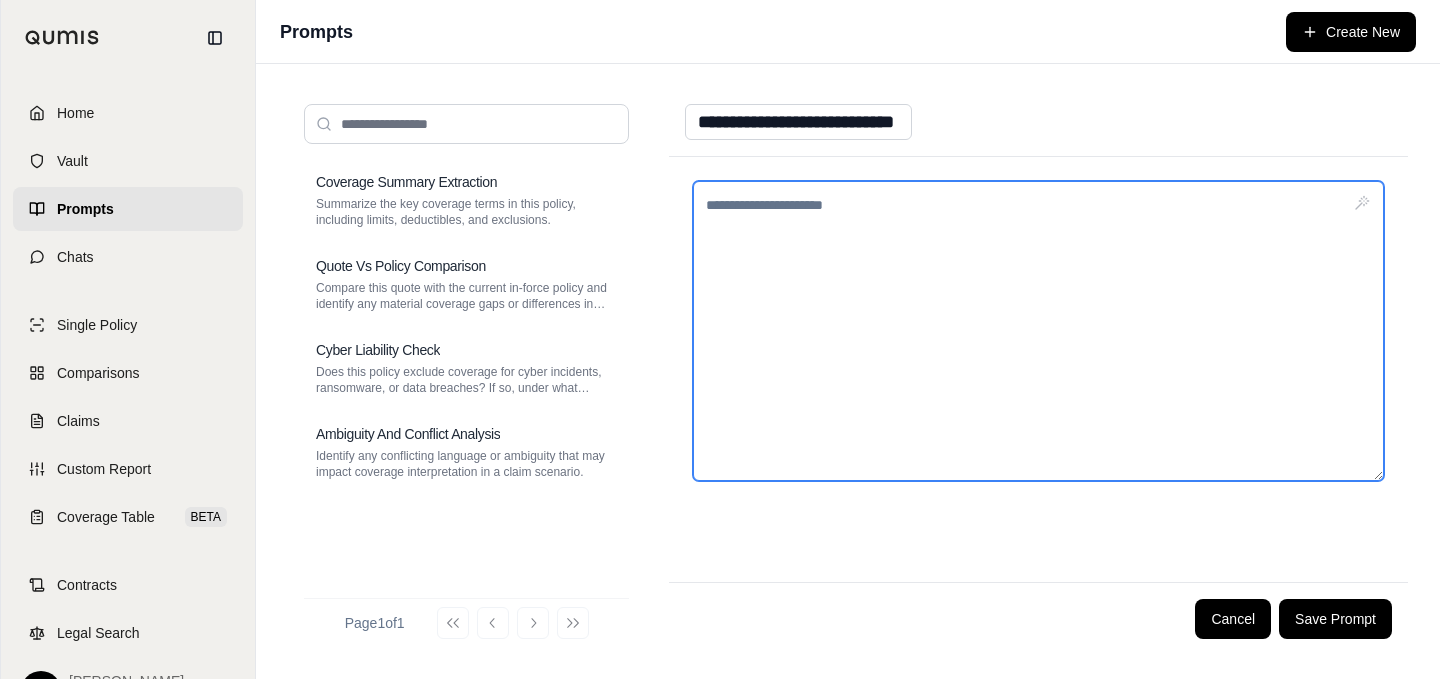 paste on "**********" 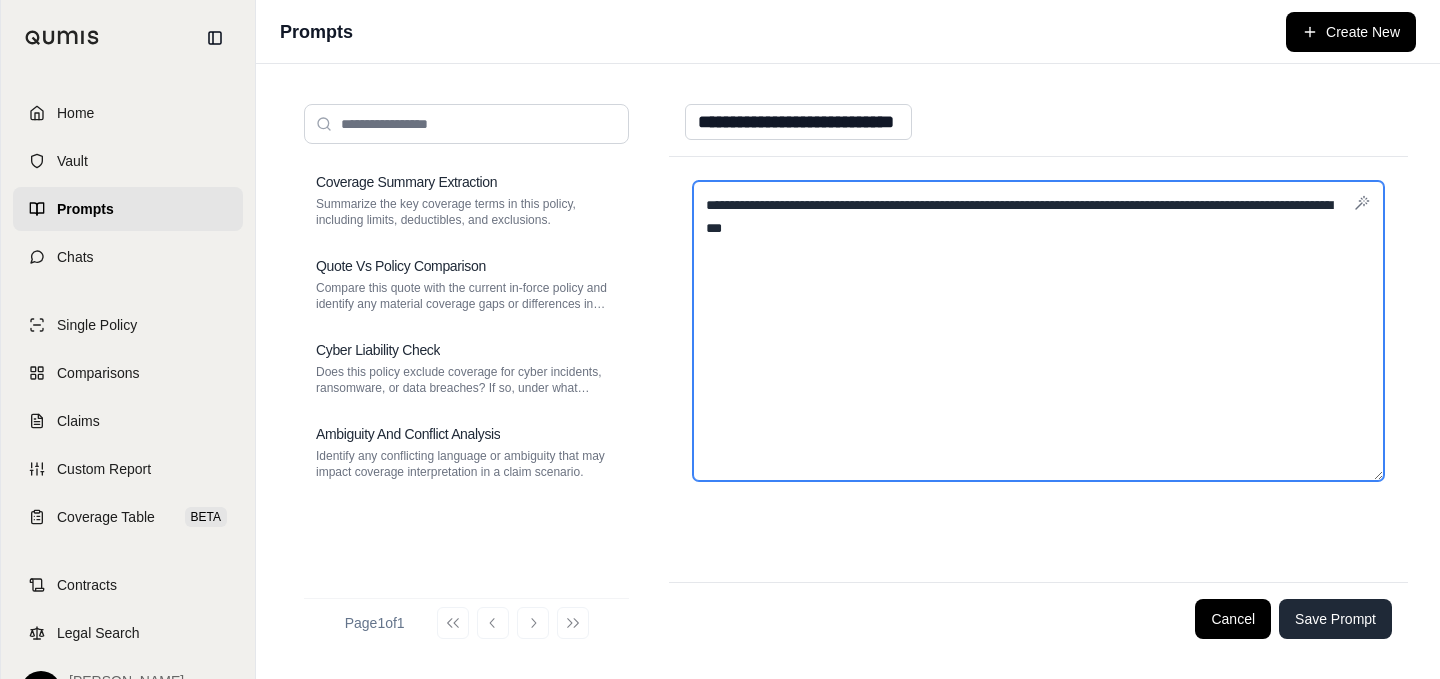 type on "**********" 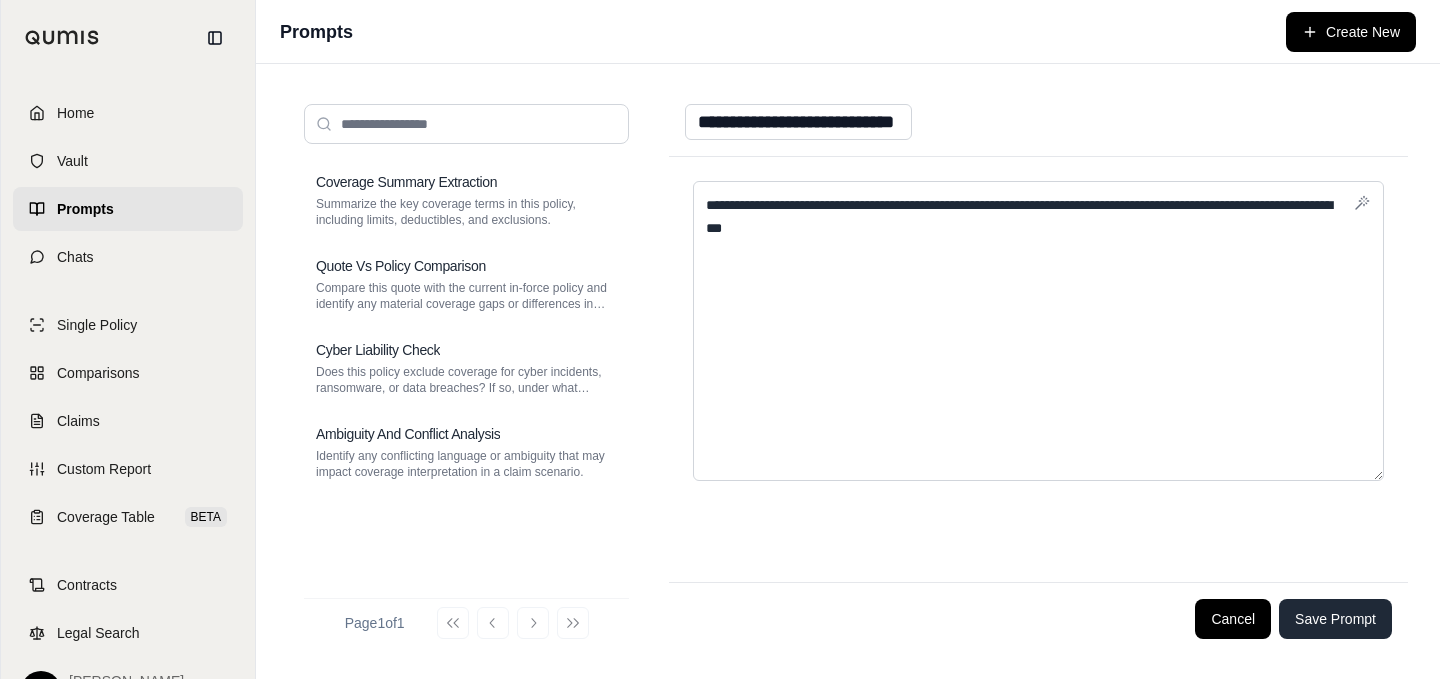 click on "Save Prompt" at bounding box center (1335, 619) 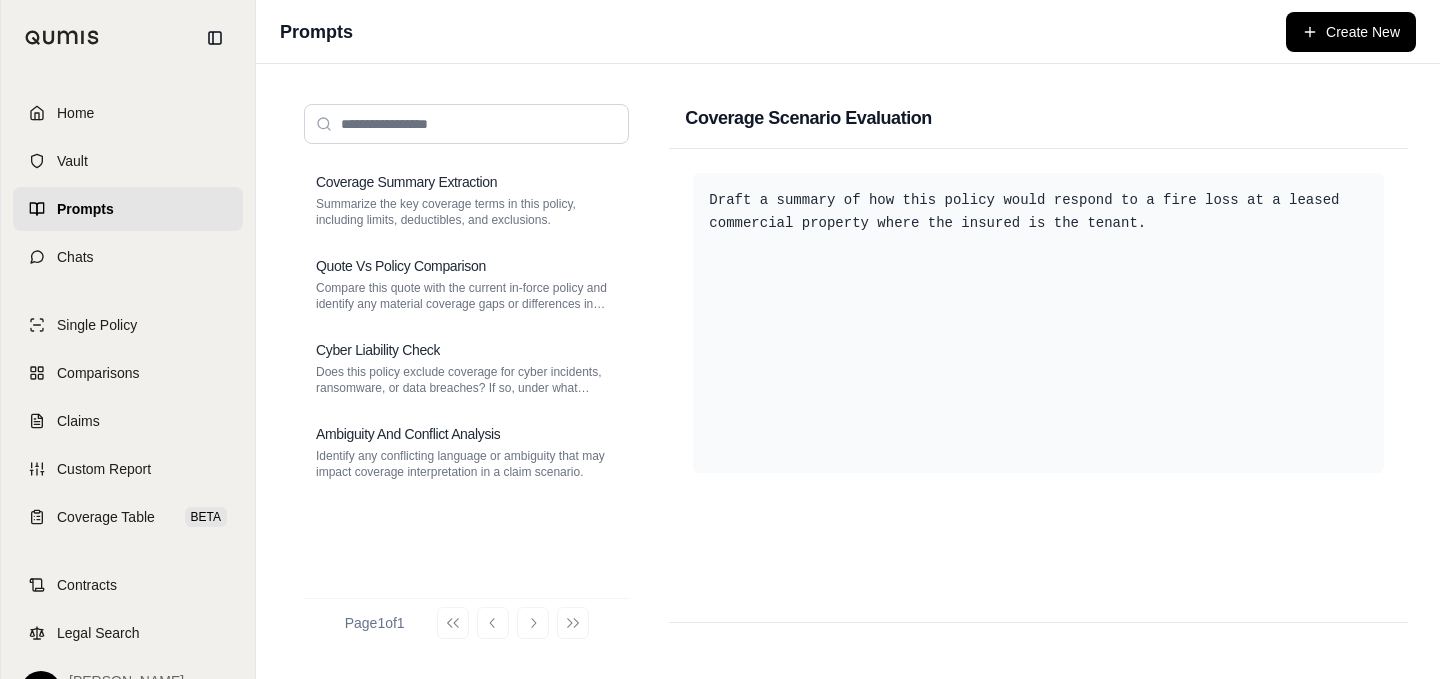 click on "Prompts  Create New" at bounding box center (848, 32) 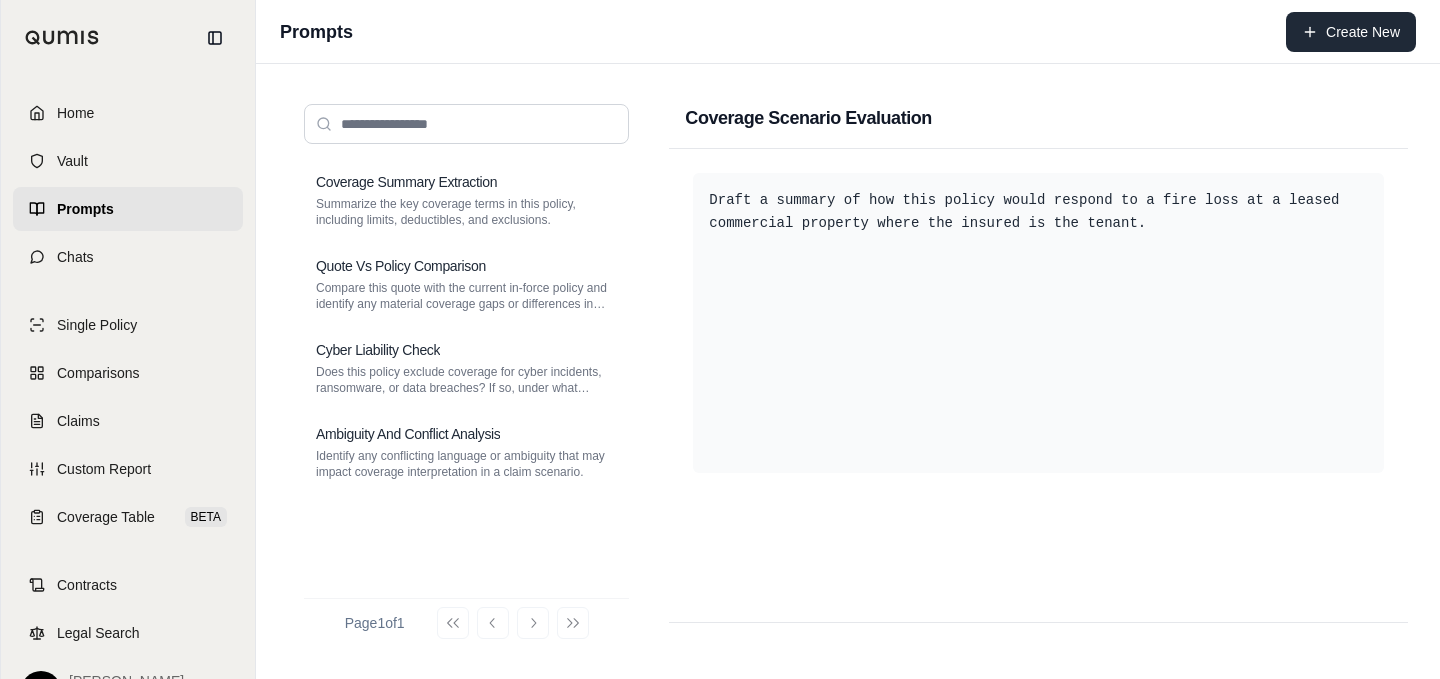 click on "Create New" at bounding box center (1351, 32) 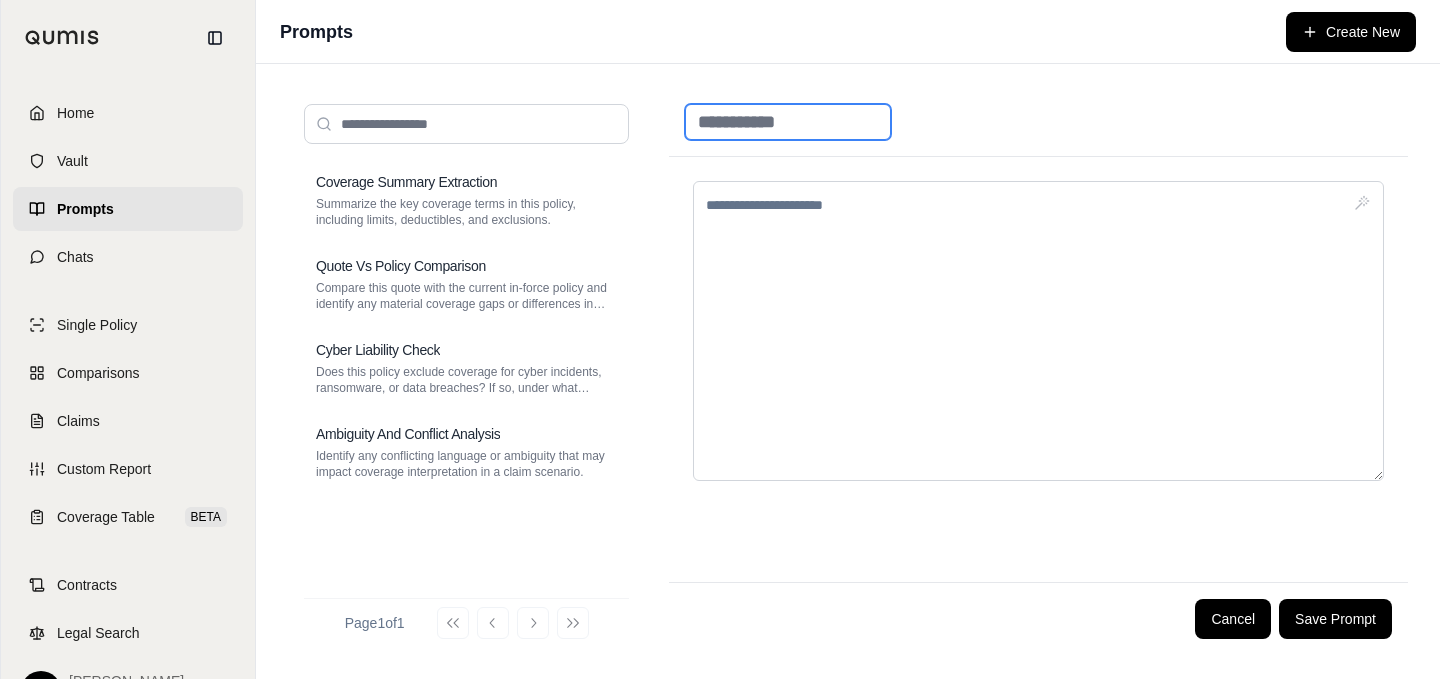 click at bounding box center (788, 122) 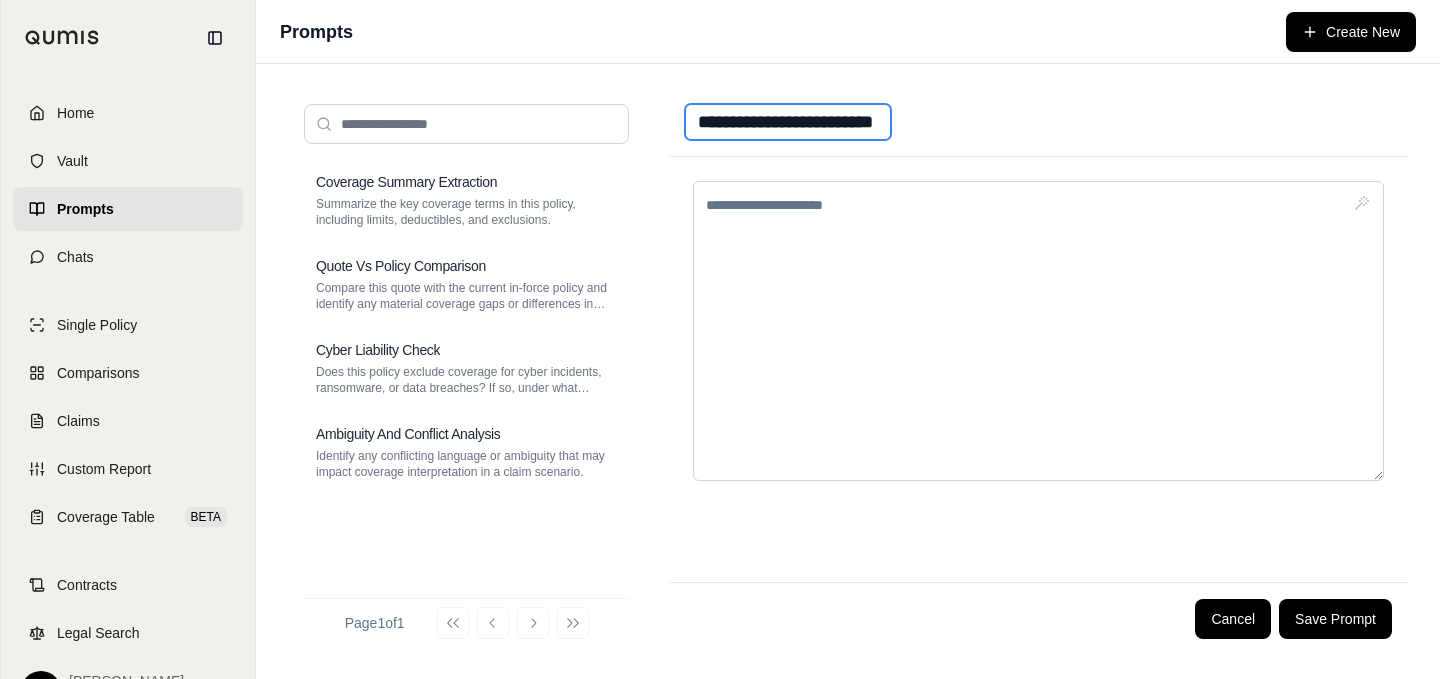 scroll, scrollTop: 0, scrollLeft: 41, axis: horizontal 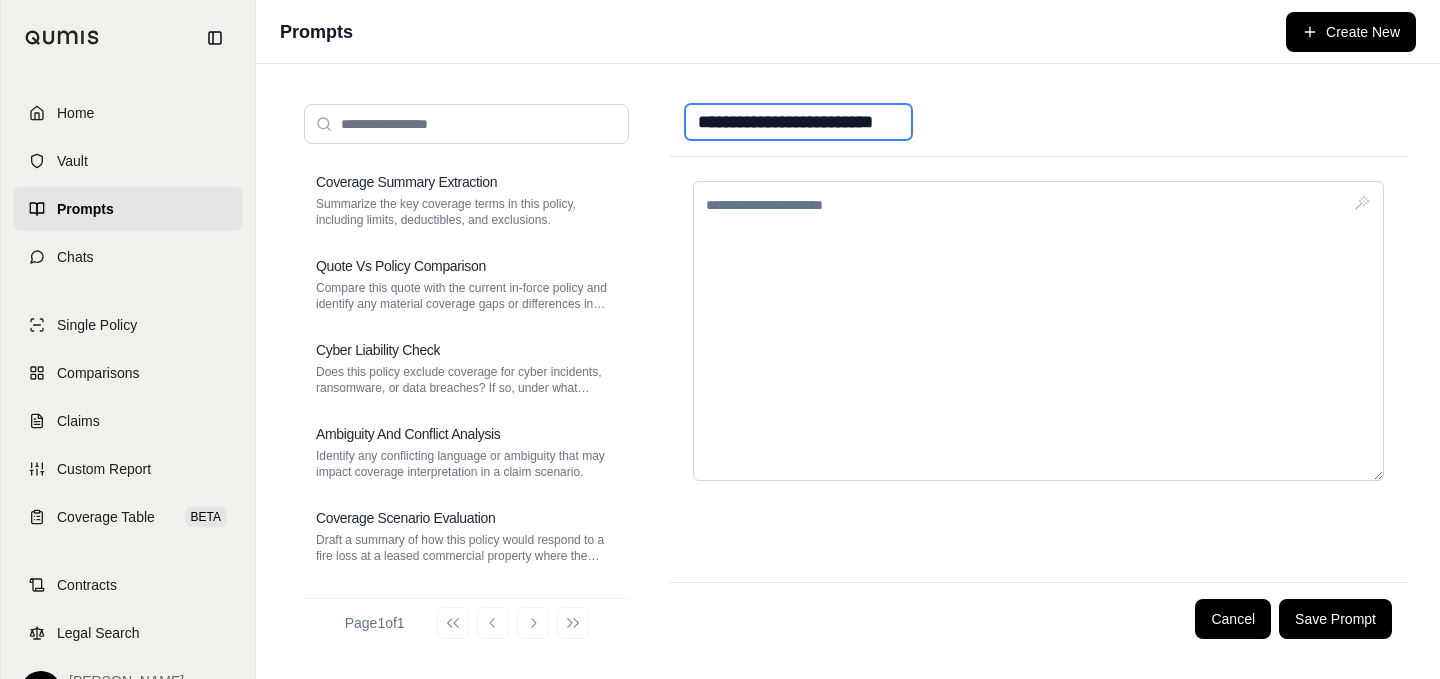 type on "**********" 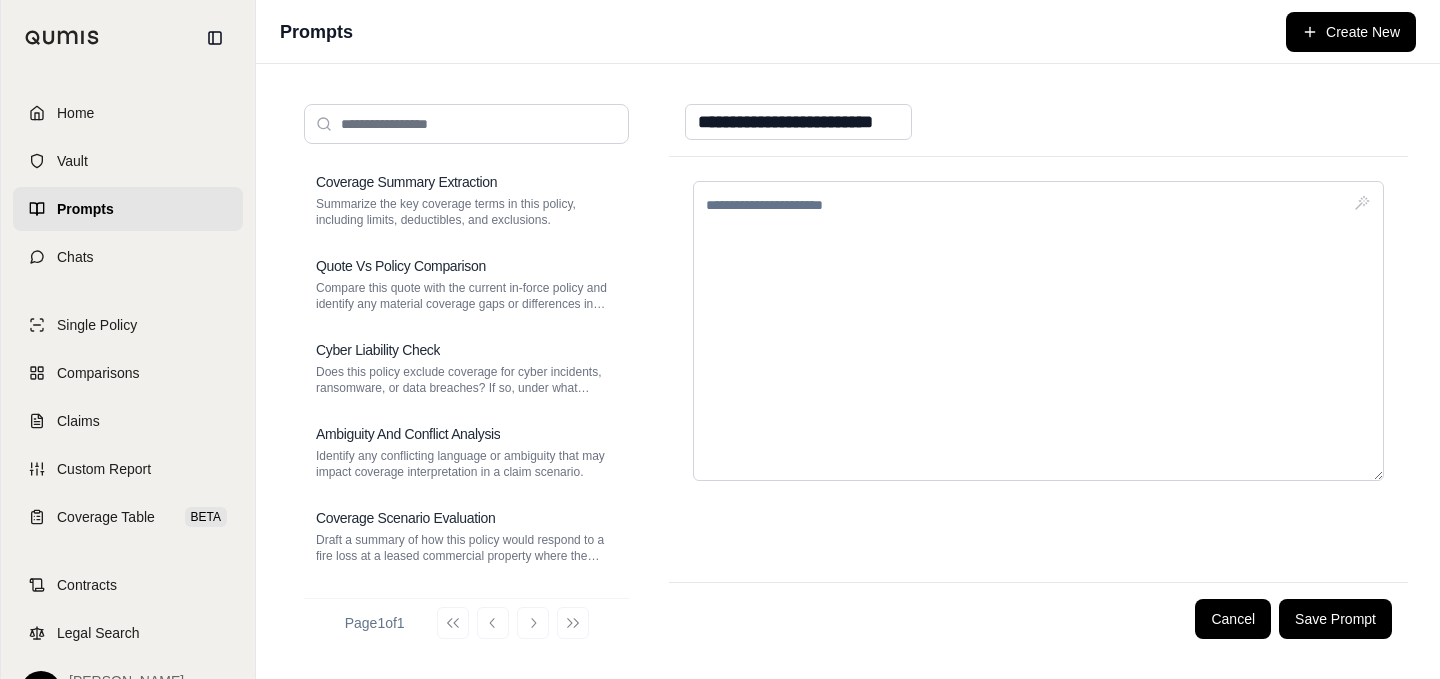 scroll, scrollTop: 0, scrollLeft: 0, axis: both 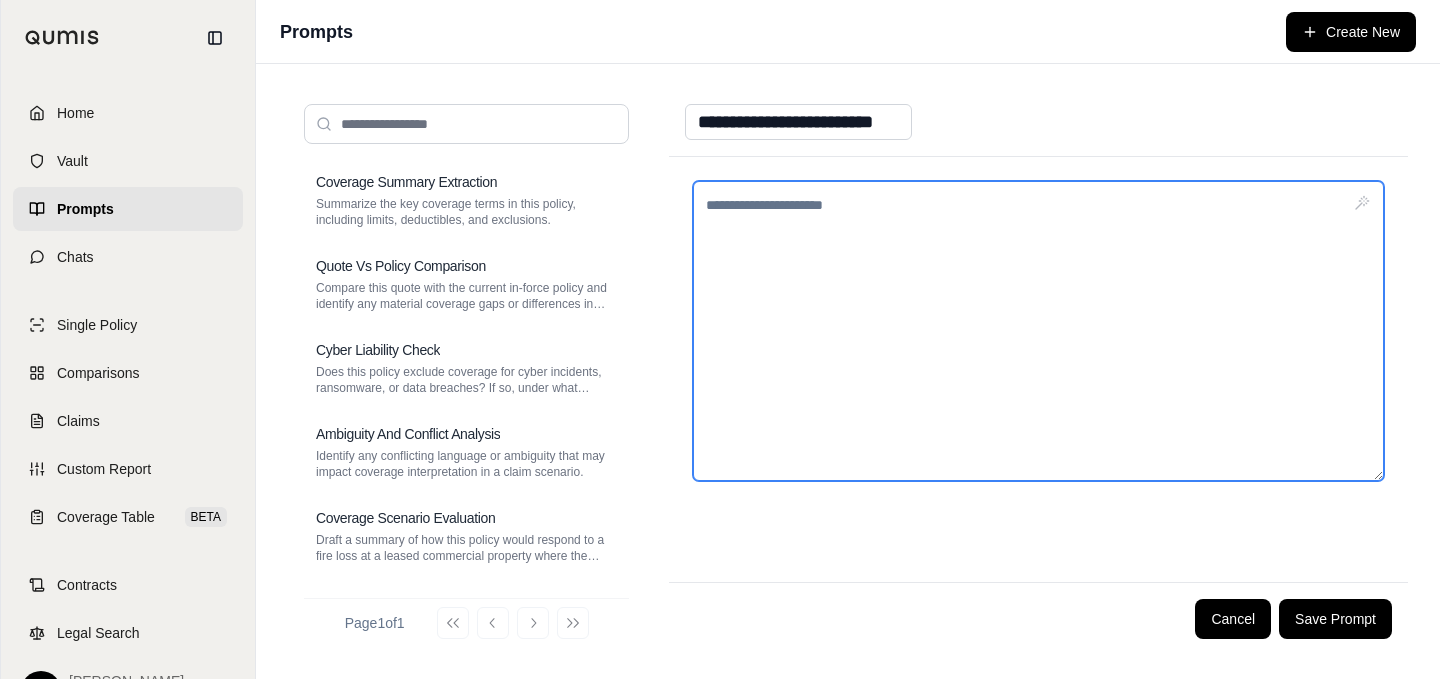 click at bounding box center (1038, 331) 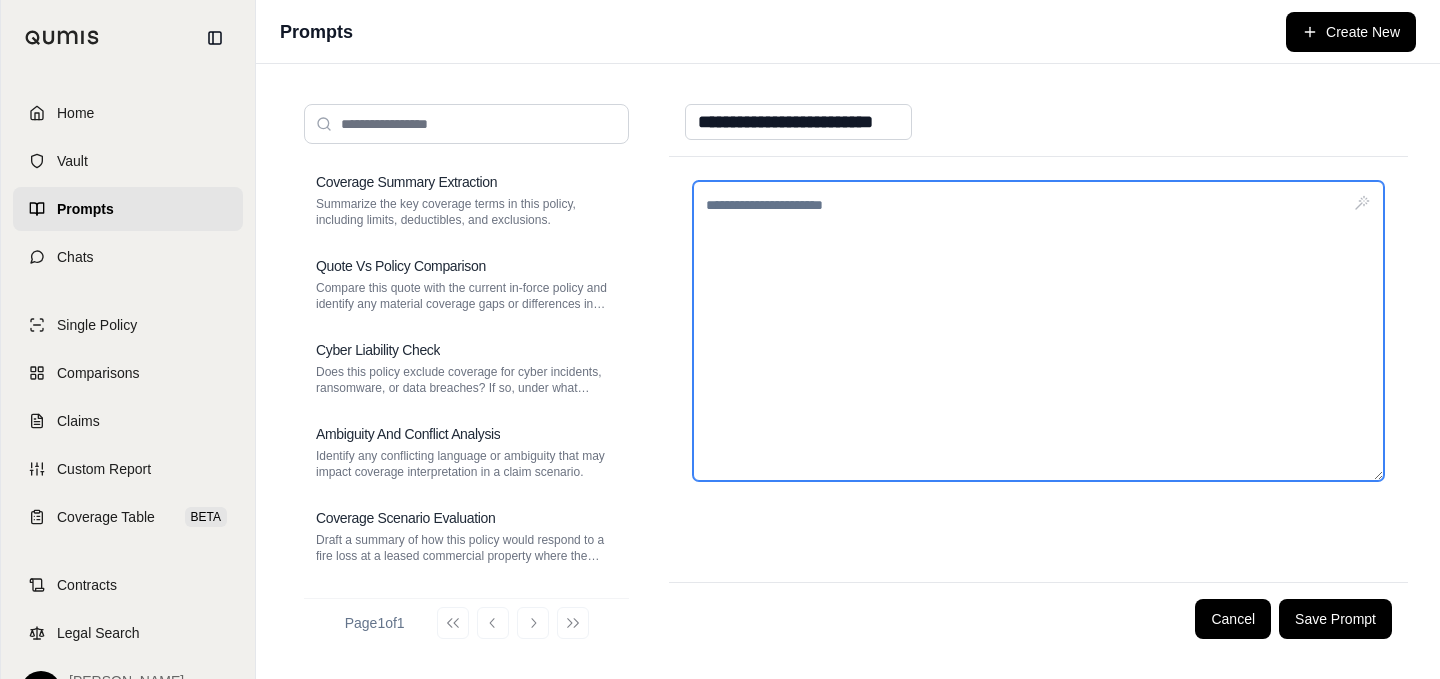 paste on "**********" 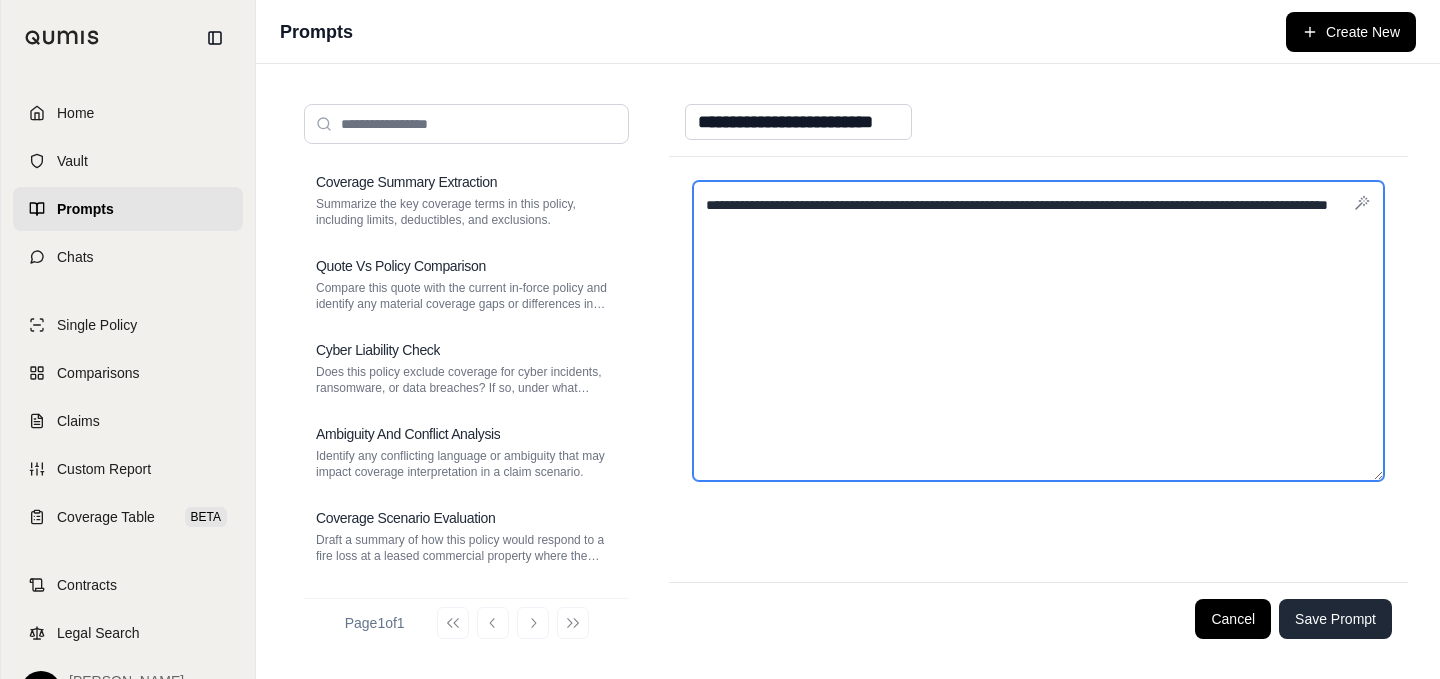 type on "**********" 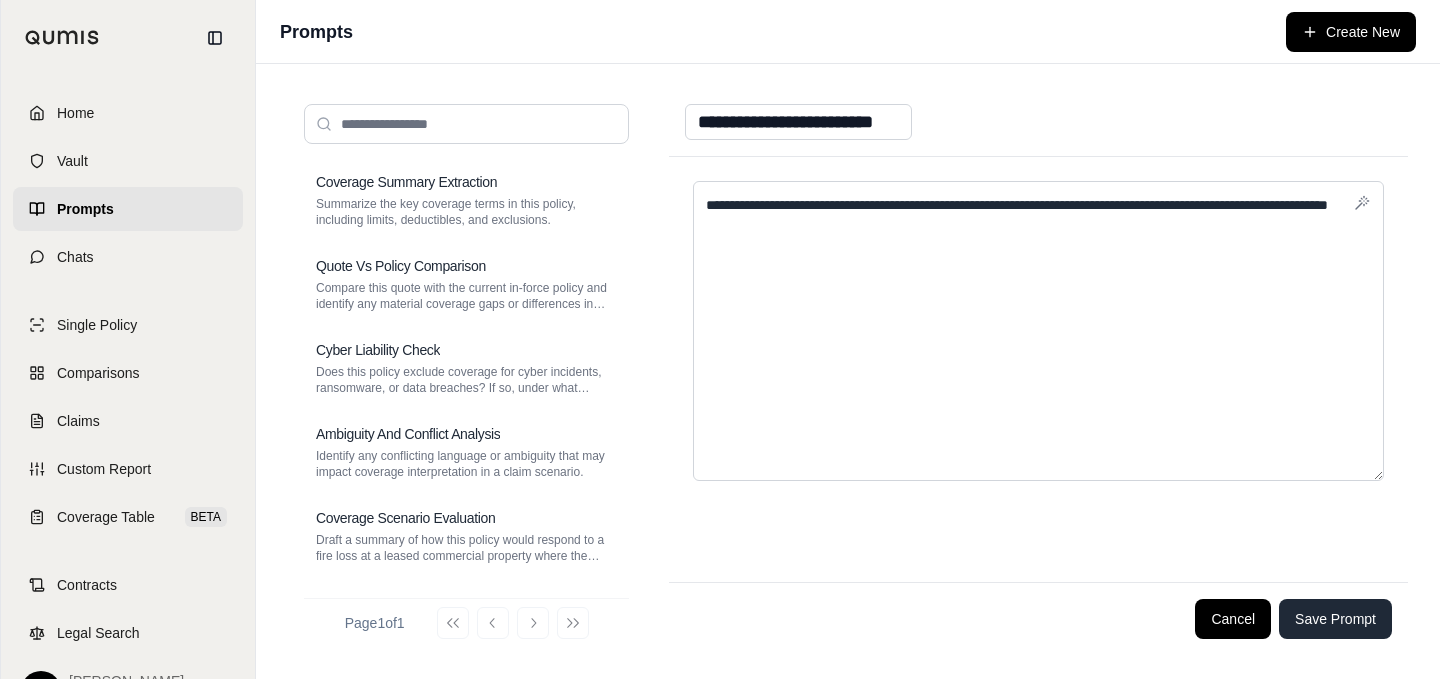 click on "Save Prompt" at bounding box center [1335, 619] 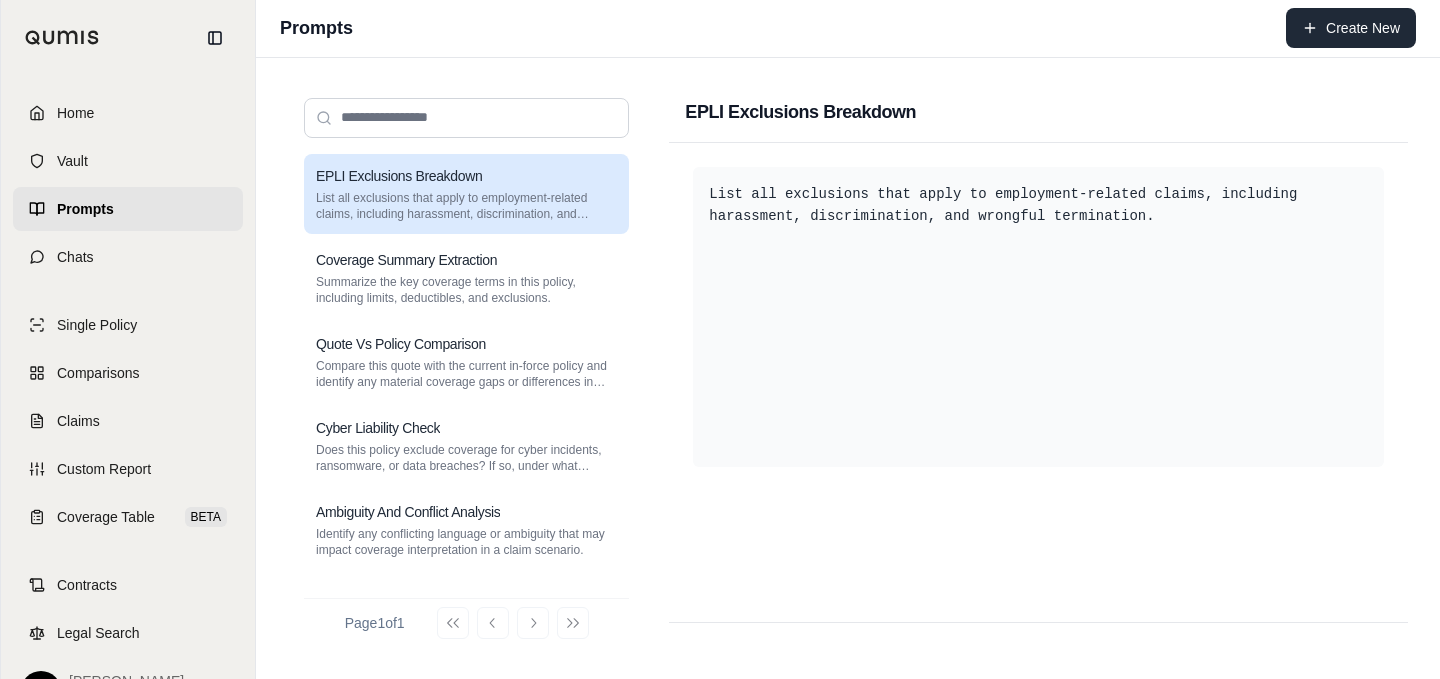 click on "Create New" at bounding box center (1351, 28) 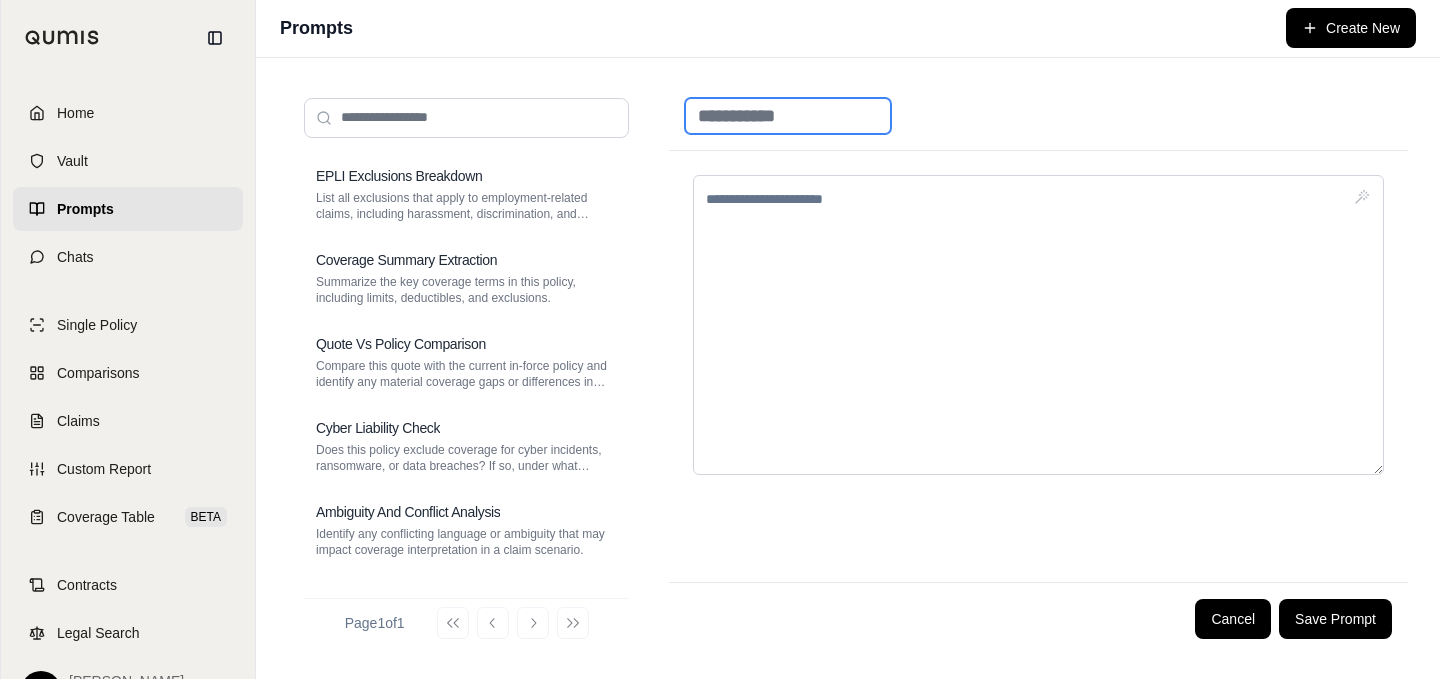 click at bounding box center (788, 116) 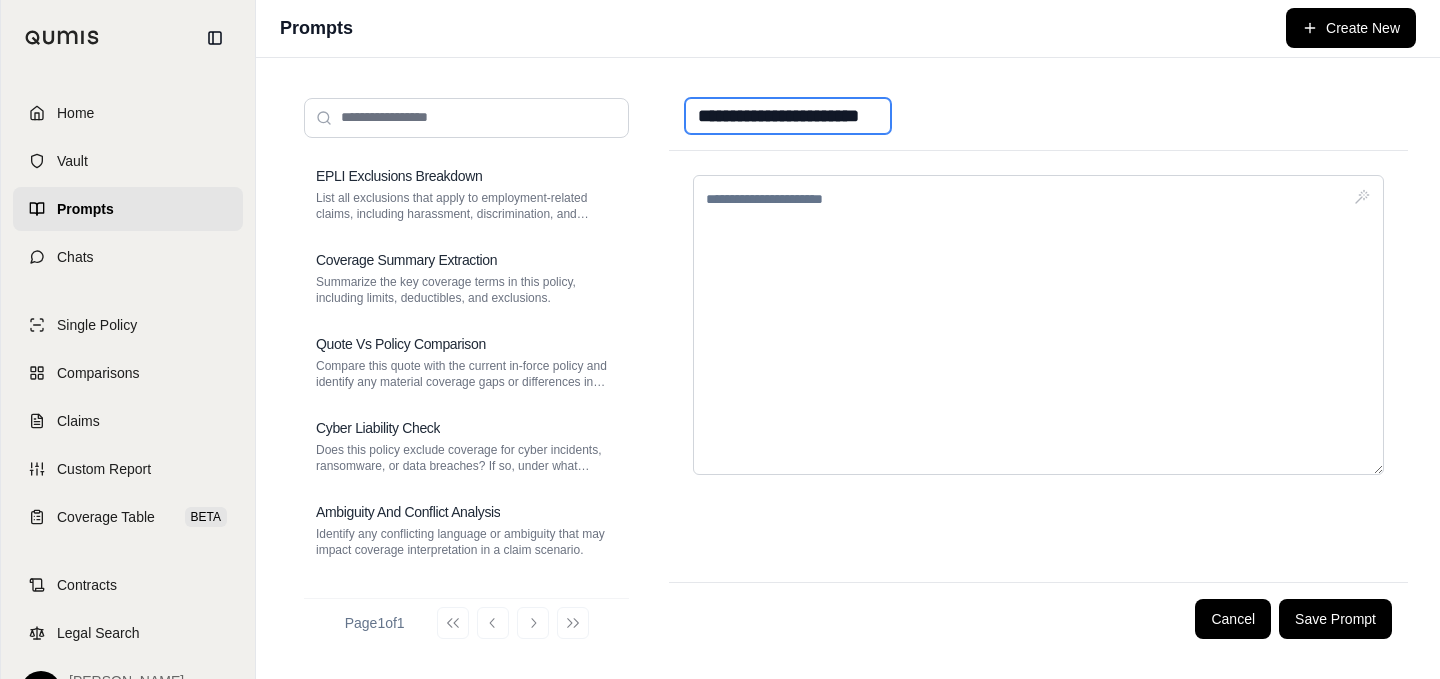 scroll, scrollTop: 0, scrollLeft: 15, axis: horizontal 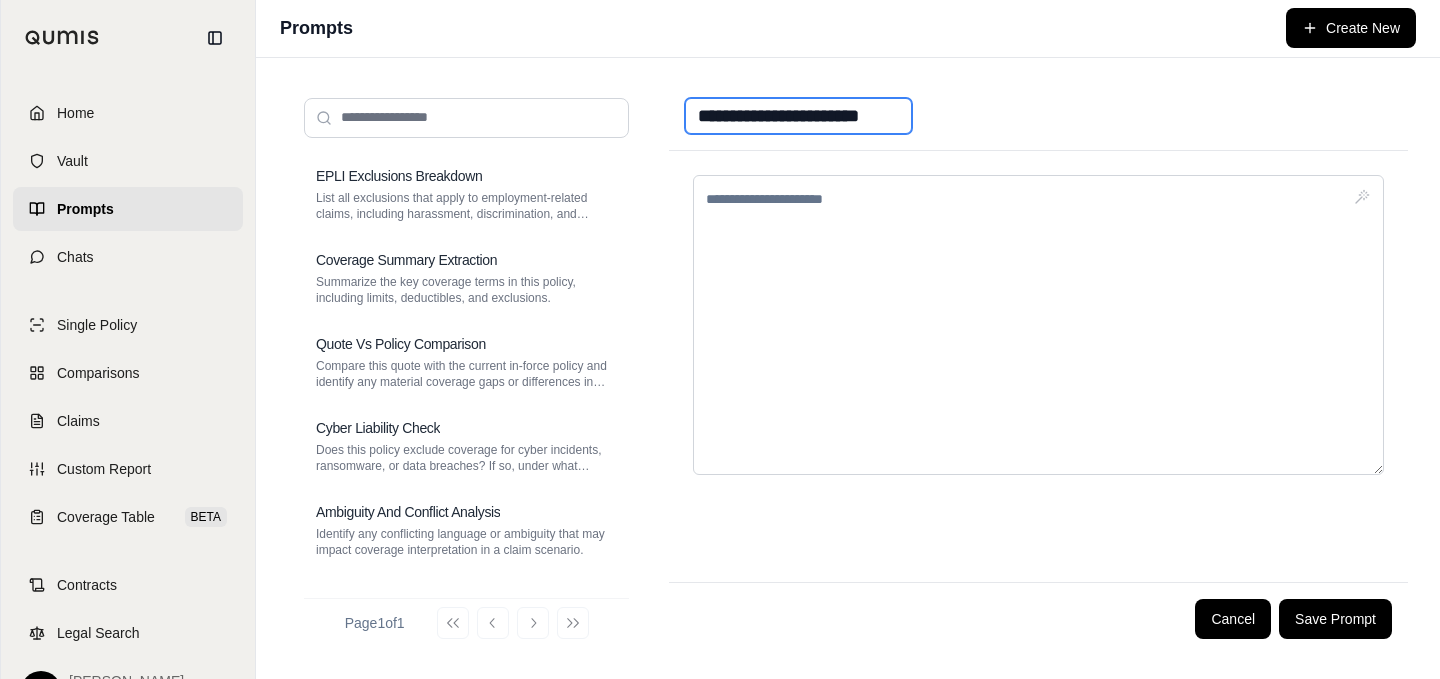 type on "**********" 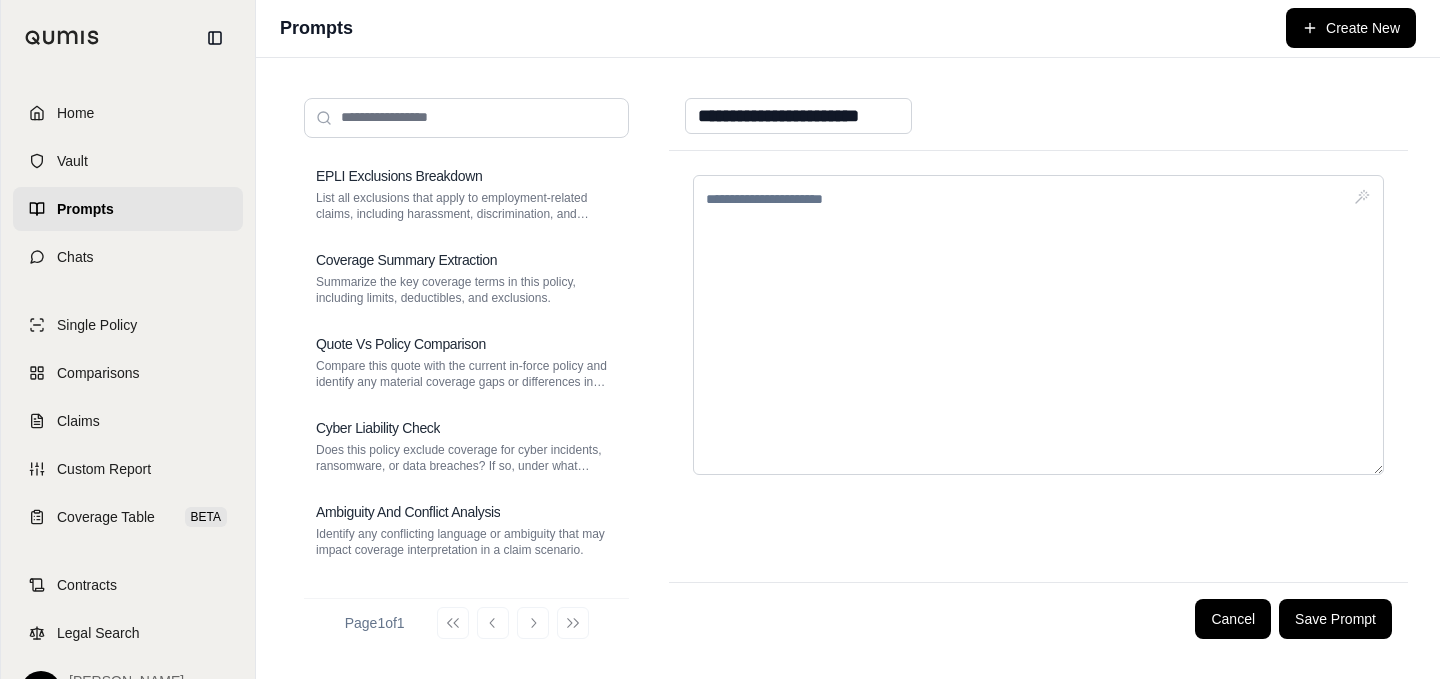 scroll, scrollTop: 0, scrollLeft: 0, axis: both 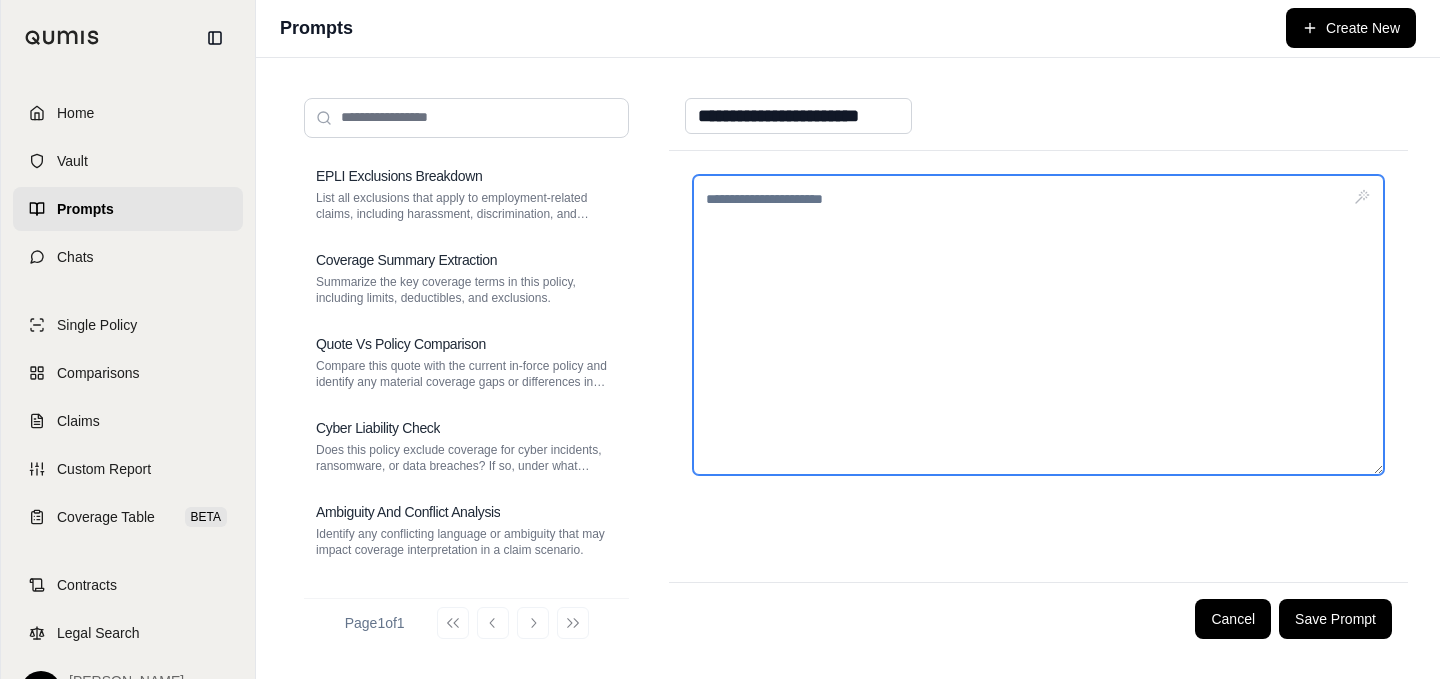 click at bounding box center (1038, 325) 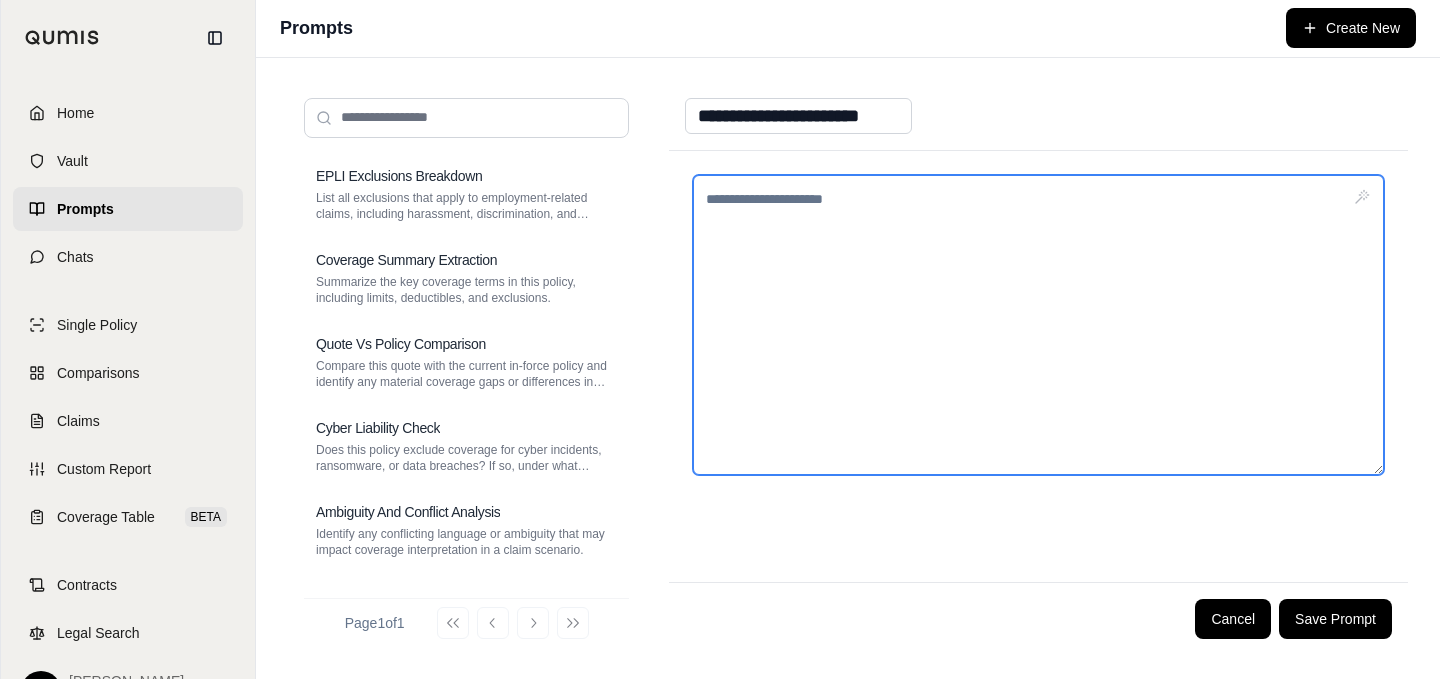 paste on "**********" 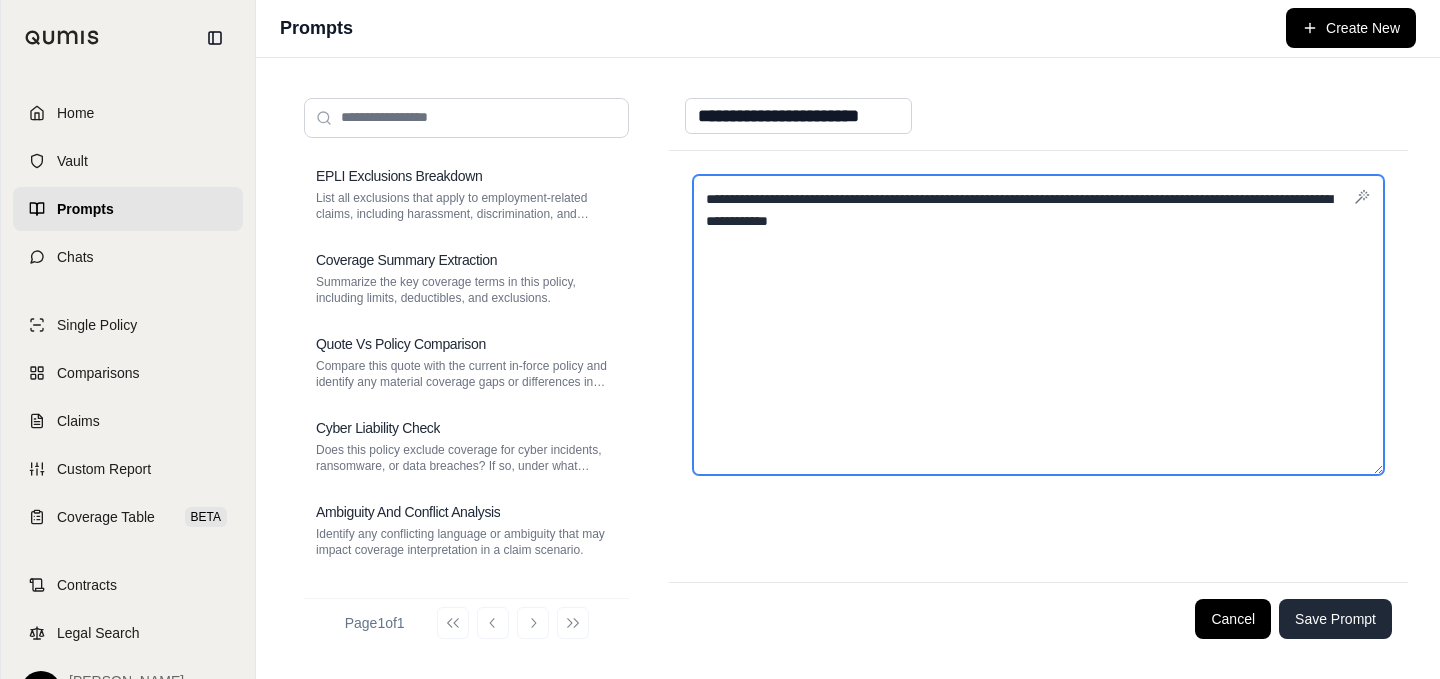 type on "**********" 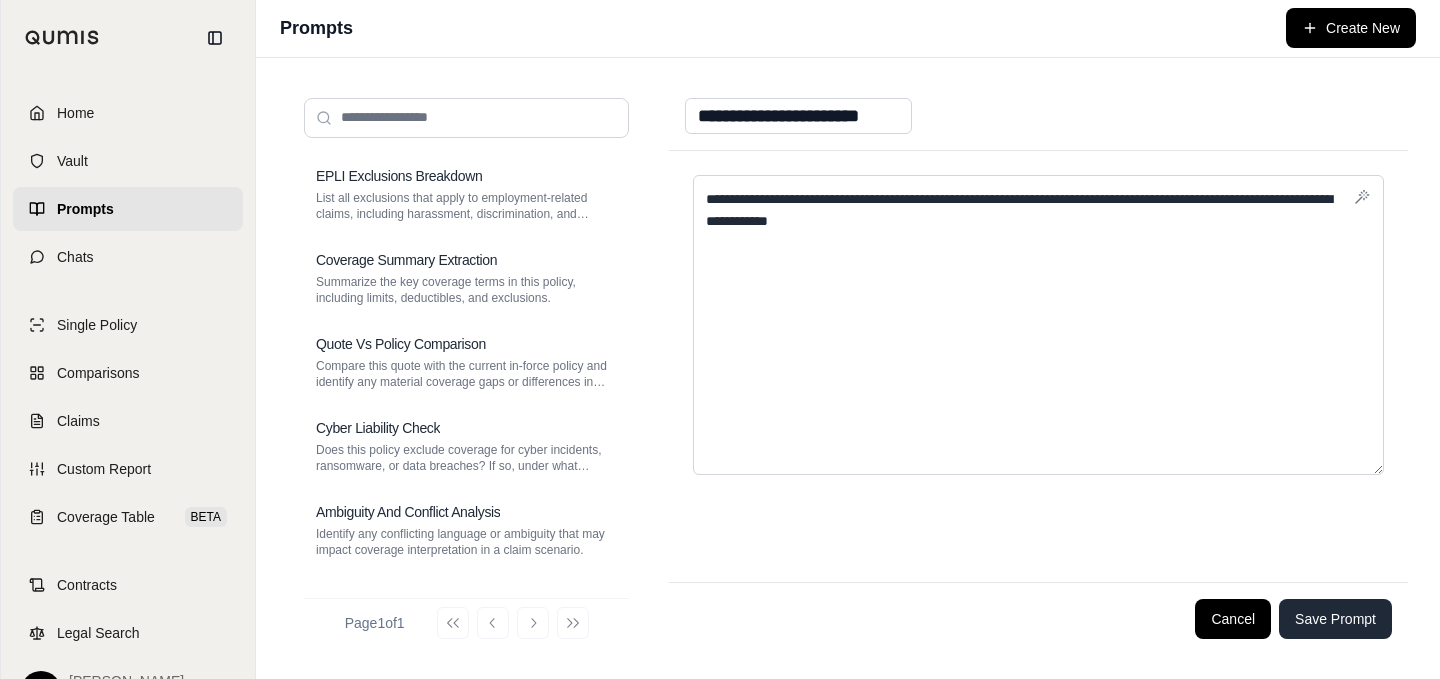 click on "Save Prompt" at bounding box center [1335, 619] 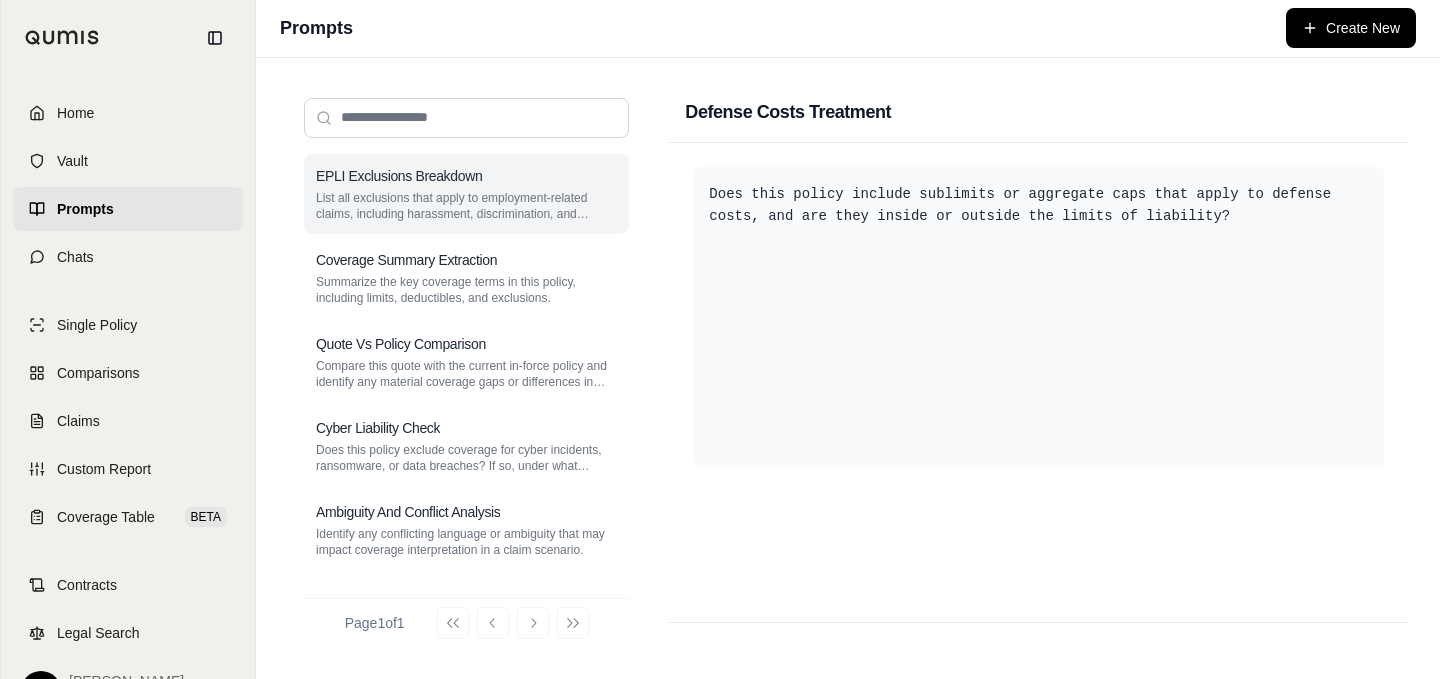 click on "List all exclusions that apply to employment-related claims, including harassment, discrimination, and wrongful termination." at bounding box center [466, 206] 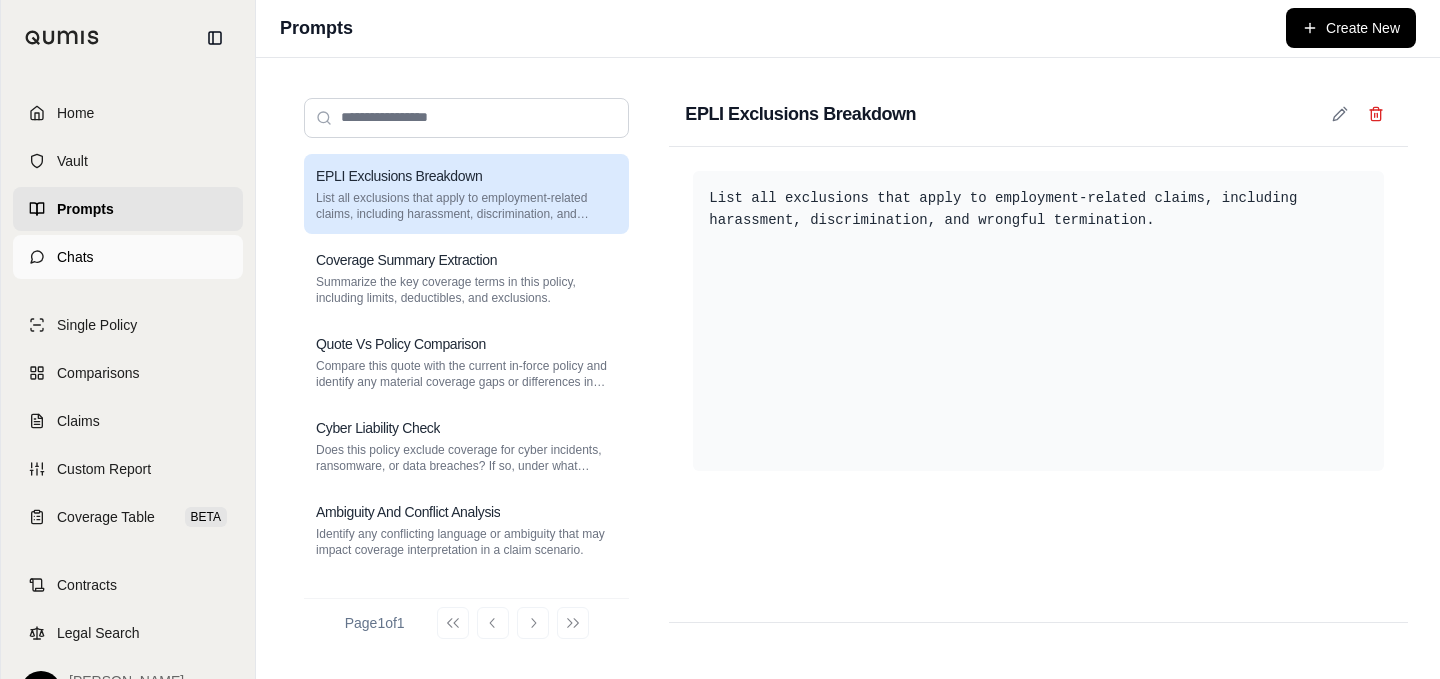 click on "Chats" at bounding box center (128, 257) 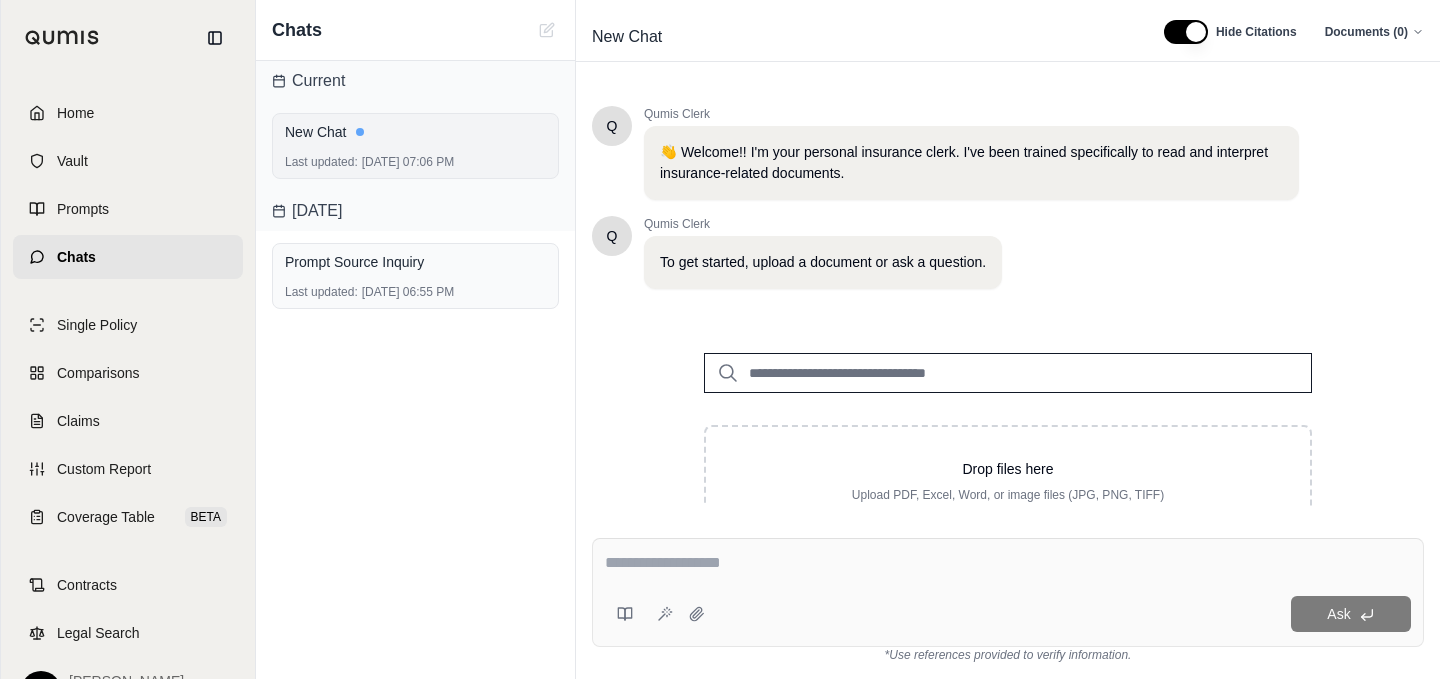 click on "Last updated: [DATE] 07:06 PM" at bounding box center (415, 162) 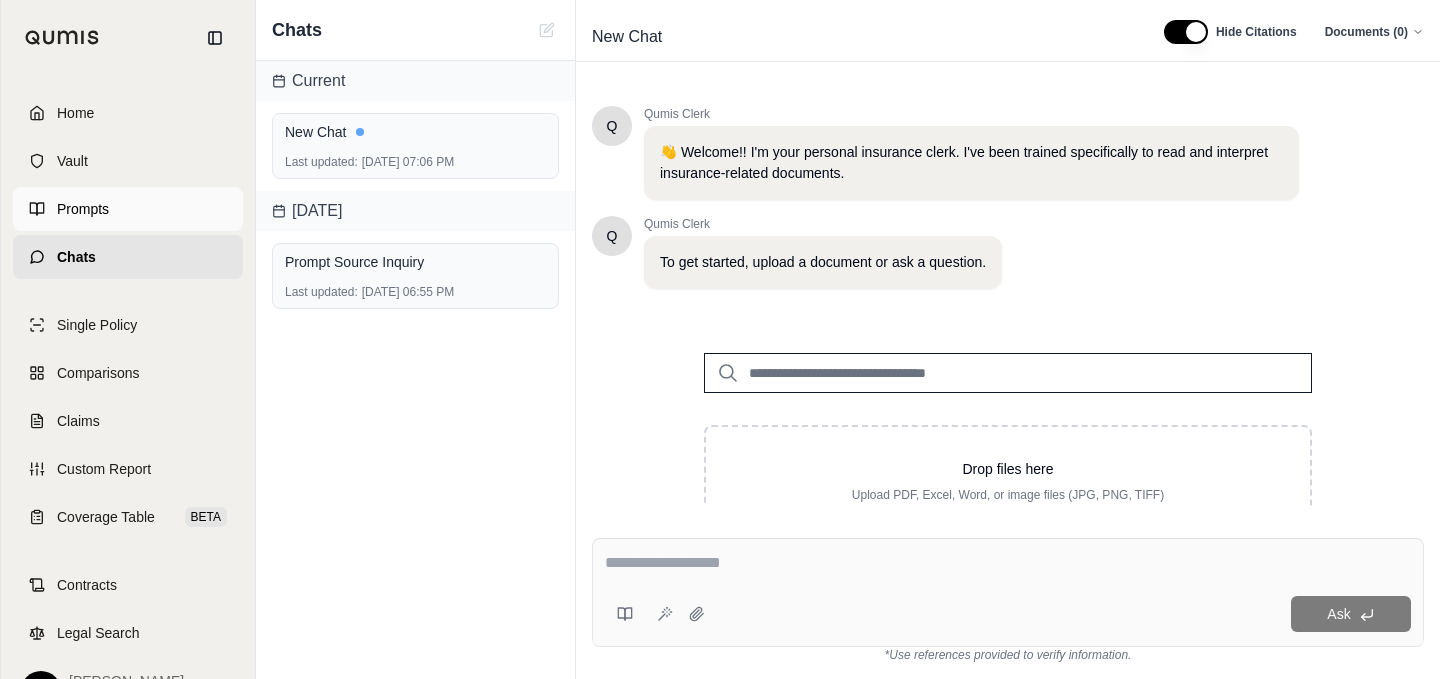click on "Prompts" at bounding box center (128, 209) 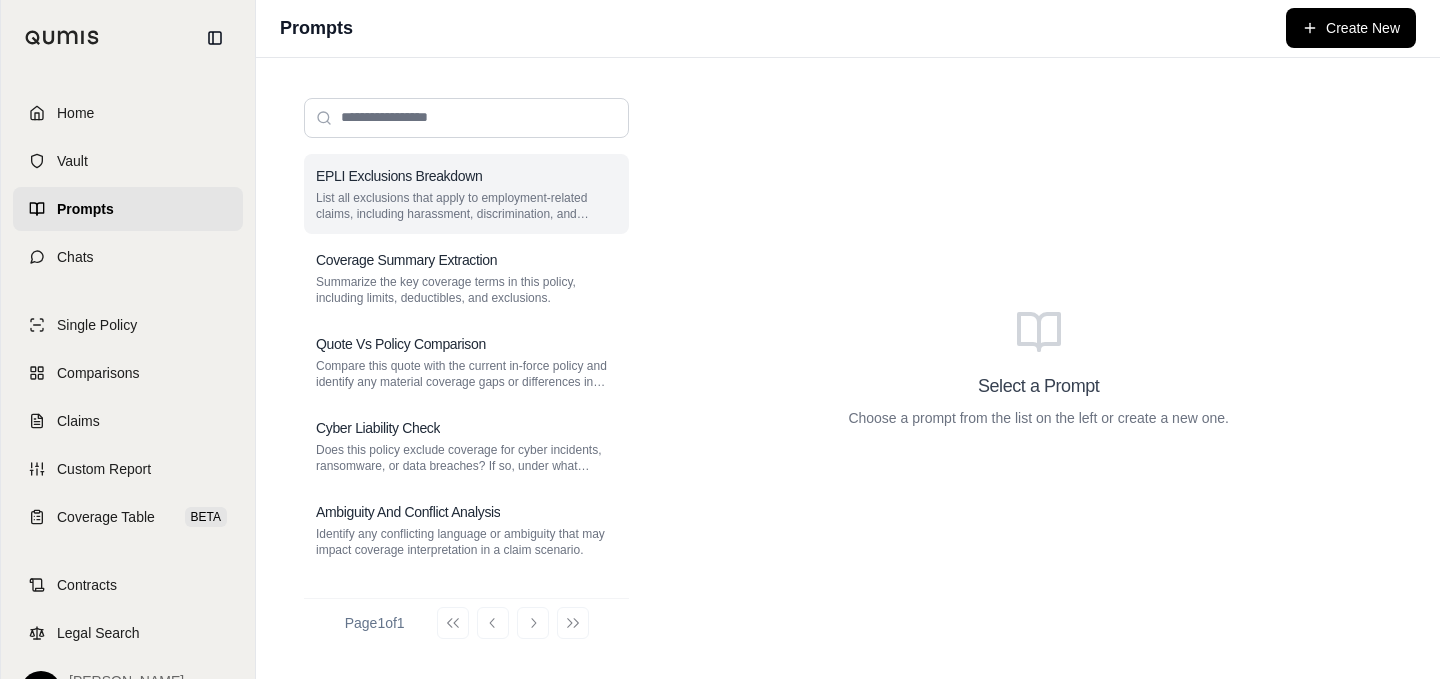 click on "EPLI Exclusions Breakdown List all exclusions that apply to employment-related claims, including harassment, discrimination, and wrongful termination." at bounding box center [466, 194] 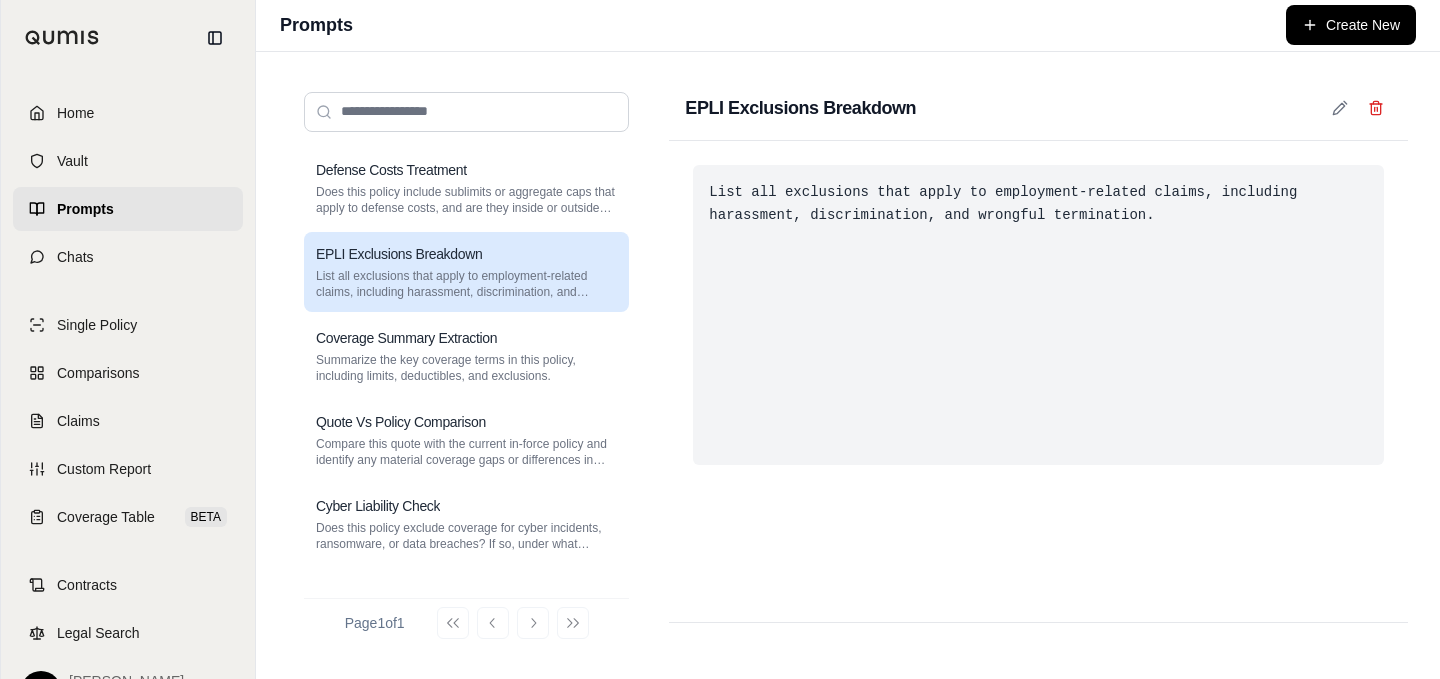 click on "List all exclusions that apply to employment-related claims, including harassment, discrimination, and wrongful termination." at bounding box center (1038, 315) 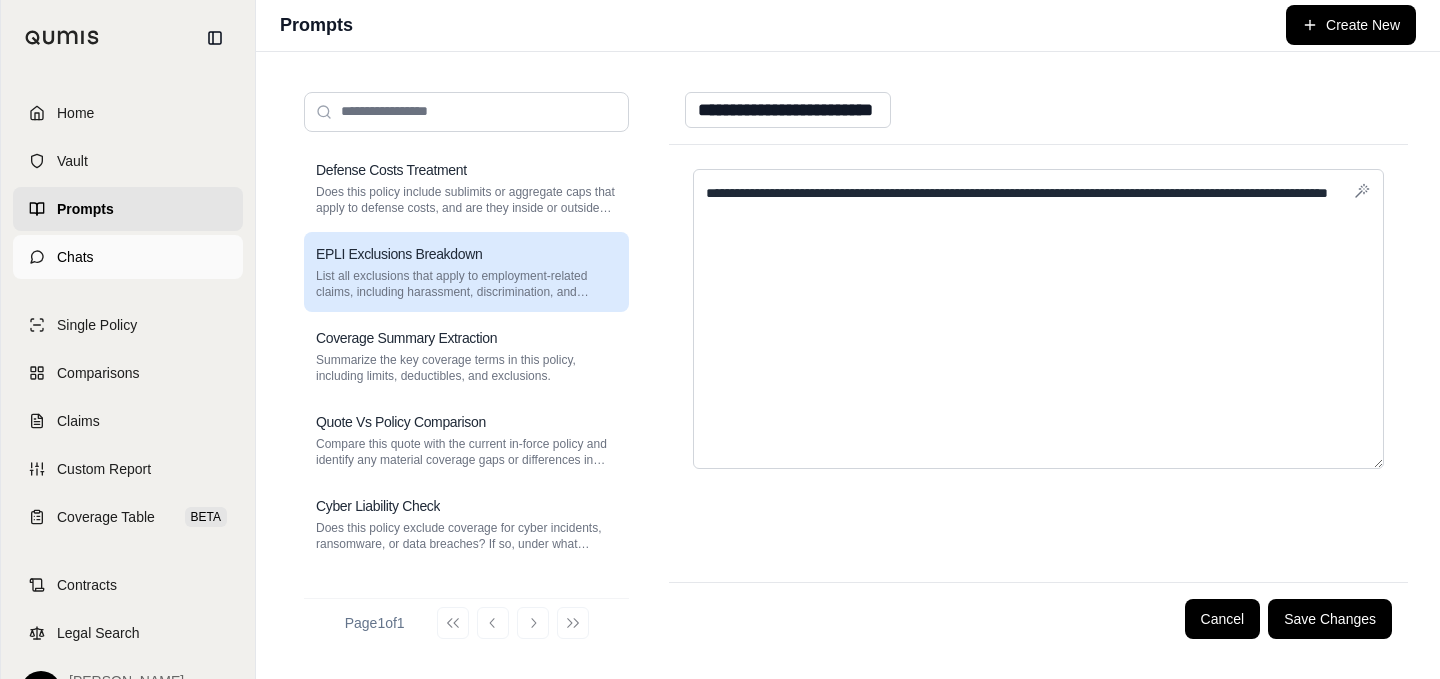 click on "Chats" at bounding box center [128, 257] 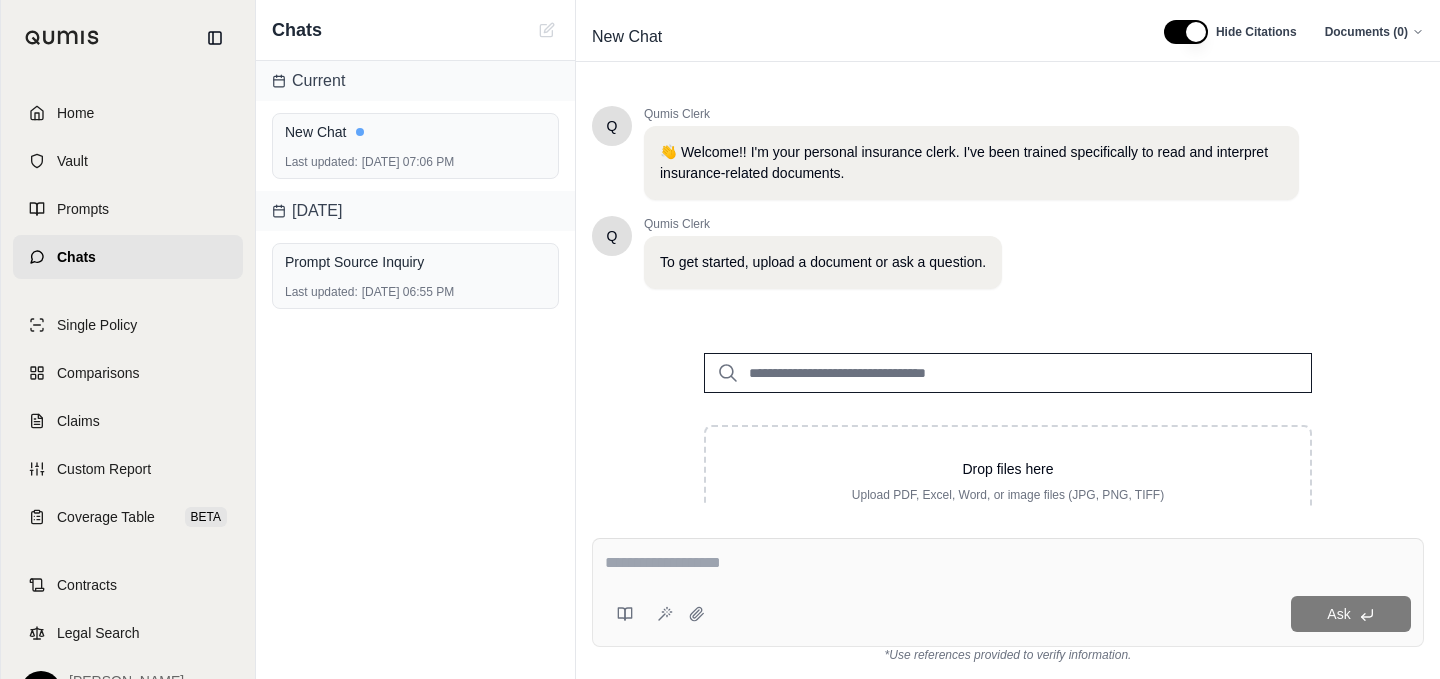 scroll, scrollTop: 78, scrollLeft: 0, axis: vertical 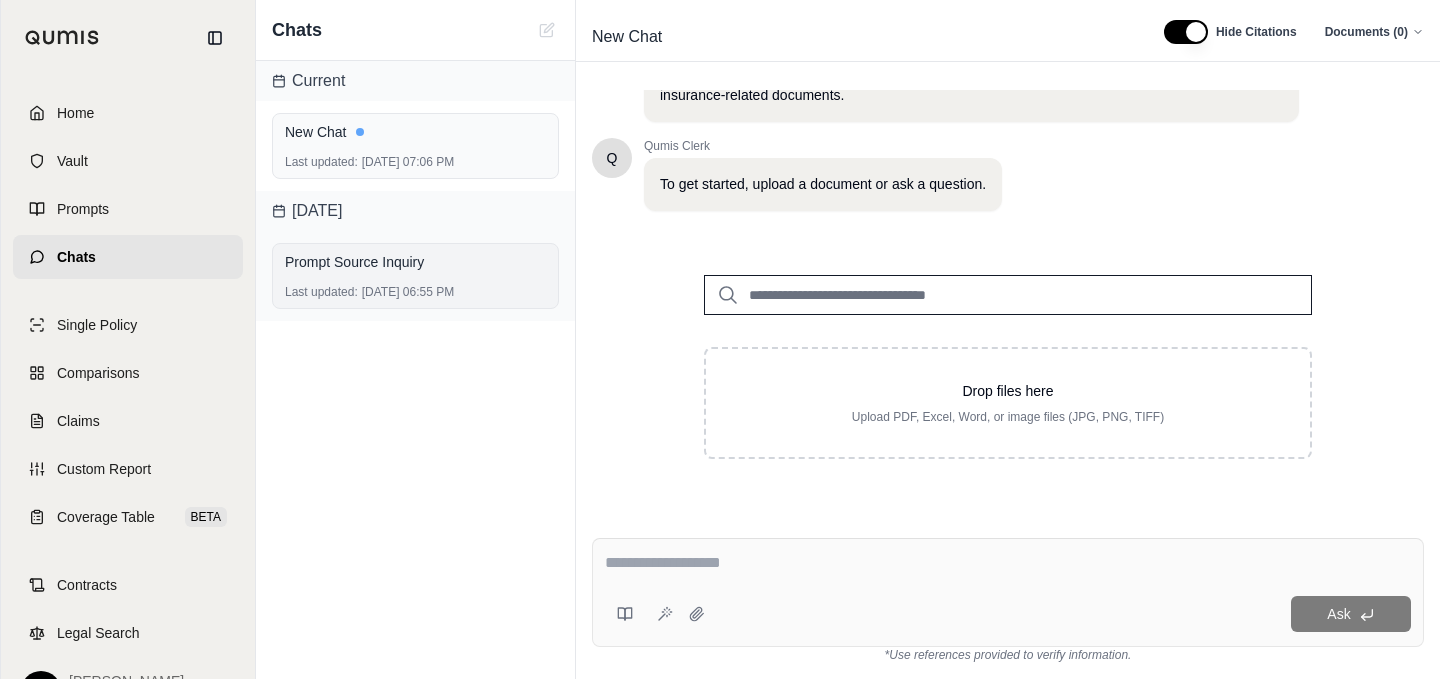 click on "Prompt Source Inquiry" at bounding box center [415, 262] 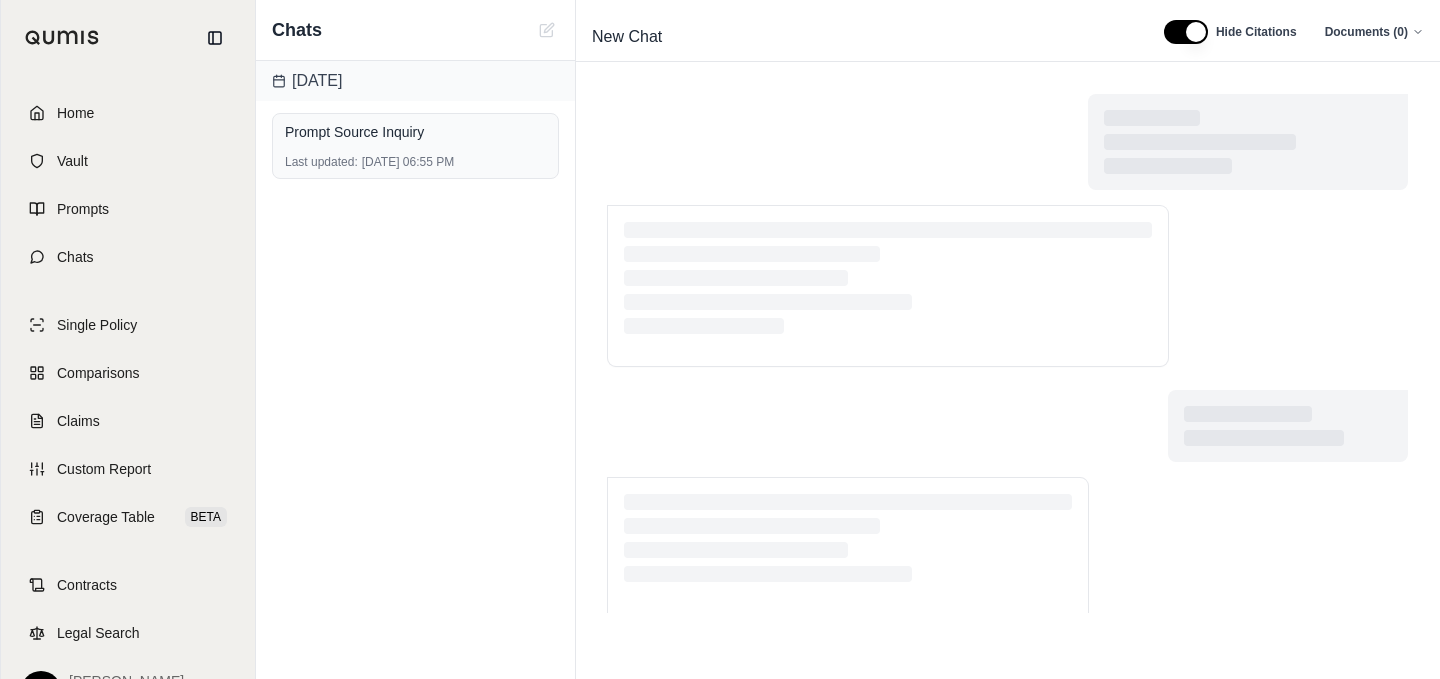 scroll, scrollTop: 0, scrollLeft: 0, axis: both 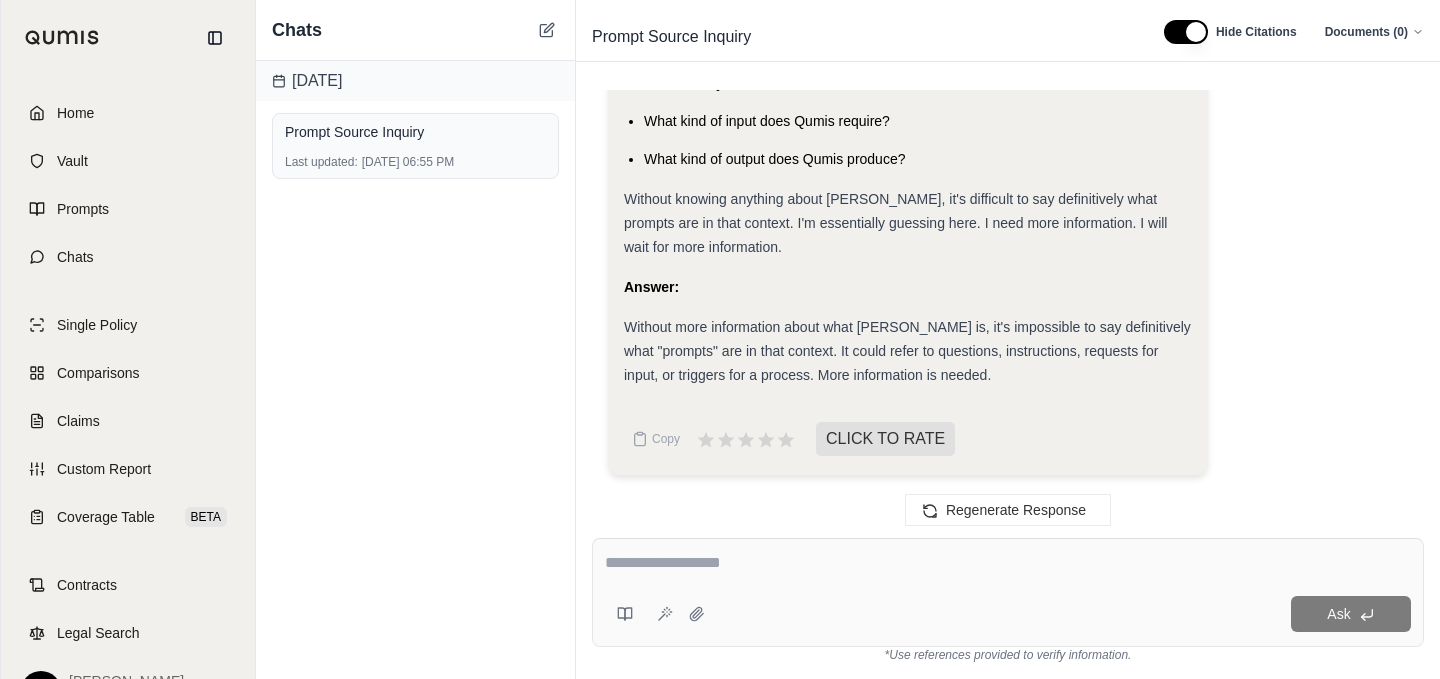 click at bounding box center (1008, 563) 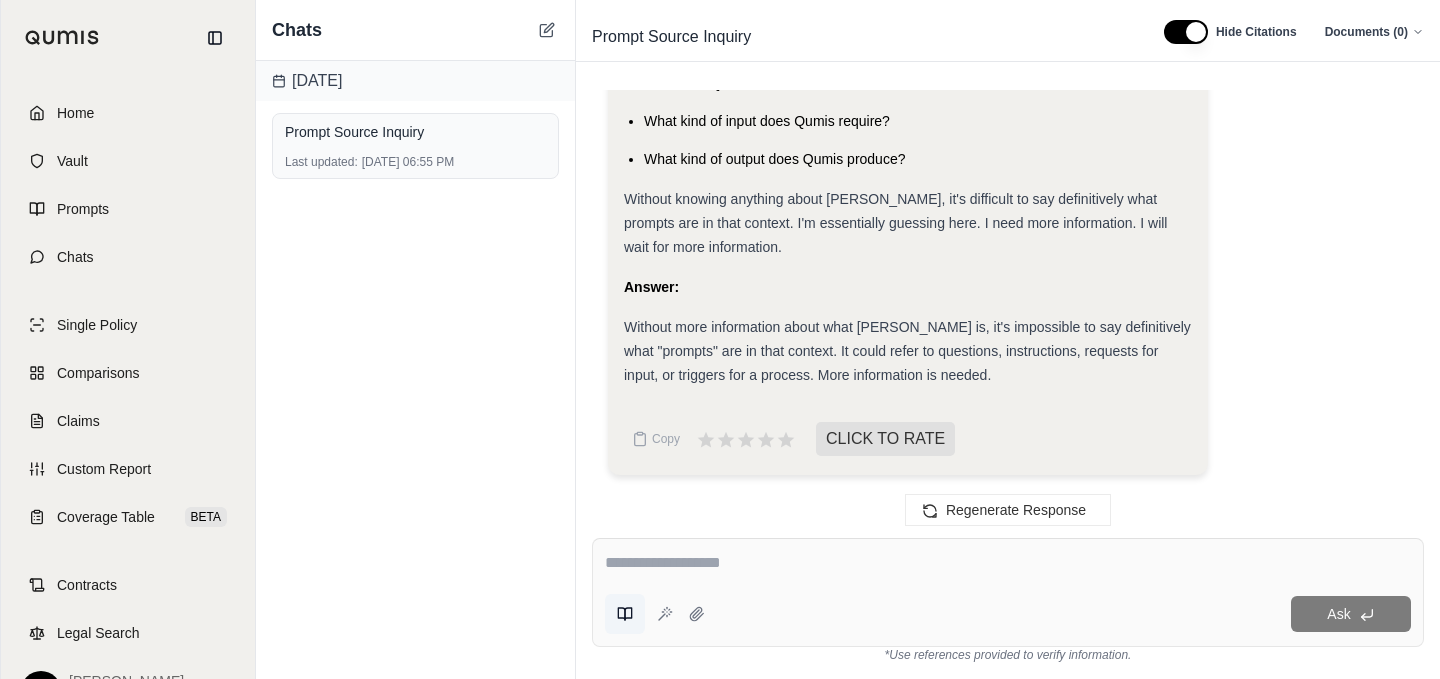 click 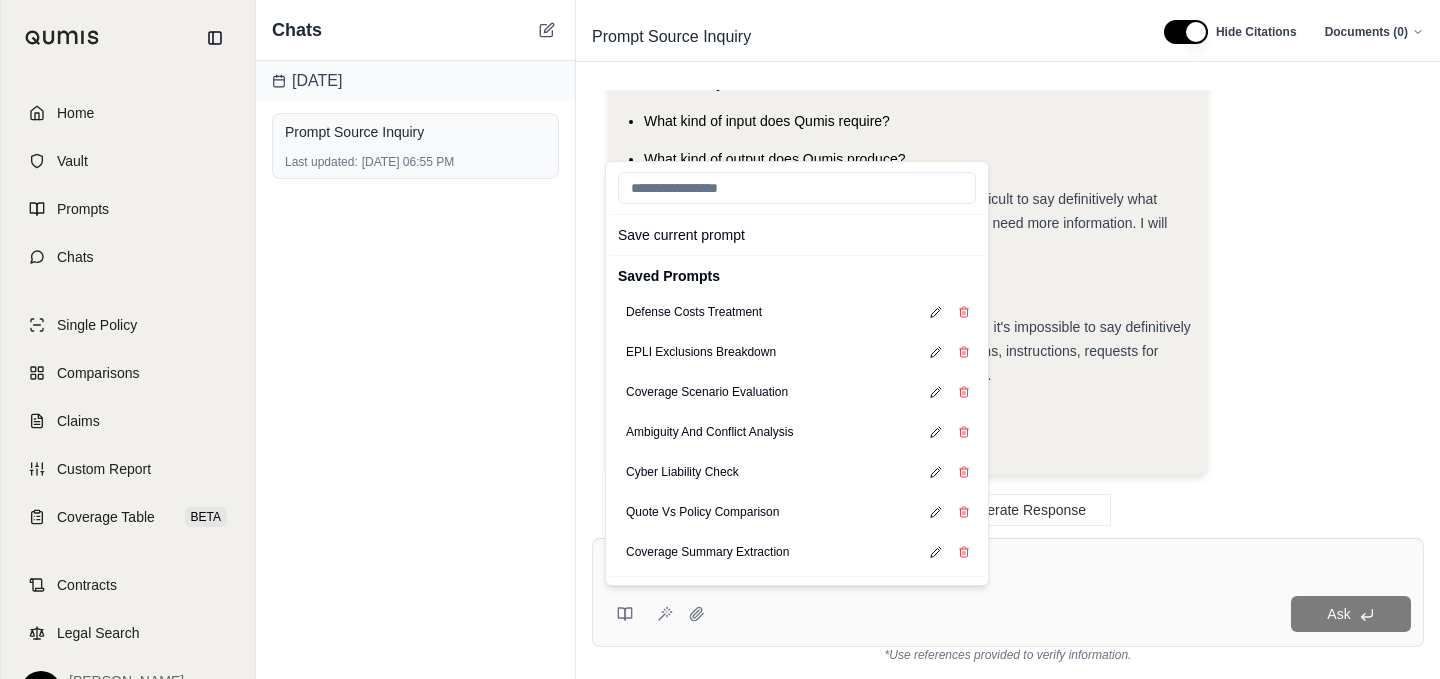 click on "Defense Costs Treatment" at bounding box center (797, 312) 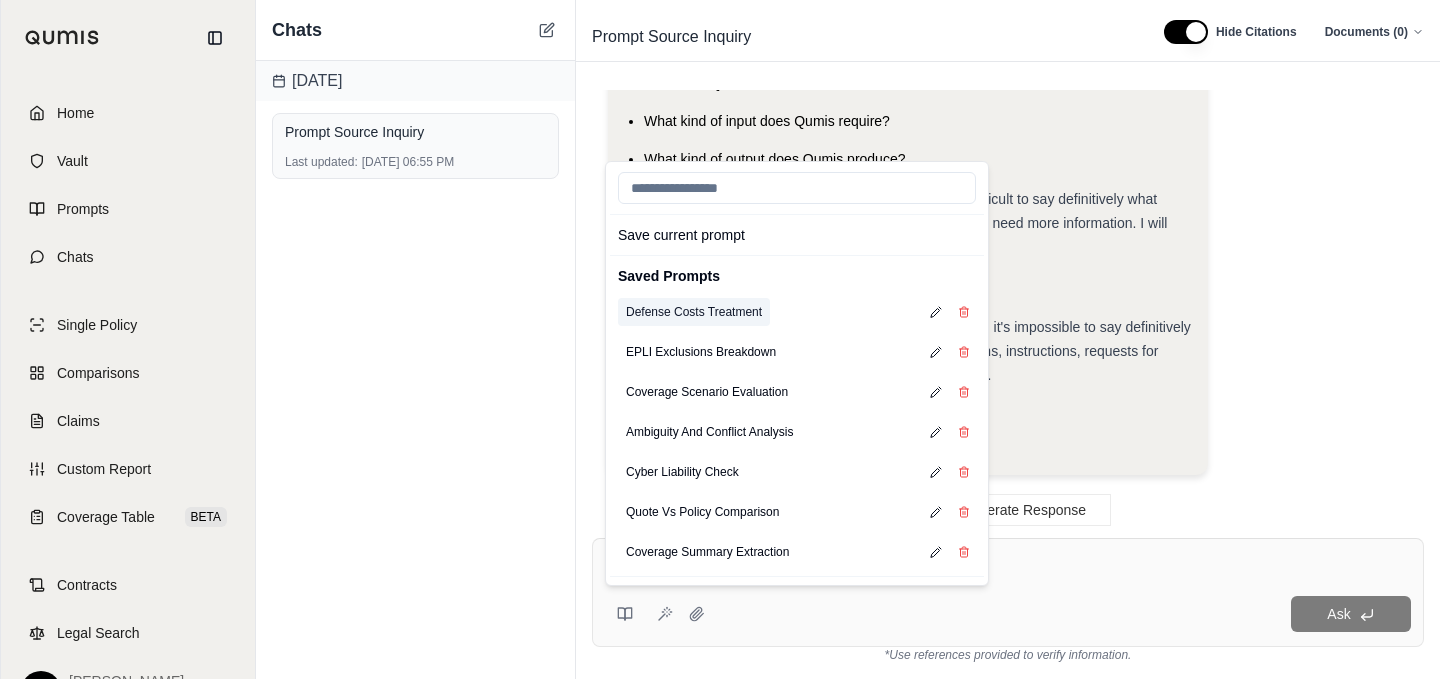 click on "Defense Costs Treatment" at bounding box center (694, 312) 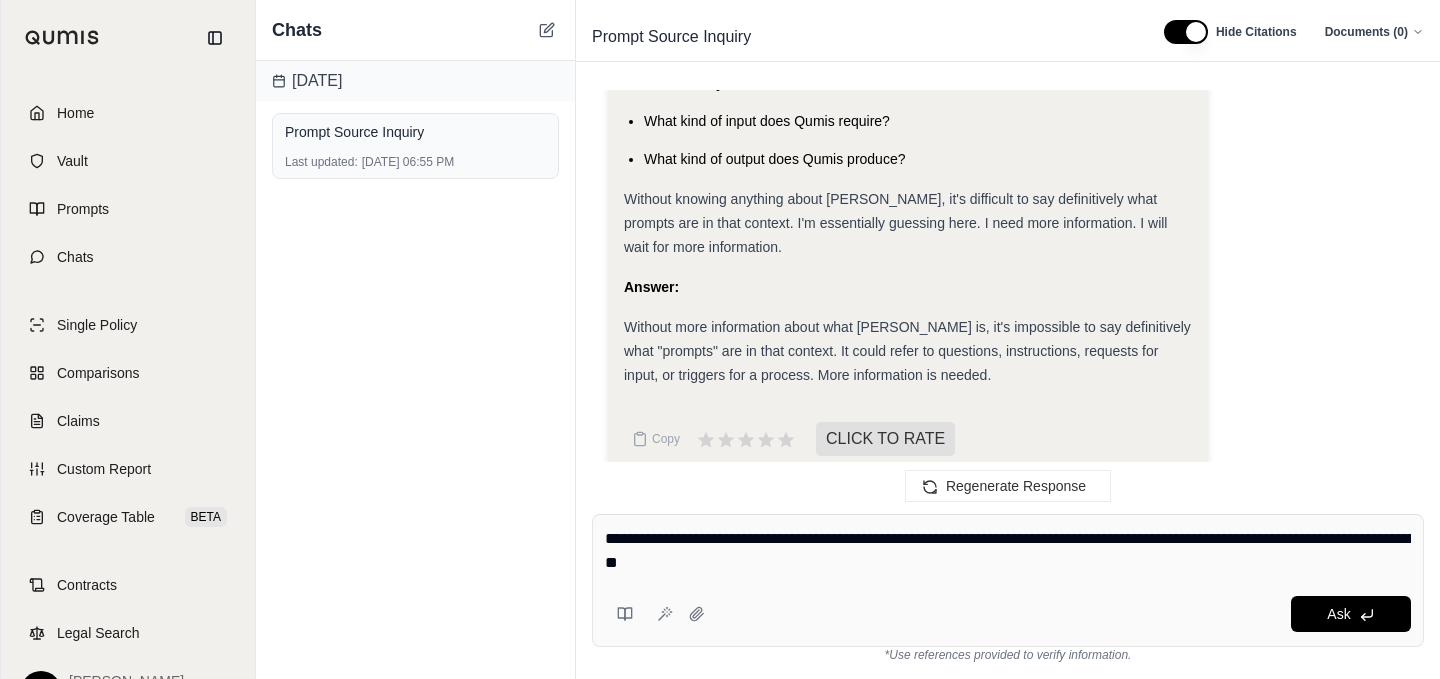 click on "**********" at bounding box center (1008, 551) 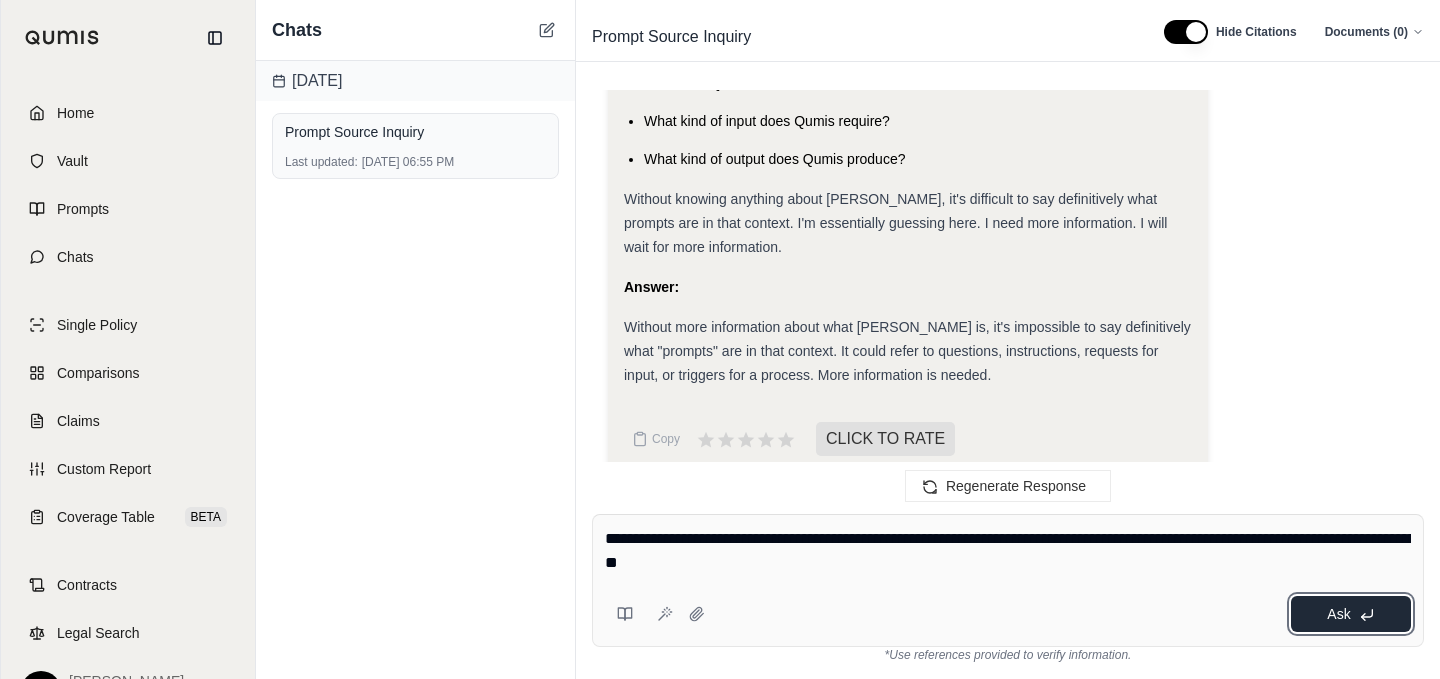 click on "Ask" at bounding box center (1351, 614) 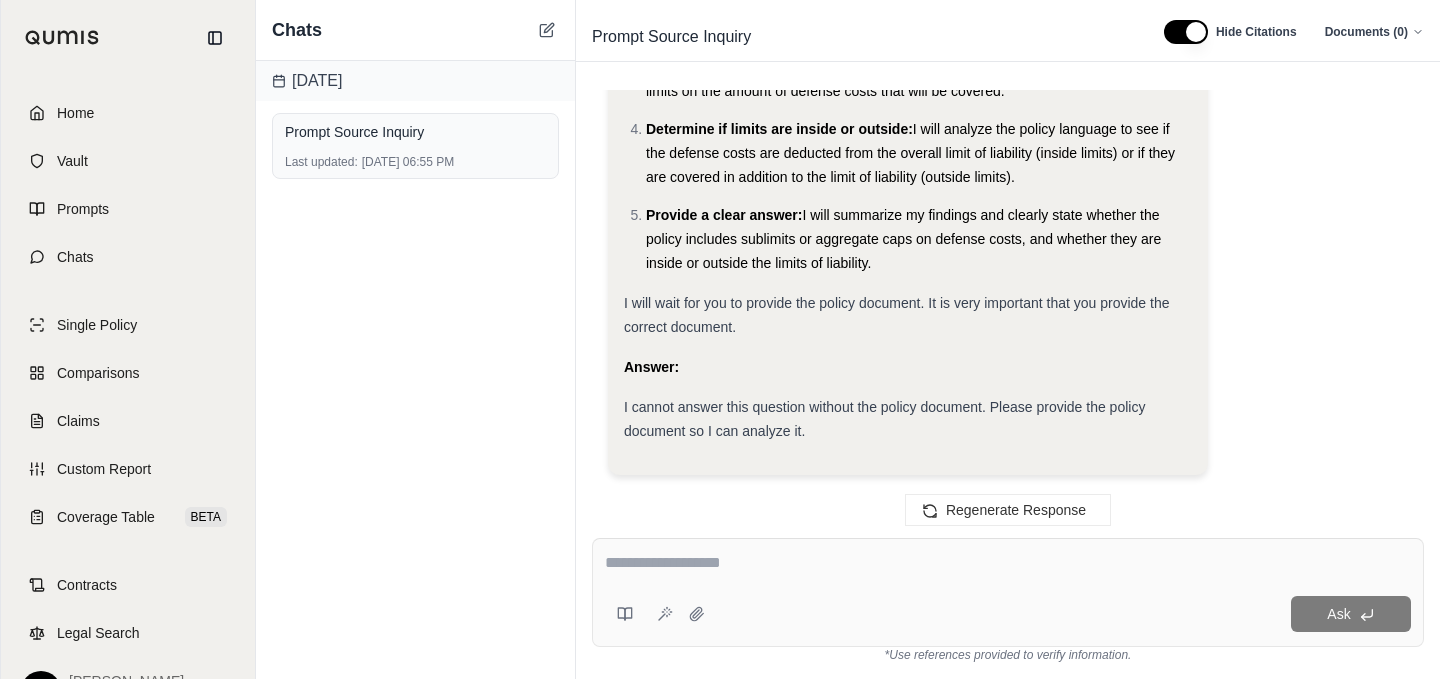 scroll, scrollTop: 1993, scrollLeft: 0, axis: vertical 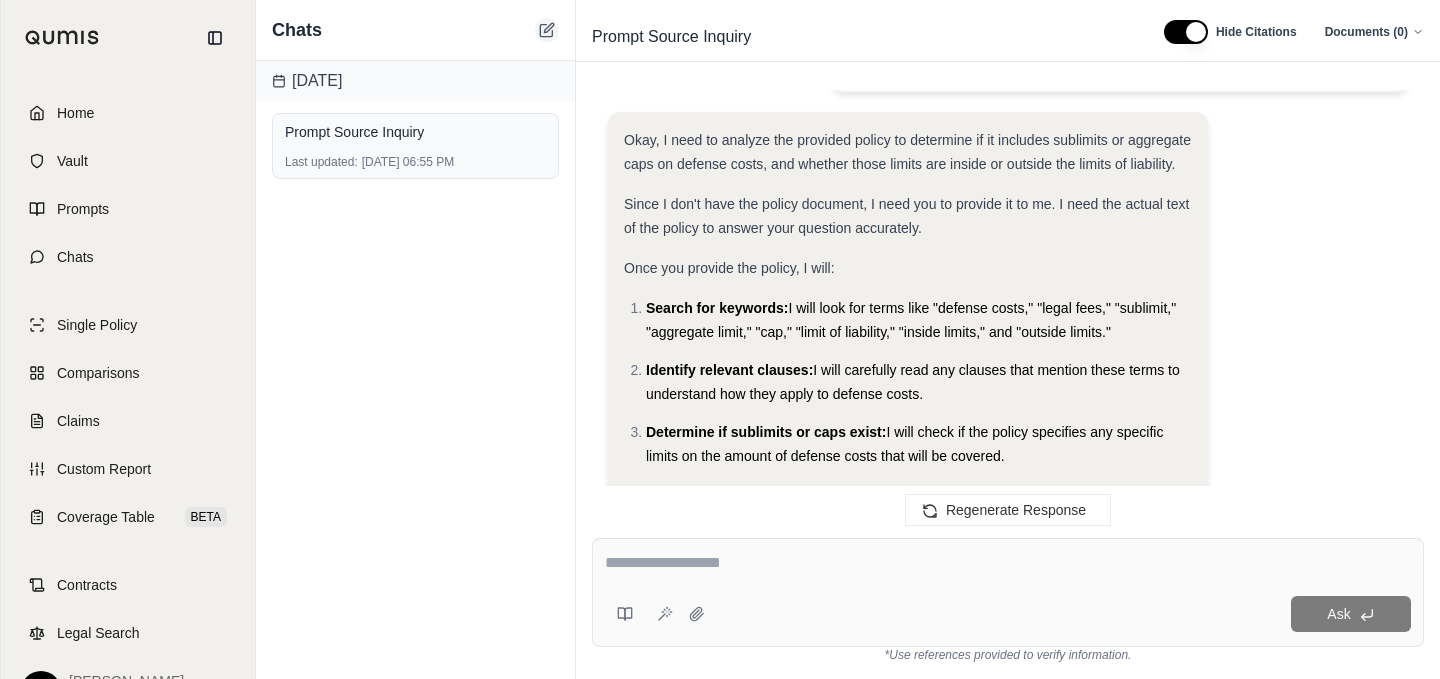 click 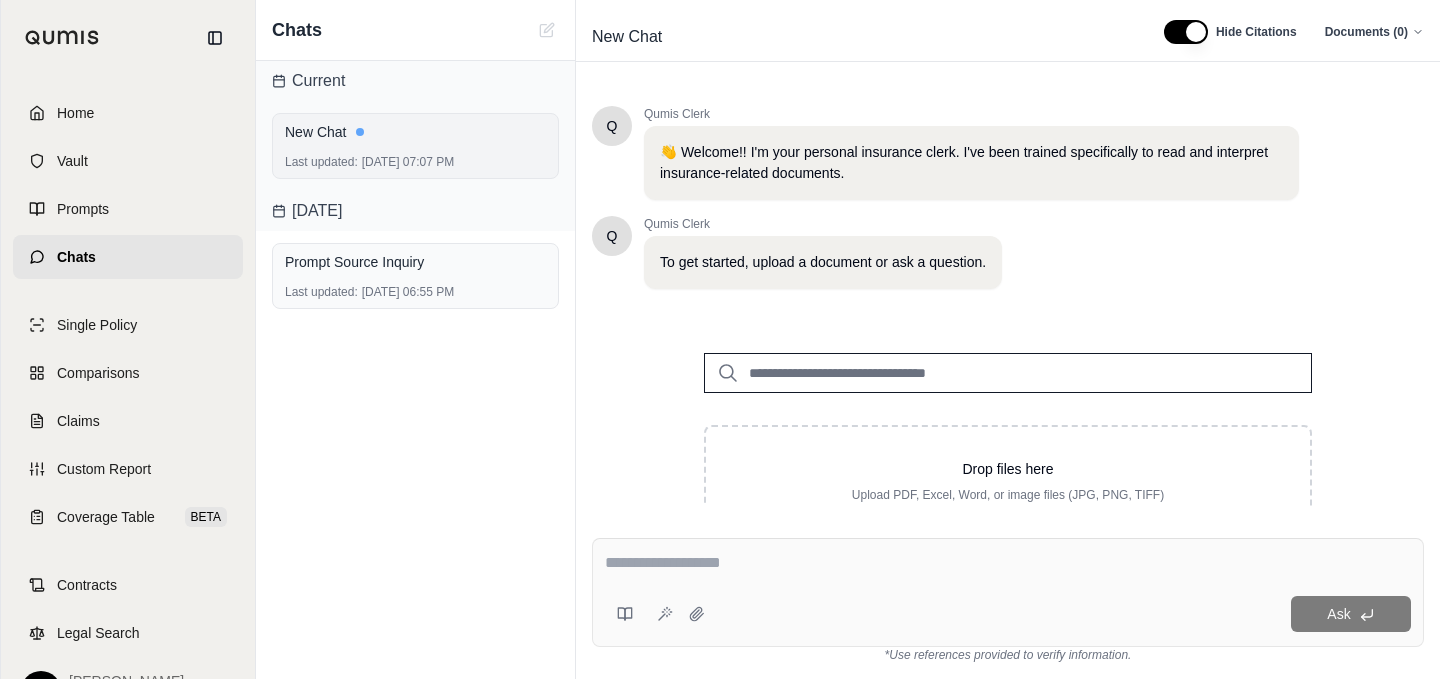 click on "New Chat" at bounding box center (415, 132) 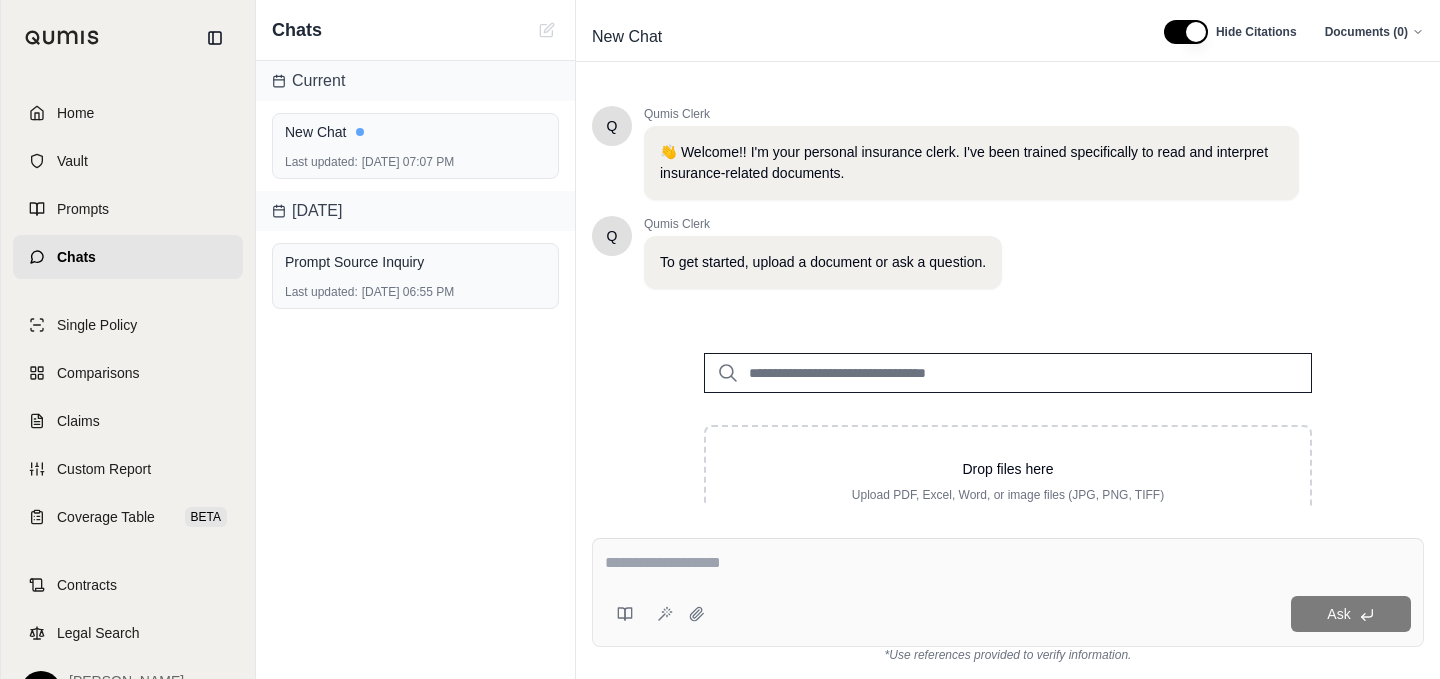 click on "Prompt Source Inquiry" at bounding box center [415, 262] 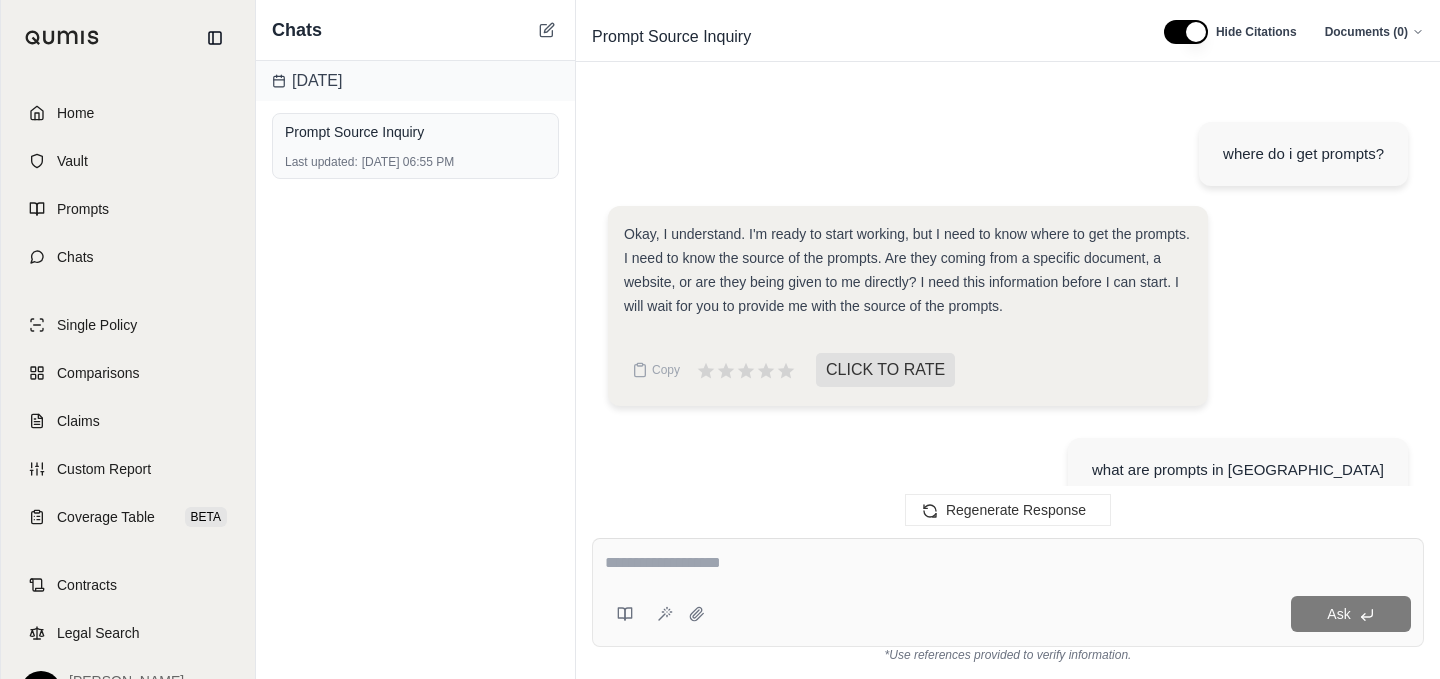 scroll, scrollTop: 2161, scrollLeft: 0, axis: vertical 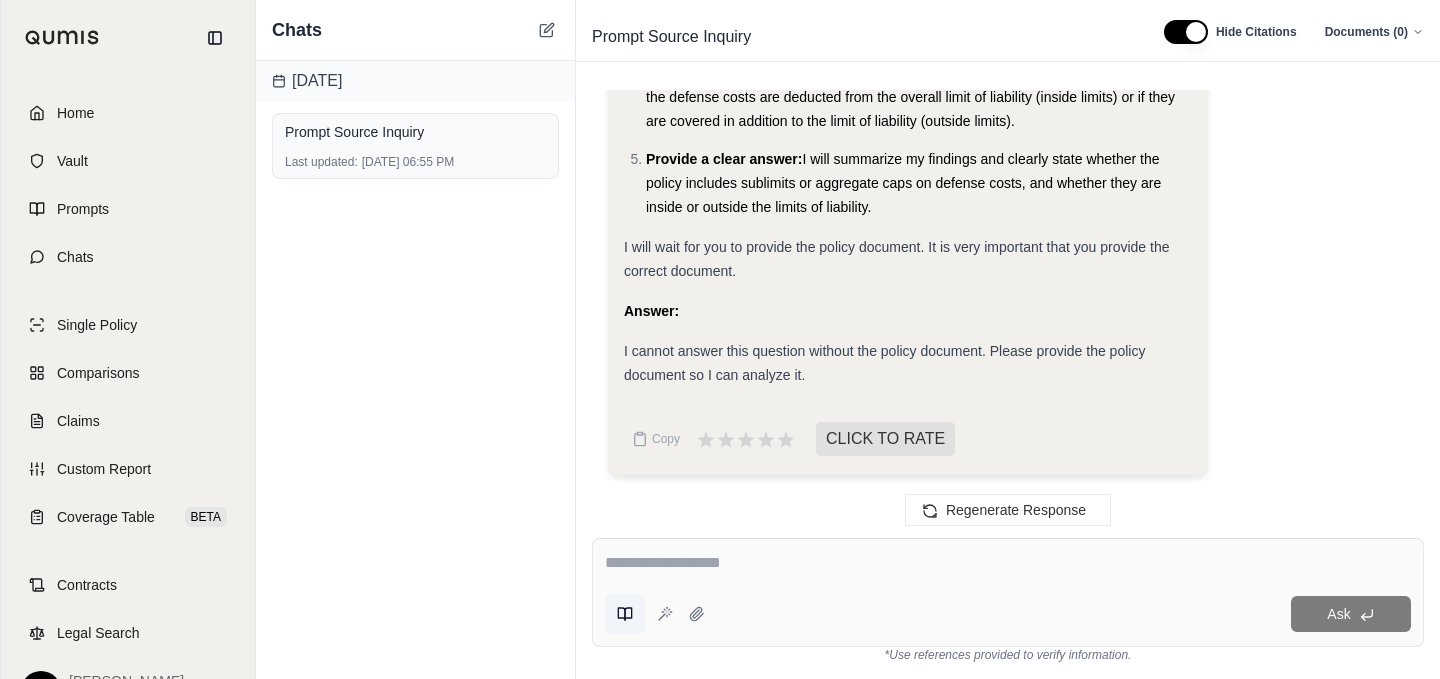 click at bounding box center [625, 614] 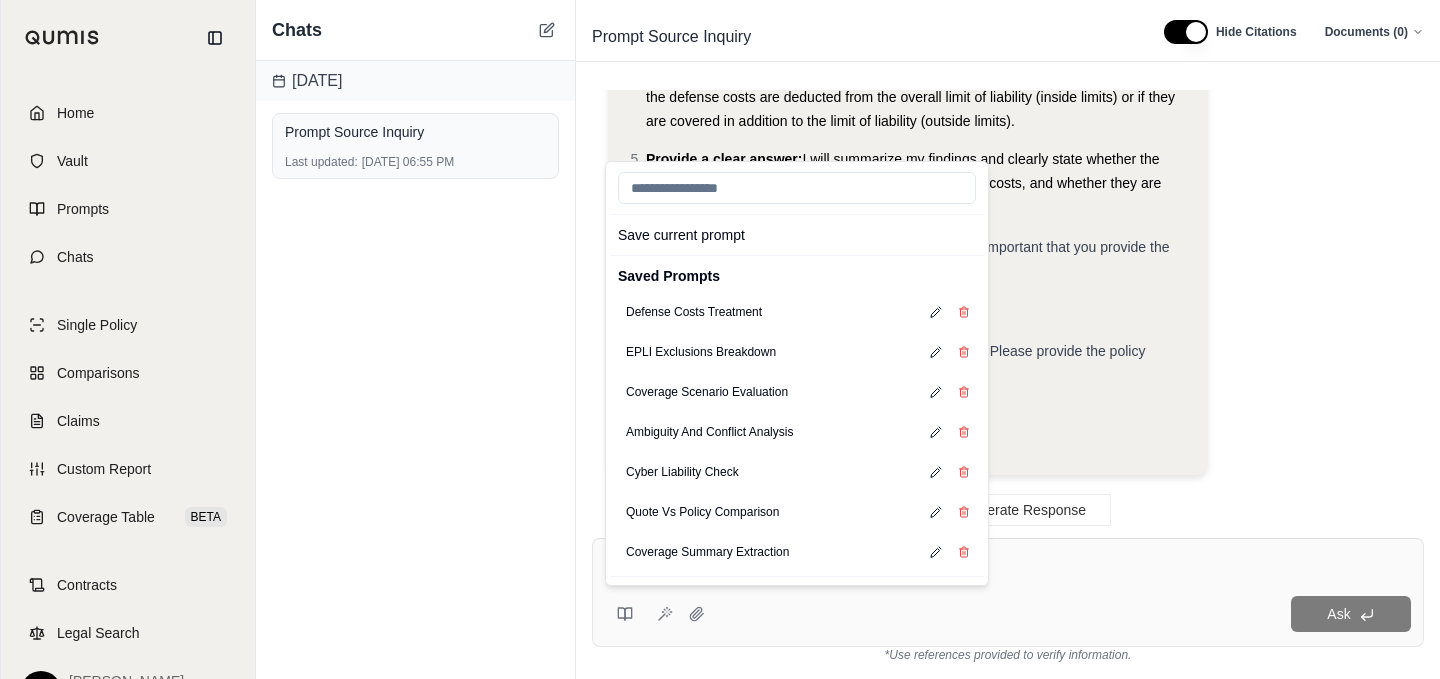 click on "Cyber Liability Check" at bounding box center [797, 472] 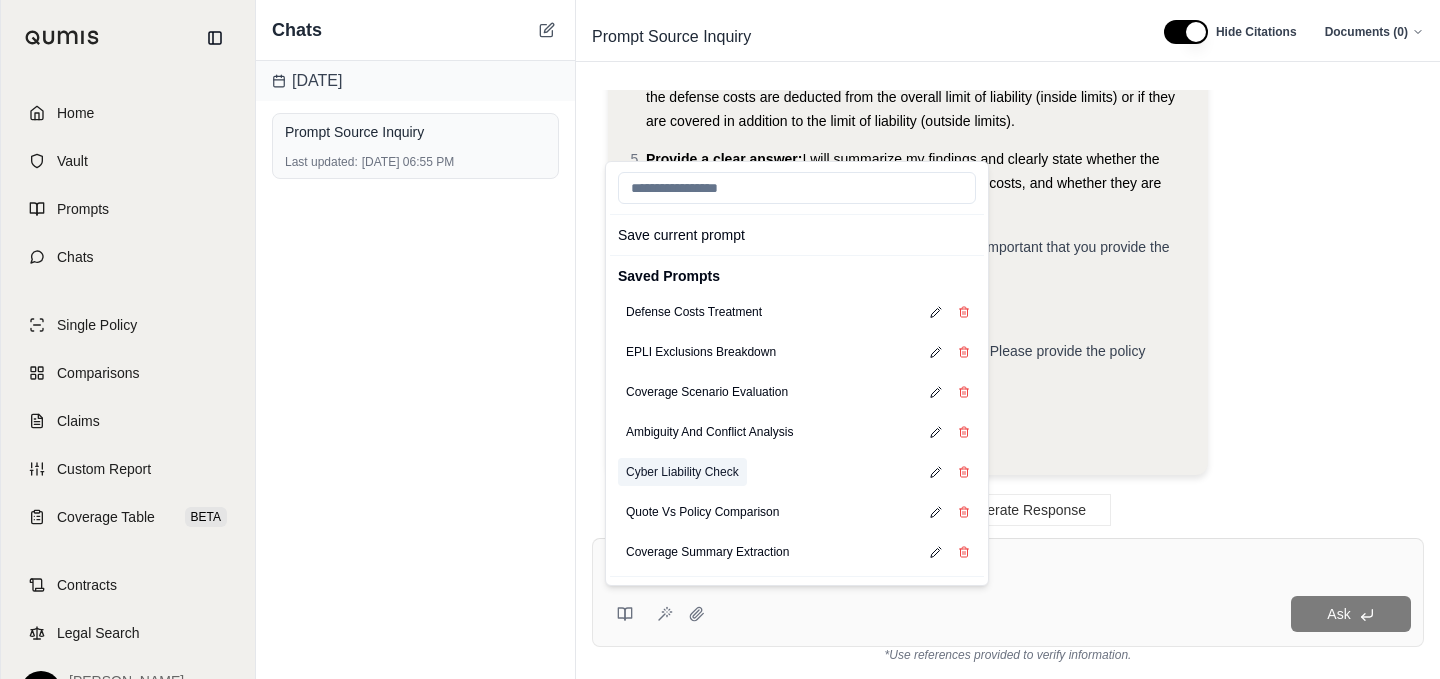 click on "Cyber Liability Check" at bounding box center (682, 472) 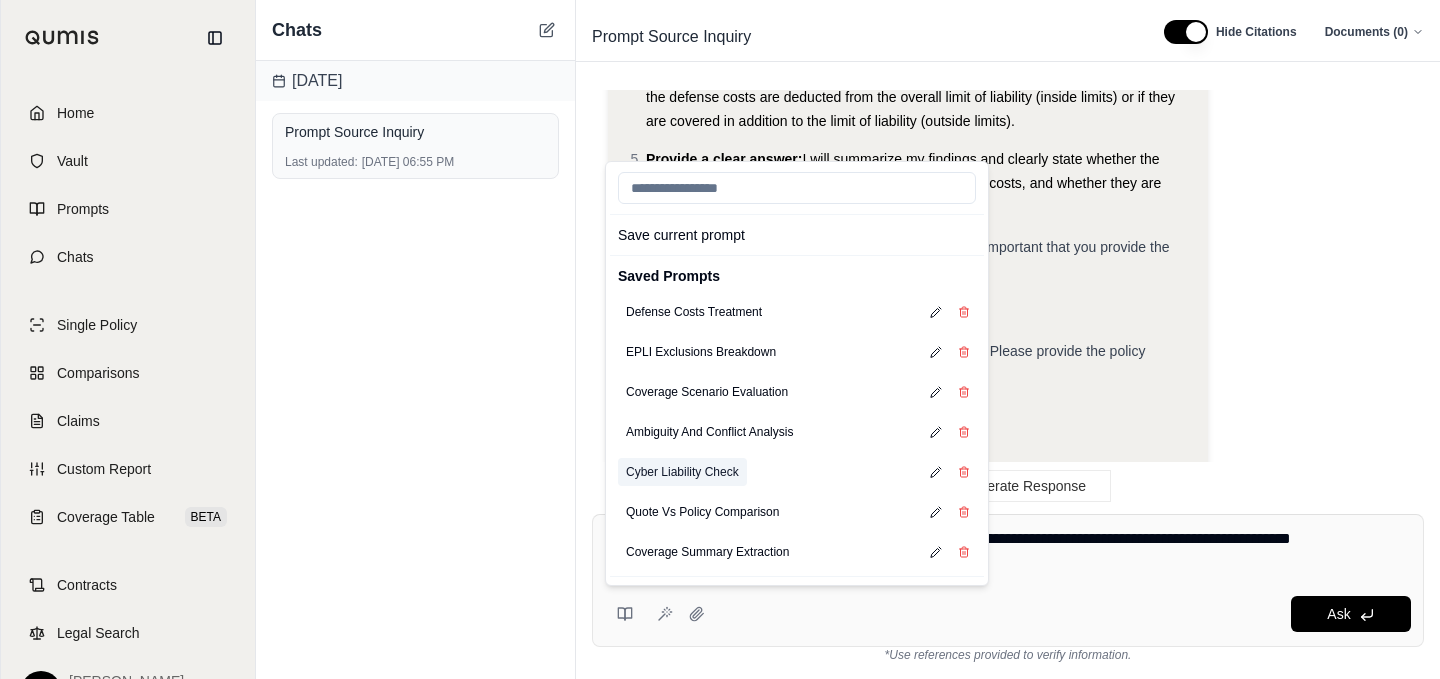scroll, scrollTop: 2185, scrollLeft: 0, axis: vertical 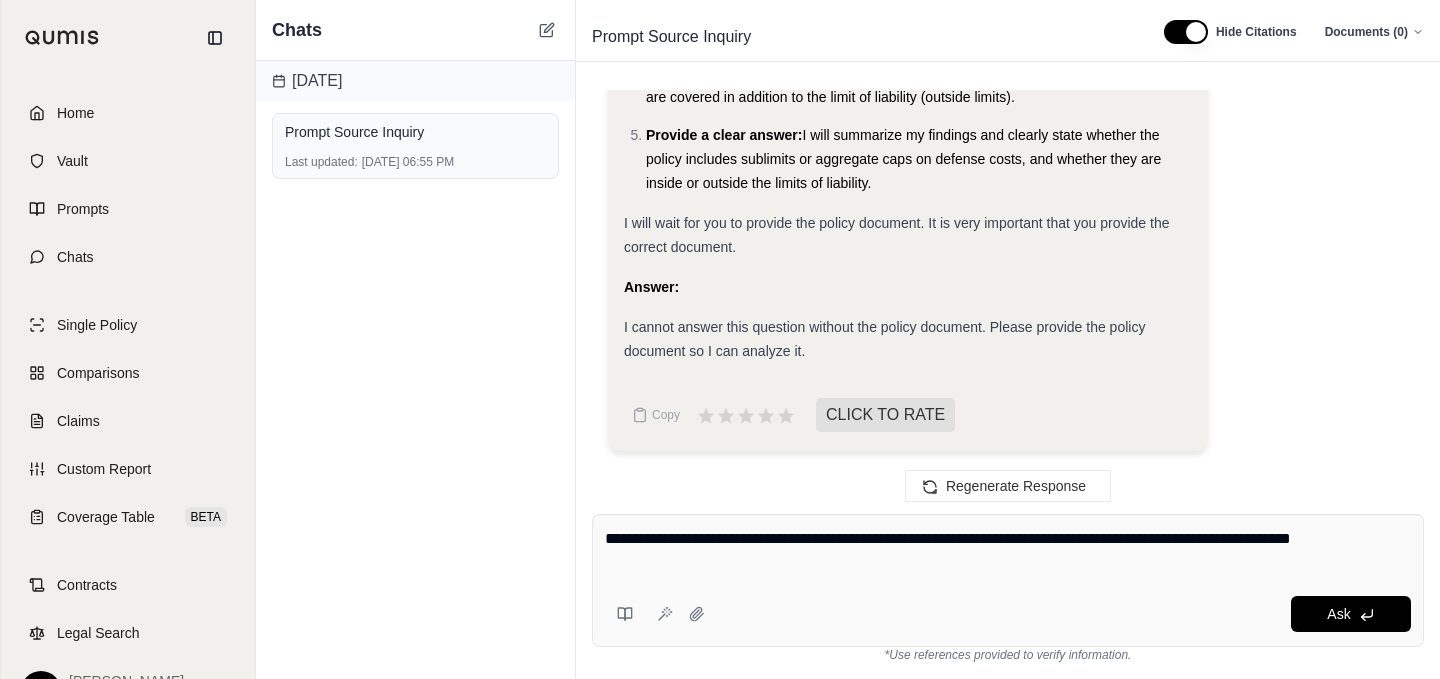 click on "[DATE] Prompt Source Inquiry Last updated: [DATE] 06:55 PM" at bounding box center (415, 370) 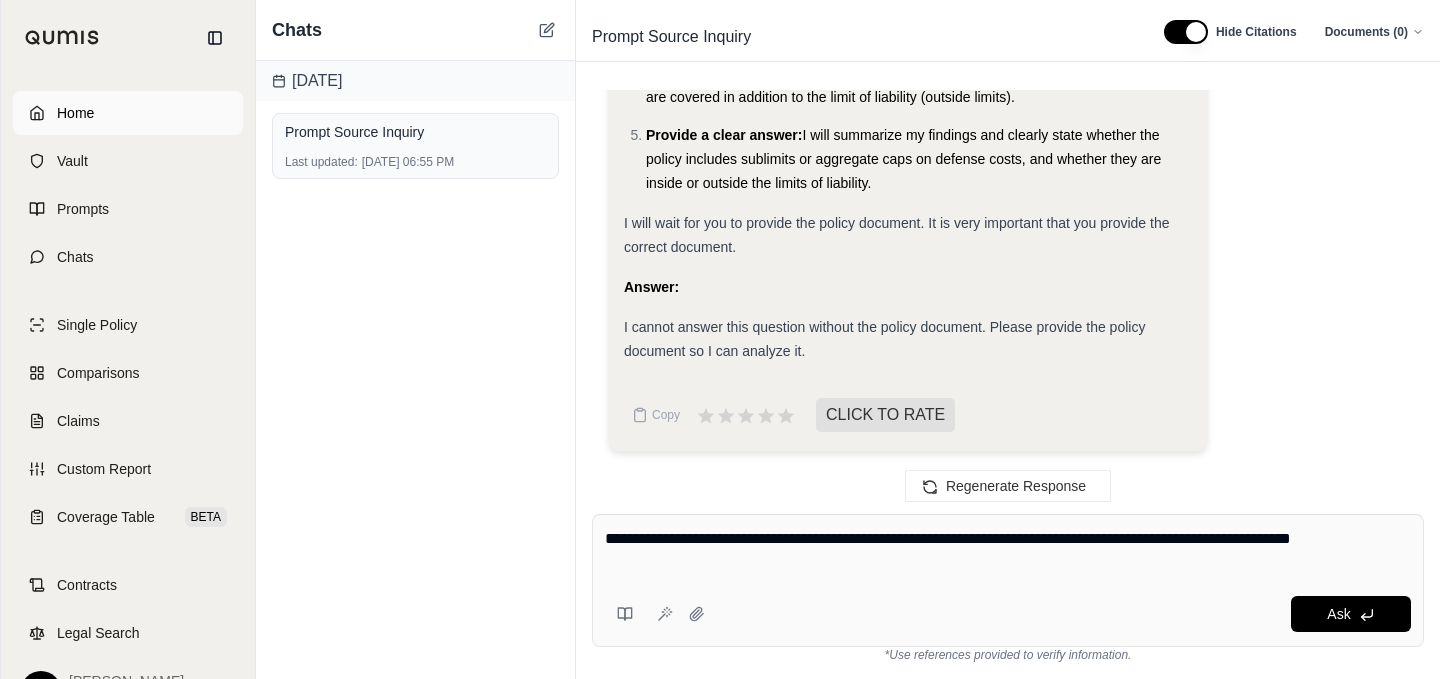 click on "Home" at bounding box center [128, 113] 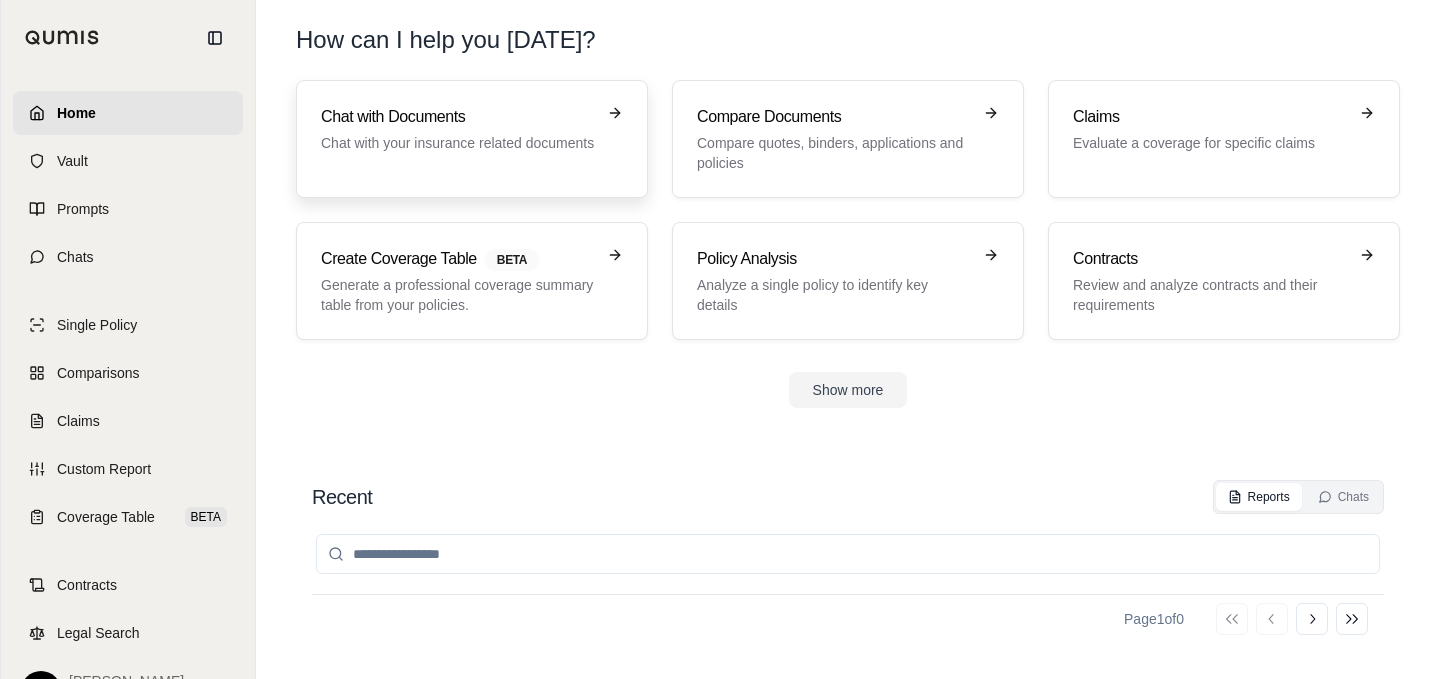 click on "Chat with Documents" at bounding box center (458, 117) 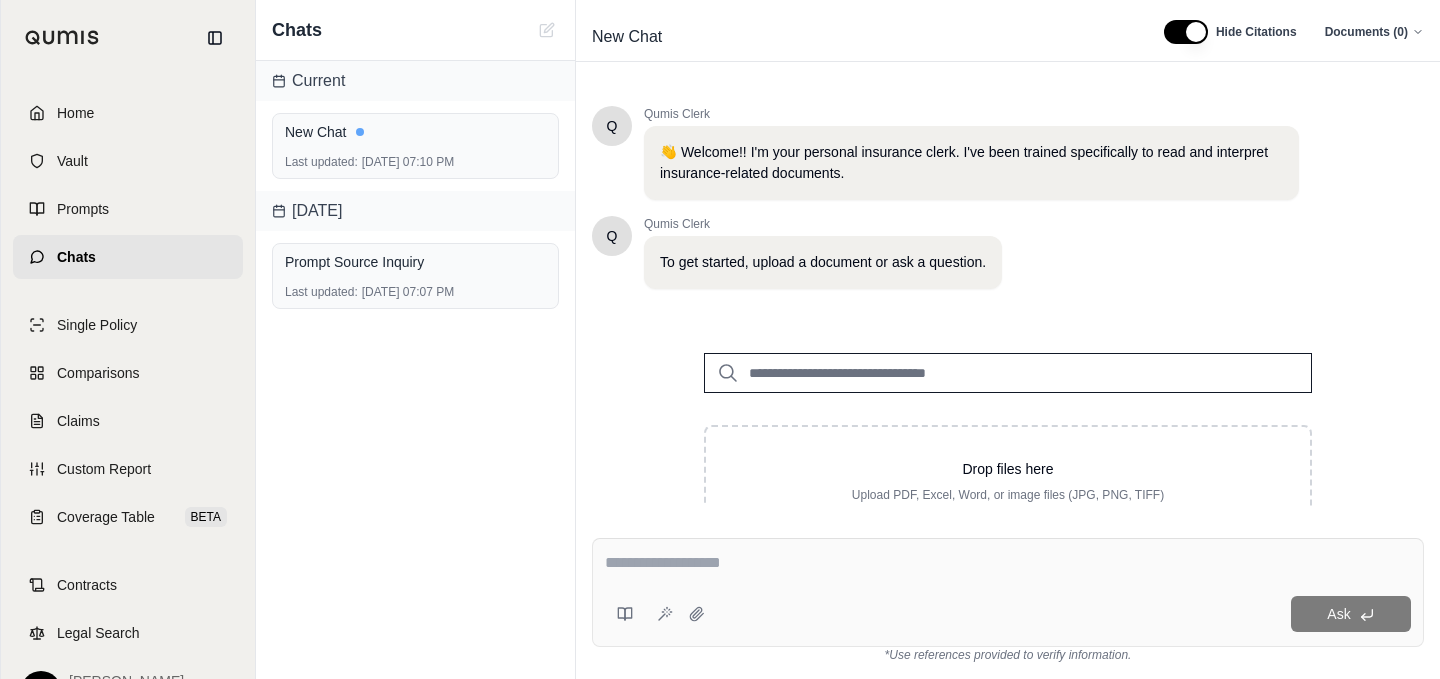click at bounding box center (1008, 373) 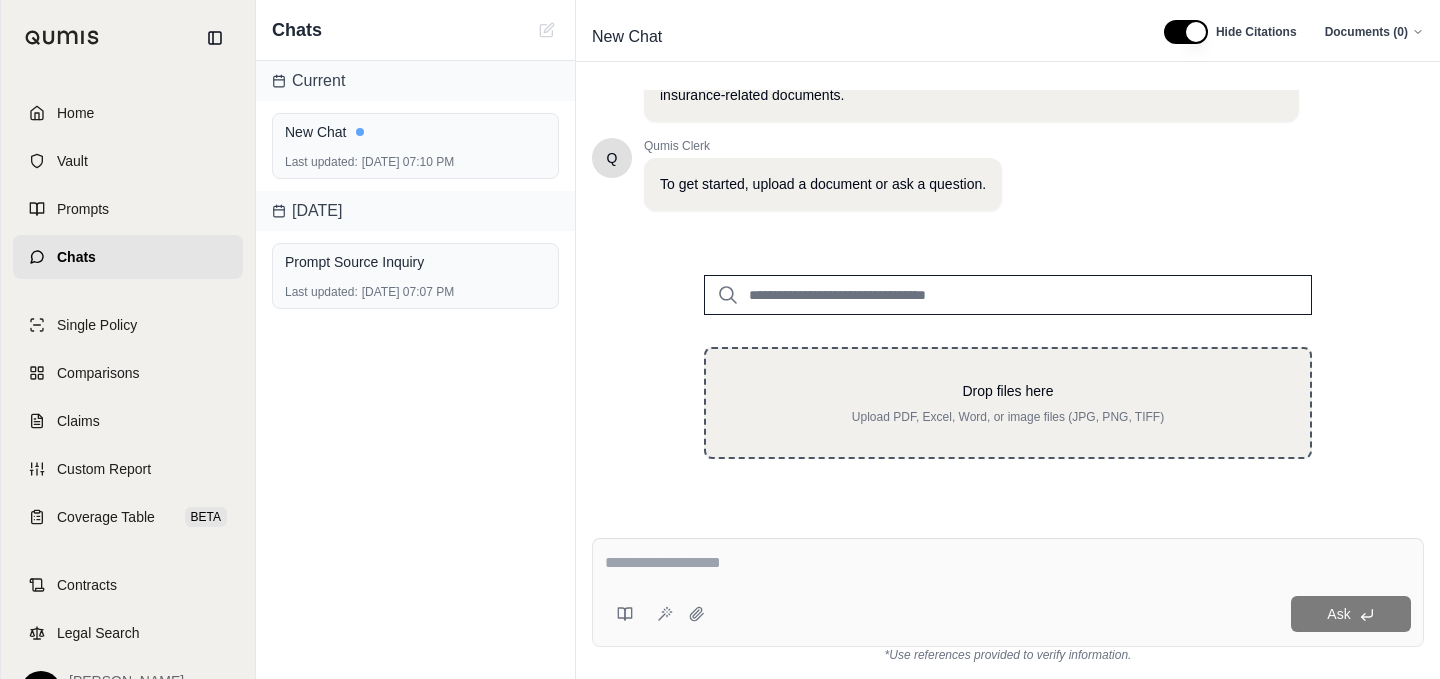 click on "Drop files here" at bounding box center (1008, 391) 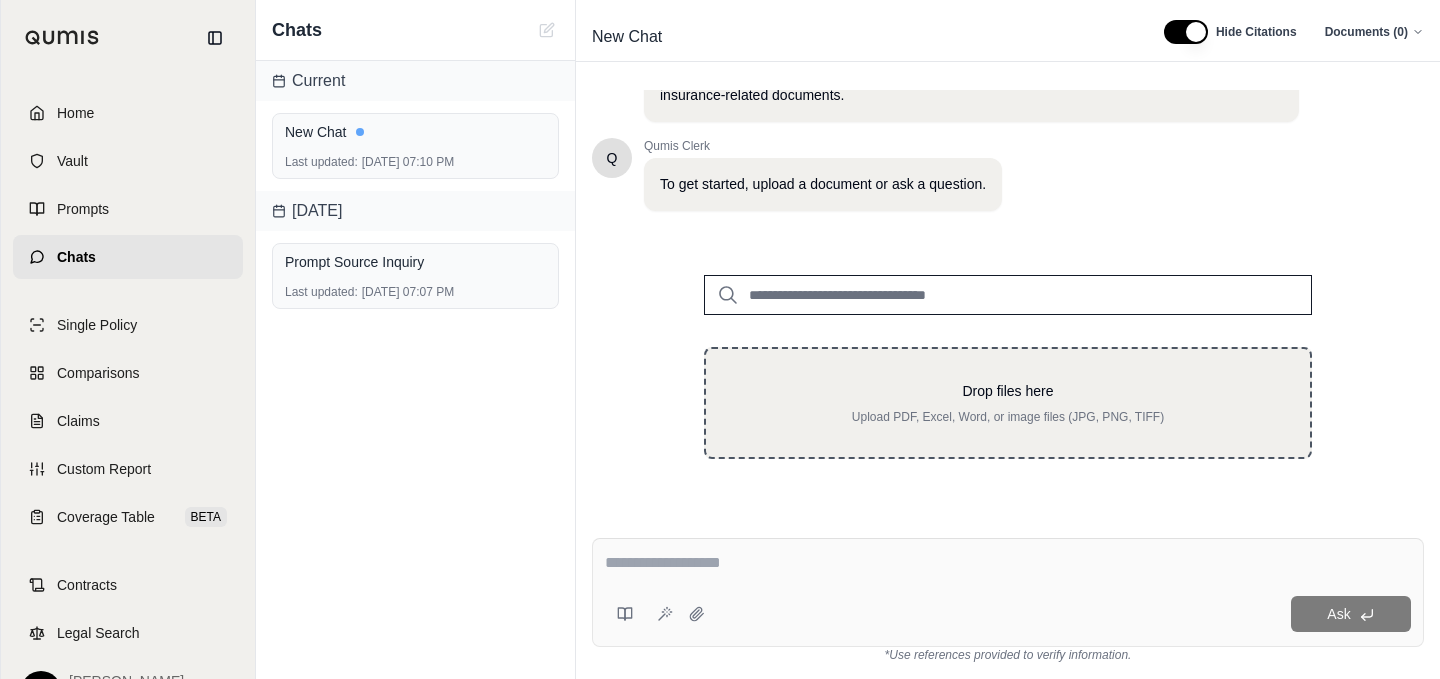 type on "**********" 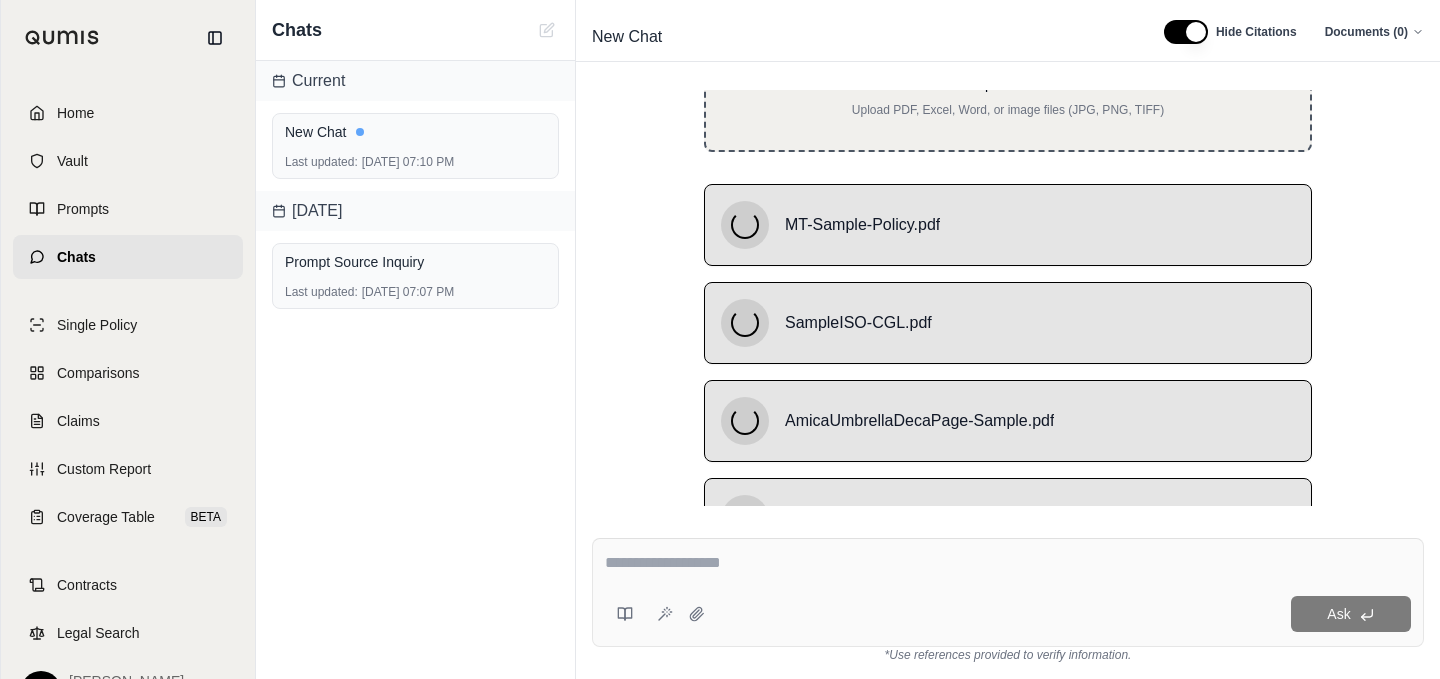 scroll, scrollTop: 470, scrollLeft: 0, axis: vertical 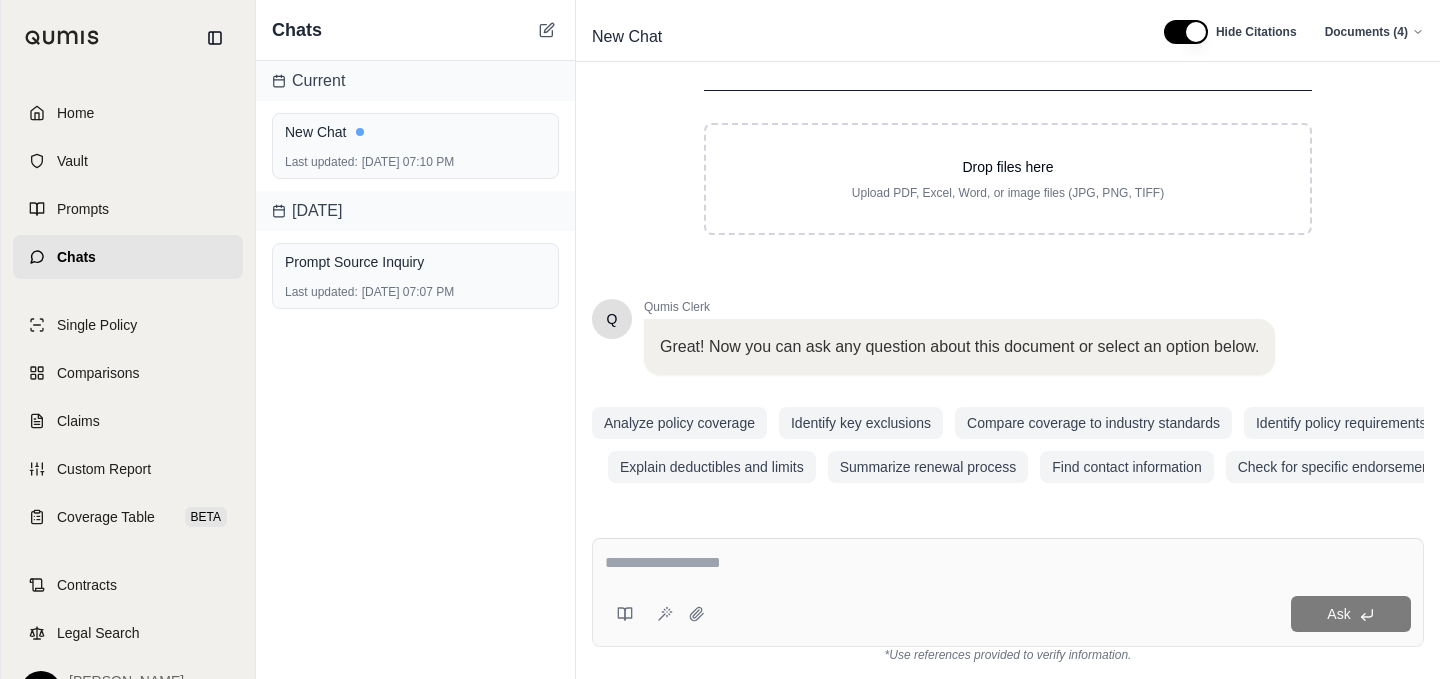 click on "Analyze policy coverage Identify key exclusions Compare coverage to industry standards Identify policy requirements Explain deductibles and limits Summarize renewal process Find contact information Check for specific endorsements" at bounding box center [1022, 445] 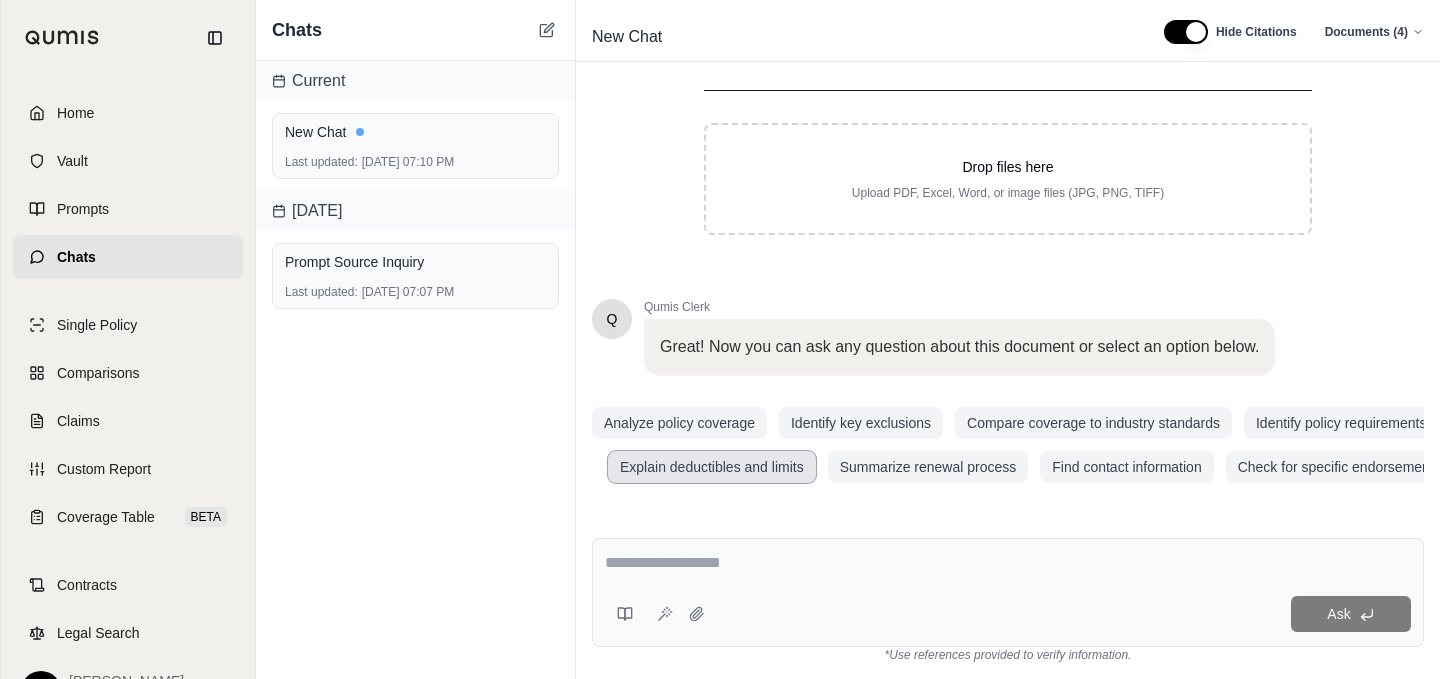 click on "Explain deductibles and limits" at bounding box center [712, 467] 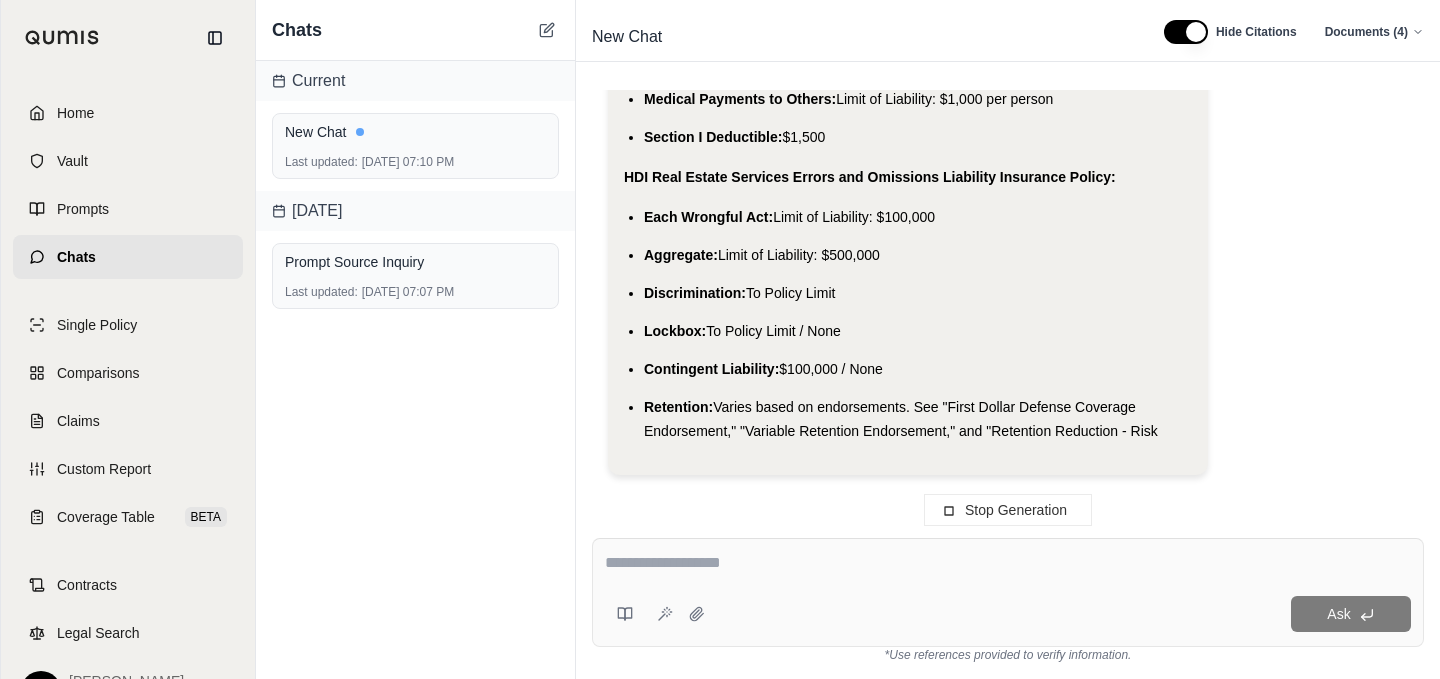 click on "Stop Generation" at bounding box center (1016, 510) 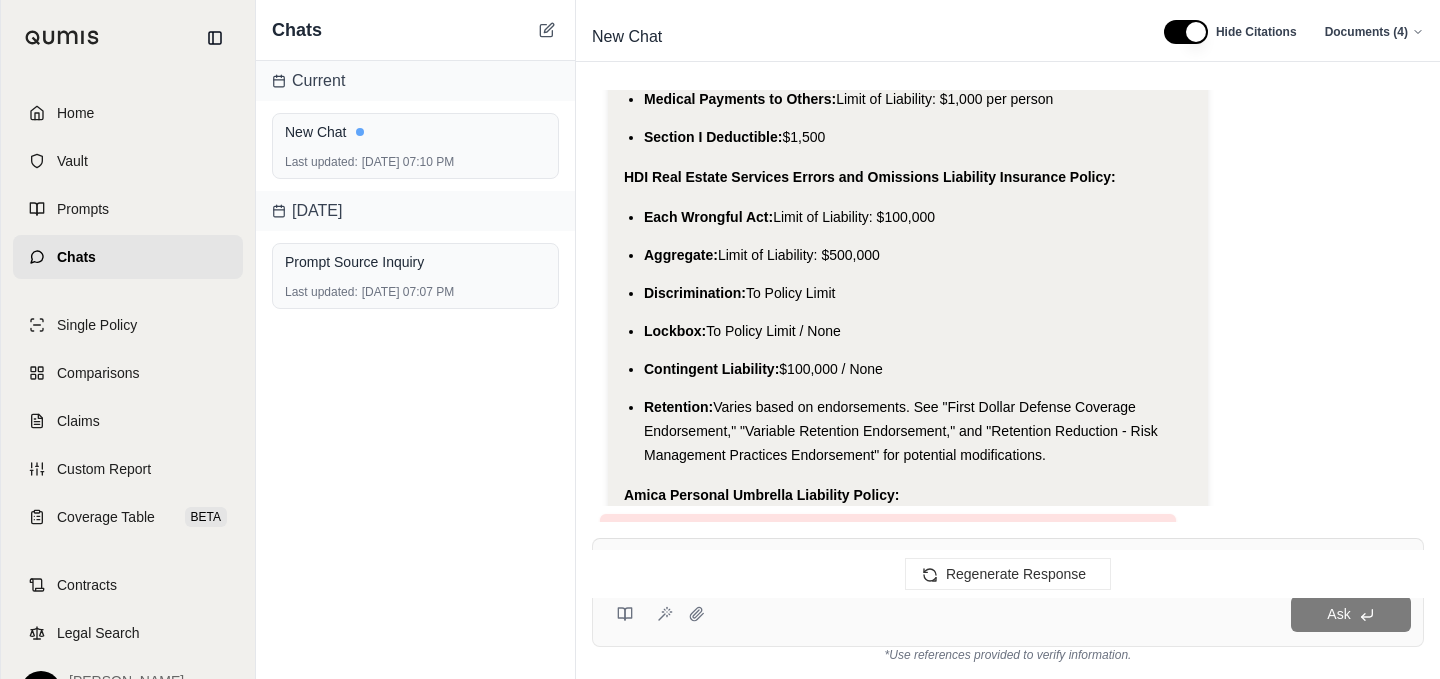 scroll, scrollTop: 3049, scrollLeft: 0, axis: vertical 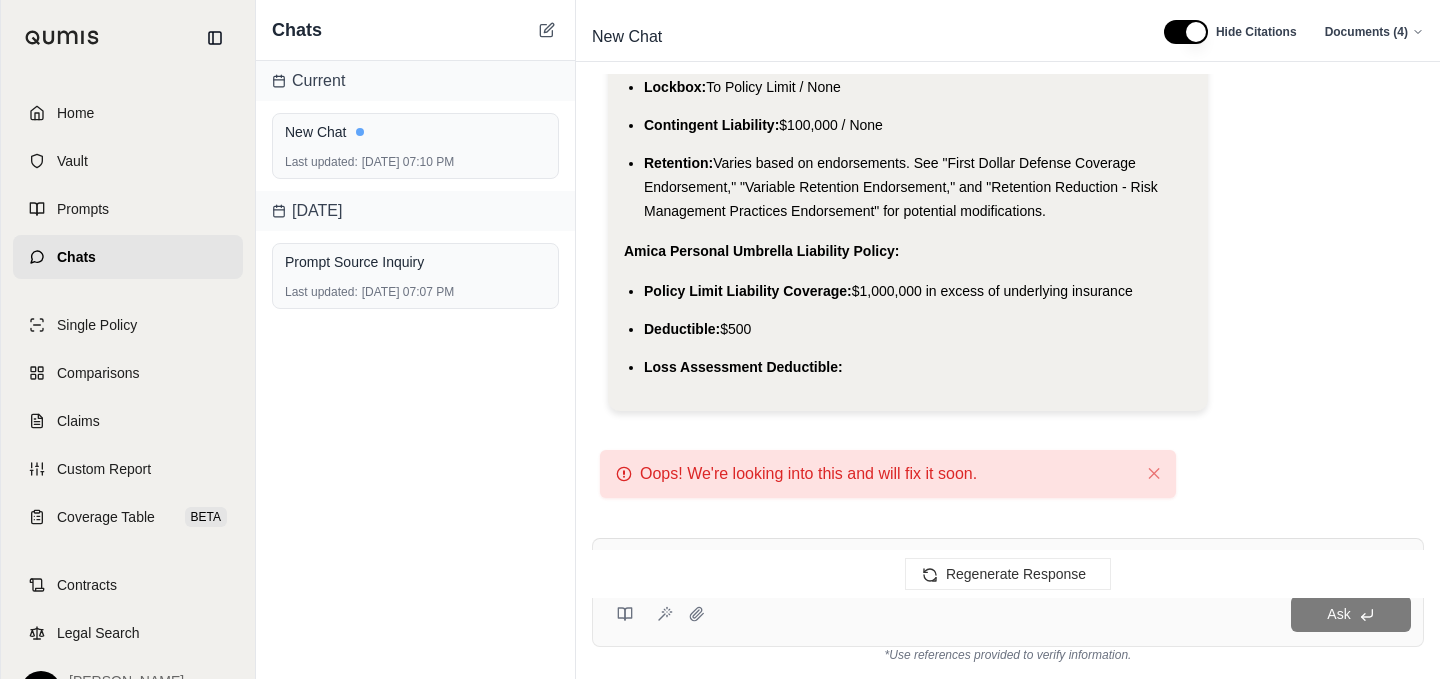 click on "Home Vault Prompts Chats" at bounding box center (128, 185) 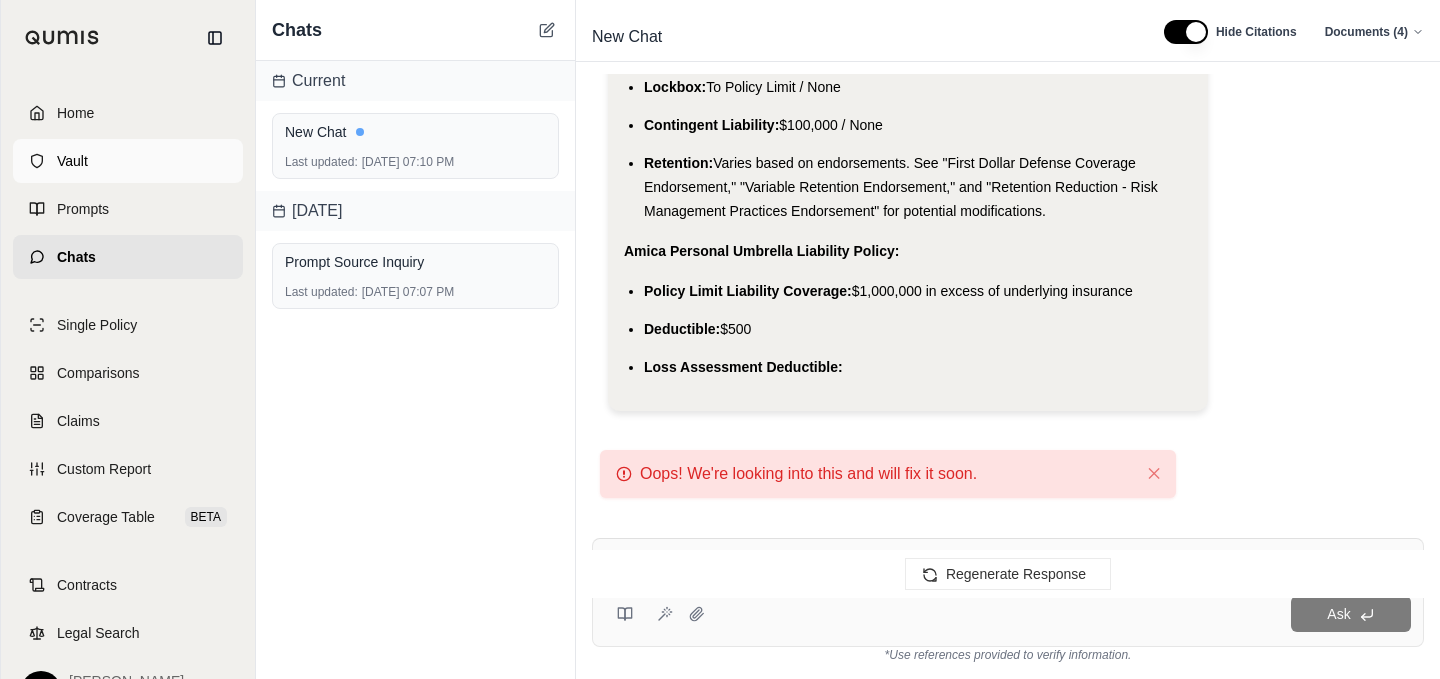 click on "Vault" at bounding box center (128, 161) 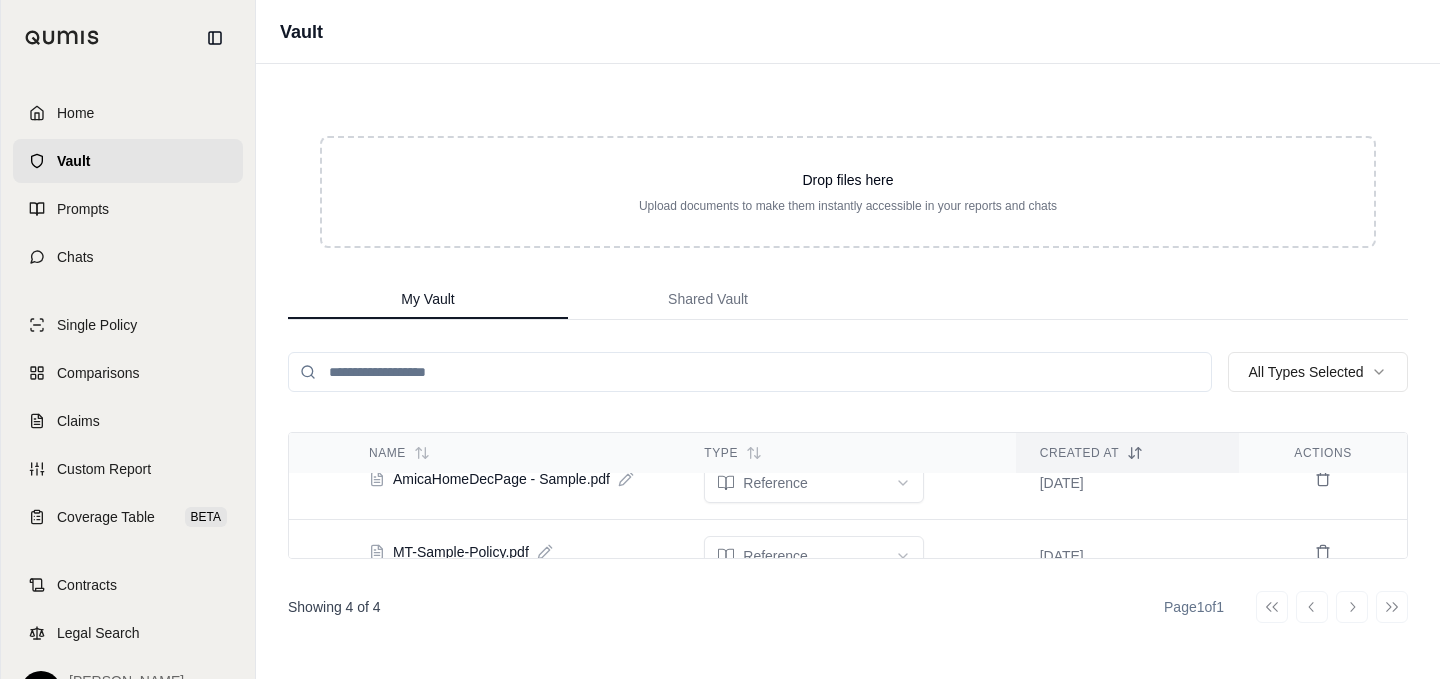 scroll, scrollTop: 189, scrollLeft: 0, axis: vertical 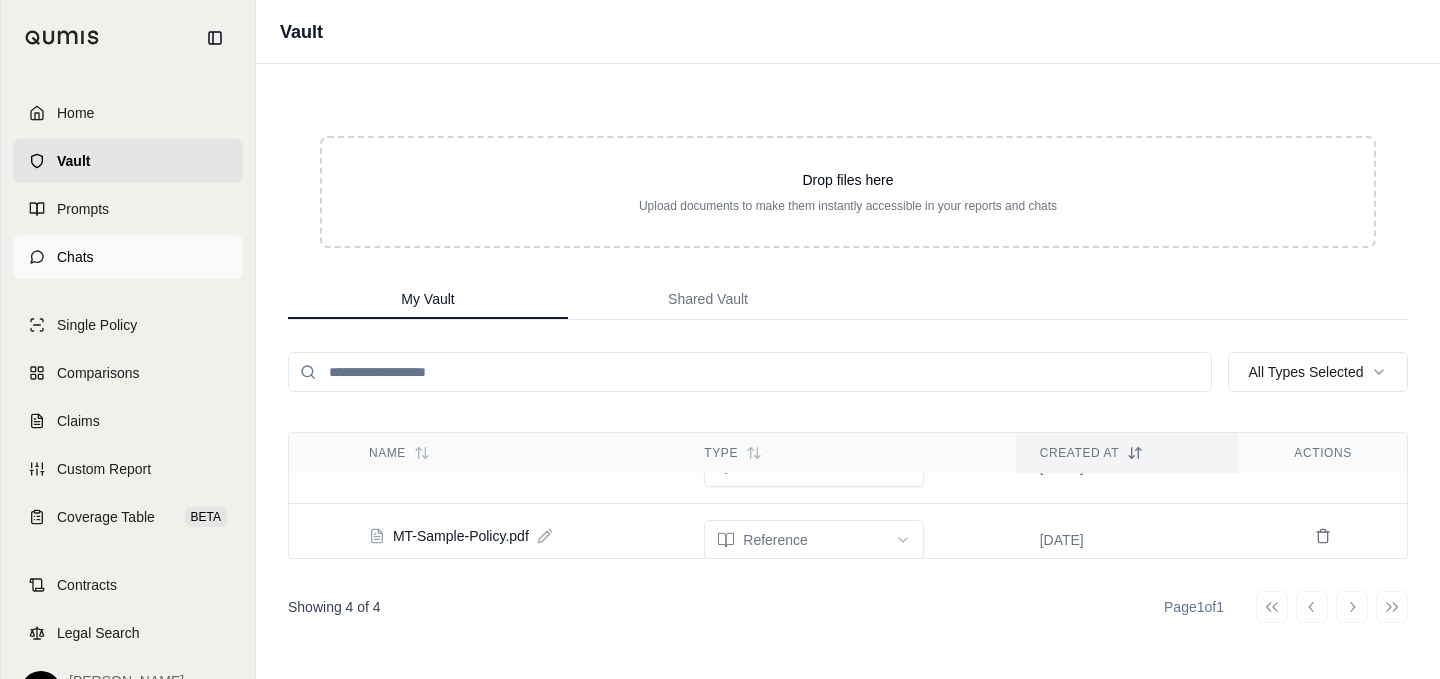 click on "Chats" at bounding box center [128, 257] 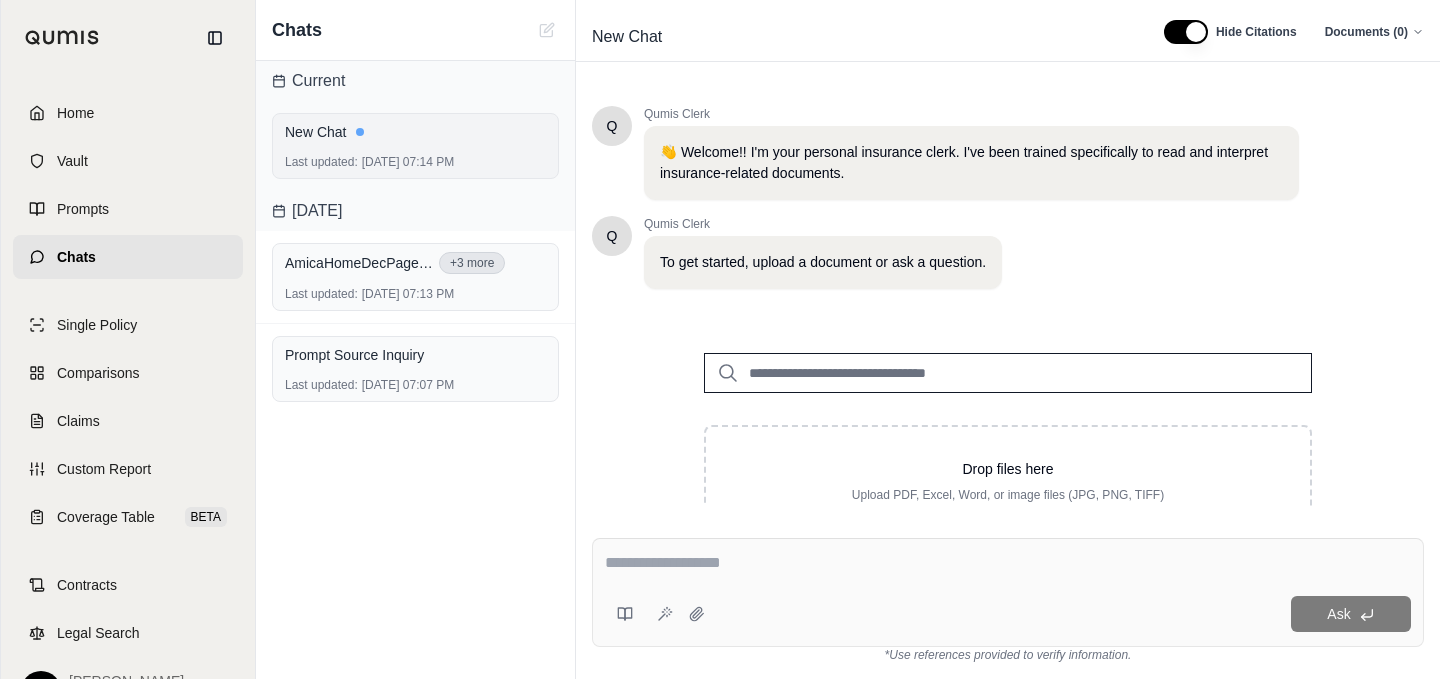 click on "Last updated: [DATE] 07:14 PM" at bounding box center [415, 162] 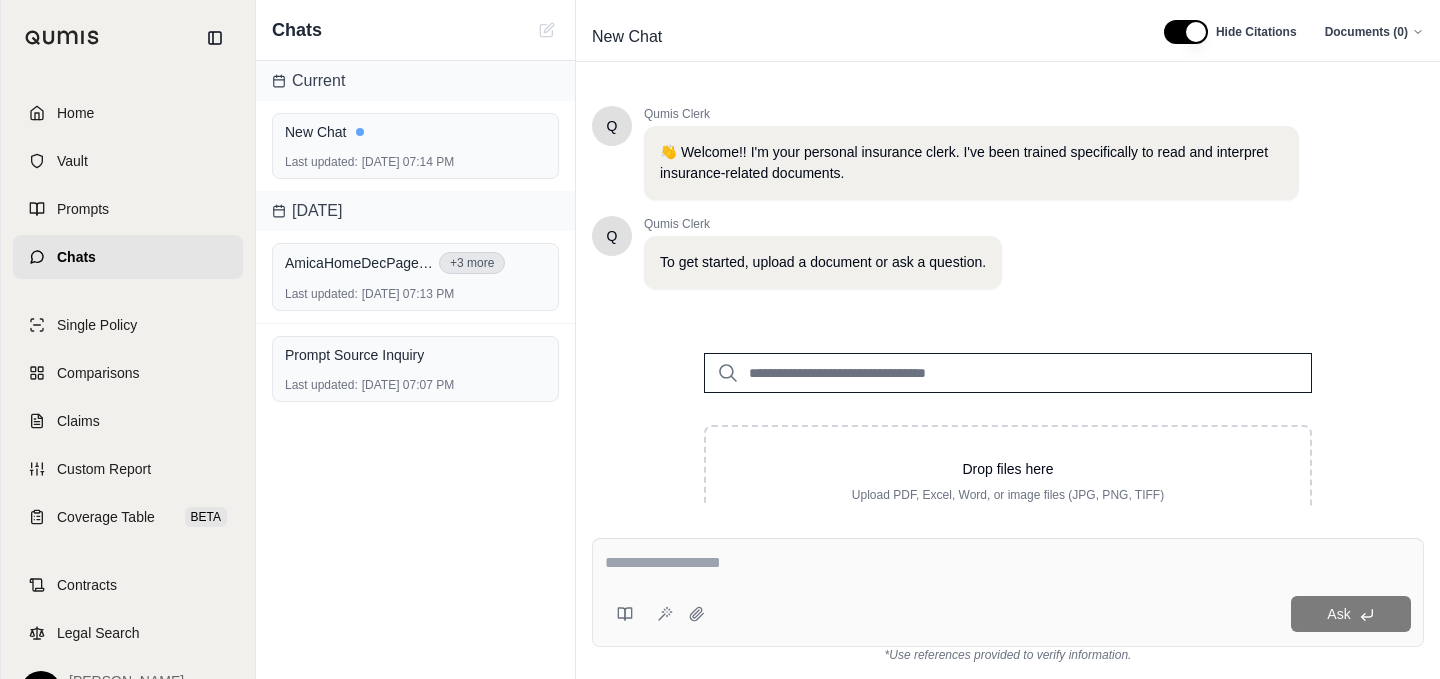 click at bounding box center (1008, 373) 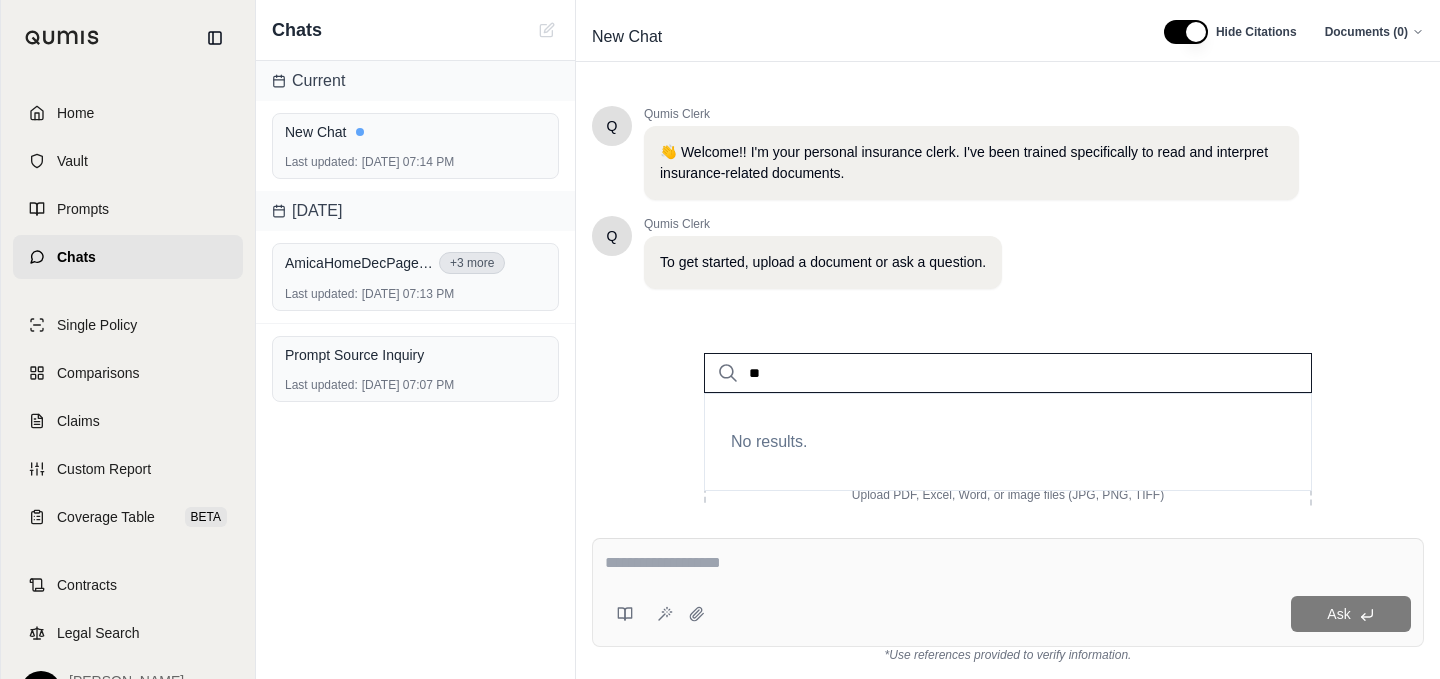 type on "*" 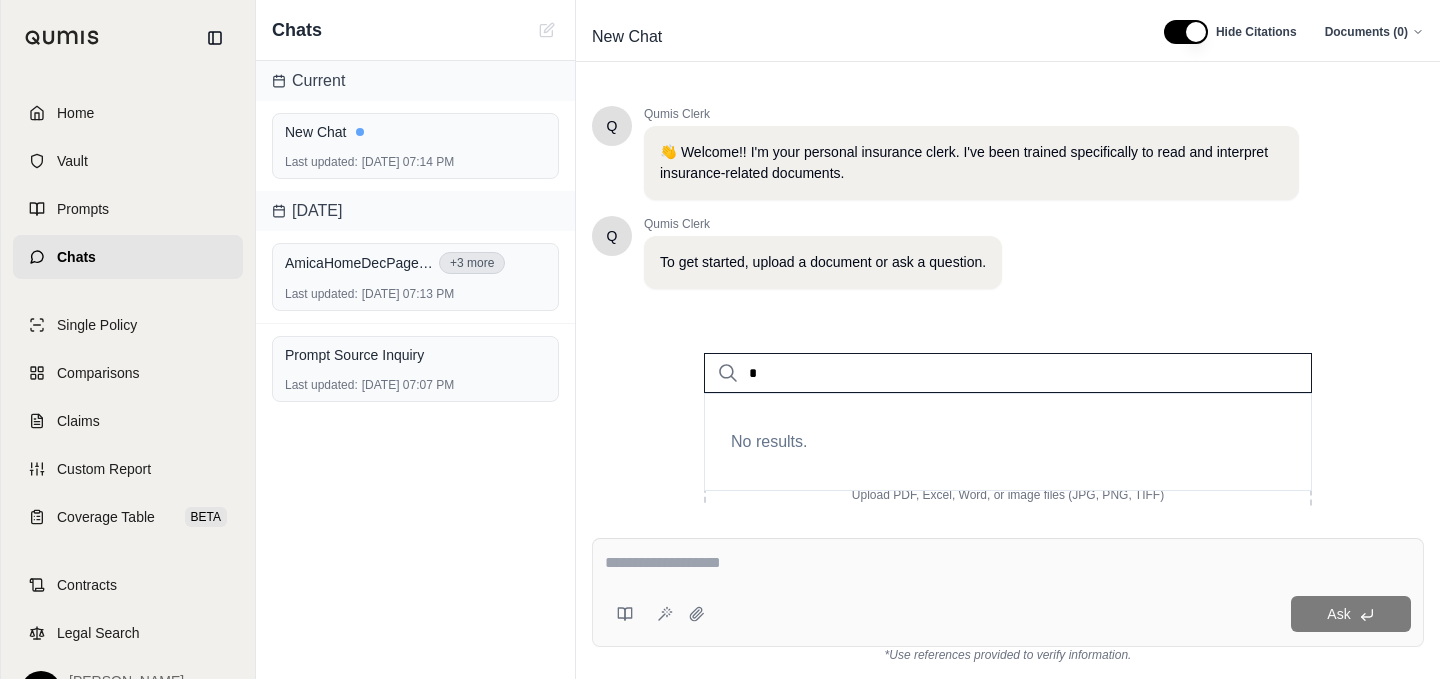 type 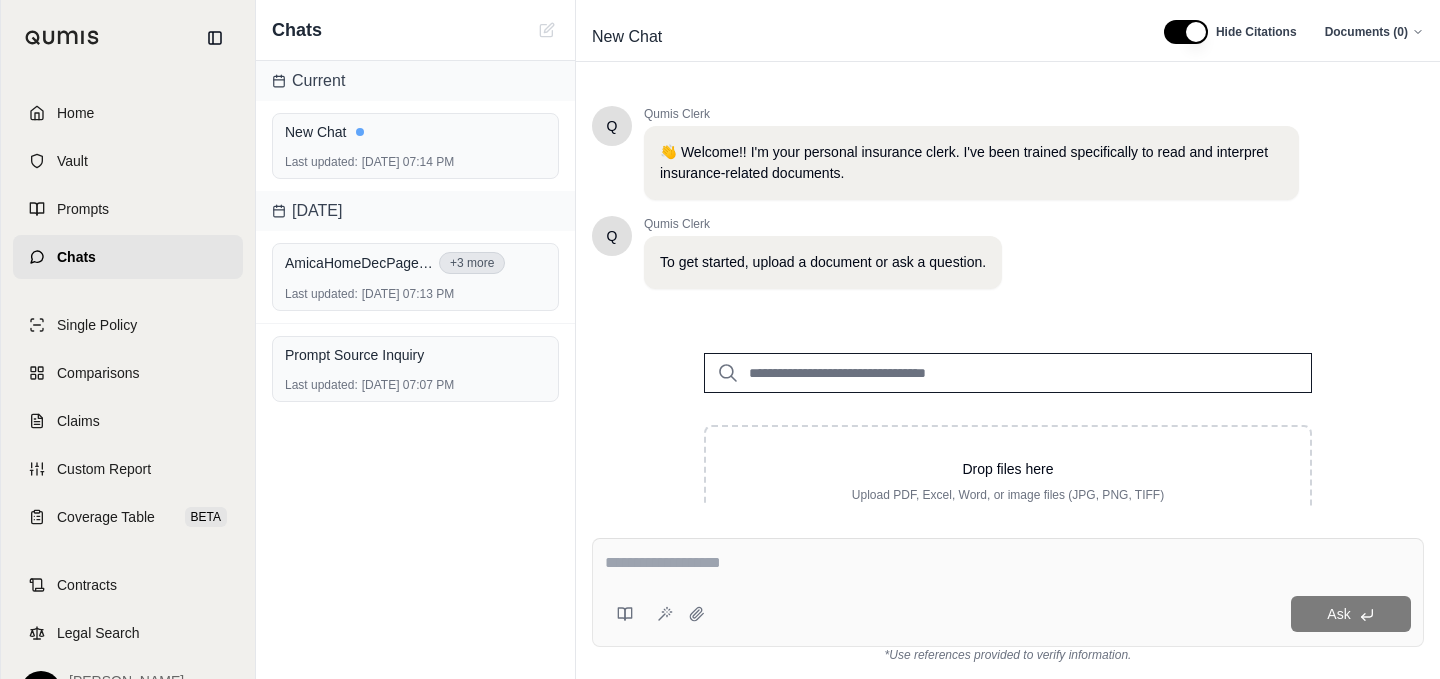 scroll, scrollTop: 78, scrollLeft: 0, axis: vertical 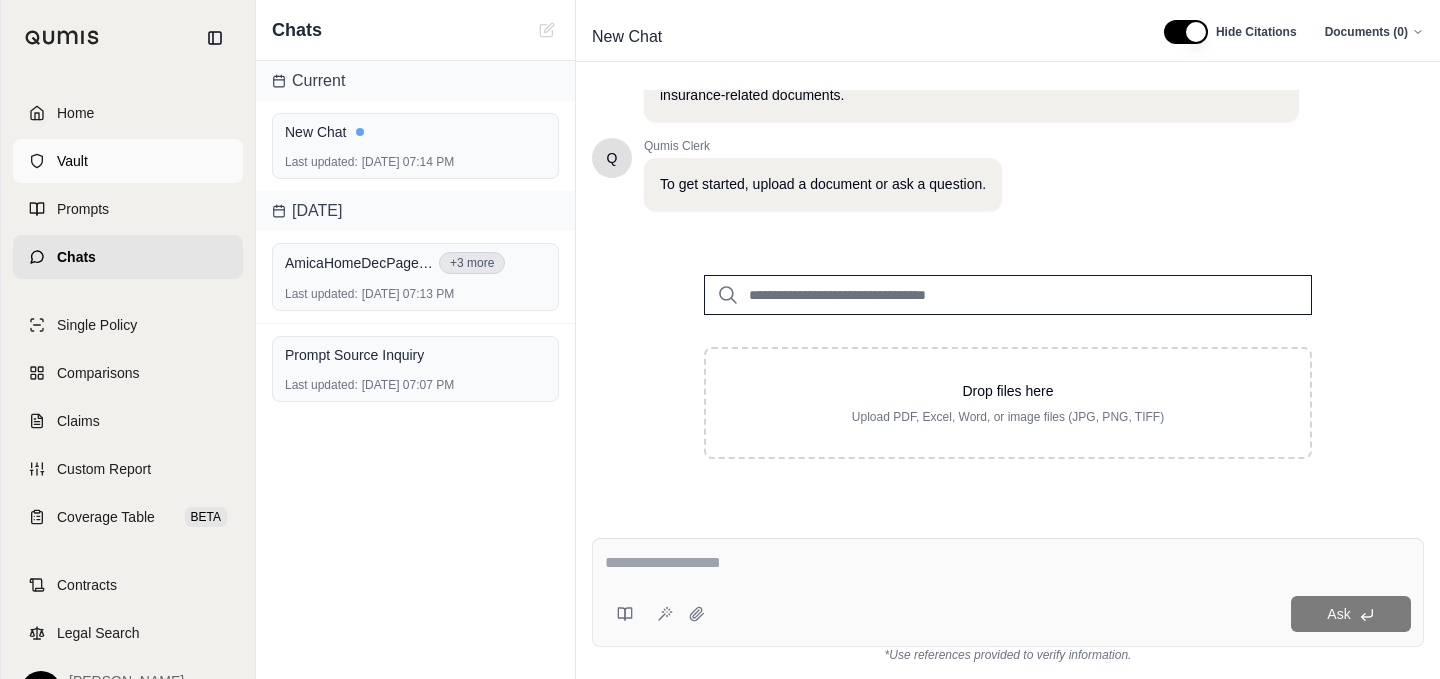 click on "Vault" at bounding box center [72, 161] 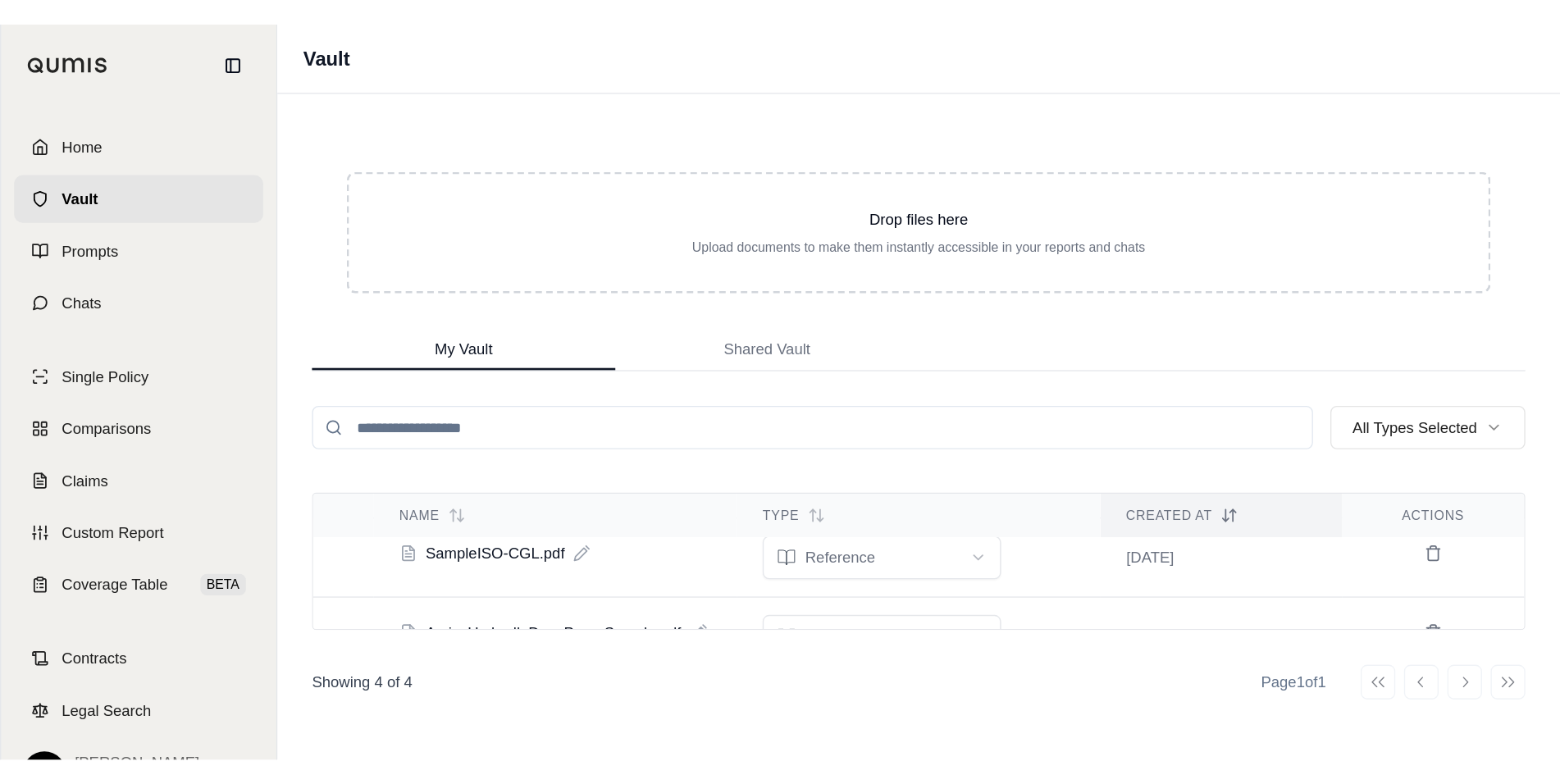 scroll, scrollTop: 0, scrollLeft: 0, axis: both 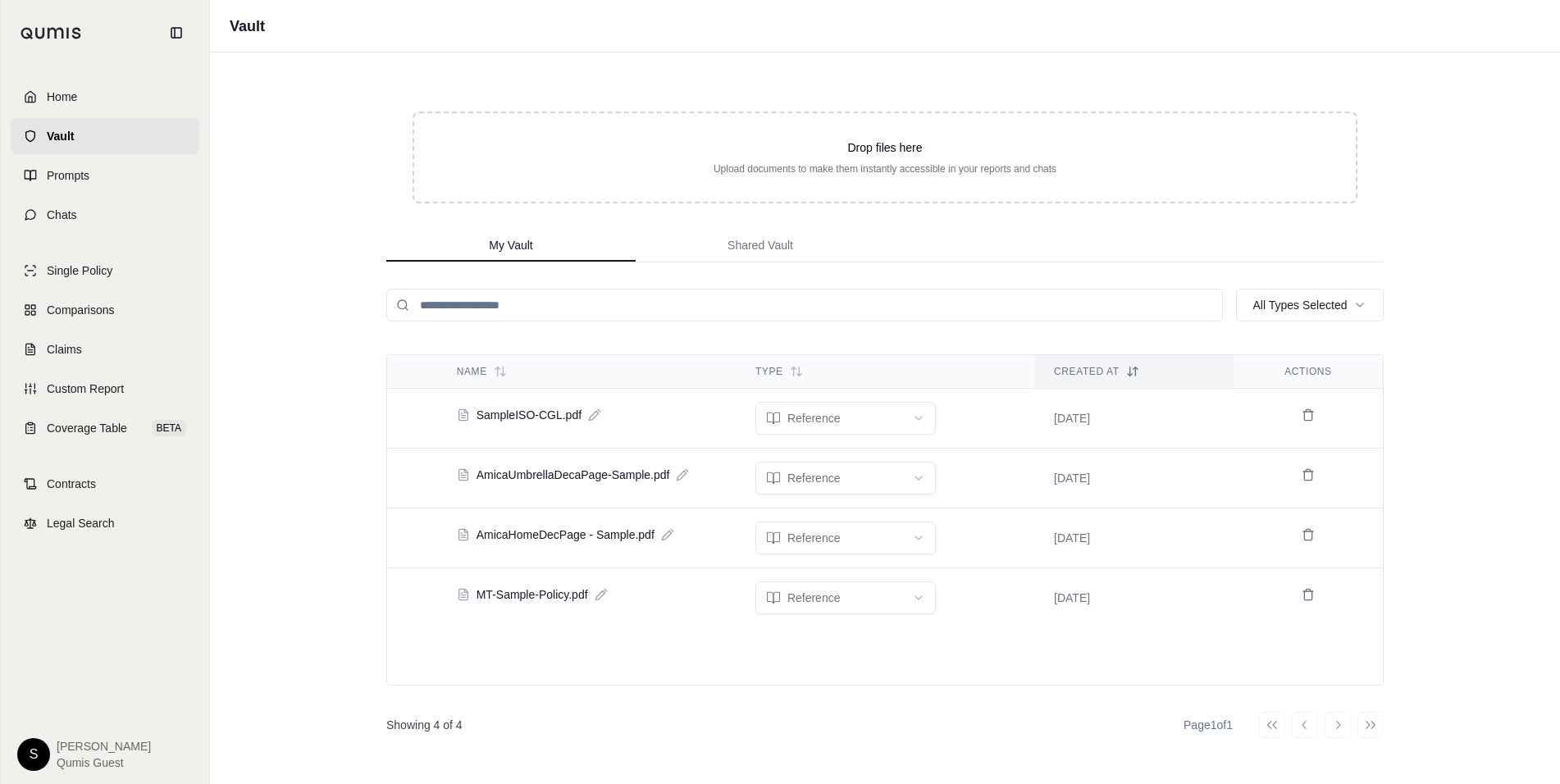 click on "SampleISO-CGL.pdf" at bounding box center [586, 415] 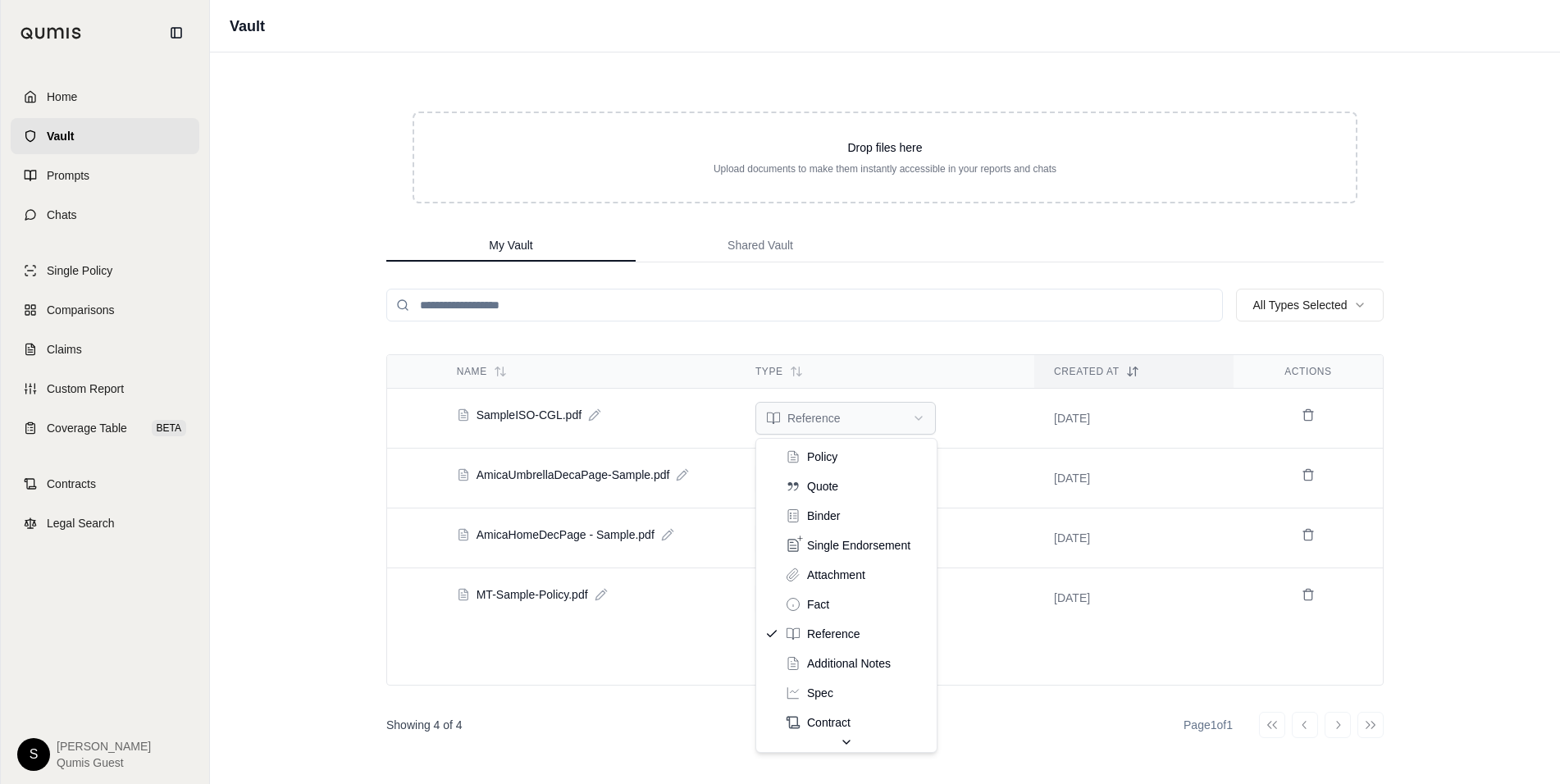 click on "Home Vault Prompts Chats Single Policy Comparisons Claims Custom Report Coverage Table BETA Contracts Legal Search S [PERSON_NAME] Guest Vault Drop files here Upload documents to make them instantly accessible in your reports and chats My Vault Shared Vault All Types Selected Name Type Created At Actions SampleISO-CGL.pdf reference [DATE] AmicaUmbrellaDecaPage-Sample.pdf reference [DATE] AmicaHomeDecPage - Sample.pdf reference [DATE] MT-Sample-Policy.pdf reference [DATE] Showing 4 of 4 Page  1  of  1 Go to first page Go to previous page Go to next page Go to last page
policy quote binder single endorsement attachment fact reference additional notes spec contract application checklist" at bounding box center [780, 392] 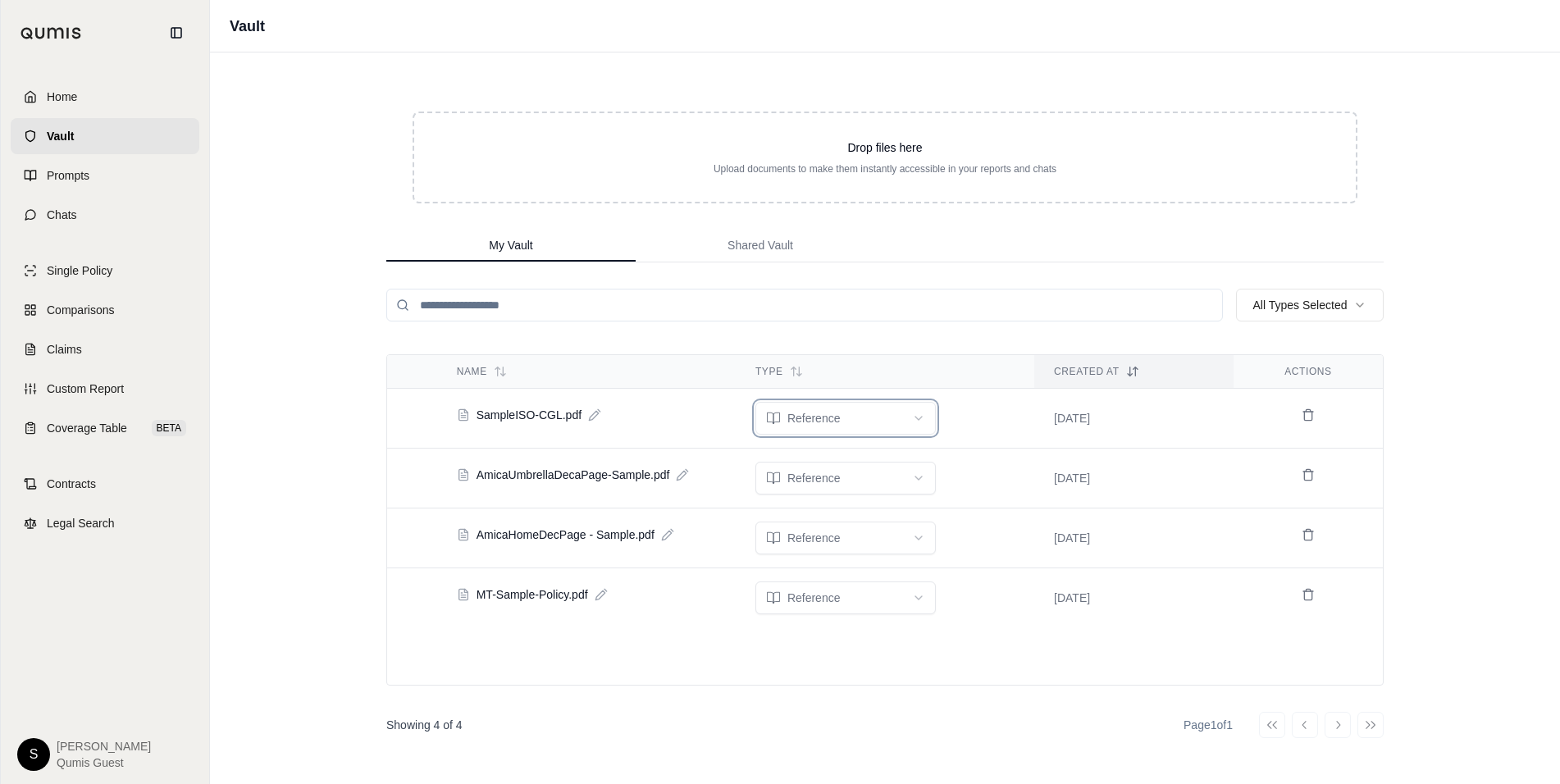 click on "Home Vault Prompts Chats Single Policy Comparisons Claims Custom Report Coverage Table BETA Contracts Legal Search S [PERSON_NAME] Guest Vault Drop files here Upload documents to make them instantly accessible in your reports and chats My Vault Shared Vault All Types Selected Name Type Created At Actions SampleISO-CGL.pdf reference [DATE] AmicaUmbrellaDecaPage-Sample.pdf reference [DATE] AmicaHomeDecPage - Sample.pdf reference [DATE] MT-Sample-Policy.pdf reference [DATE] Showing 4 of 4 Page  1  of  1 Go to first page Go to previous page Go to next page Go to last page" at bounding box center (780, 392) 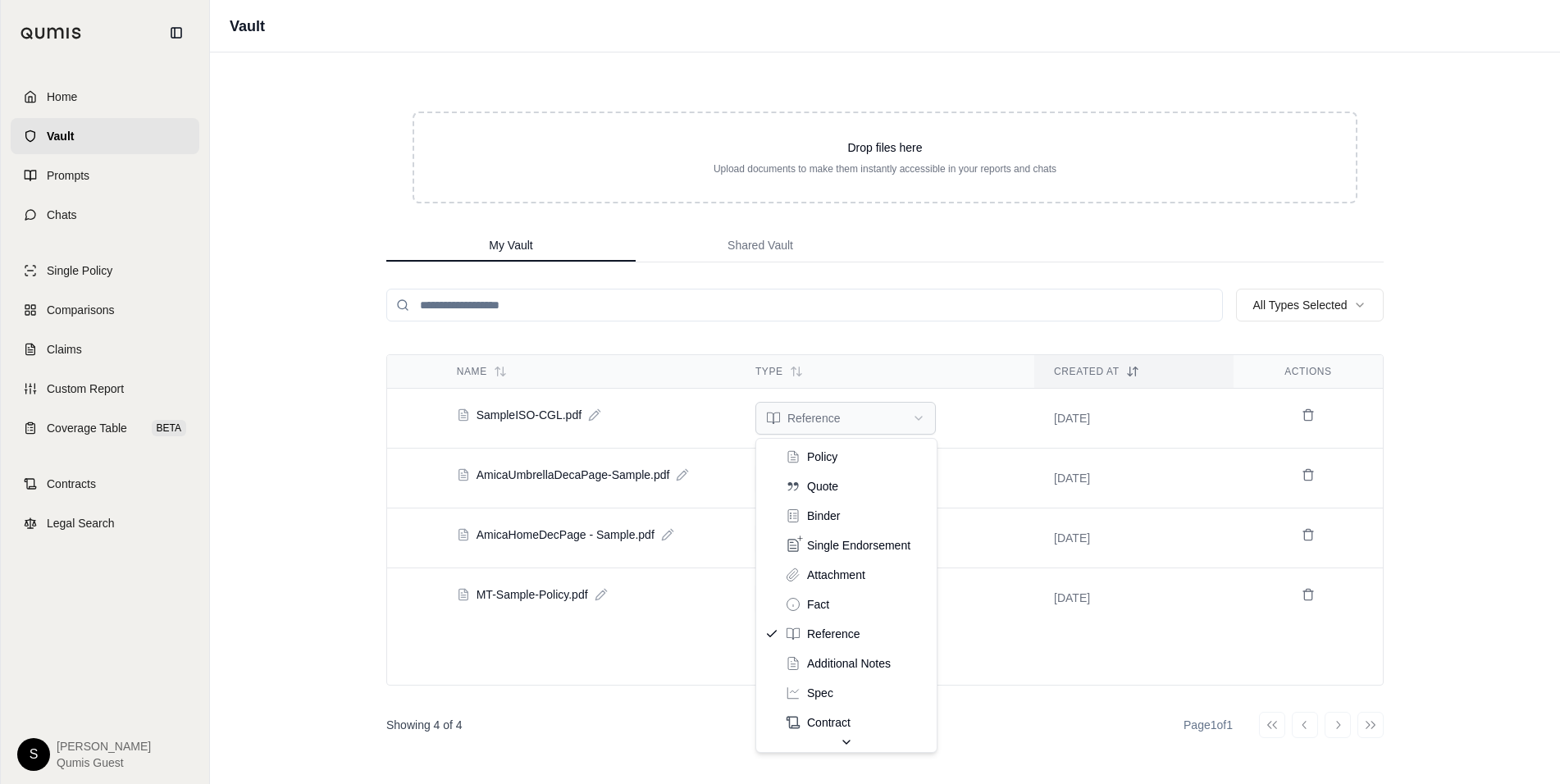 click on "Home Vault Prompts Chats Single Policy Comparisons Claims Custom Report Coverage Table BETA Contracts Legal Search S [PERSON_NAME] Guest Vault Drop files here Upload documents to make them instantly accessible in your reports and chats My Vault Shared Vault All Types Selected Name Type Created At Actions SampleISO-CGL.pdf reference [DATE] AmicaUmbrellaDecaPage-Sample.pdf reference [DATE] AmicaHomeDecPage - Sample.pdf reference [DATE] MT-Sample-Policy.pdf reference [DATE] Showing 4 of 4 Page  1  of  1 Go to first page Go to previous page Go to next page Go to last page
policy quote binder single endorsement attachment fact reference additional notes spec contract application checklist" at bounding box center (780, 392) 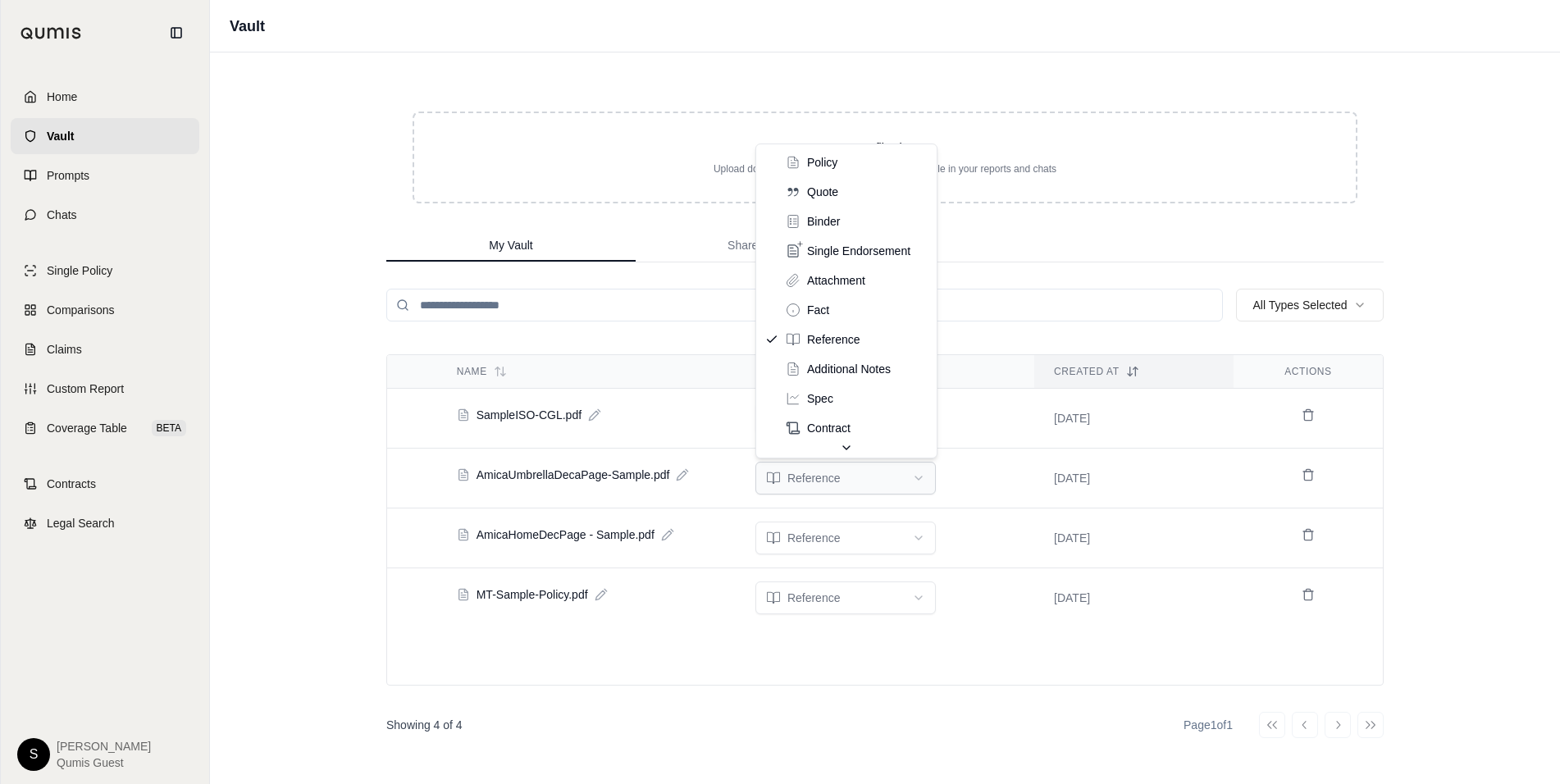 click on "Home Vault Prompts Chats Single Policy Comparisons Claims Custom Report Coverage Table BETA Contracts Legal Search S [PERSON_NAME] Guest Vault Drop files here Upload documents to make them instantly accessible in your reports and chats My Vault Shared Vault All Types Selected Name Type Created At Actions SampleISO-CGL.pdf reference [DATE] AmicaUmbrellaDecaPage-Sample.pdf reference [DATE] AmicaHomeDecPage - Sample.pdf reference [DATE] MT-Sample-Policy.pdf reference [DATE] Showing 4 of 4 Page  1  of  1 Go to first page Go to previous page Go to next page Go to last page
policy quote binder single endorsement attachment fact reference additional notes spec contract application checklist" at bounding box center (780, 392) 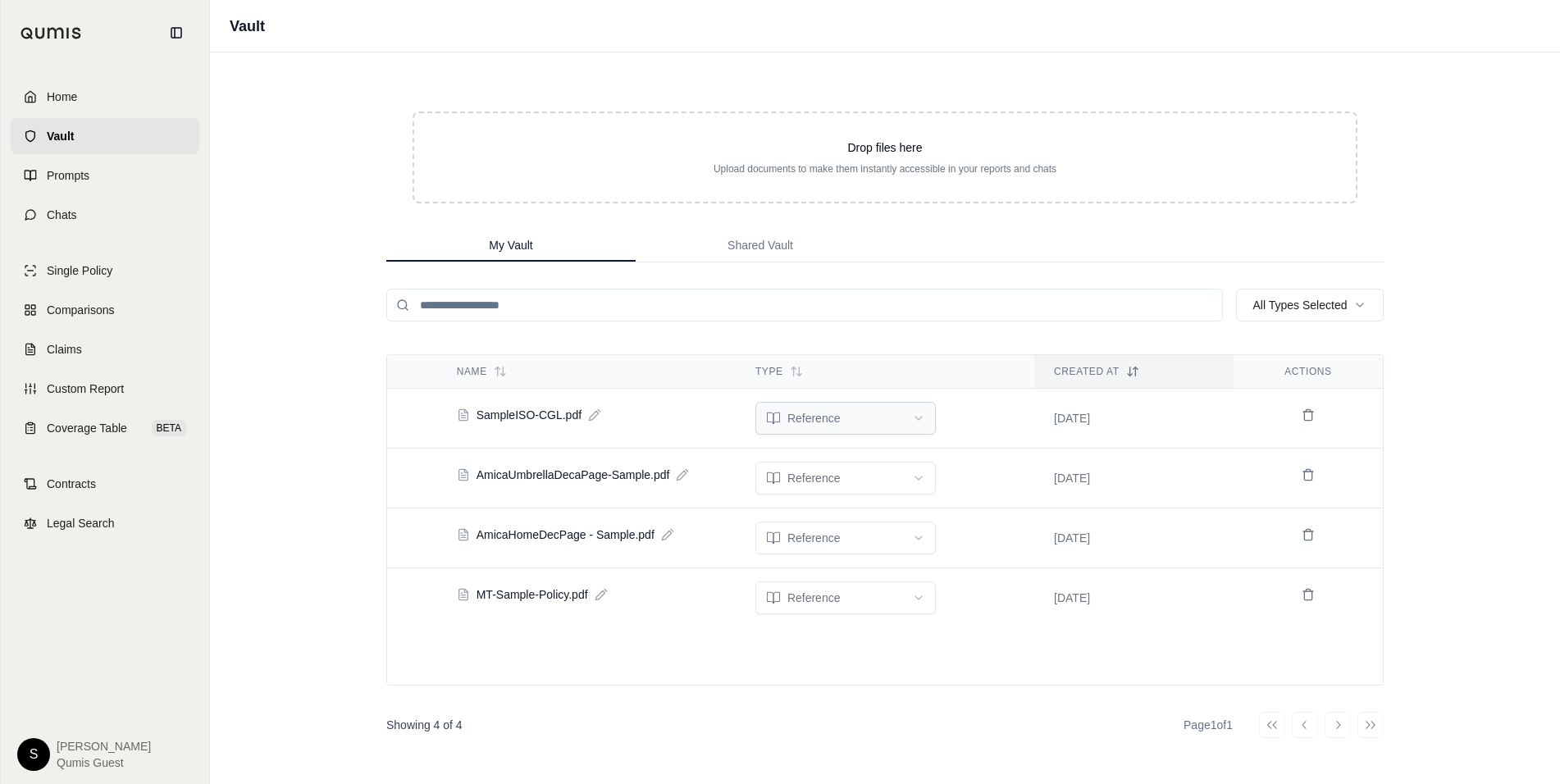 click on "Home Vault Prompts Chats Single Policy Comparisons Claims Custom Report Coverage Table BETA Contracts Legal Search S [PERSON_NAME] Guest Vault Drop files here Upload documents to make them instantly accessible in your reports and chats My Vault Shared Vault All Types Selected Name Type Created At Actions SampleISO-CGL.pdf reference [DATE] AmicaUmbrellaDecaPage-Sample.pdf reference [DATE] AmicaHomeDecPage - Sample.pdf reference [DATE] MT-Sample-Policy.pdf reference [DATE] Showing 4 of 4 Page  1  of  1 Go to first page Go to previous page Go to next page Go to last page" at bounding box center (780, 392) 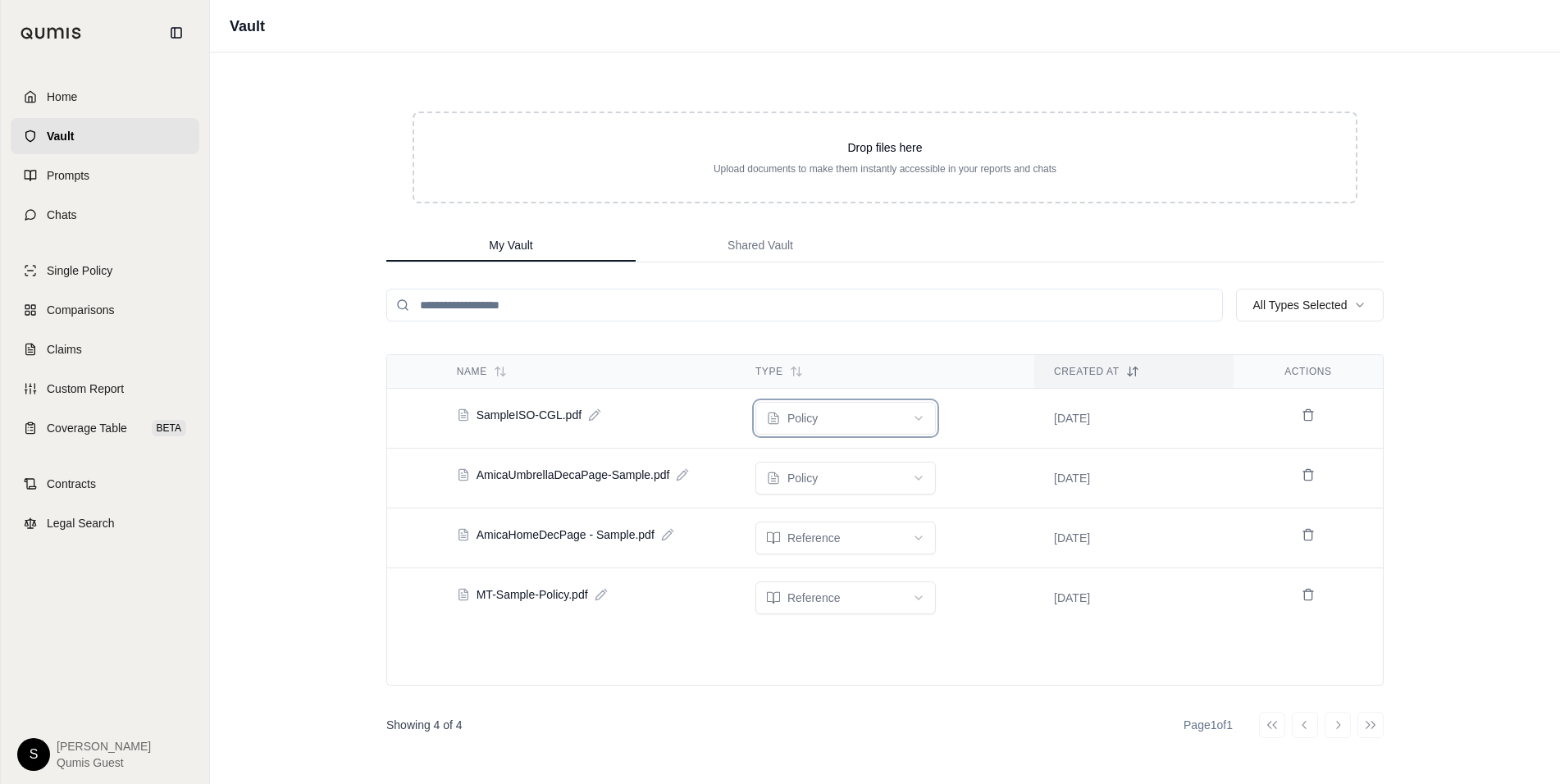 click on "Home Vault Prompts Chats Single Policy Comparisons Claims Custom Report Coverage Table BETA Contracts Legal Search S [PERSON_NAME] Guest Vault Drop files here Upload documents to make them instantly accessible in your reports and chats My Vault Shared Vault All Types Selected Name Type Created At Actions SampleISO-CGL.pdf policy [DATE] AmicaUmbrellaDecaPage-Sample.pdf policy [DATE] AmicaHomeDecPage - Sample.pdf reference [DATE] MT-Sample-Policy.pdf reference [DATE] Showing 4 of 4 Page  1  of  1 Go to first page Go to previous page Go to next page Go to last page" at bounding box center (780, 392) 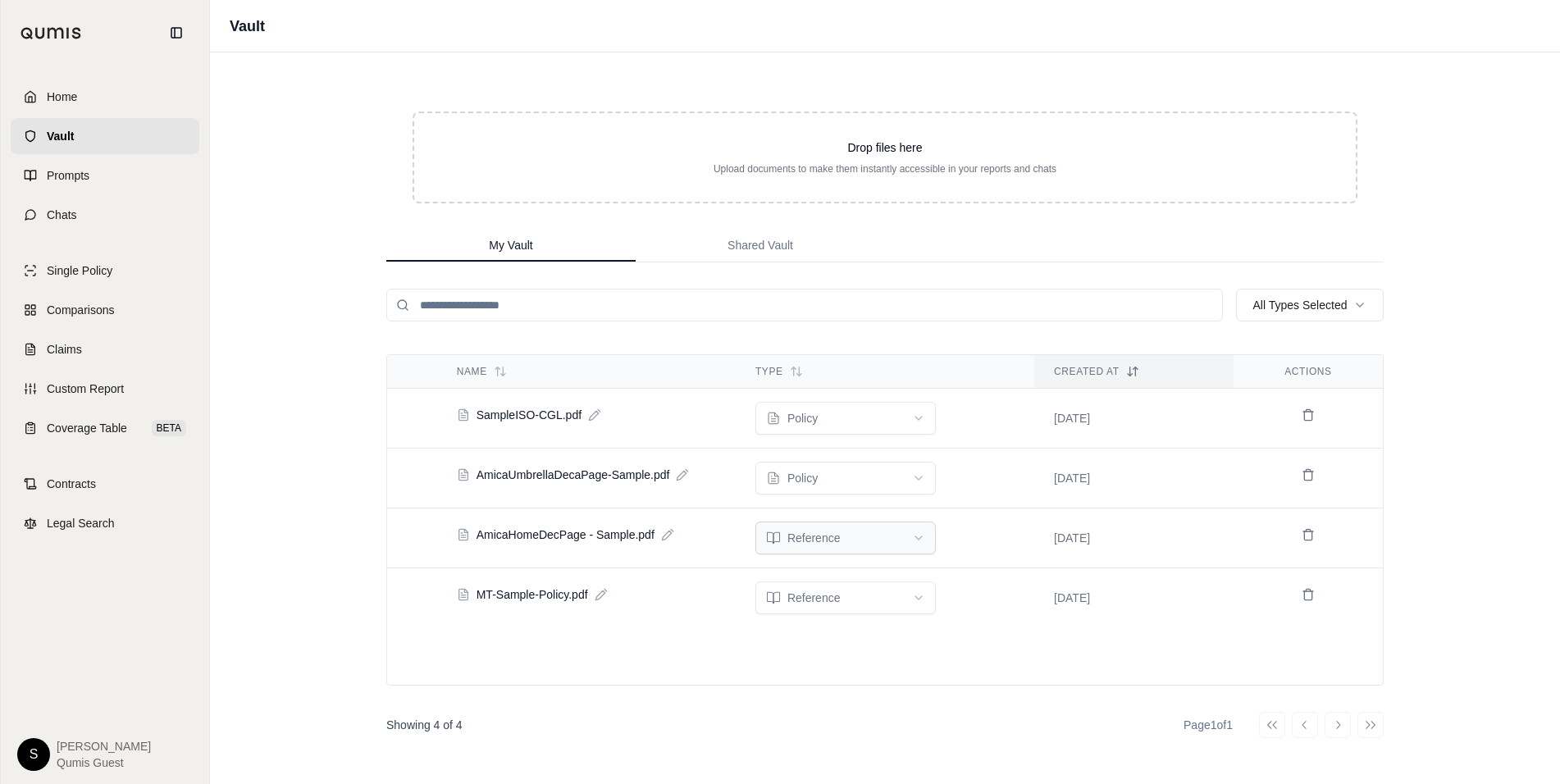 click on "Home Vault Prompts Chats Single Policy Comparisons Claims Custom Report Coverage Table BETA Contracts Legal Search S [PERSON_NAME] Guest Vault Drop files here Upload documents to make them instantly accessible in your reports and chats My Vault Shared Vault All Types Selected Name Type Created At Actions SampleISO-CGL.pdf policy [DATE] AmicaUmbrellaDecaPage-Sample.pdf policy [DATE] AmicaHomeDecPage - Sample.pdf reference [DATE] MT-Sample-Policy.pdf reference [DATE] Showing 4 of 4 Page  1  of  1 Go to first page Go to previous page Go to next page Go to last page" at bounding box center (780, 392) 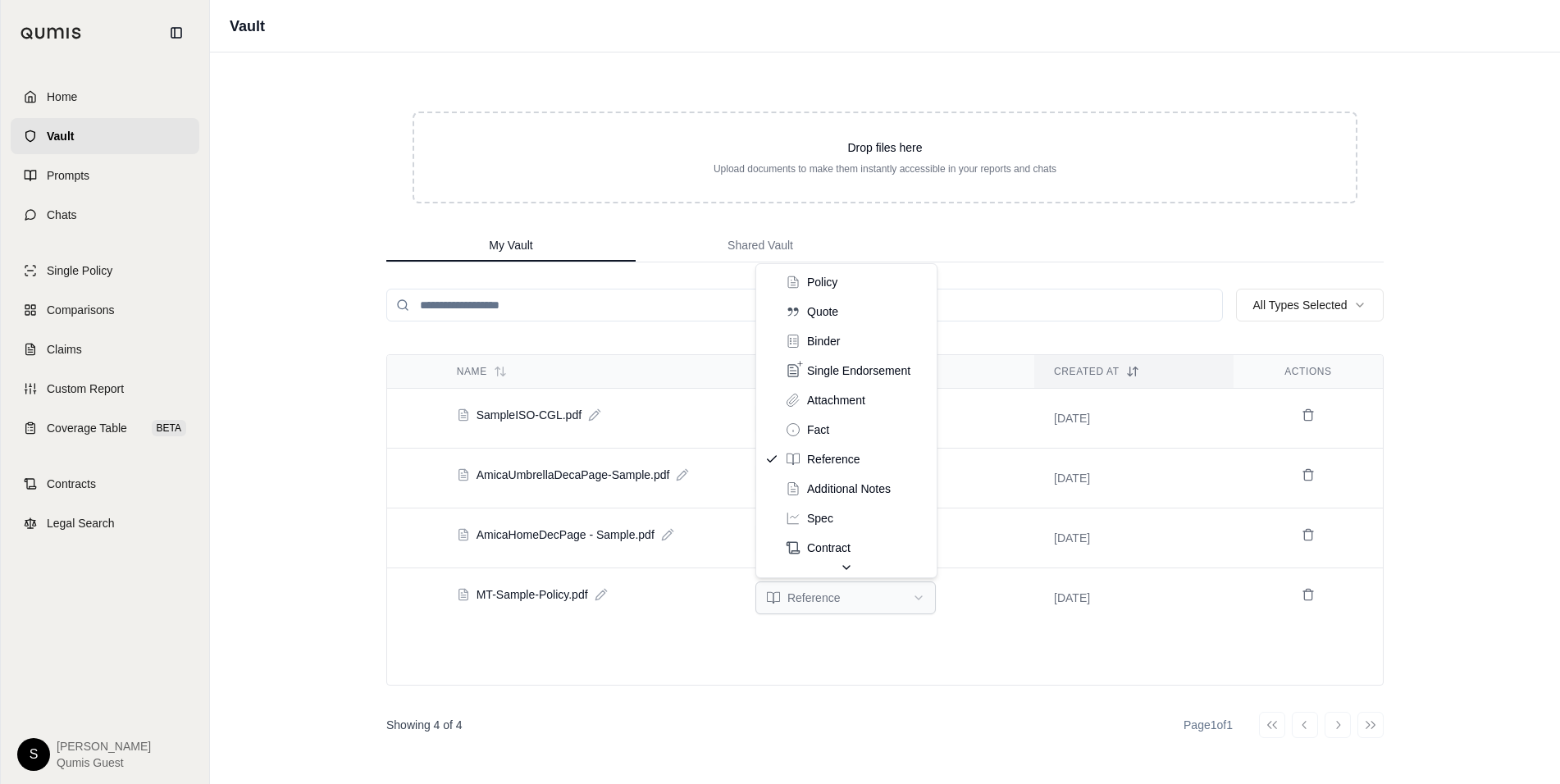 click on "Home Vault Prompts Chats Single Policy Comparisons Claims Custom Report Coverage Table BETA Contracts Legal Search S [PERSON_NAME] Guest Vault Drop files here Upload documents to make them instantly accessible in your reports and chats My Vault Shared Vault All Types Selected Name Type Created At Actions SampleISO-CGL.pdf policy [DATE] AmicaUmbrellaDecaPage-Sample.pdf policy [DATE] AmicaHomeDecPage - Sample.pdf reference [DATE] MT-Sample-Policy.pdf reference [DATE] Showing 4 of 4 Page  1  of  1 Go to first page Go to previous page Go to next page Go to last page
policy quote binder single endorsement attachment fact reference additional notes spec contract application checklist" at bounding box center [780, 392] 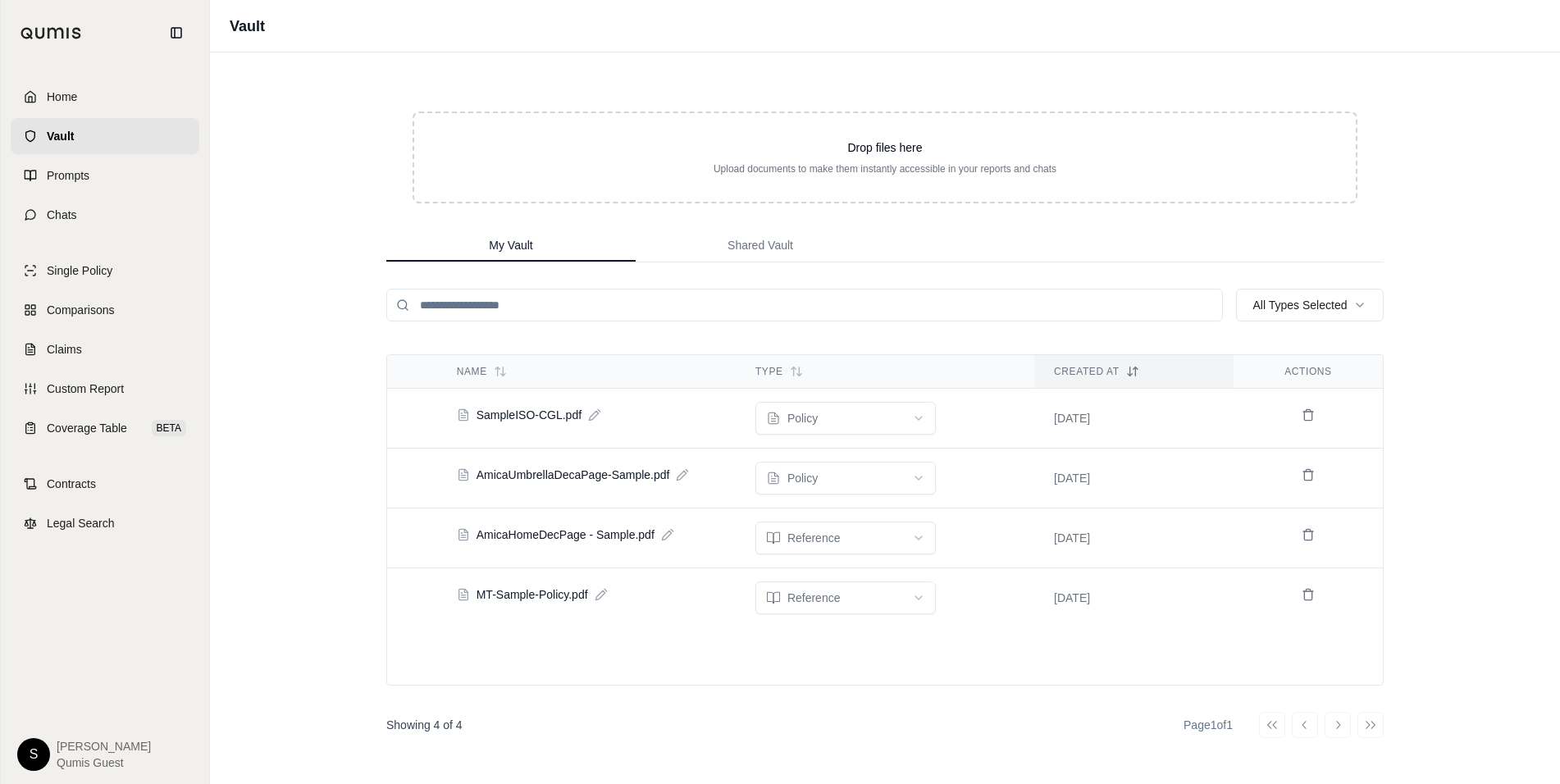 click on "SampleISO-CGL.pdf" at bounding box center [529, 415] 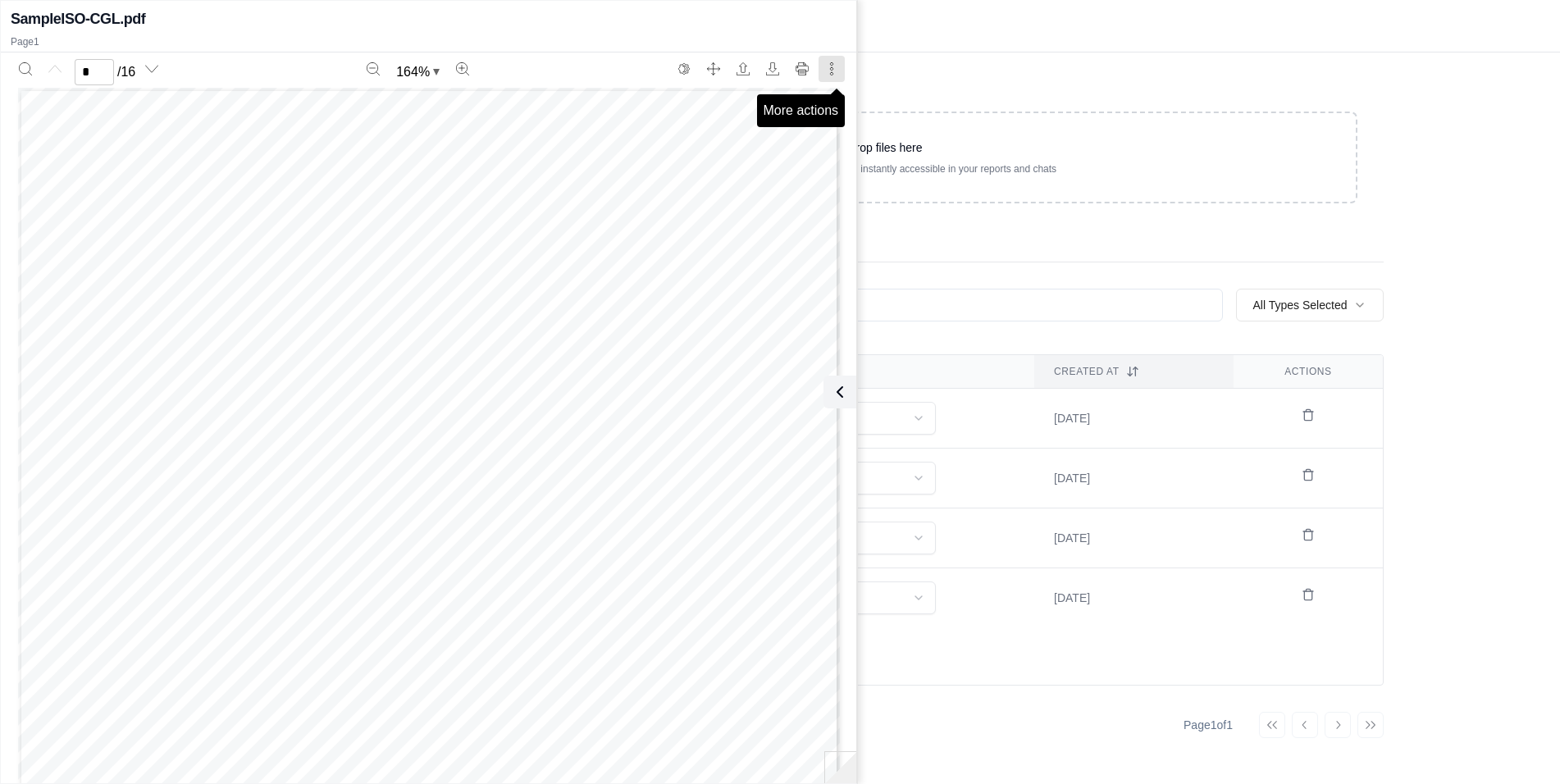 click 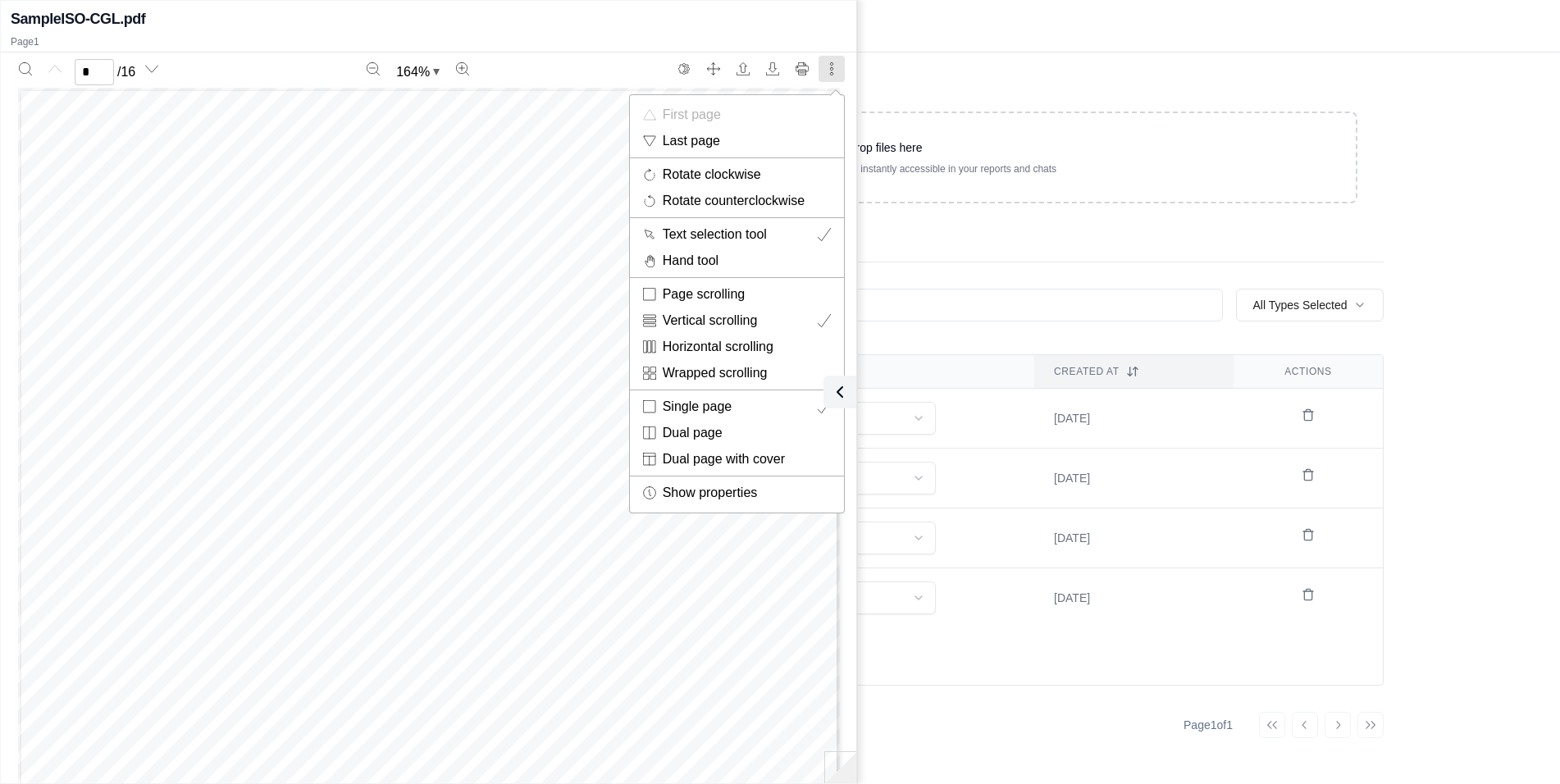 click at bounding box center (780, 392) 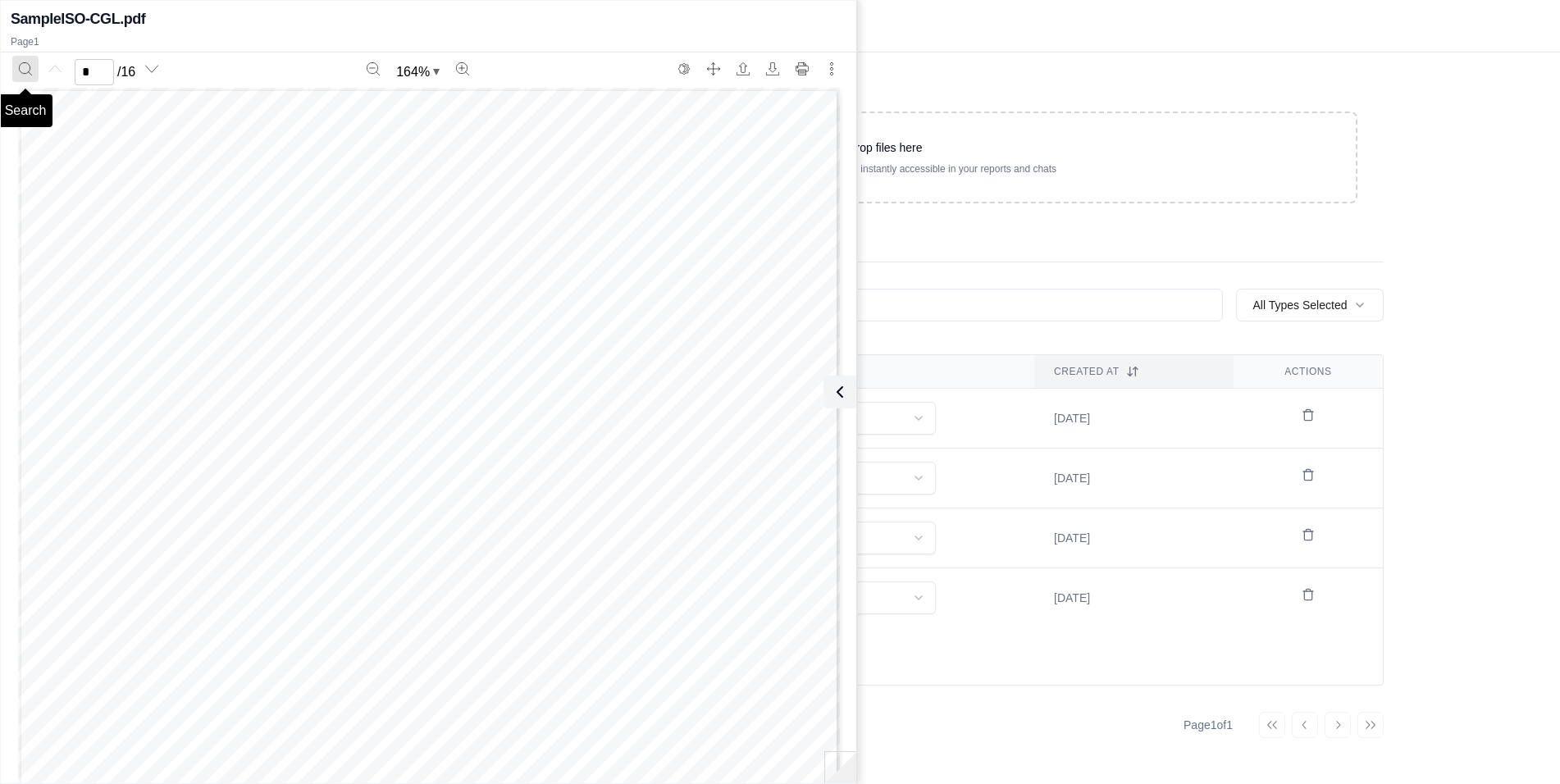 click 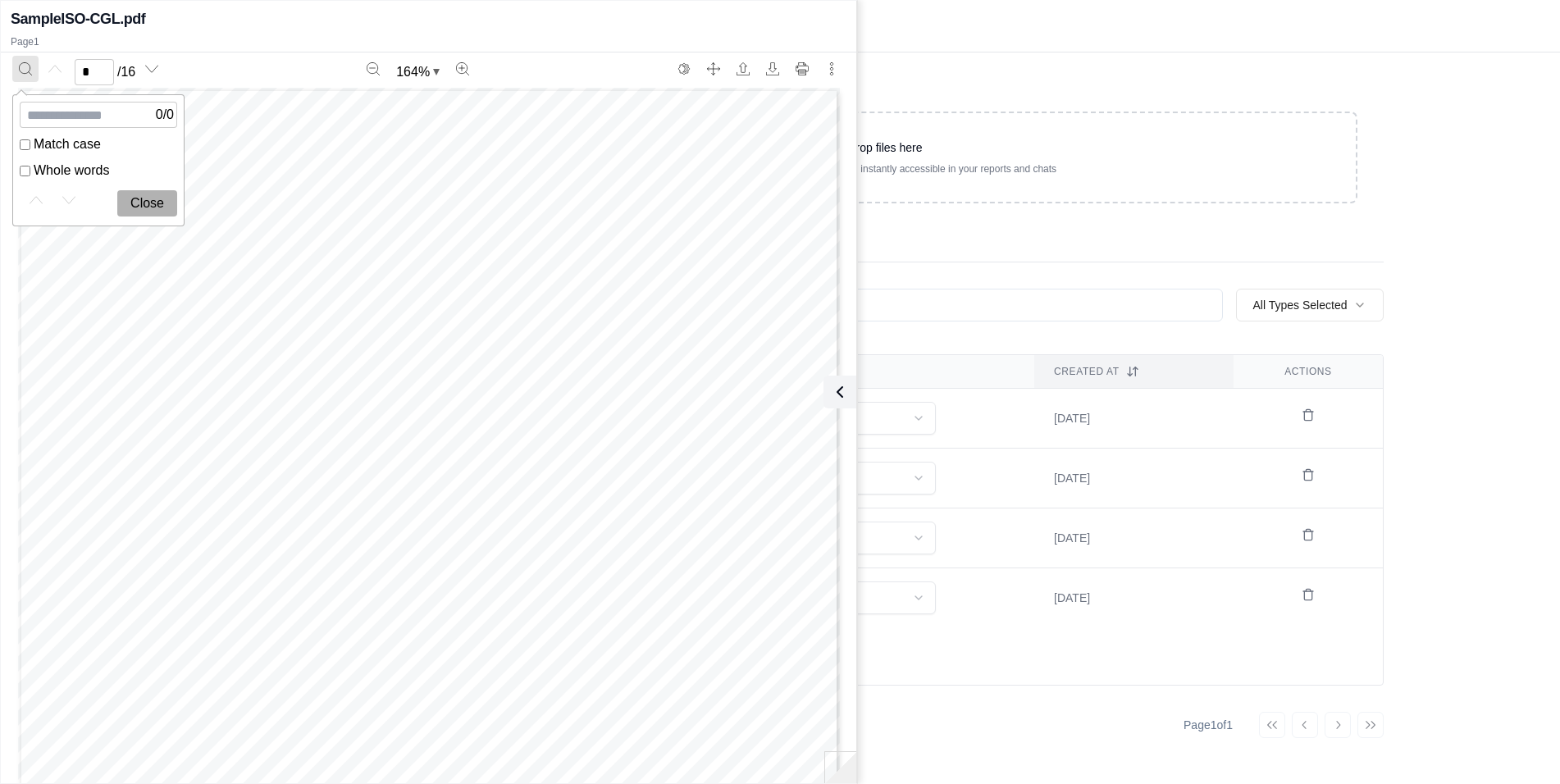 click 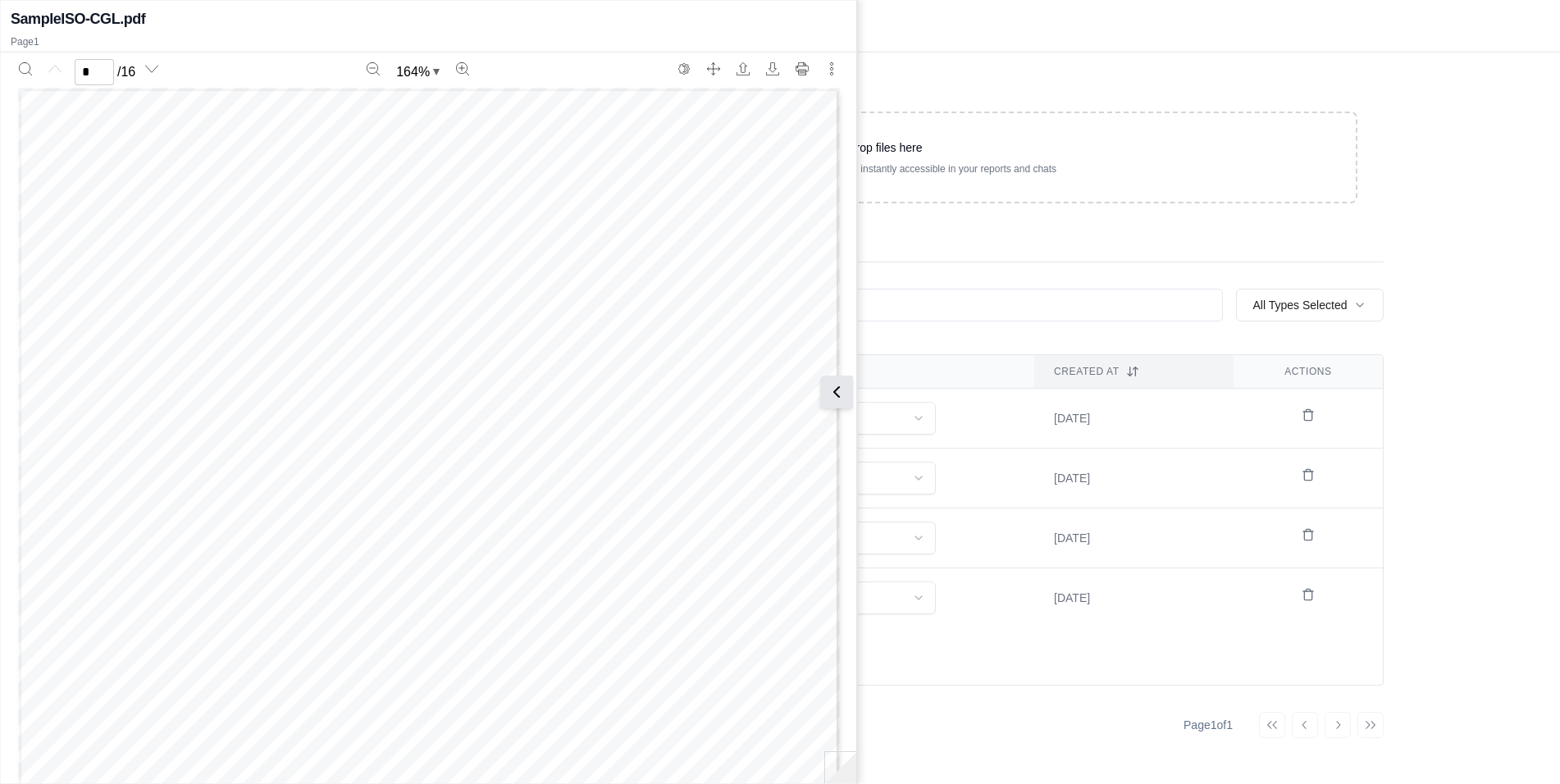 click at bounding box center [837, 392] 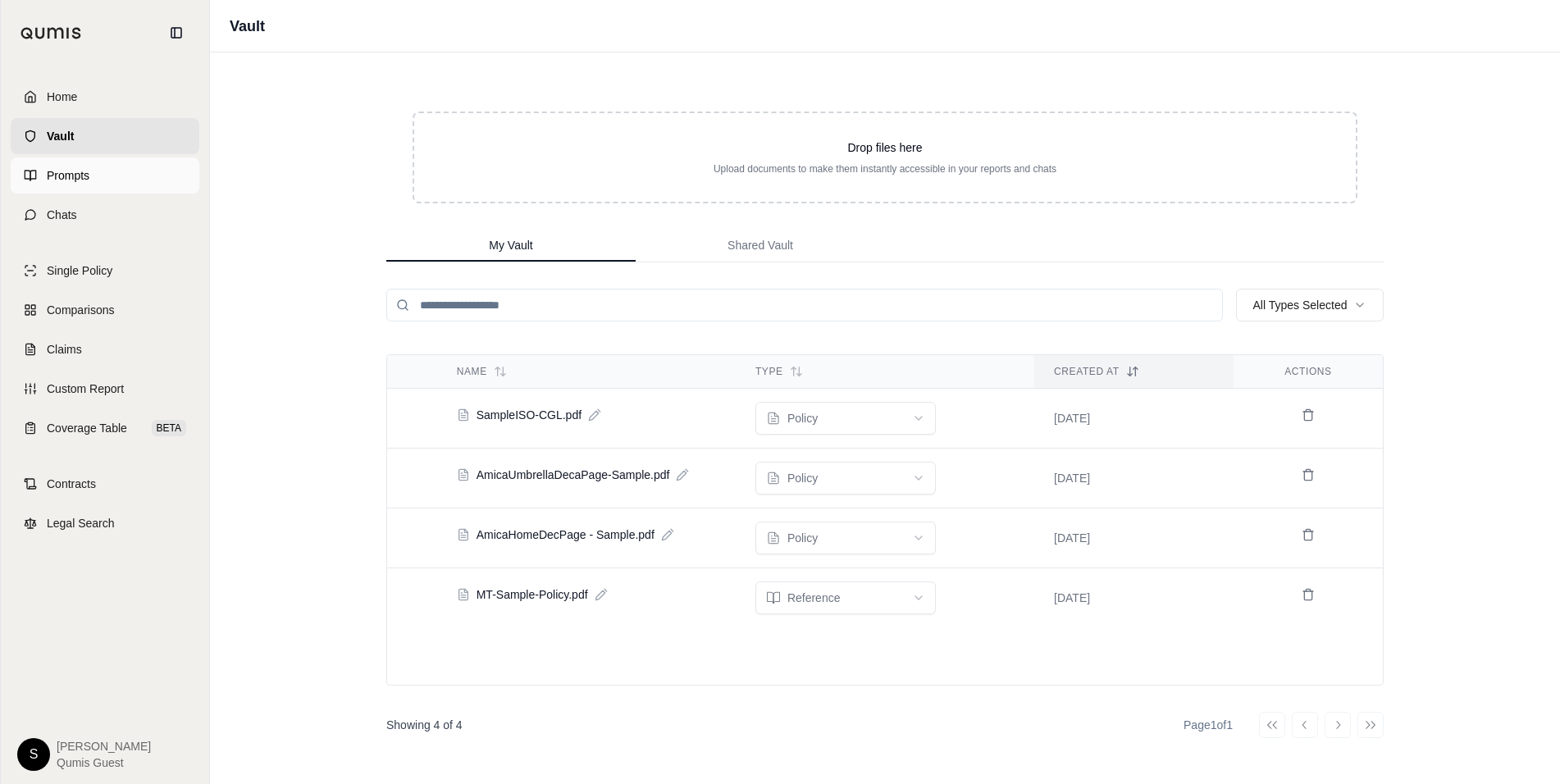 click on "Prompts" at bounding box center [68, 175] 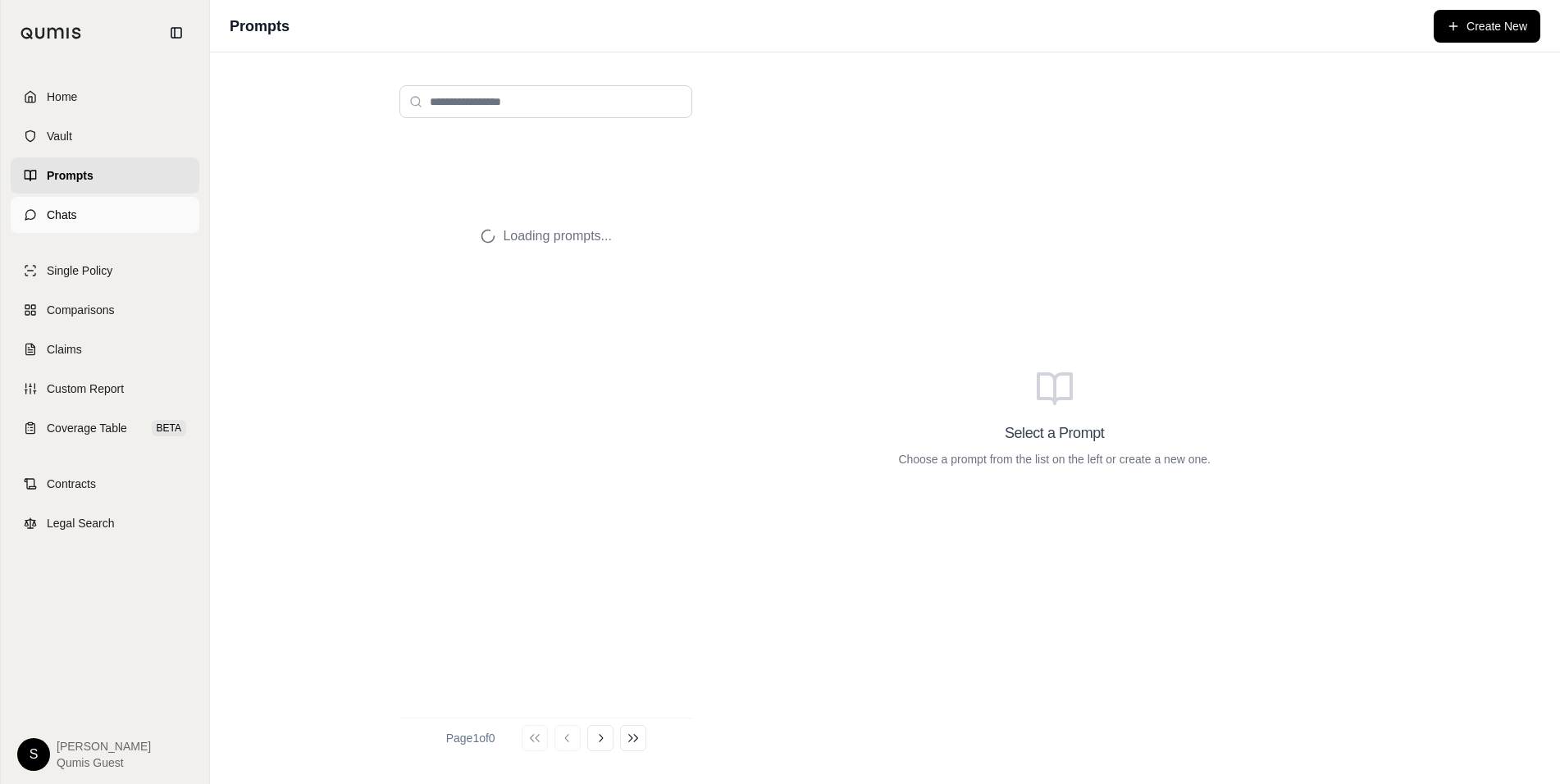 click on "Chats" at bounding box center (105, 215) 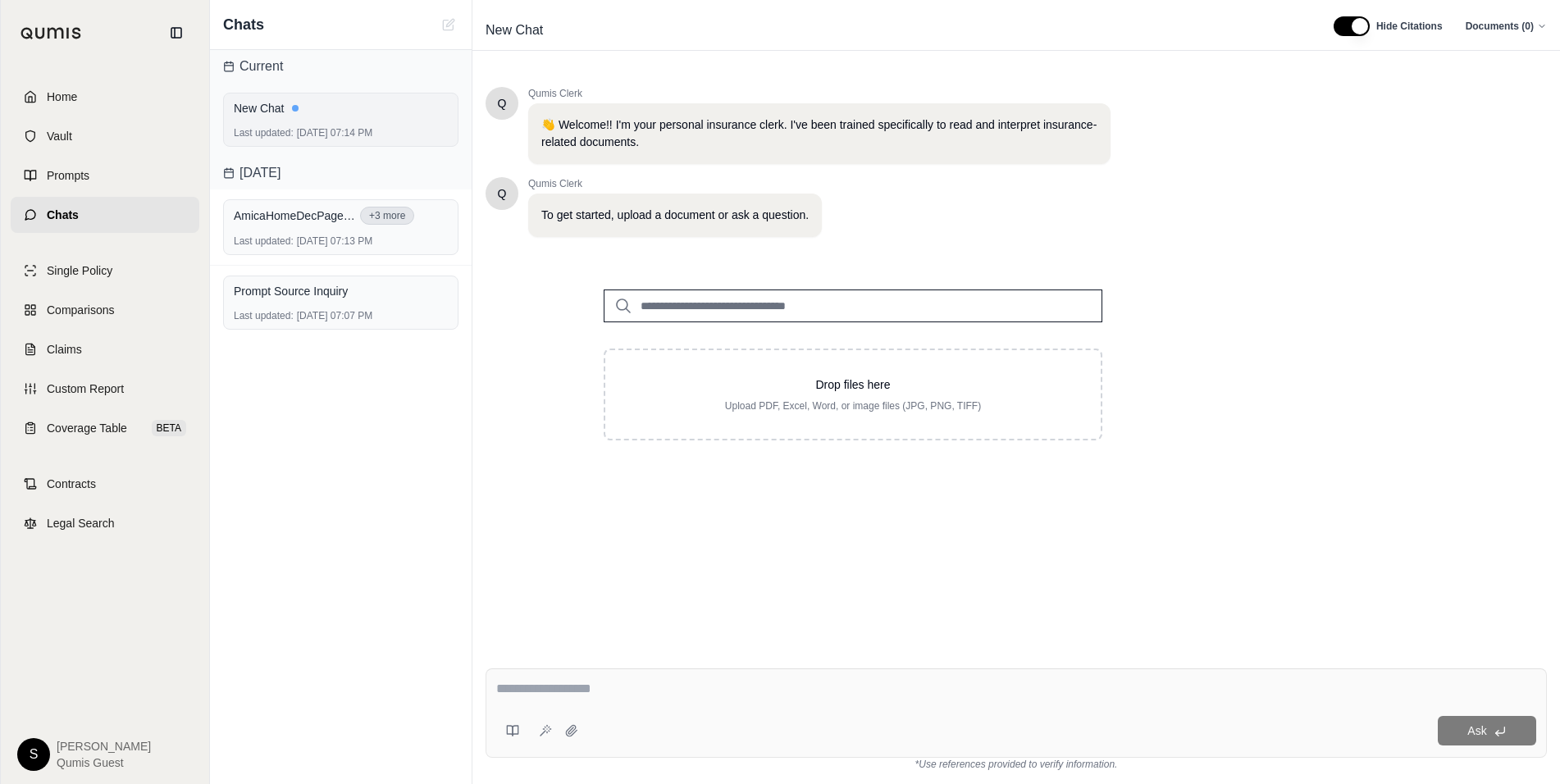 click on "Last updated: [DATE] 07:14 PM" at bounding box center (340, 133) 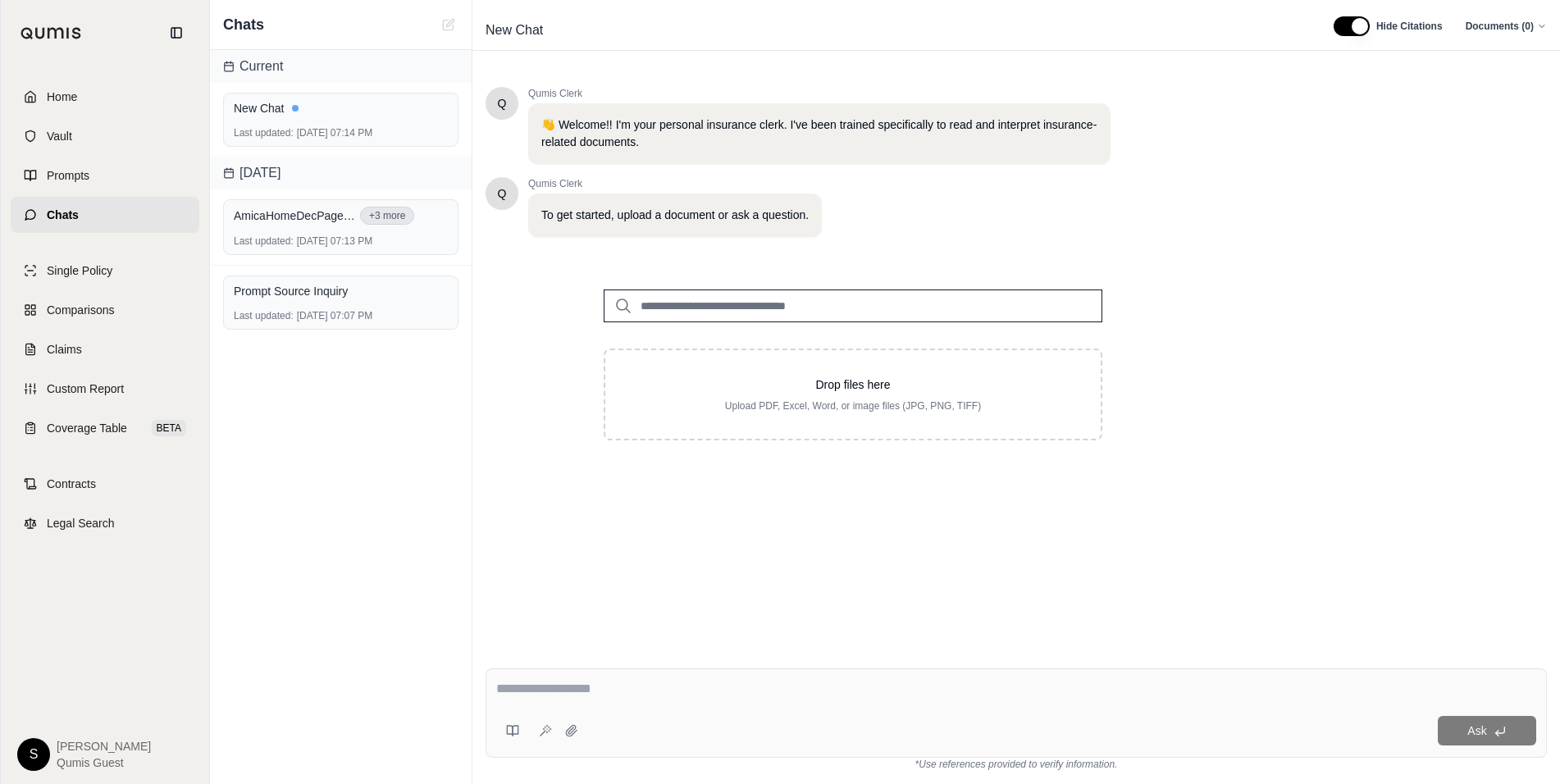 click at bounding box center [853, 306] 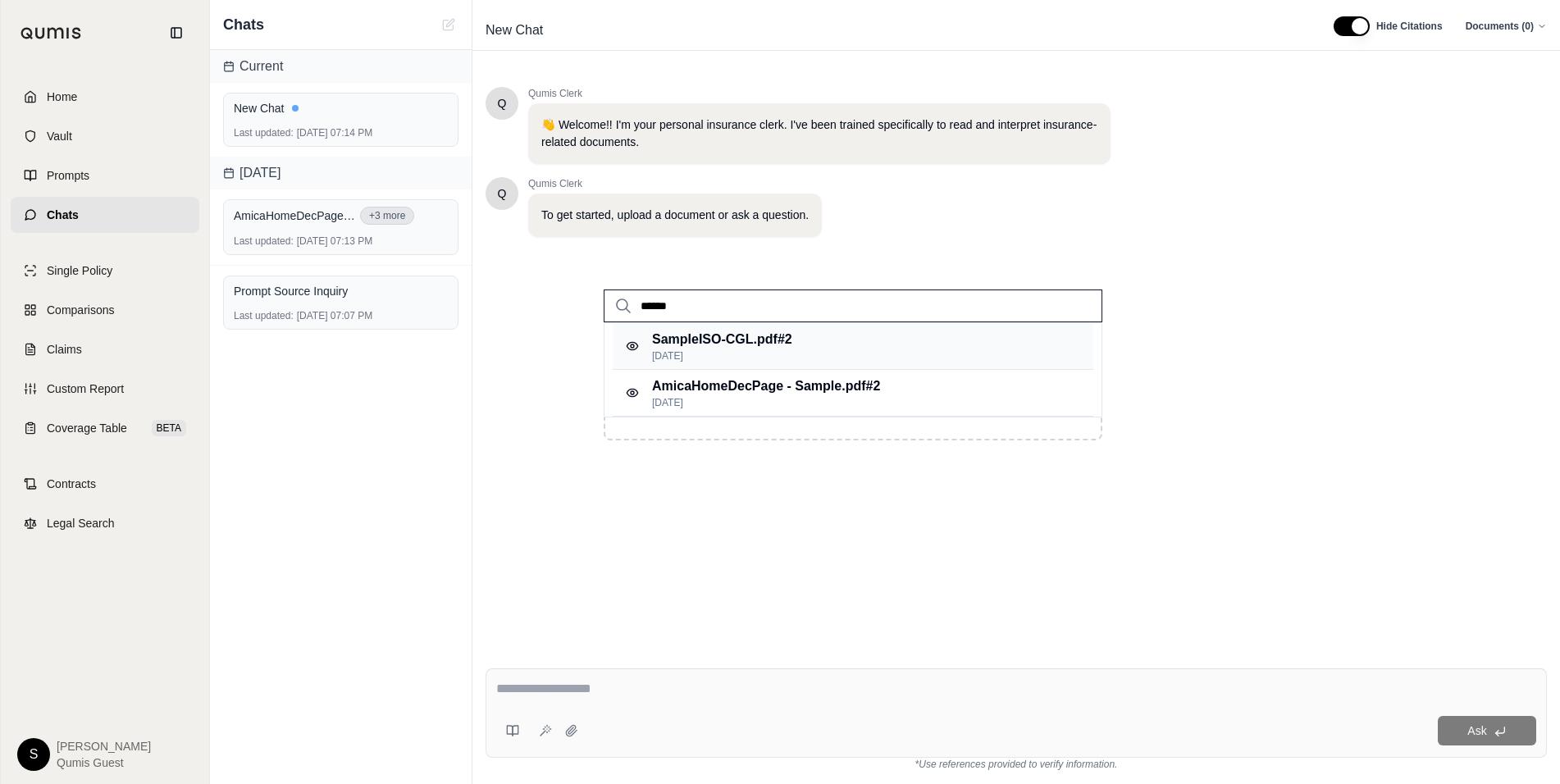 type on "******" 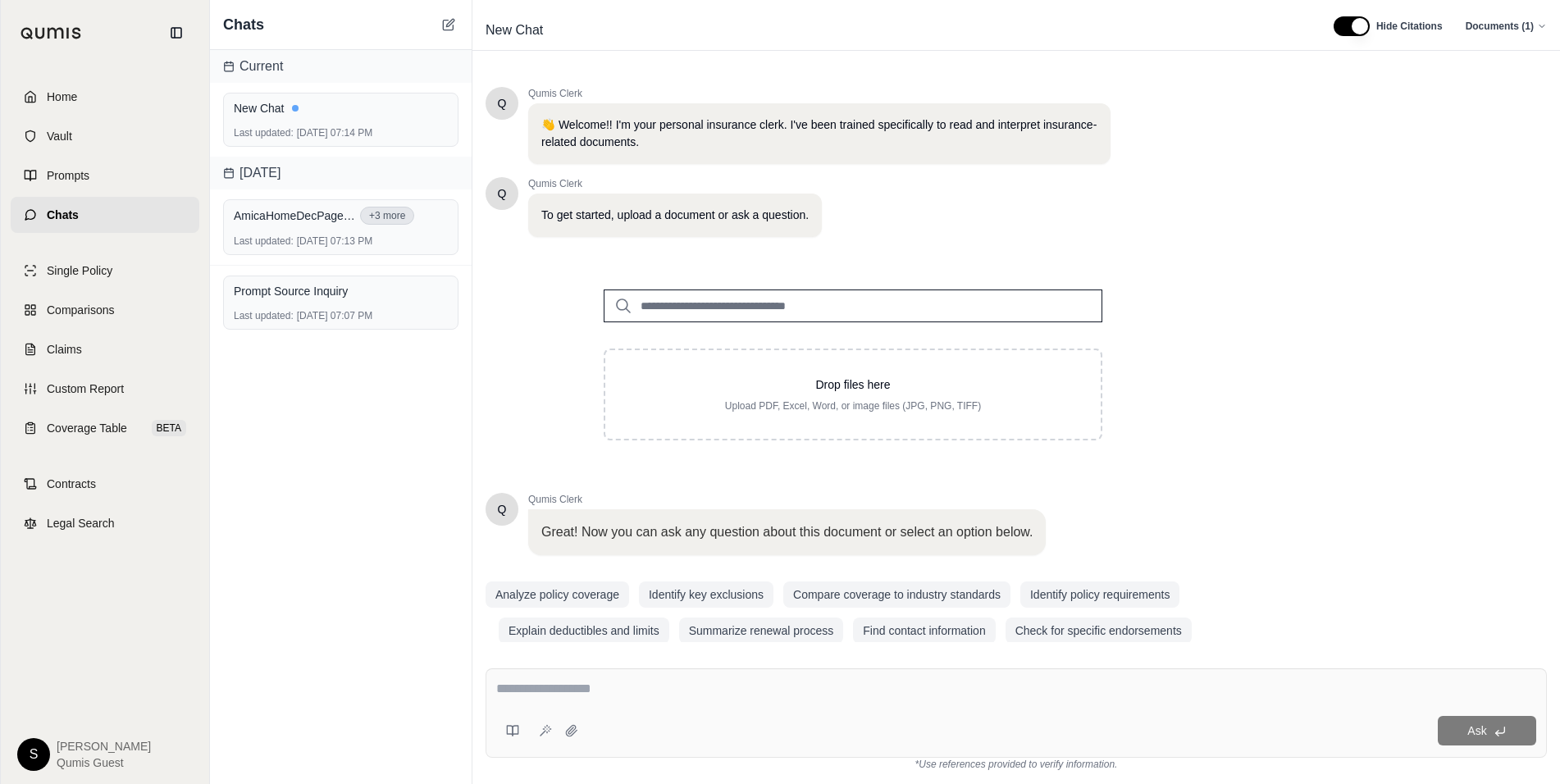 click on "Drop files here Upload PDF, Excel, Word, or image files (JPG, PNG, TIFF)" at bounding box center [853, 394] 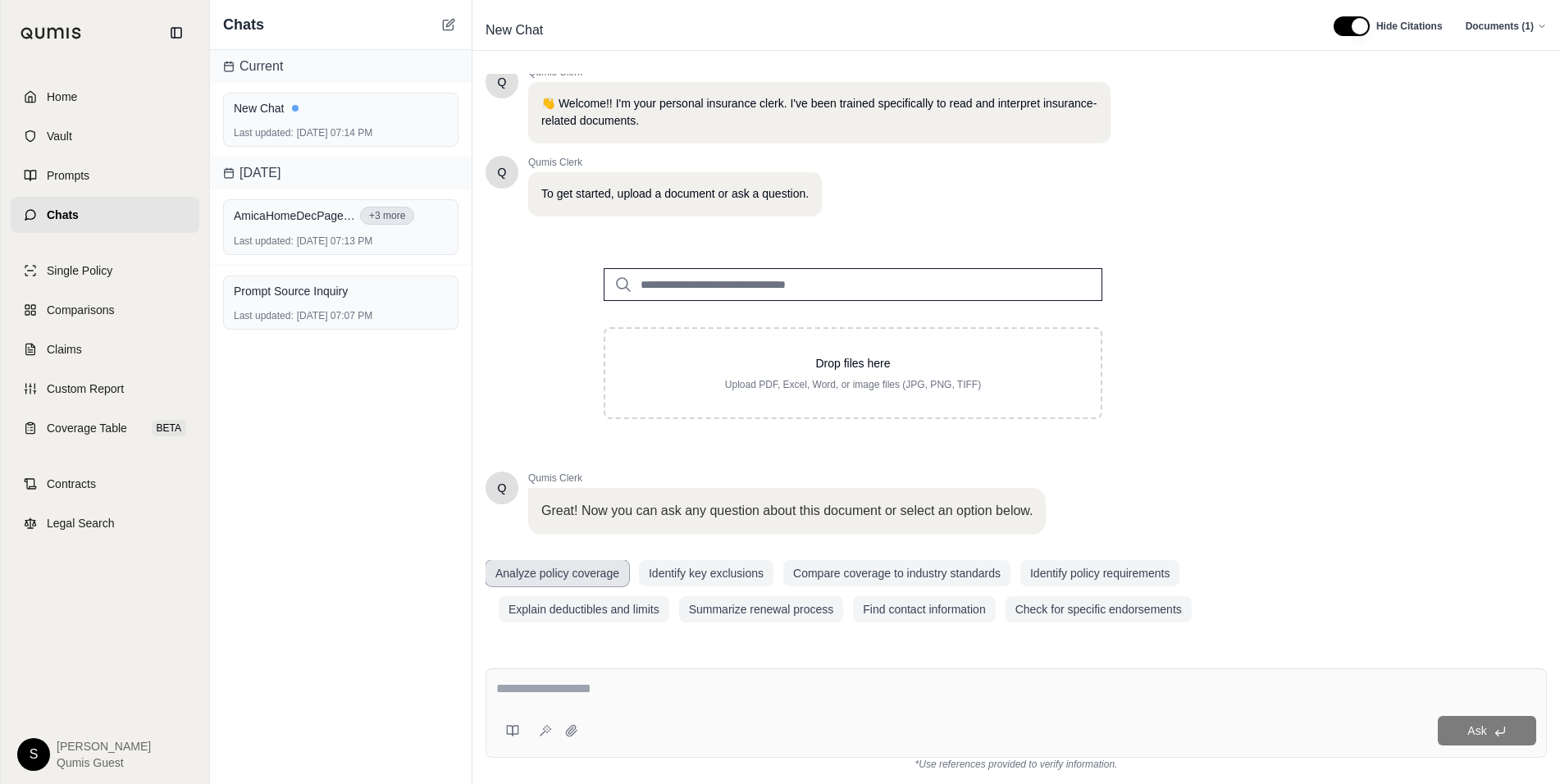 click on "Analyze policy coverage" at bounding box center (557, 573) 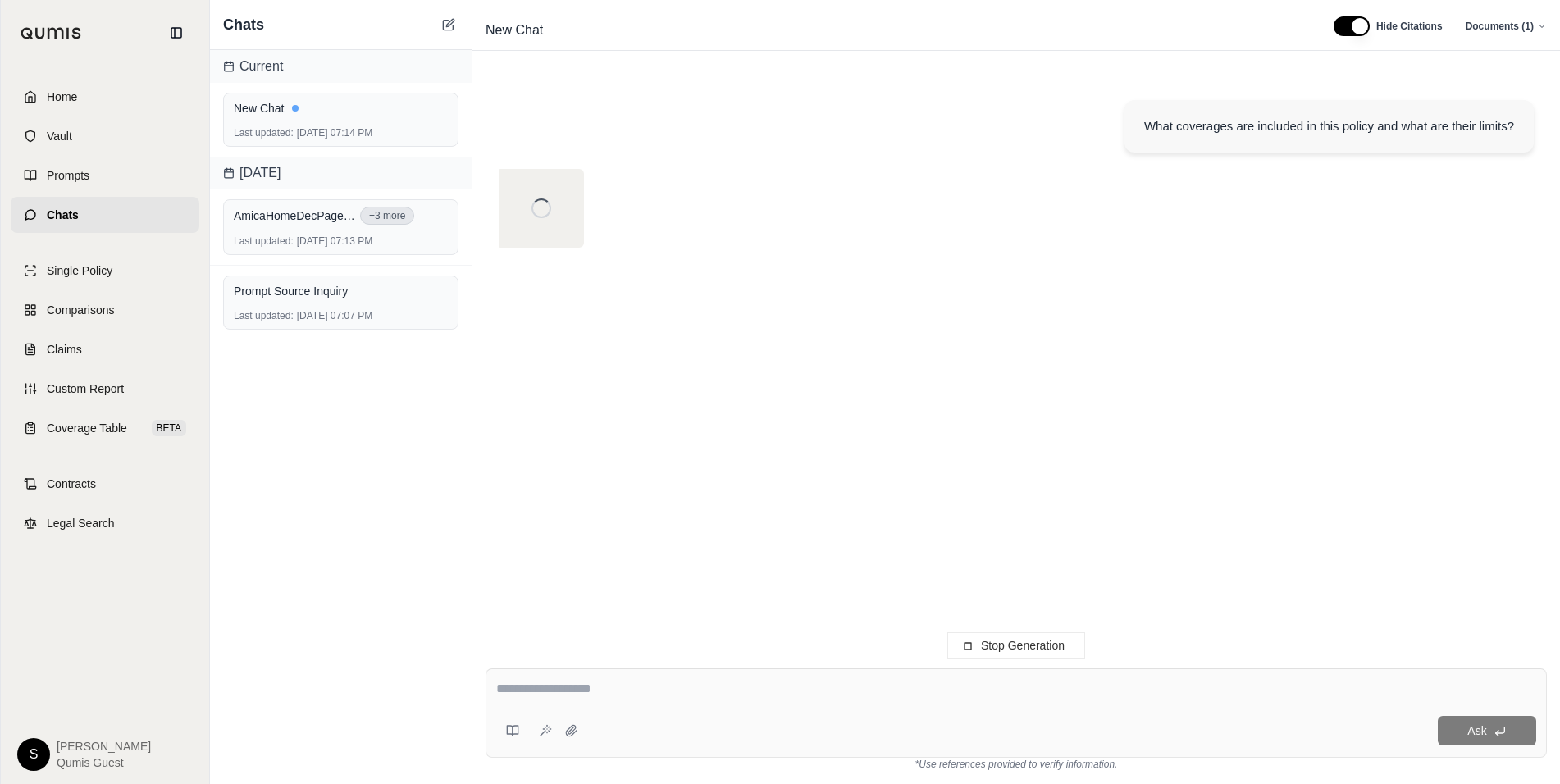 scroll, scrollTop: 0, scrollLeft: 0, axis: both 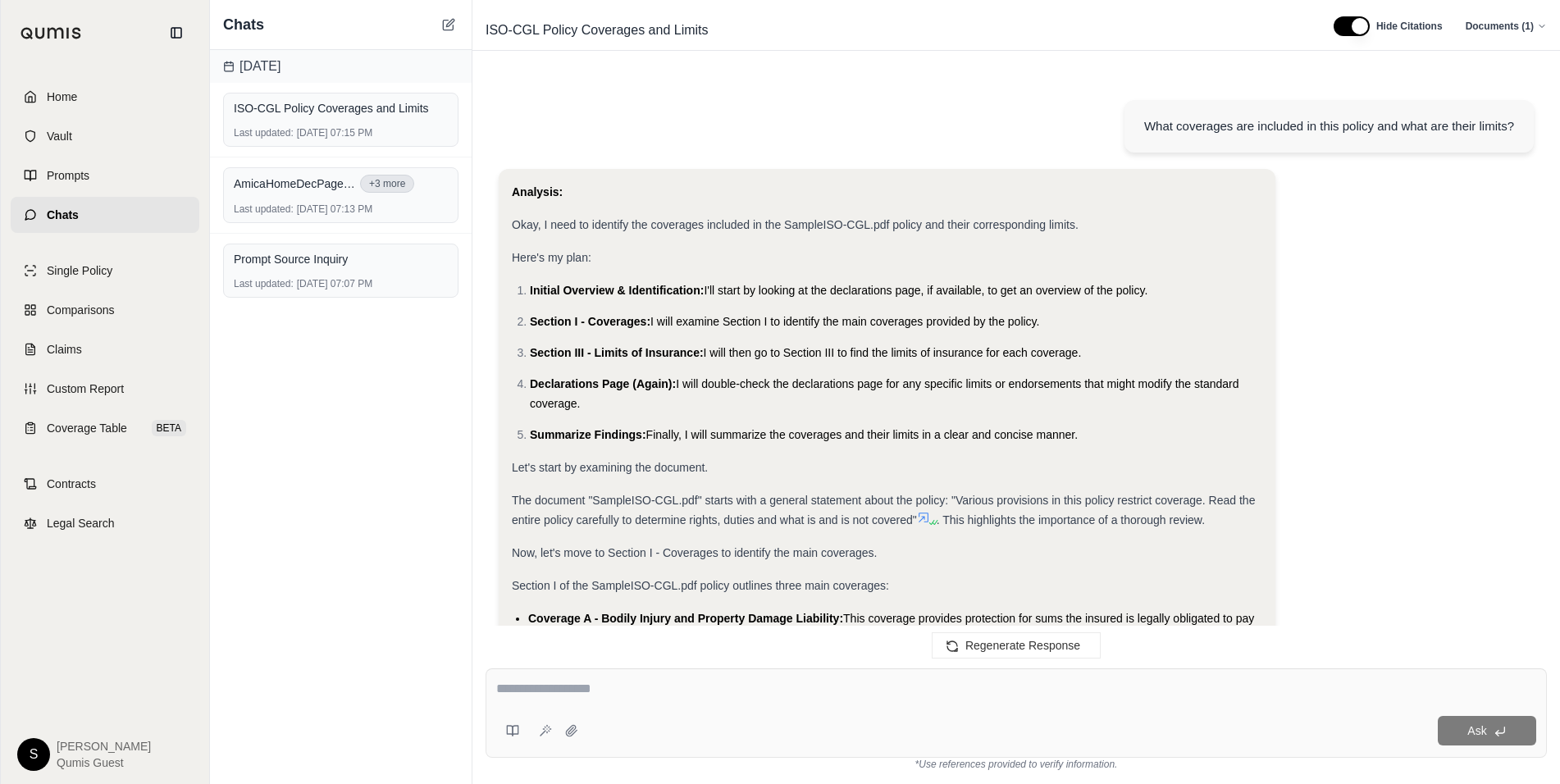 click on "Here's my plan:" at bounding box center [887, 258] 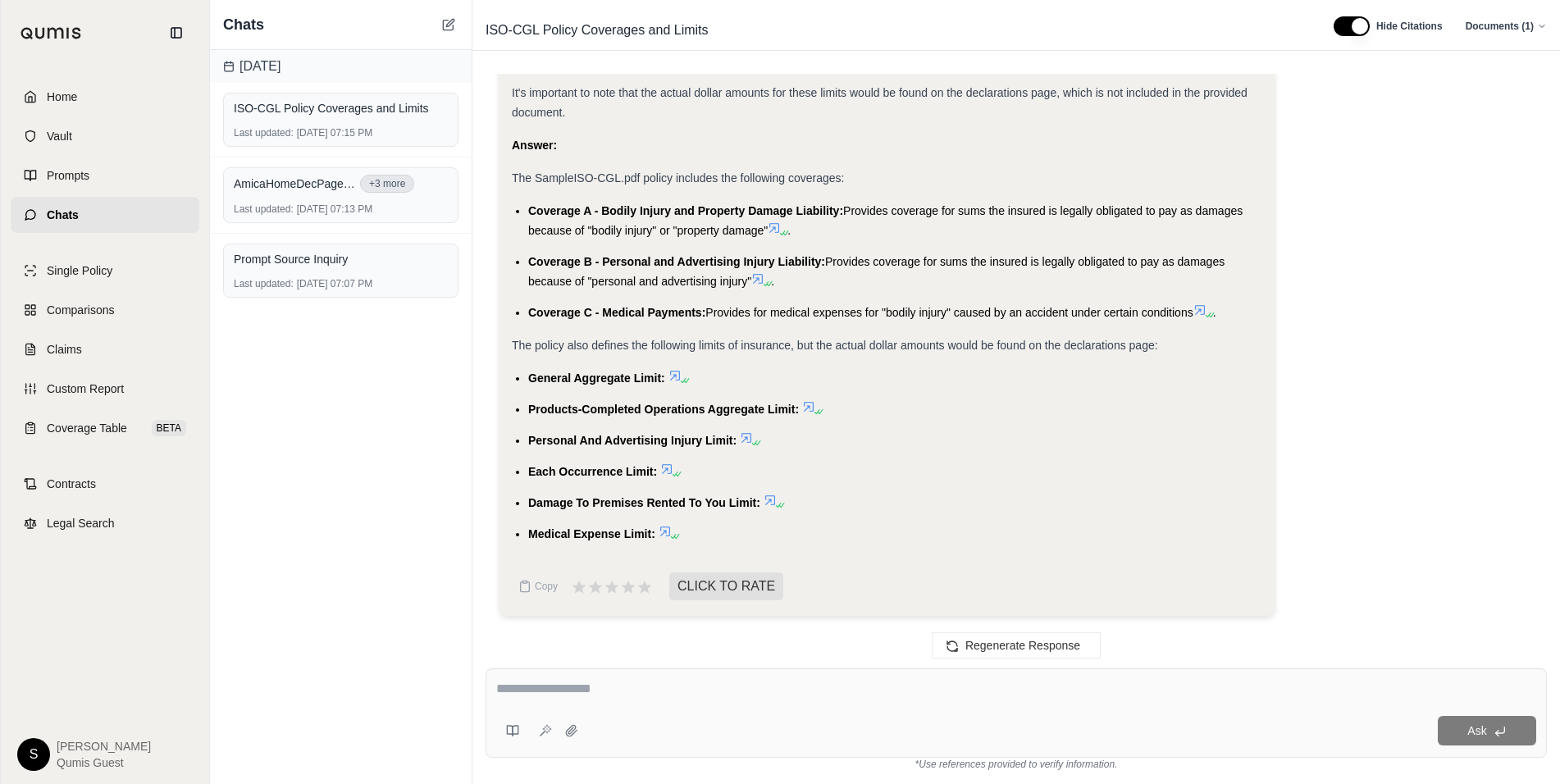 scroll, scrollTop: 1110, scrollLeft: 0, axis: vertical 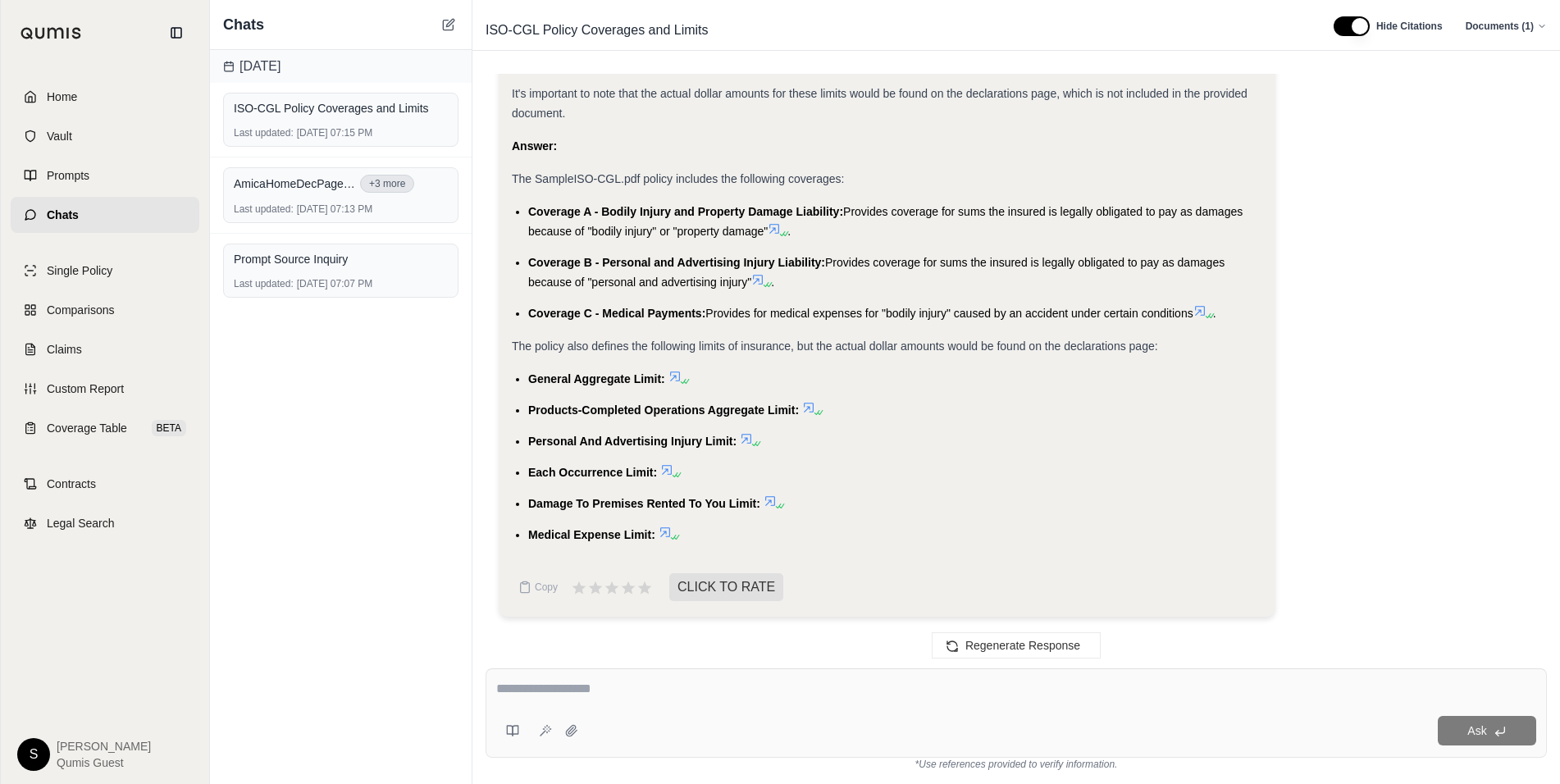 click on "Chats" at bounding box center [340, 25] 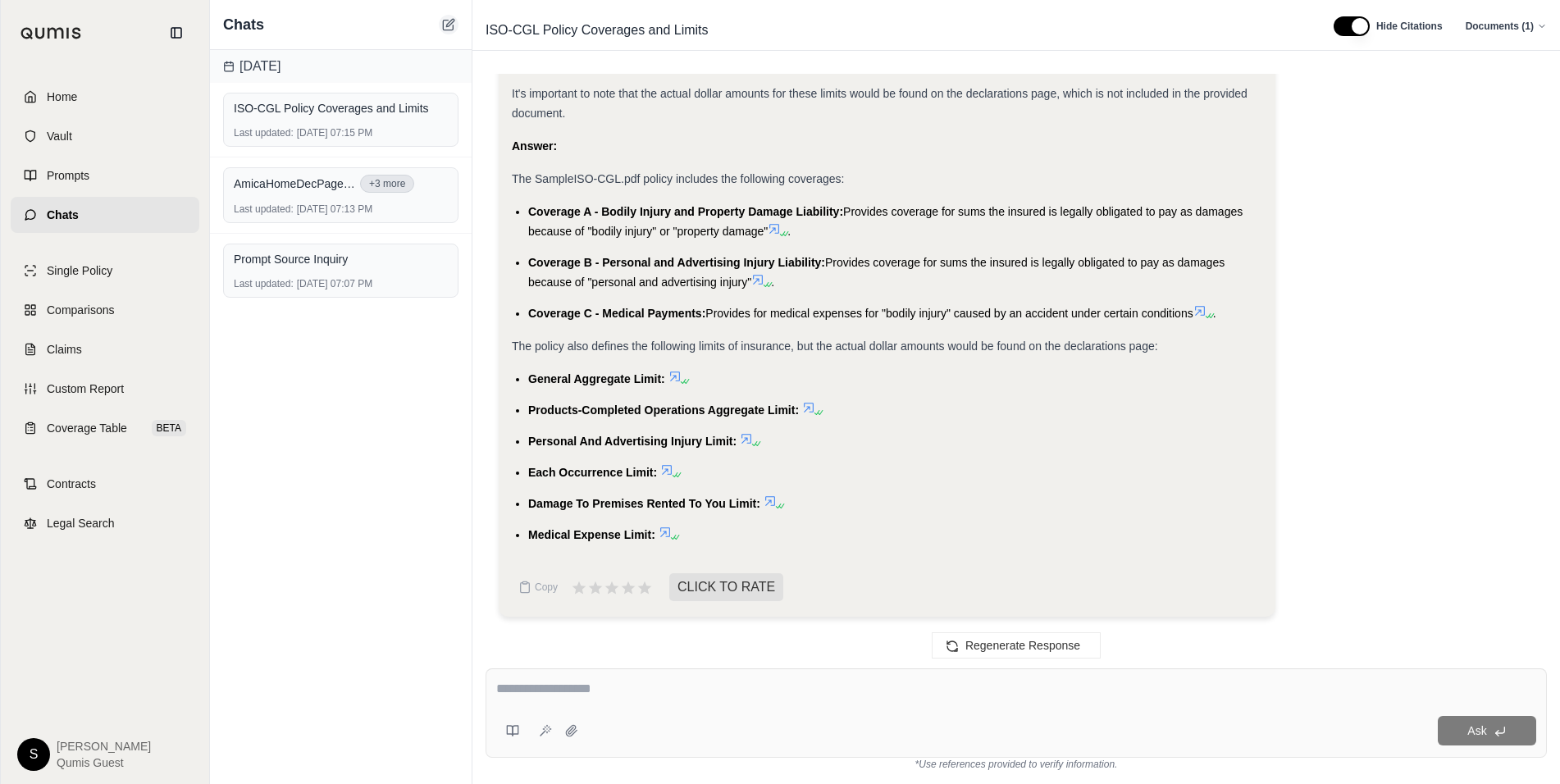 click 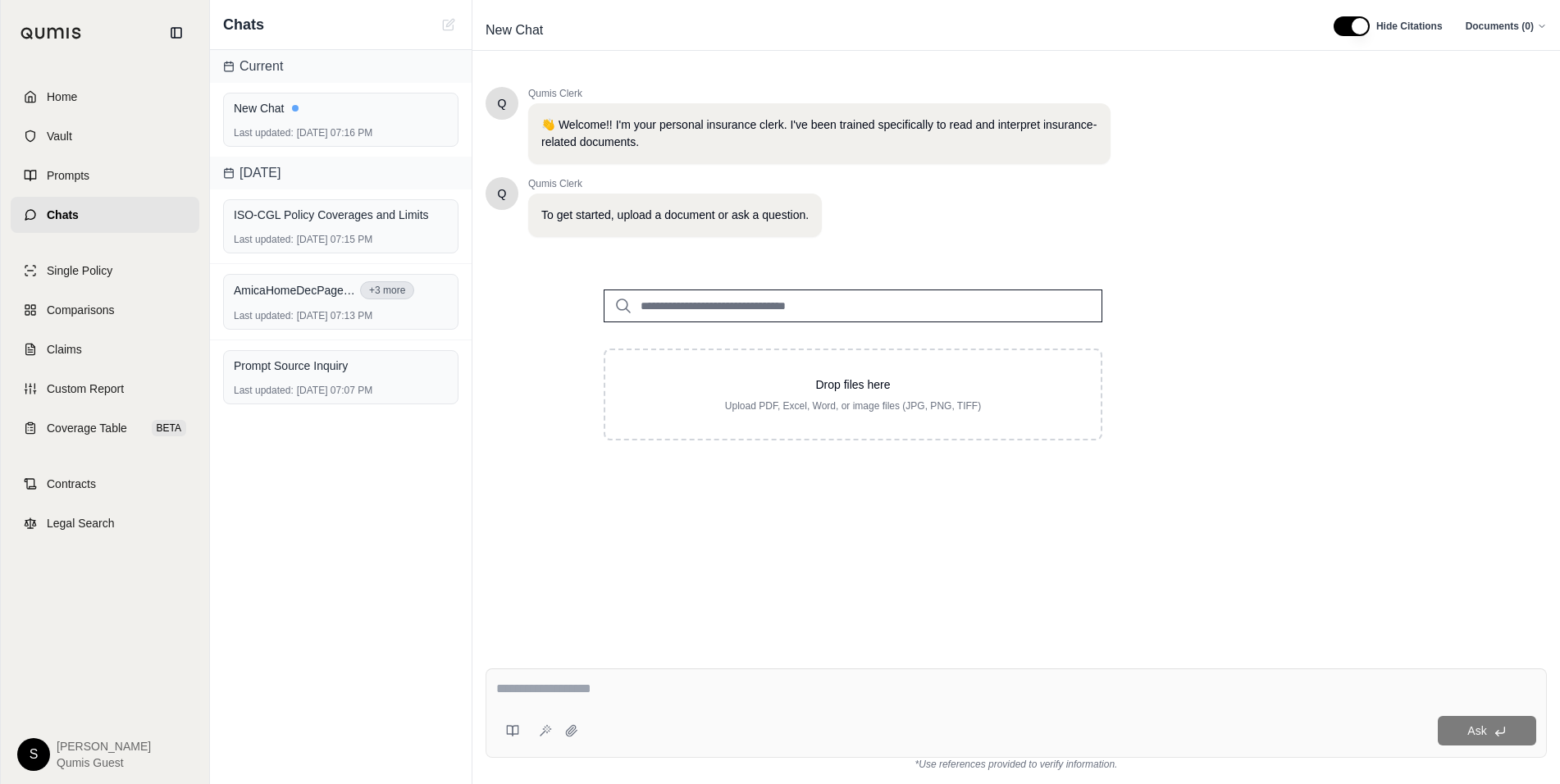 click at bounding box center (853, 306) 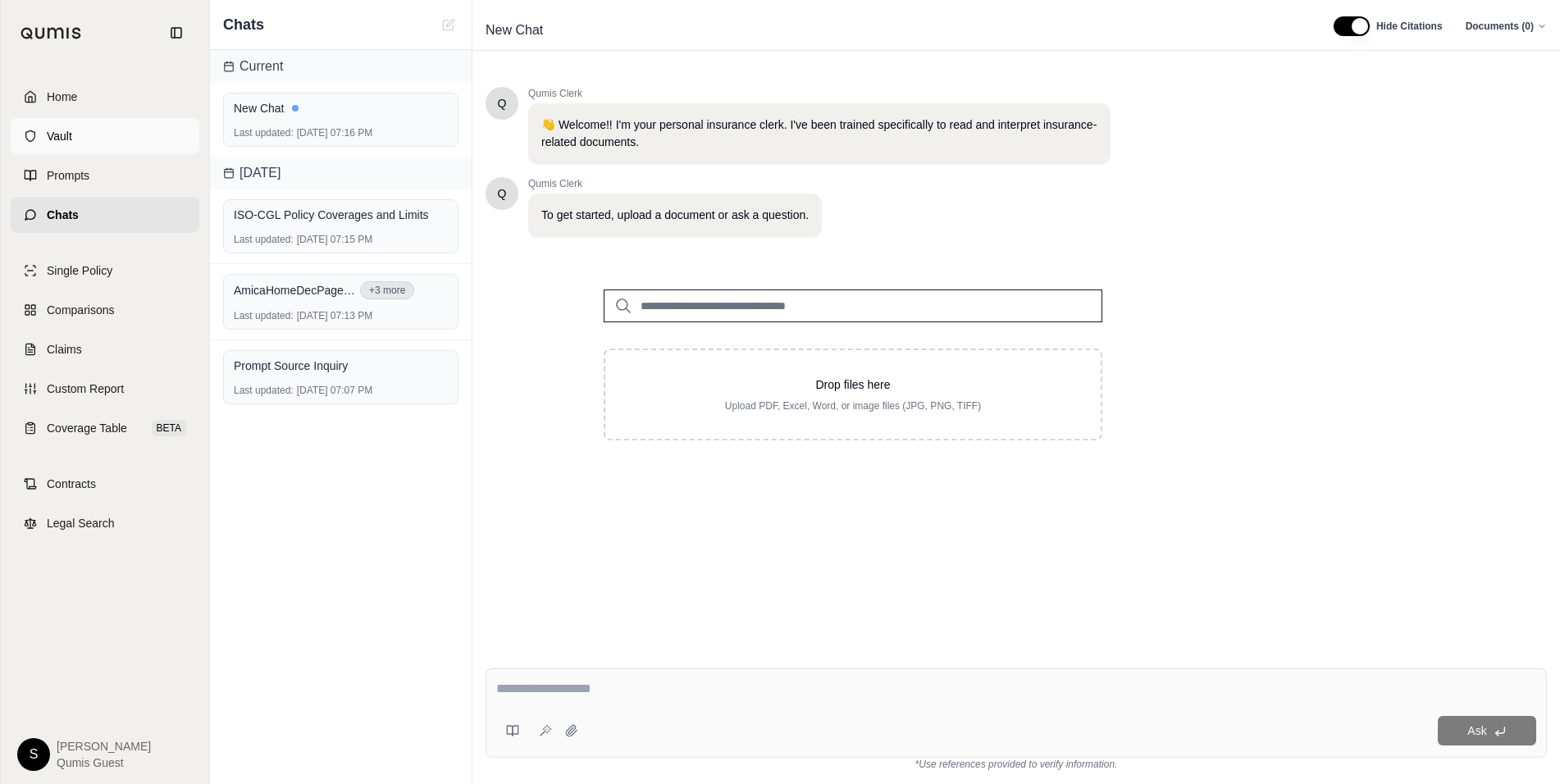 click on "Vault" at bounding box center [105, 136] 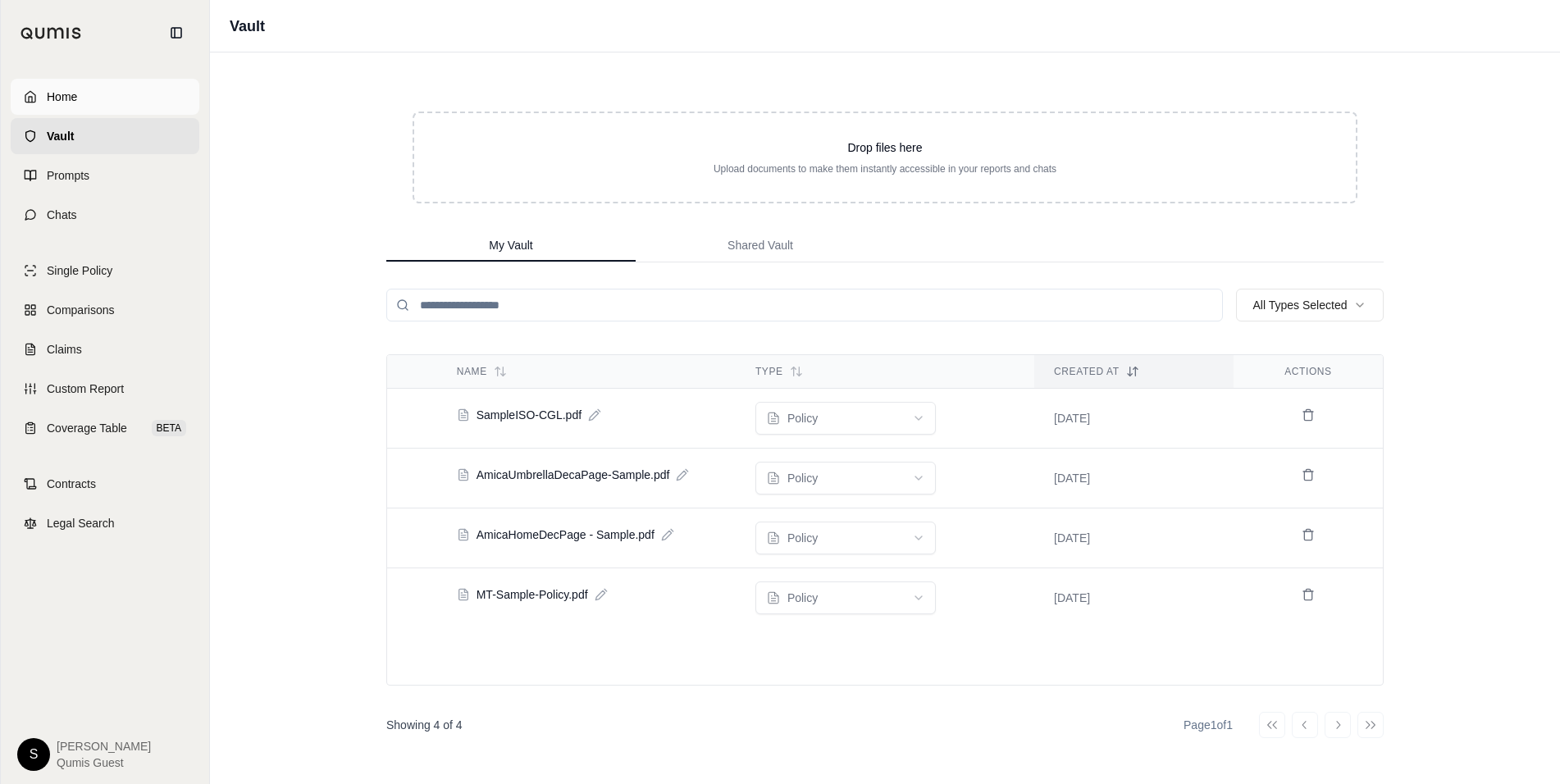 click on "Home" at bounding box center [105, 97] 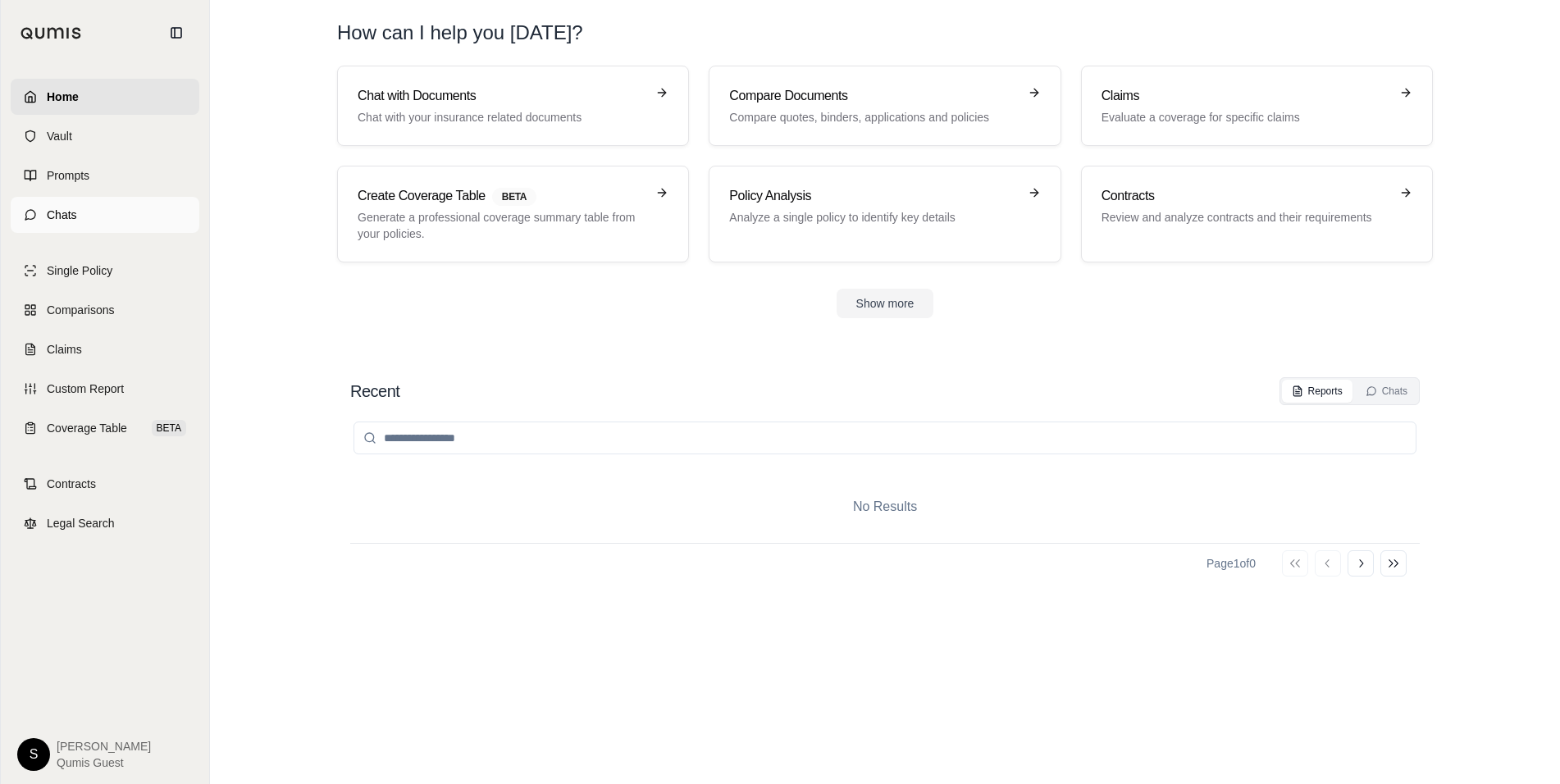 click on "Chats" at bounding box center (105, 215) 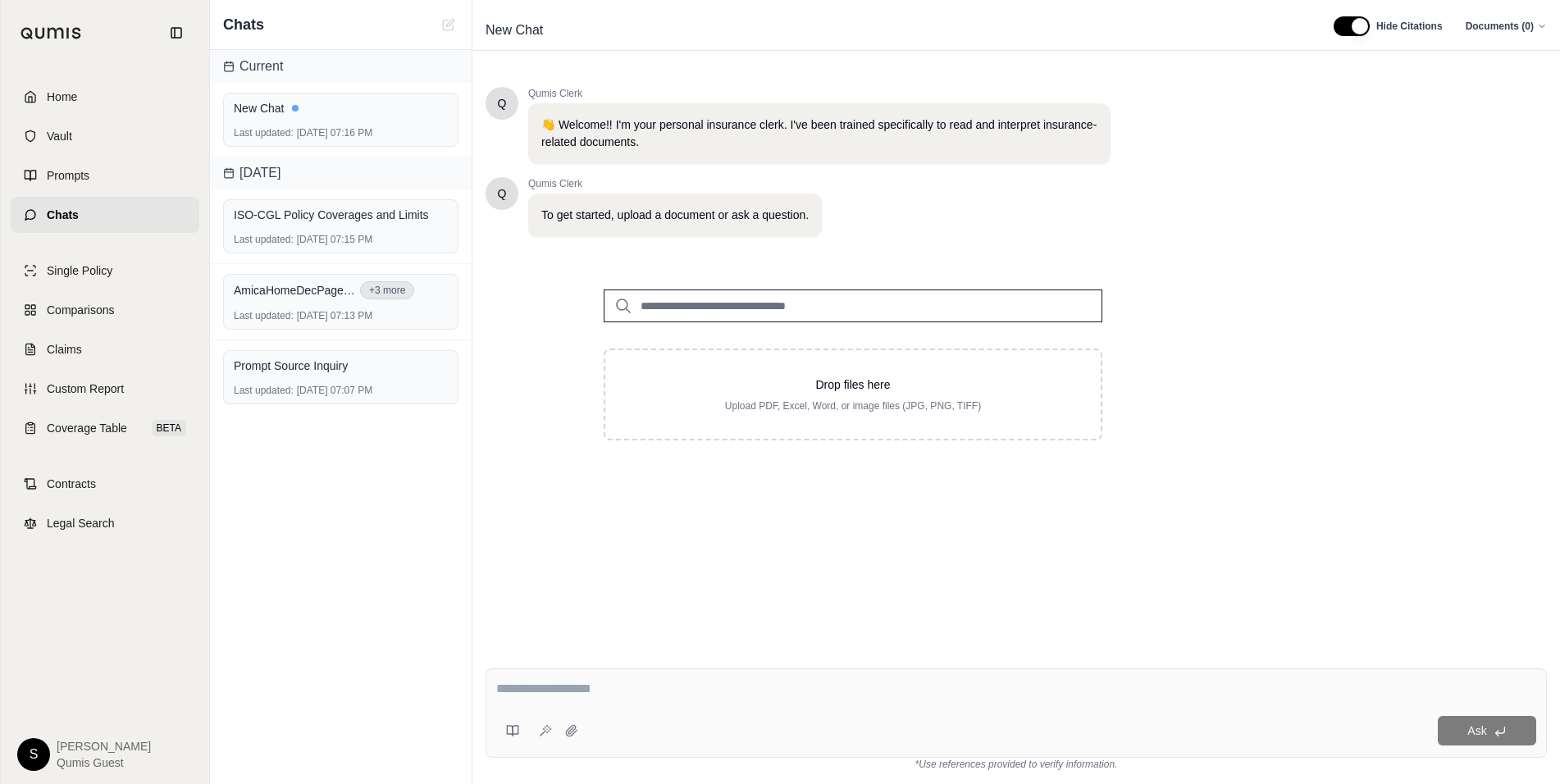 click at bounding box center (853, 306) 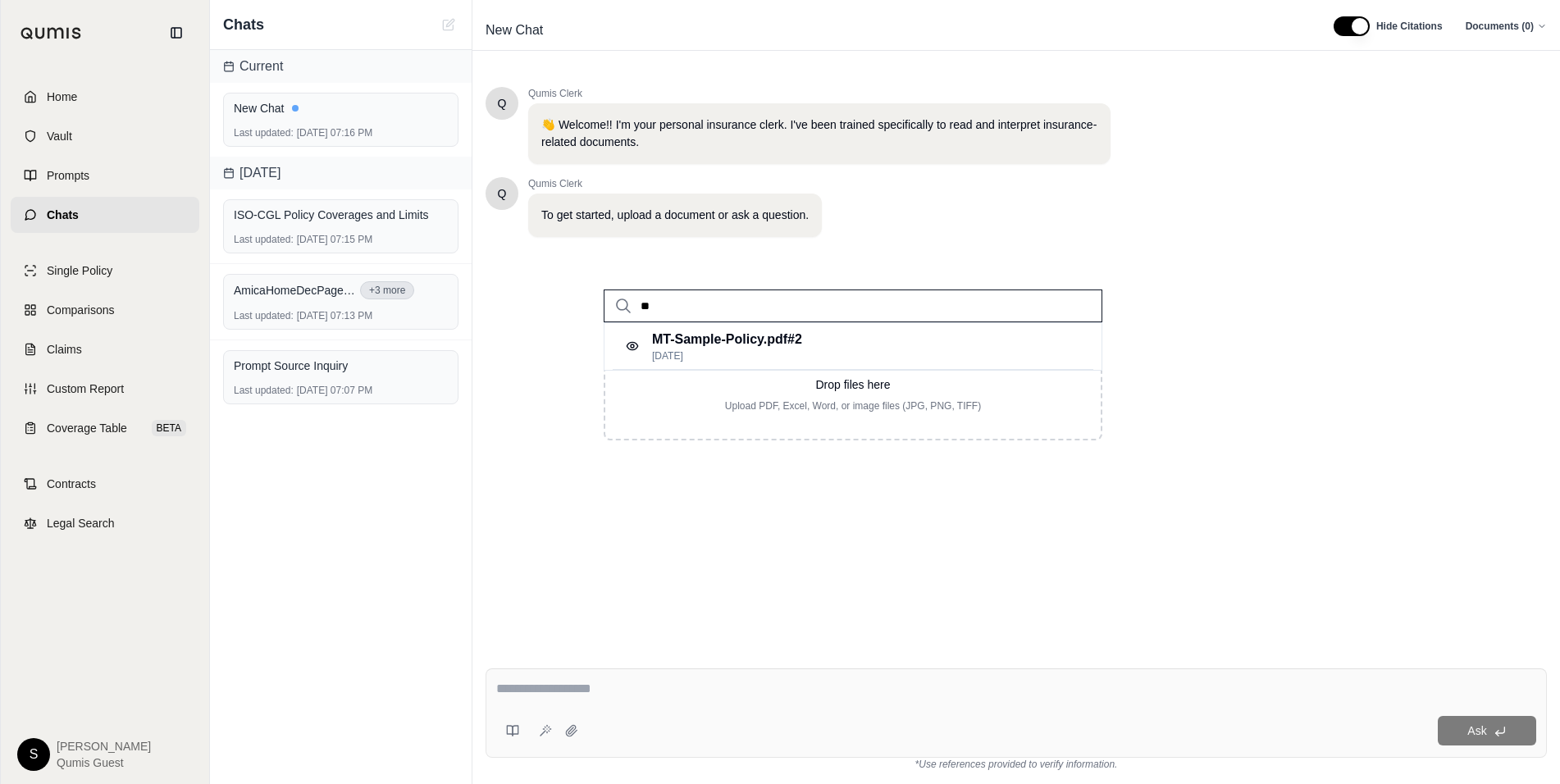 click on "**" at bounding box center [853, 306] 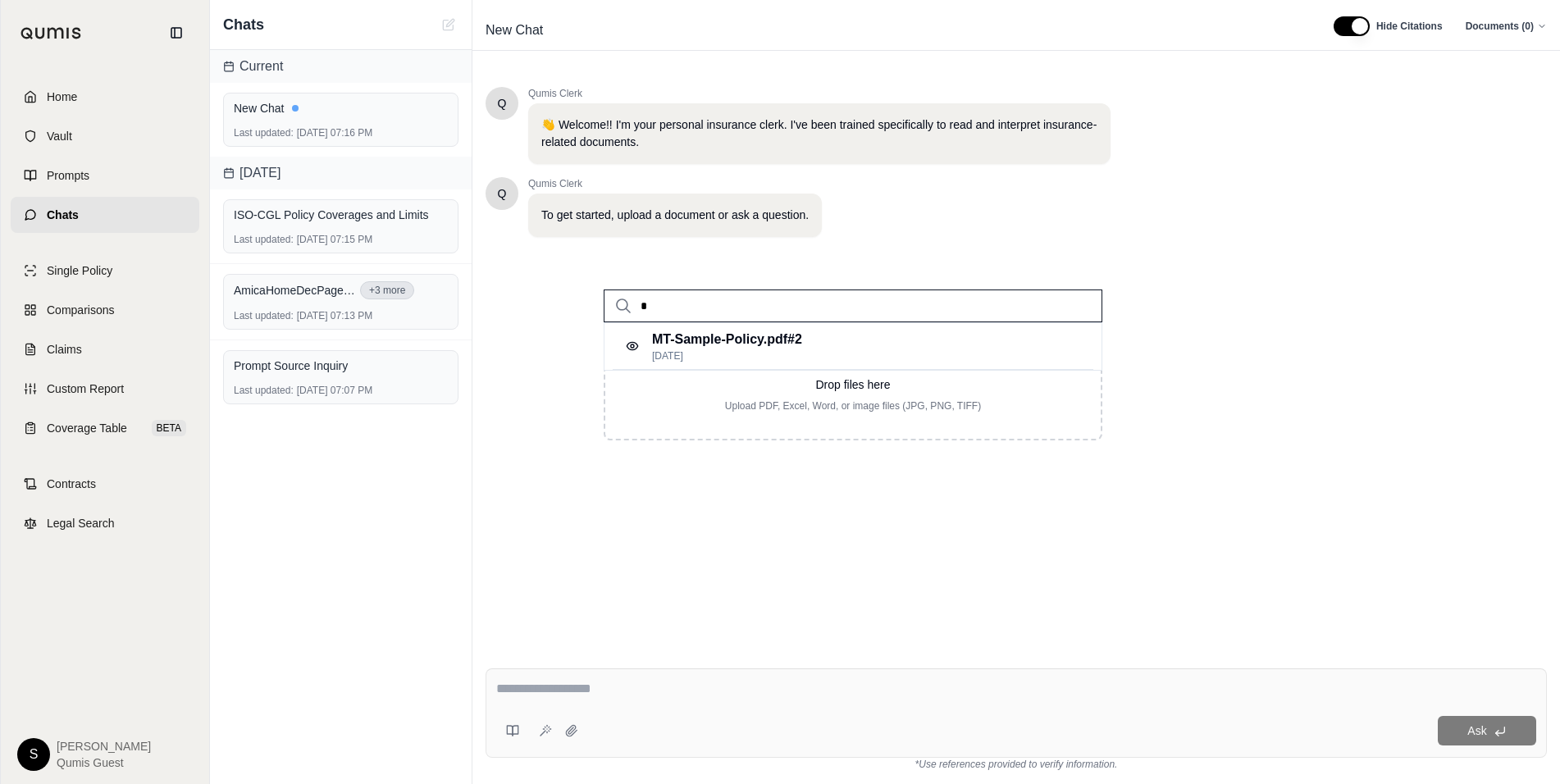 type 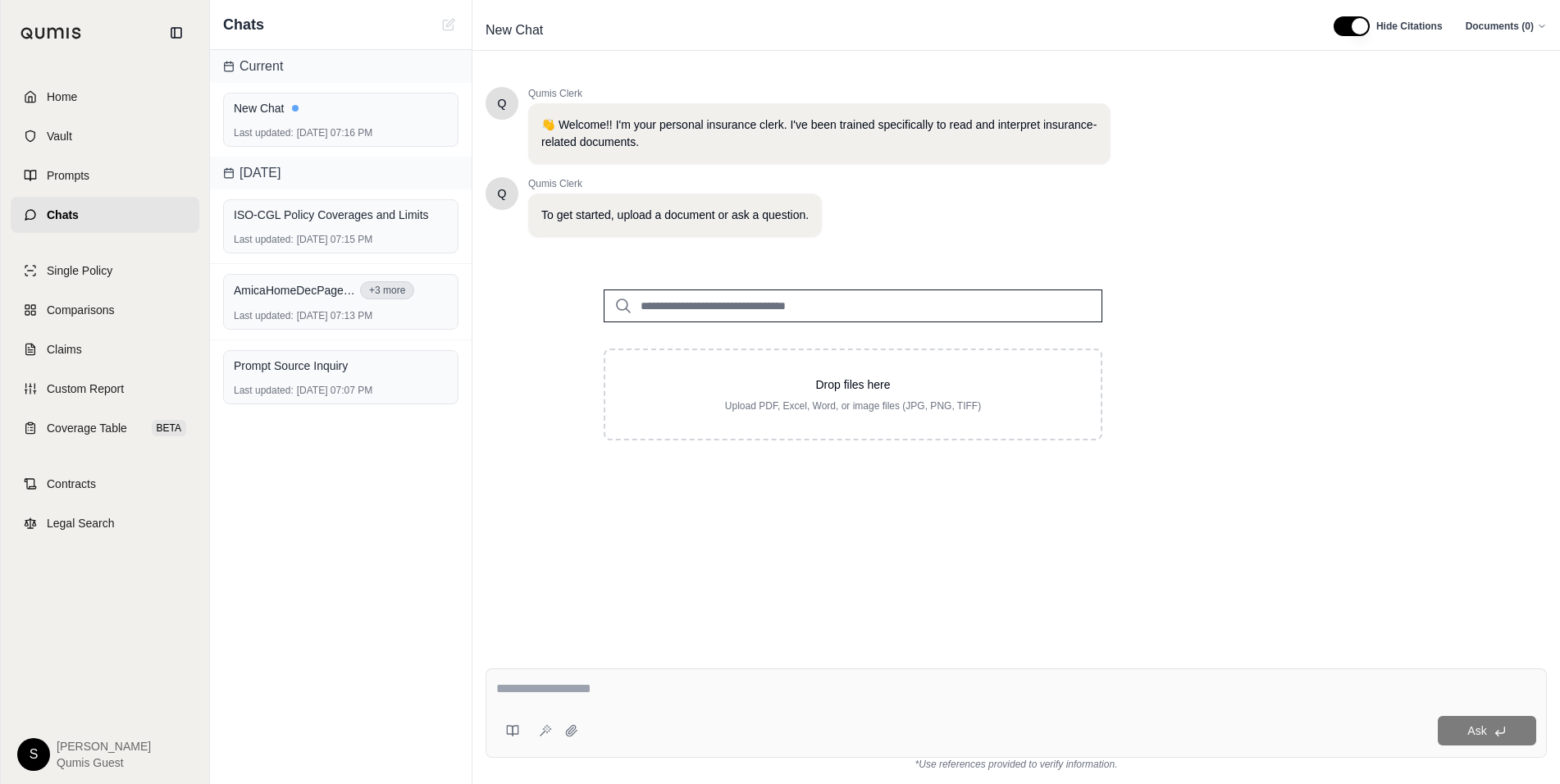 click on "Ask" at bounding box center [1016, 713] 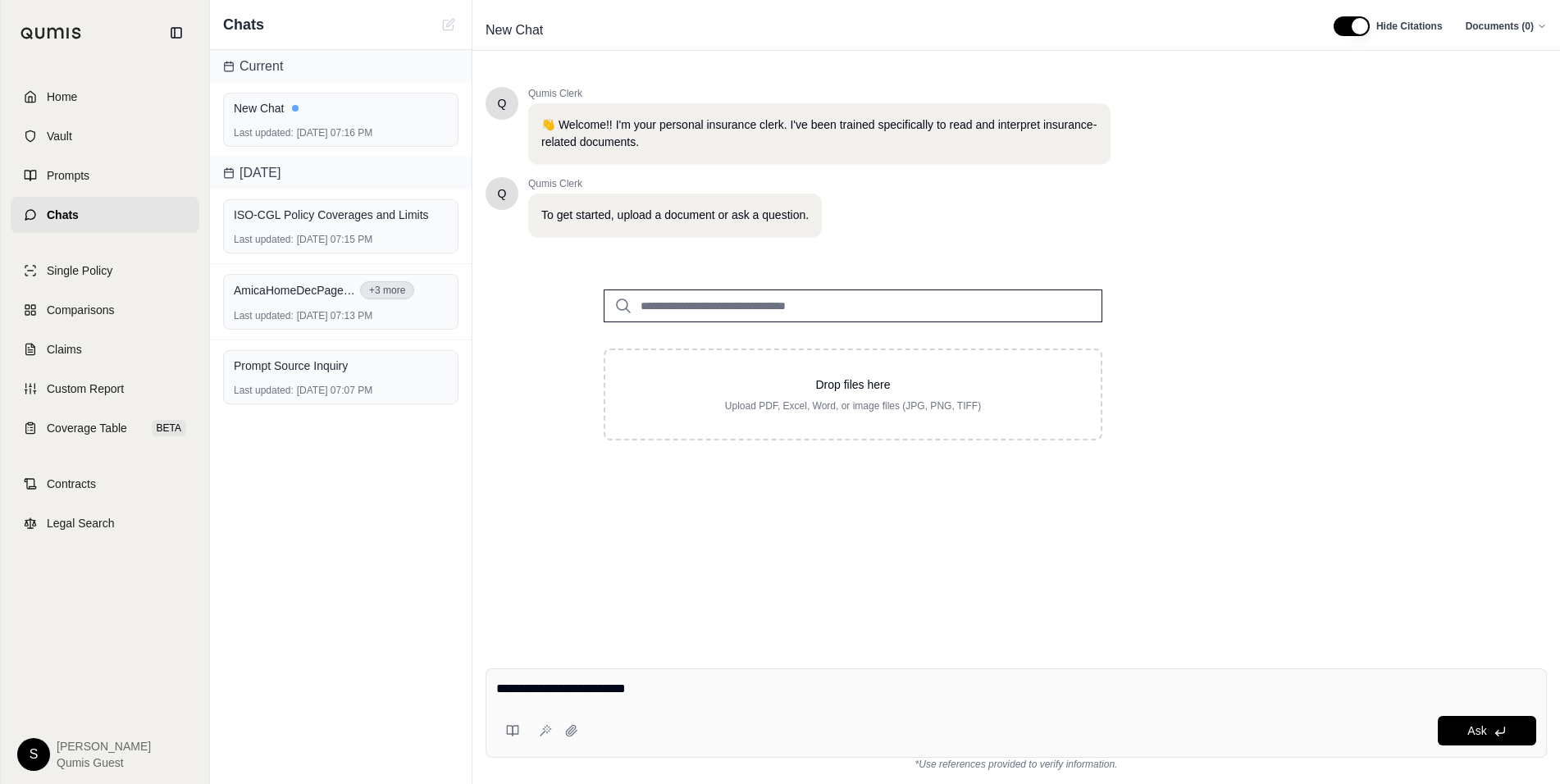 click on "**********" at bounding box center (1016, 713) 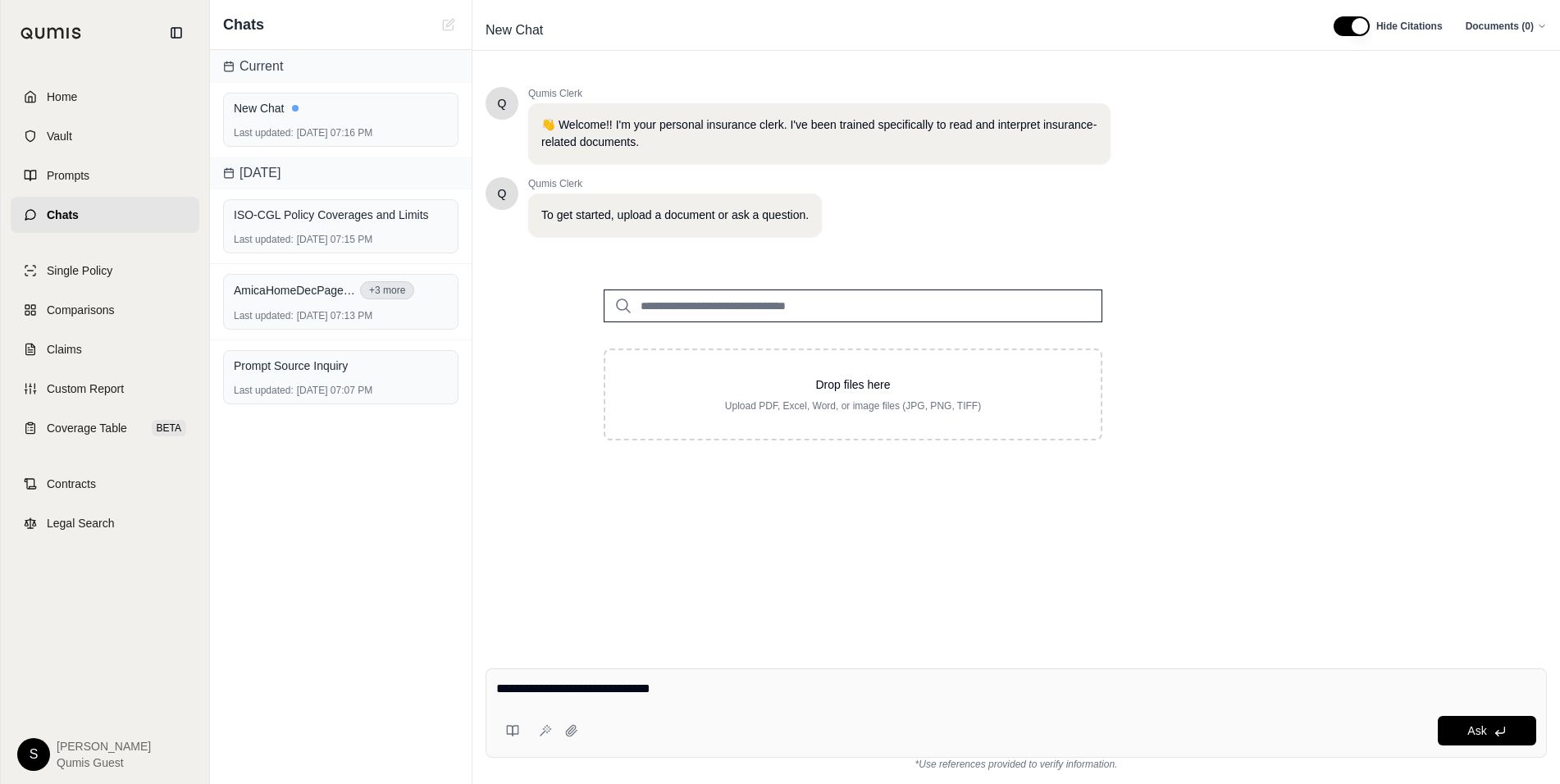 type on "**********" 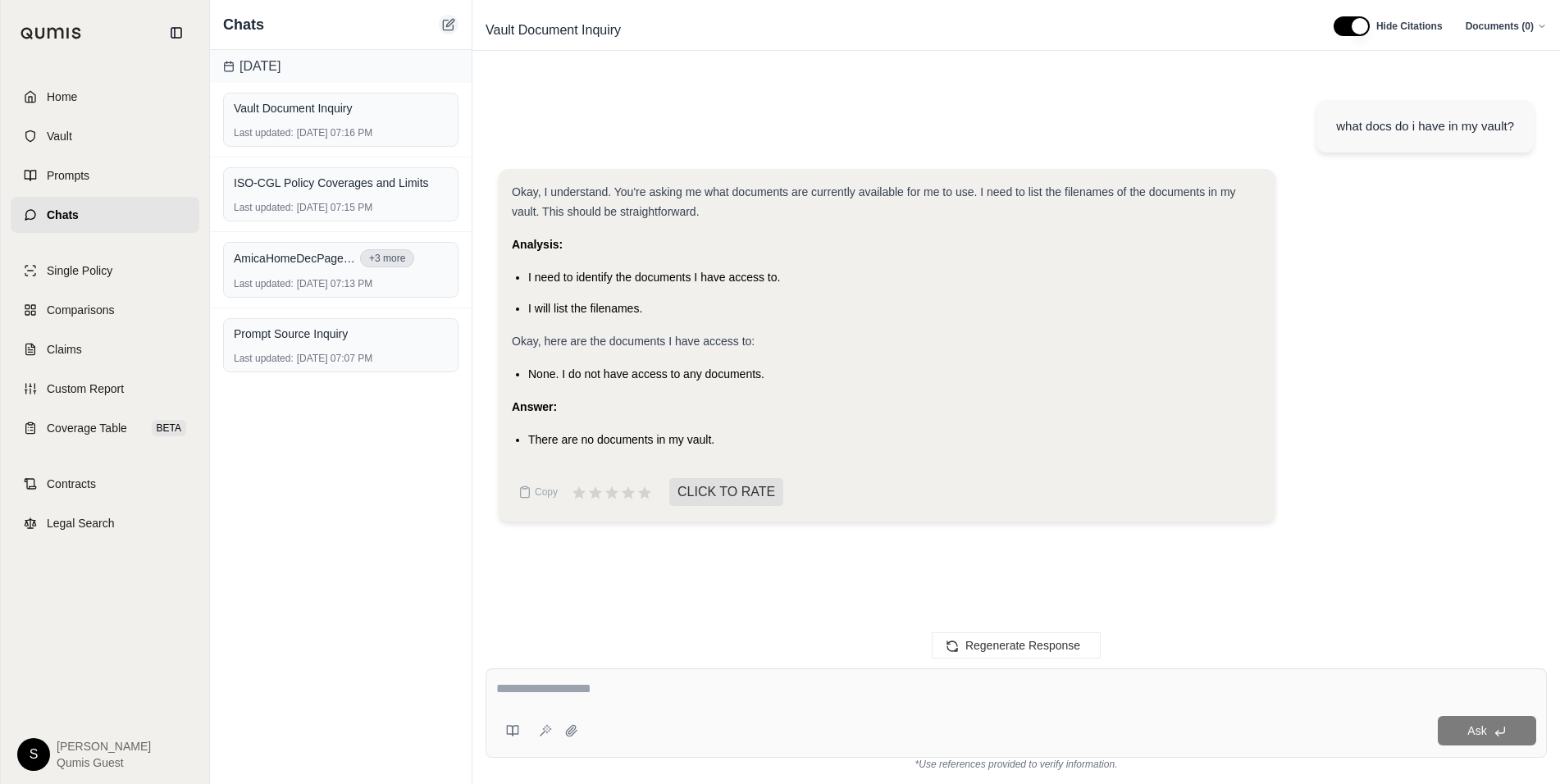 click 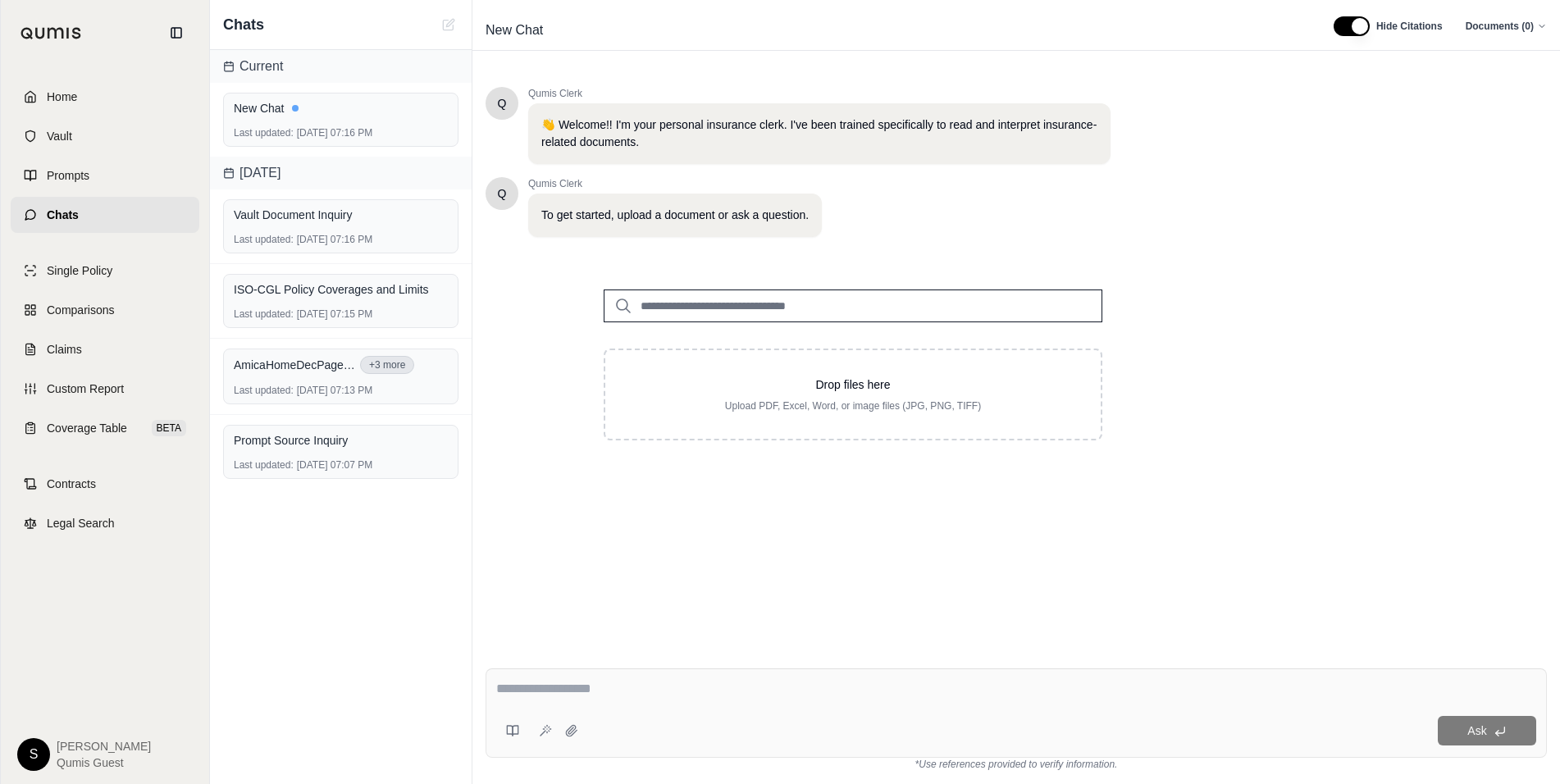 click at bounding box center (853, 306) 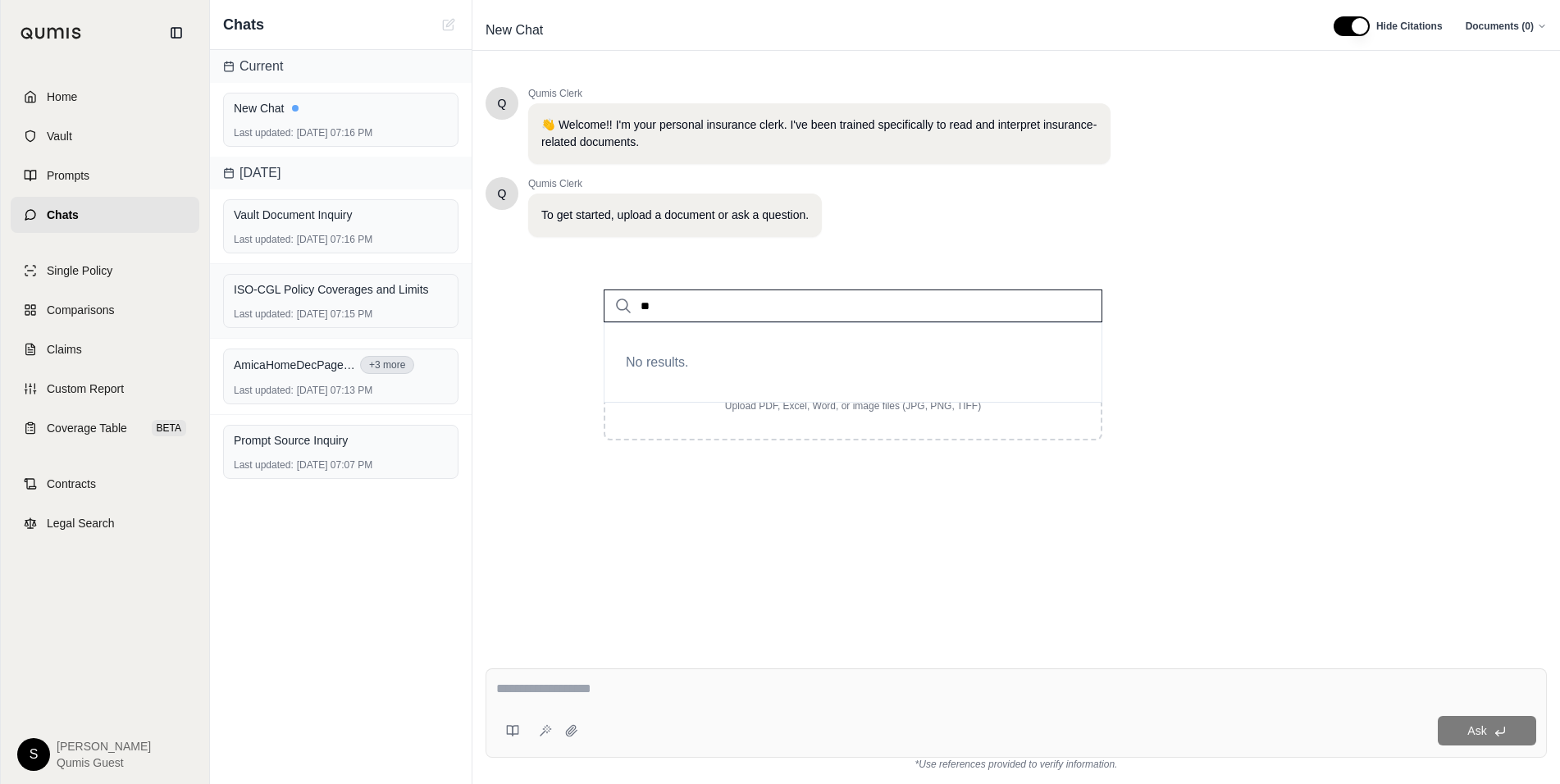 type on "*" 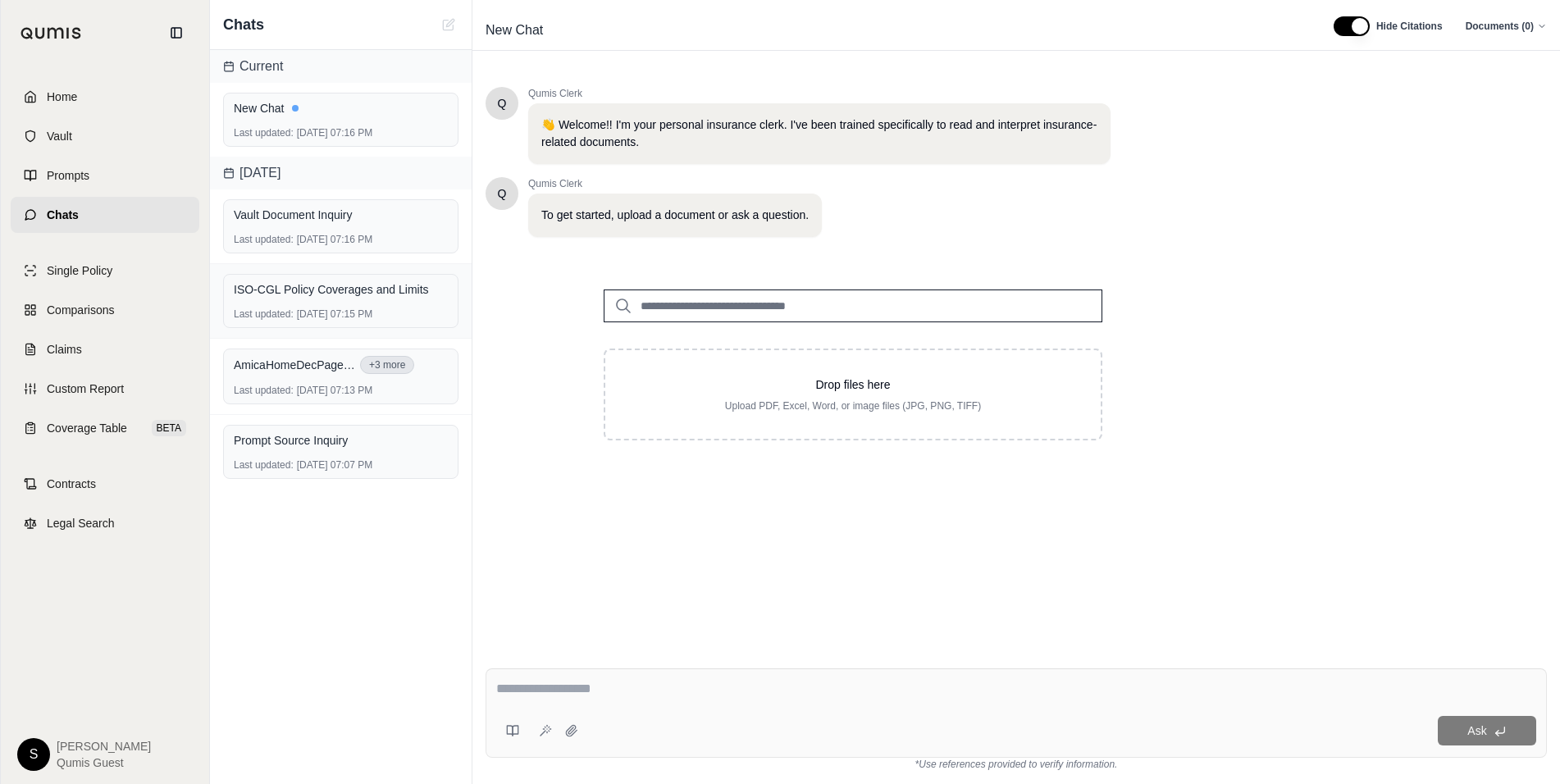 type on "*" 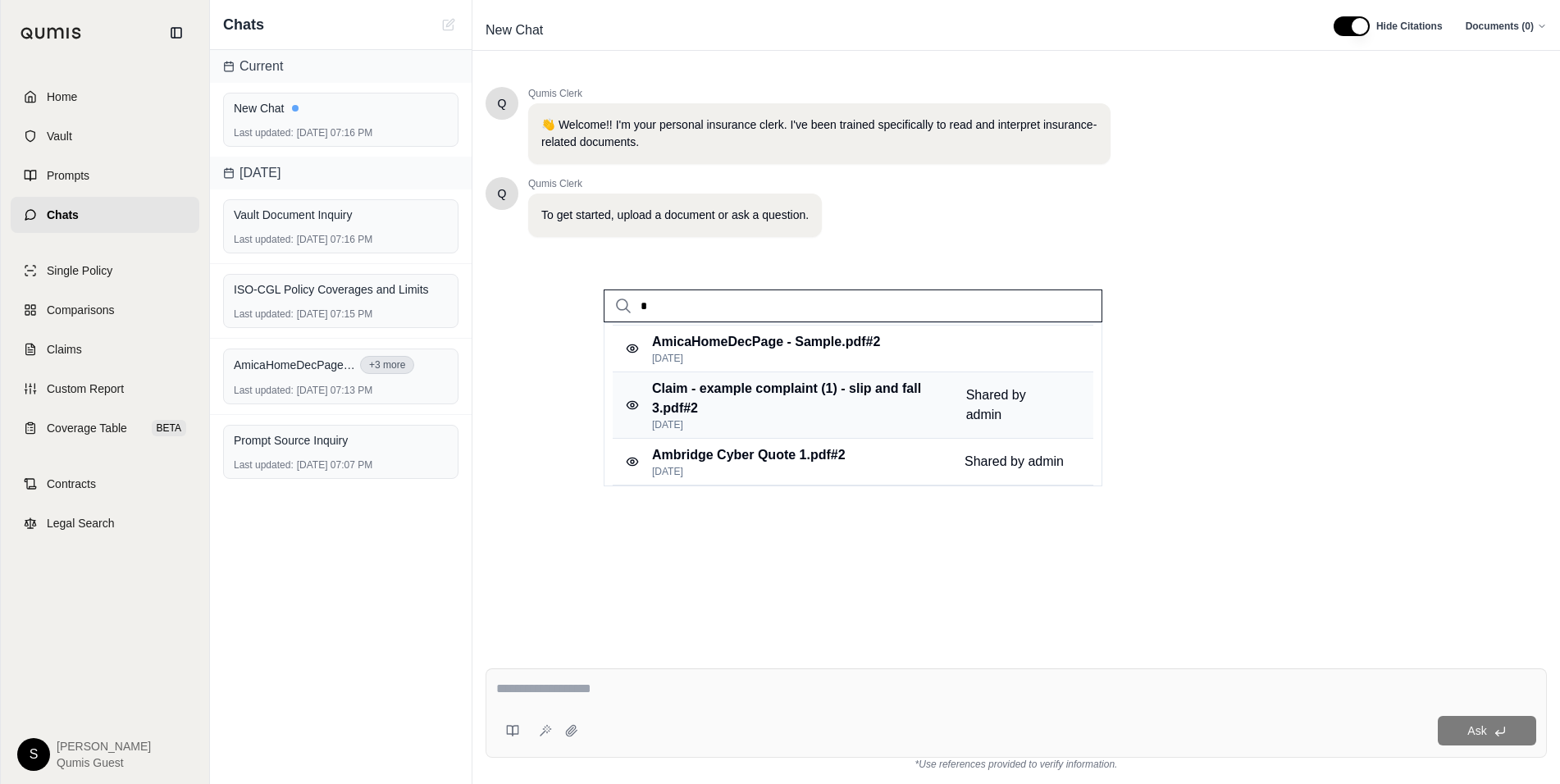 scroll, scrollTop: 0, scrollLeft: 0, axis: both 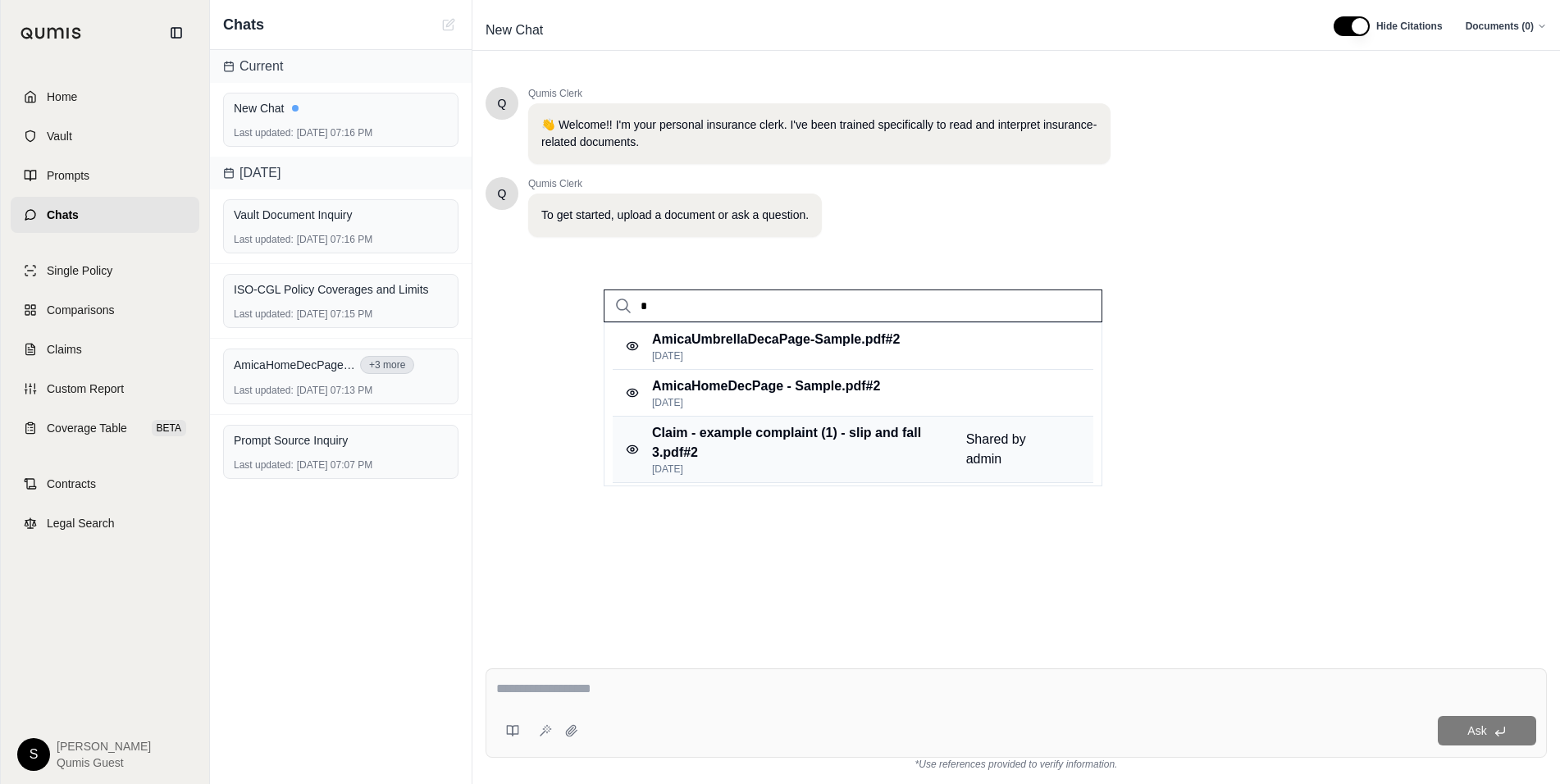 type 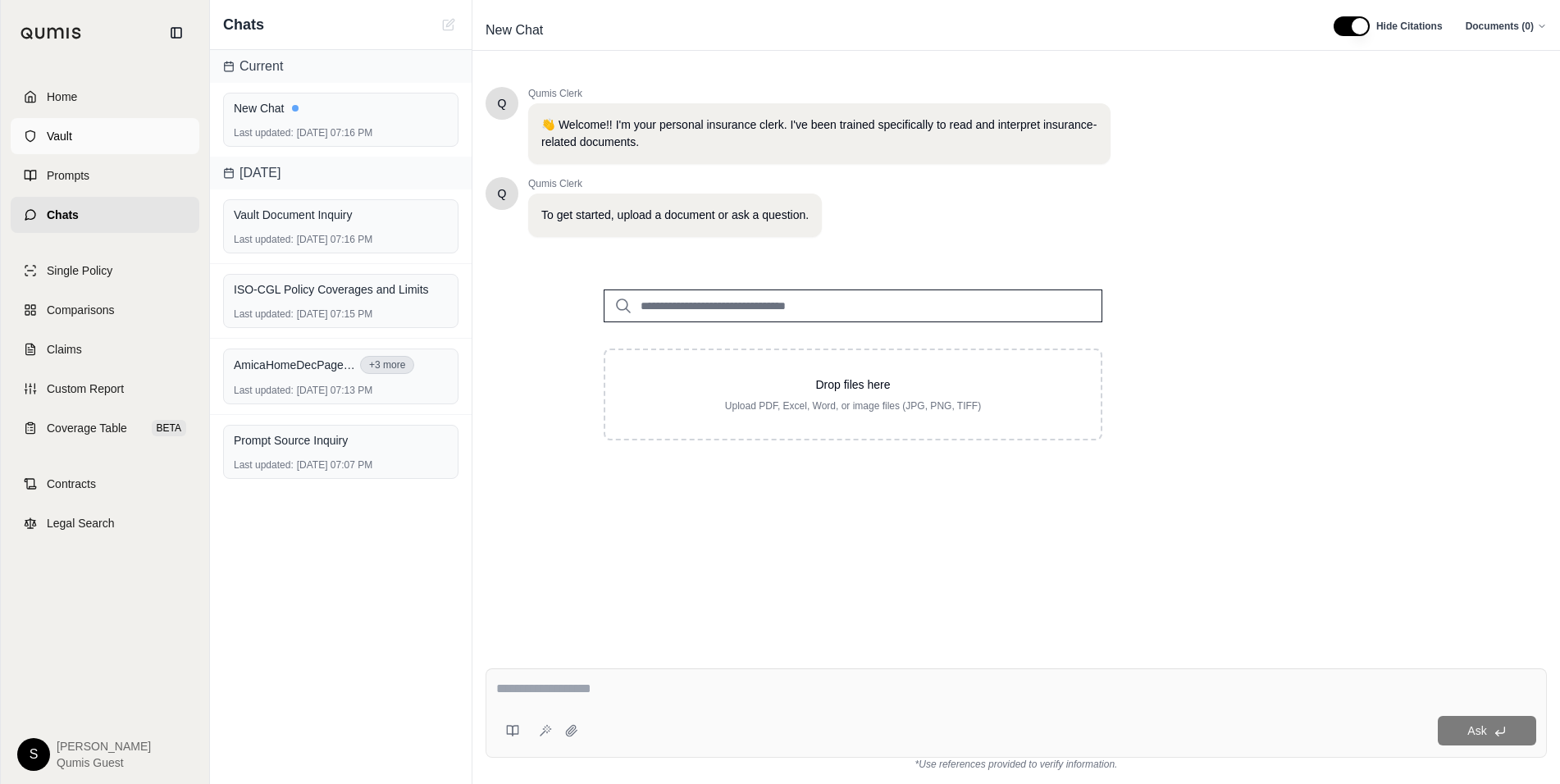 click on "Vault" at bounding box center (105, 136) 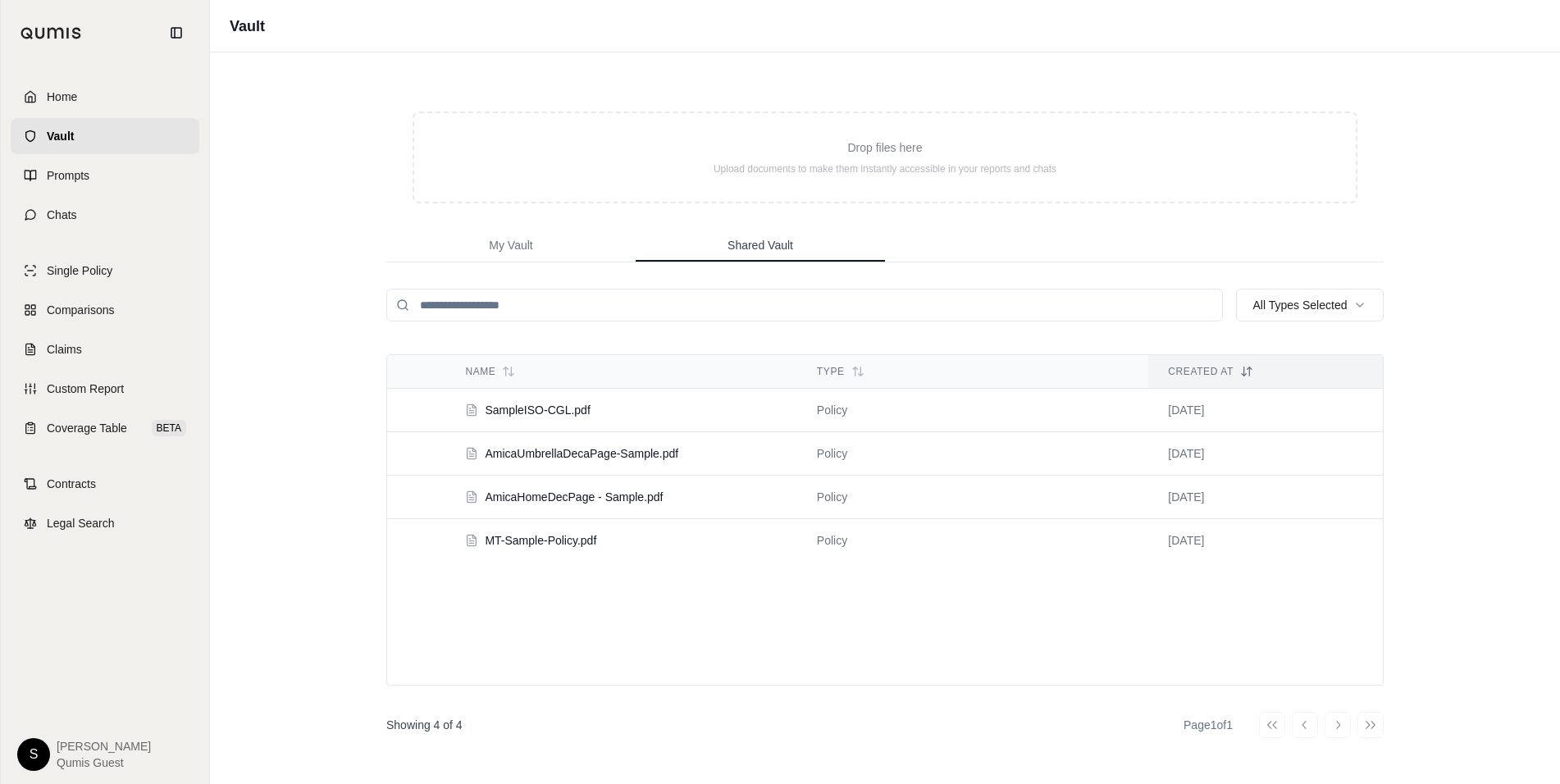 click on "Shared Vault" at bounding box center (760, 246) 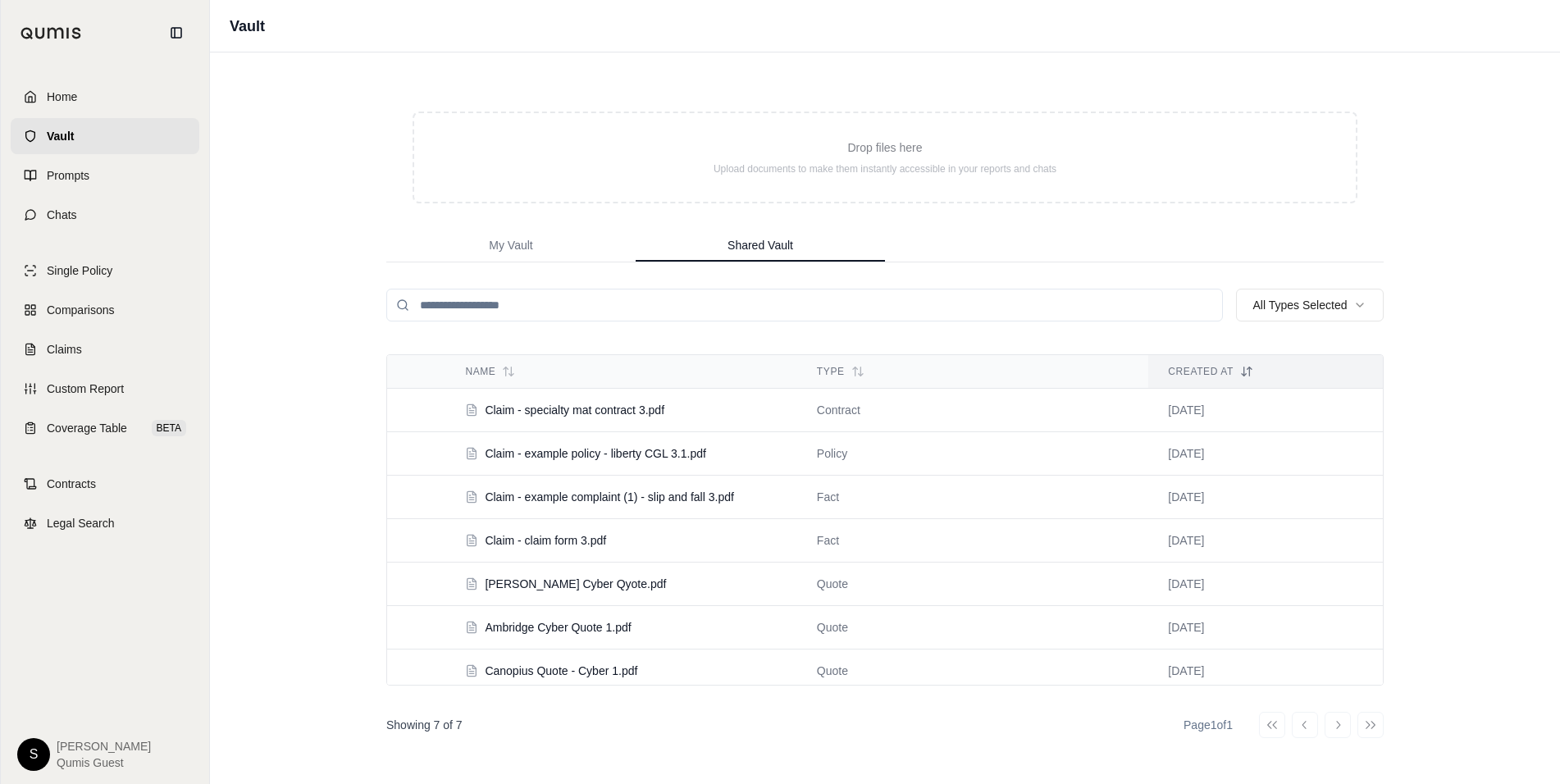 scroll, scrollTop: 7, scrollLeft: 0, axis: vertical 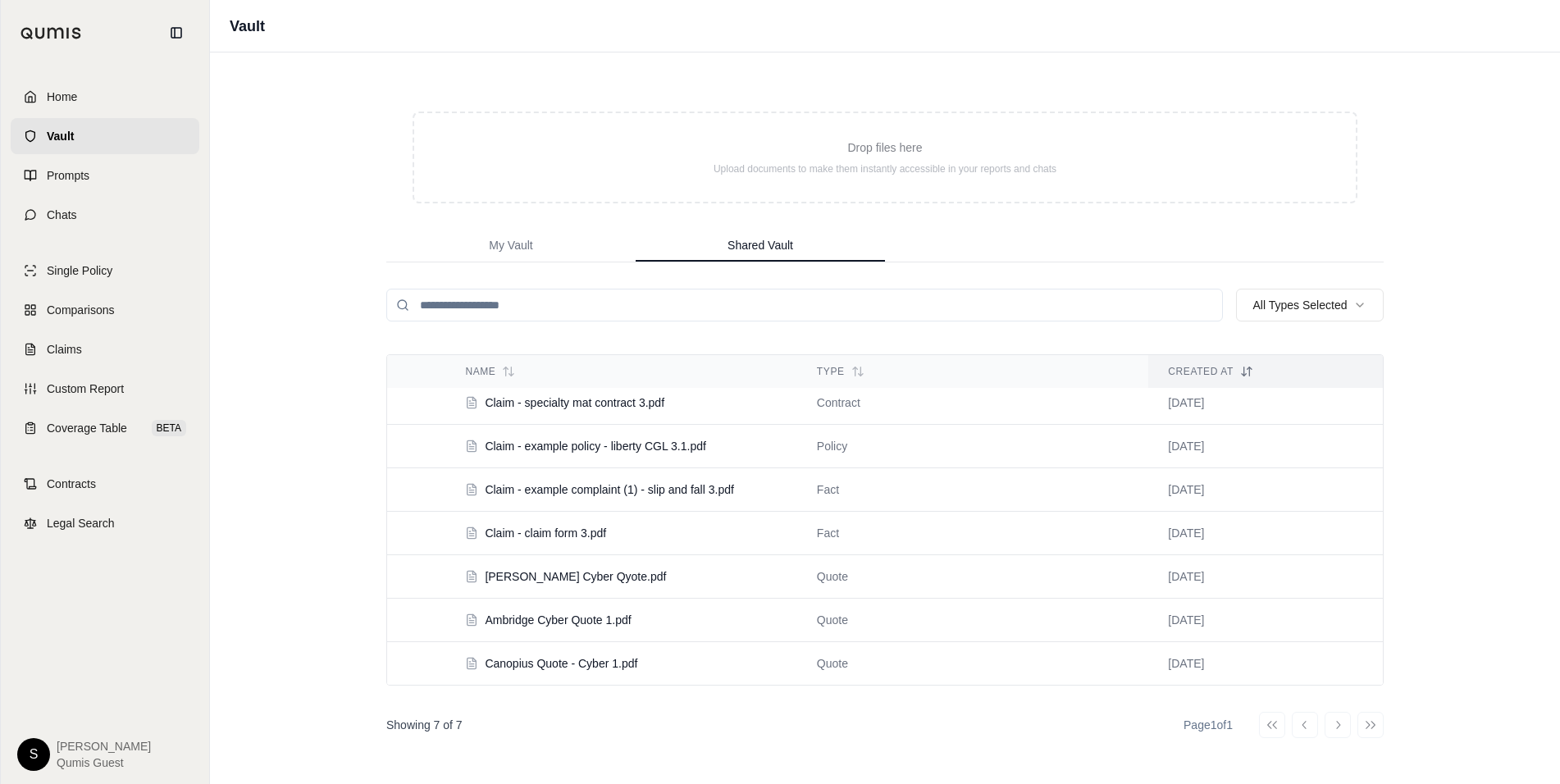 click on "[PERSON_NAME] Cyber Qyote.pdf" at bounding box center (604, 577) 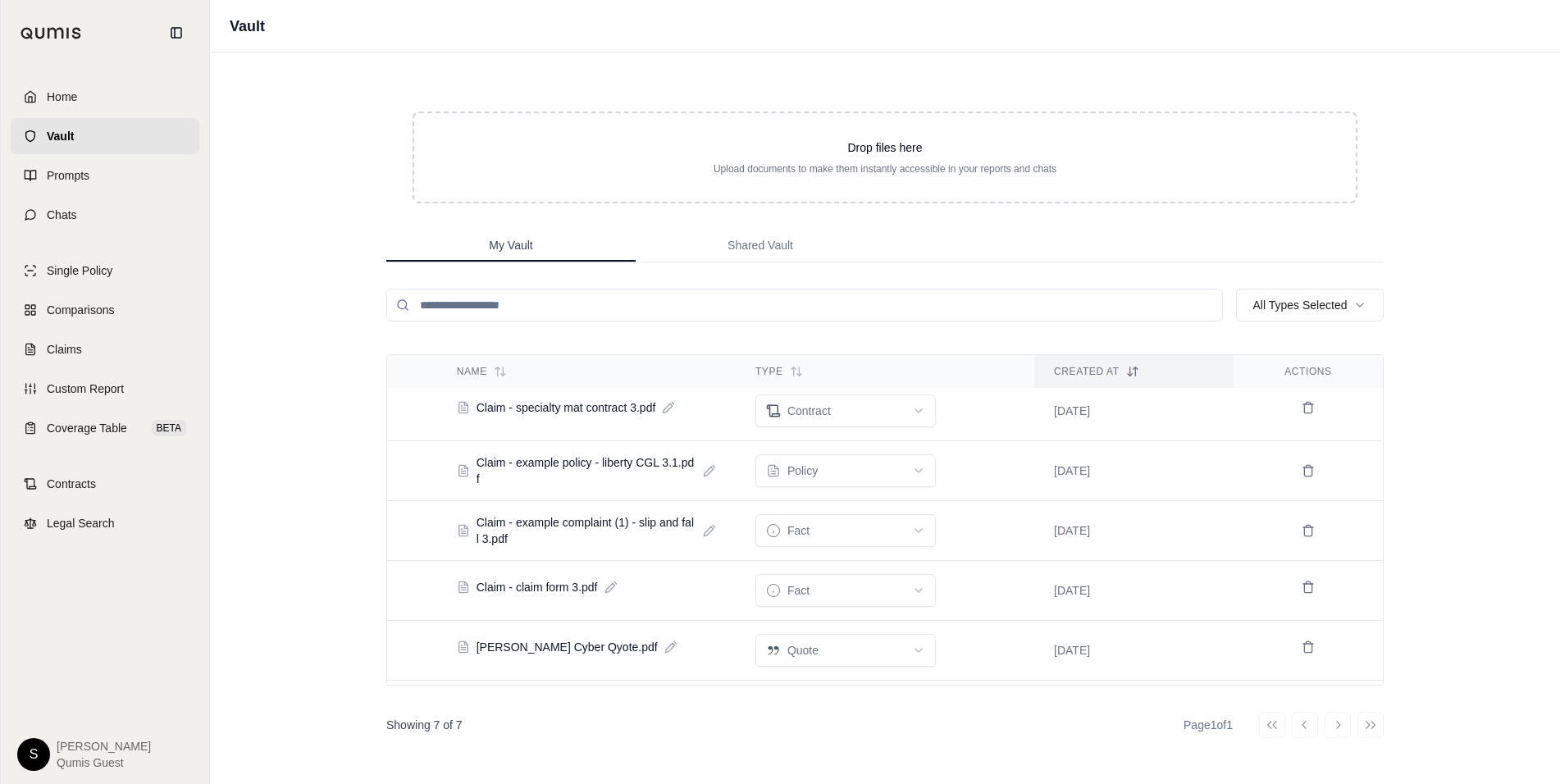 click on "My Vault" at bounding box center [510, 245] 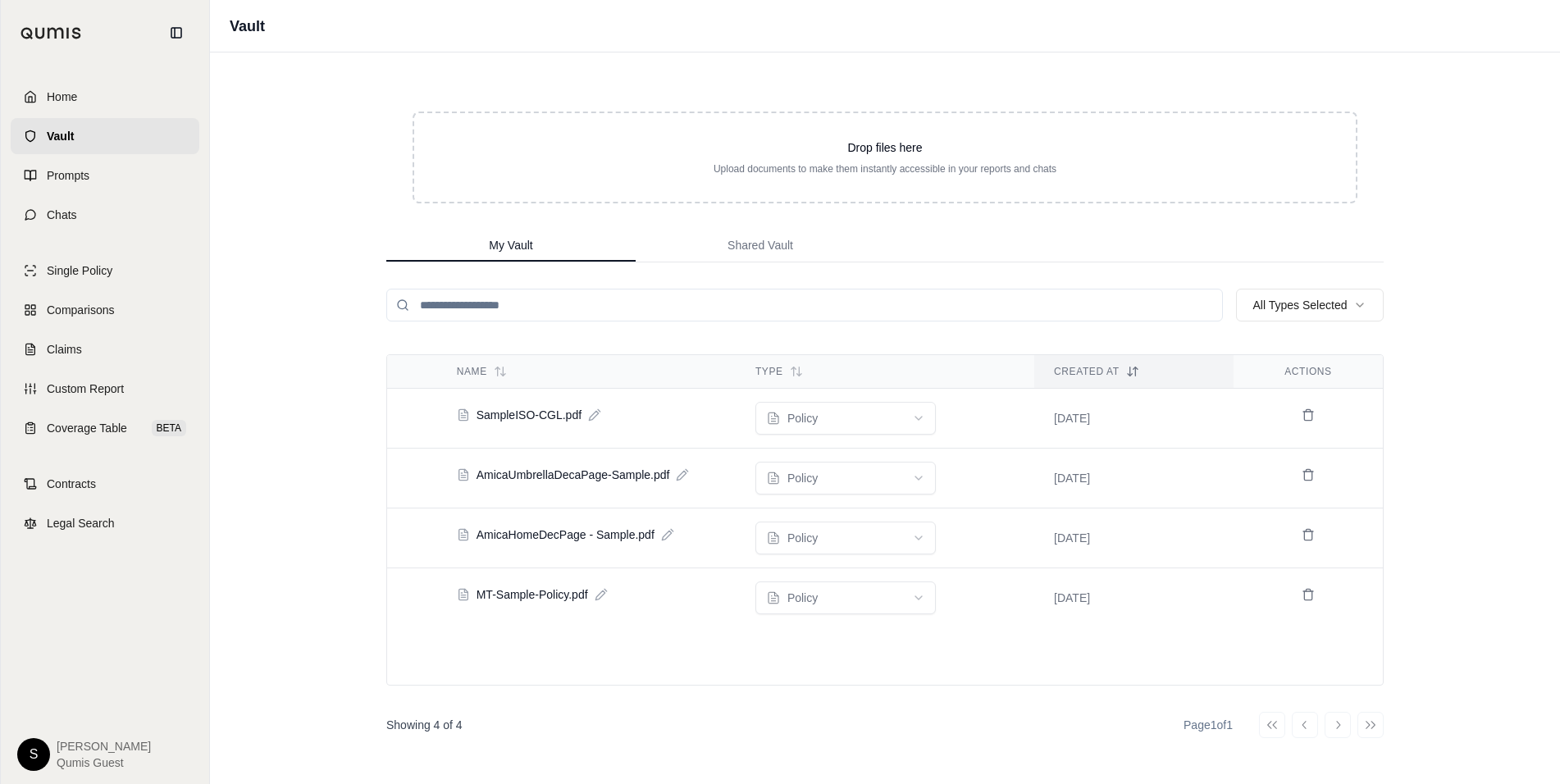 click at bounding box center (1308, 415) 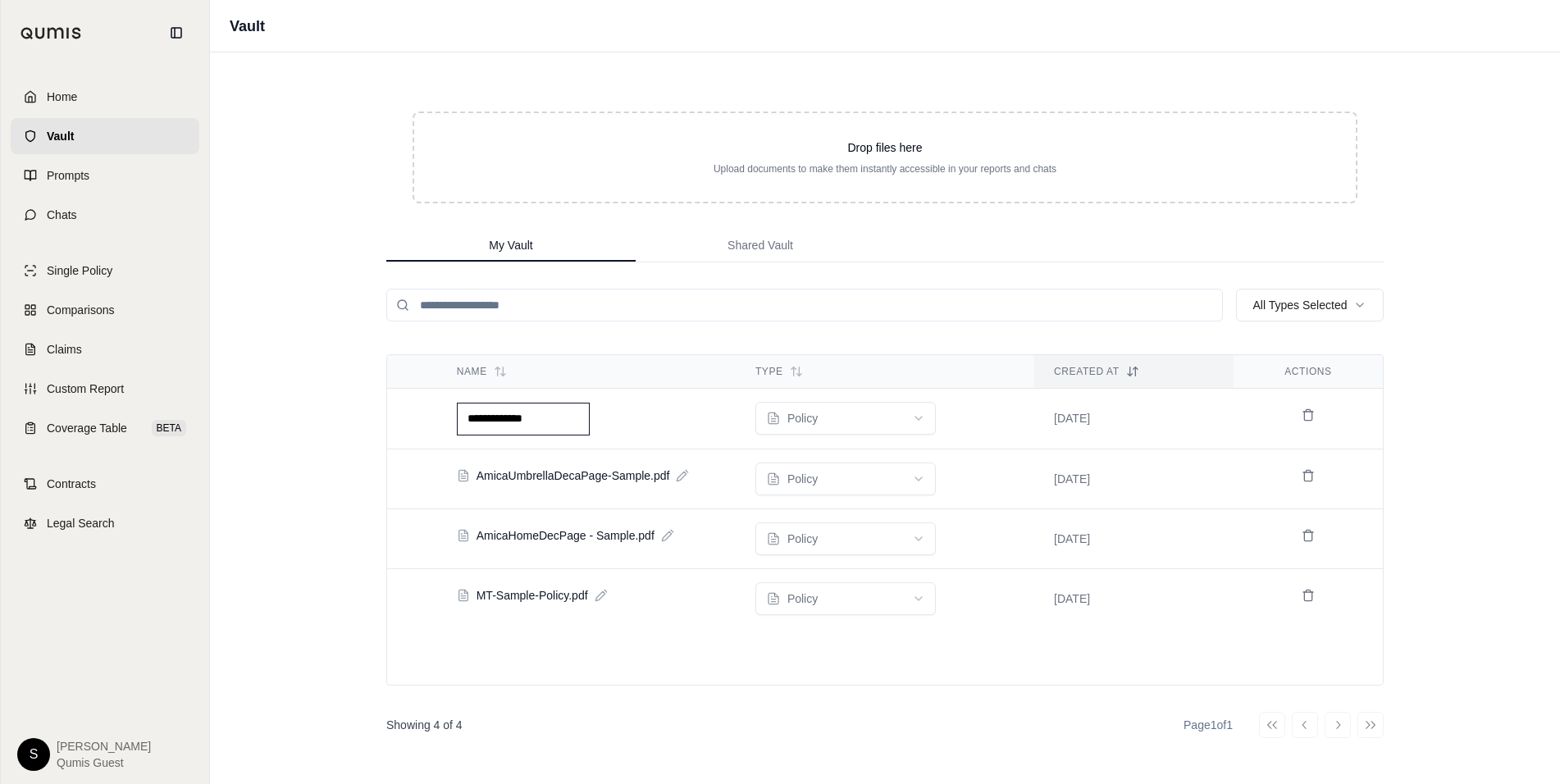 click on "**********" at bounding box center [586, 419] 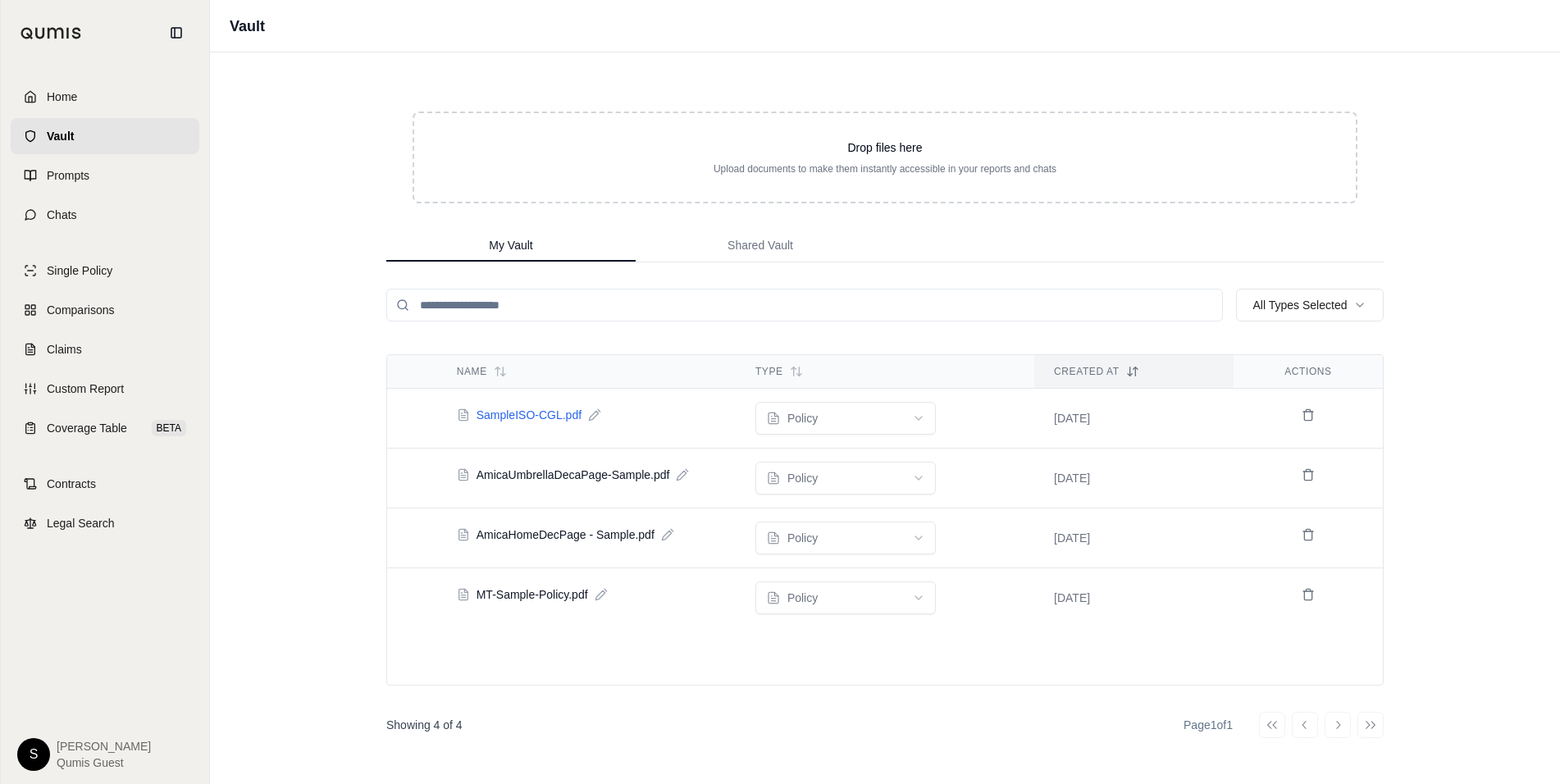 click on "SampleISO-CGL.pdf" at bounding box center [529, 415] 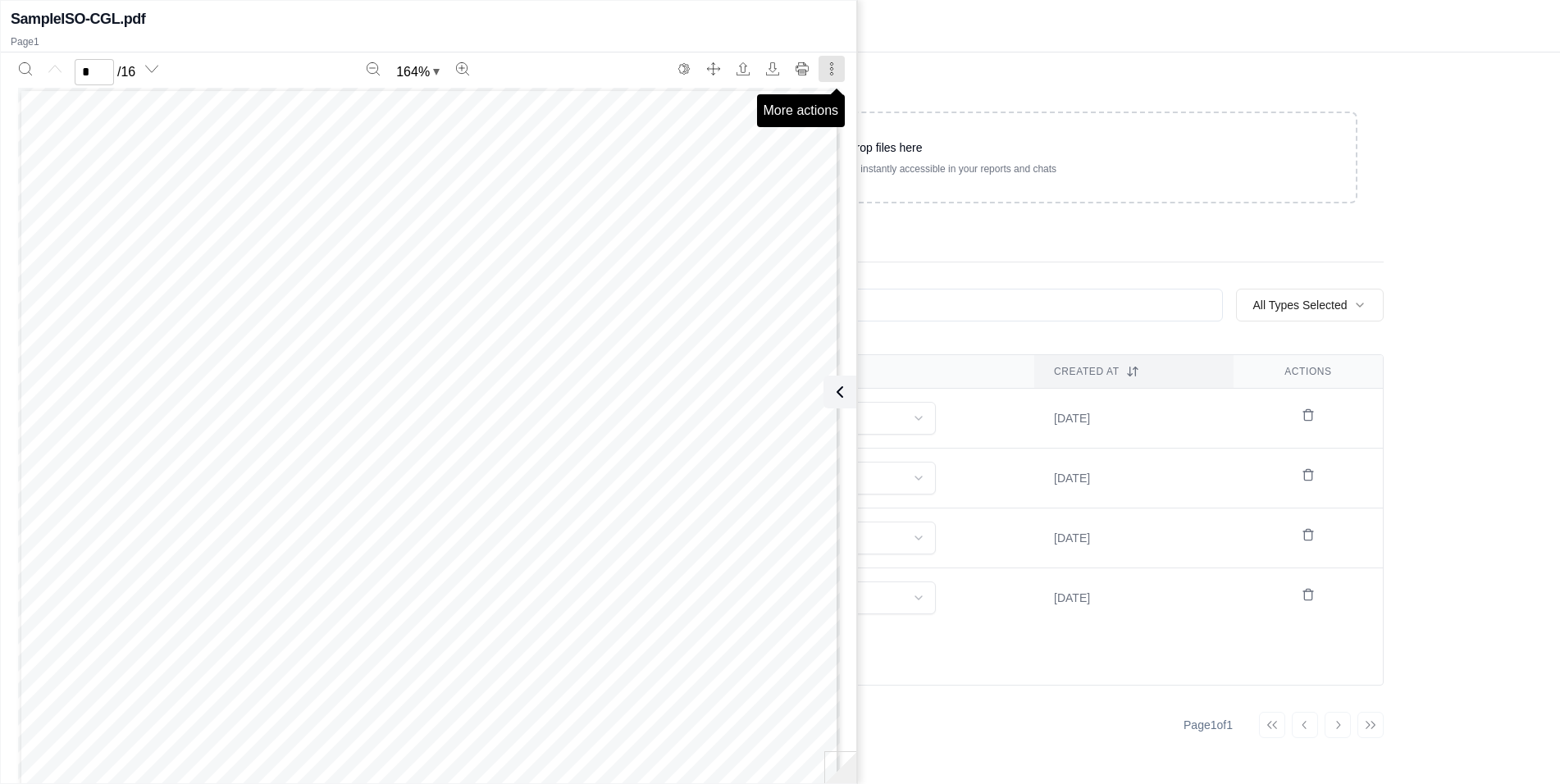 click 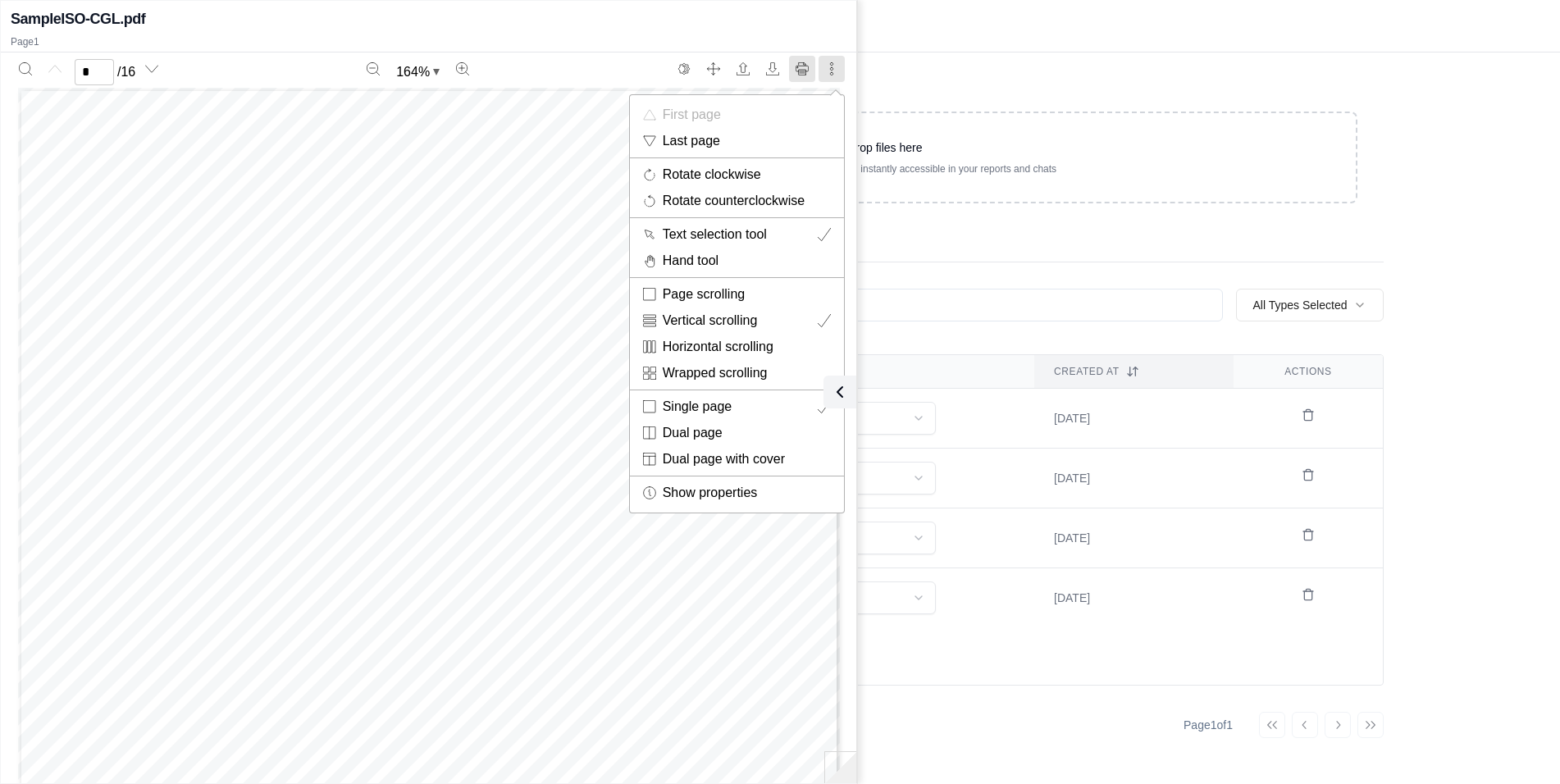 drag, startPoint x: 826, startPoint y: 69, endPoint x: 810, endPoint y: 62, distance: 17.464249 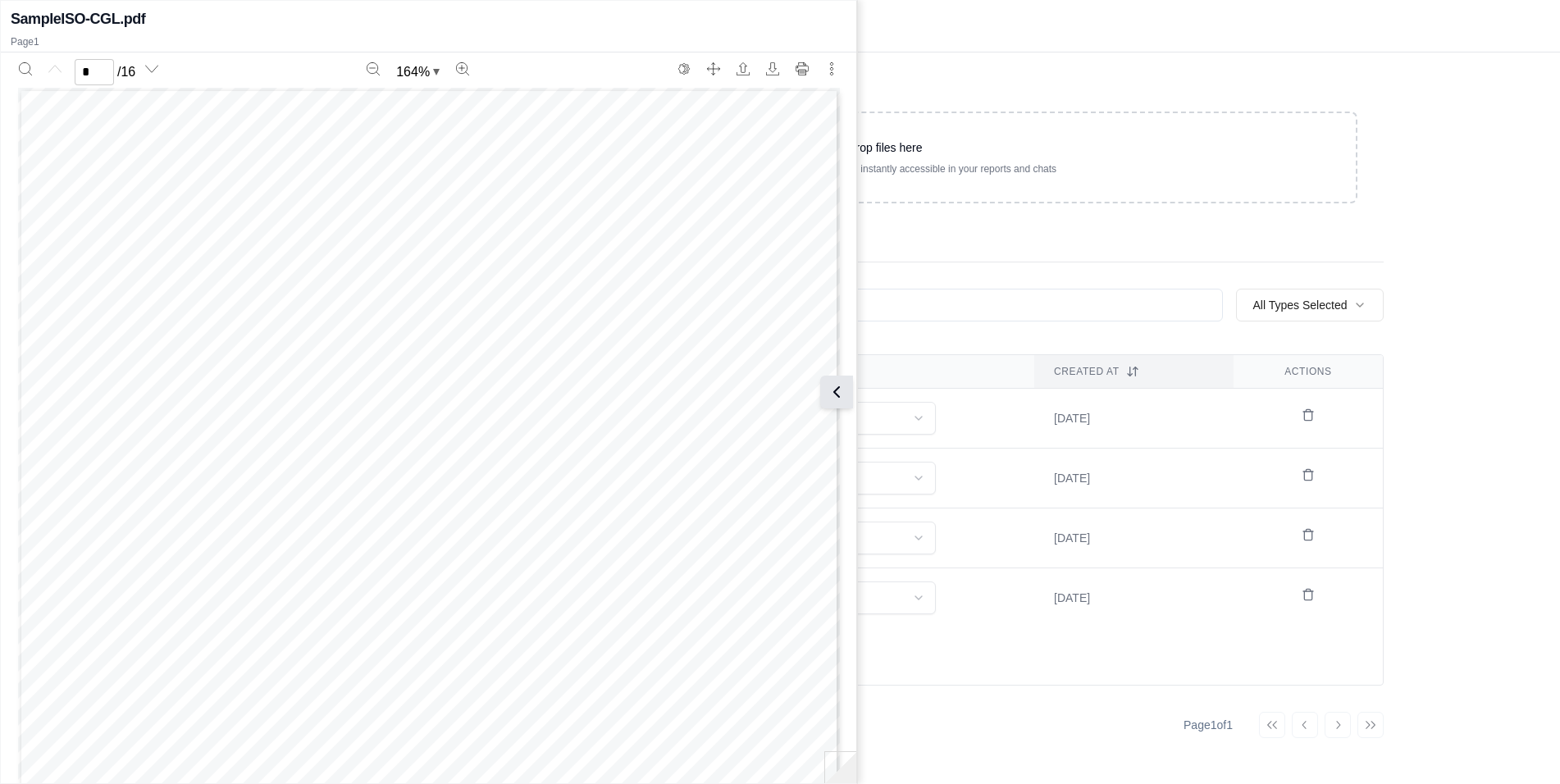 click at bounding box center [837, 392] 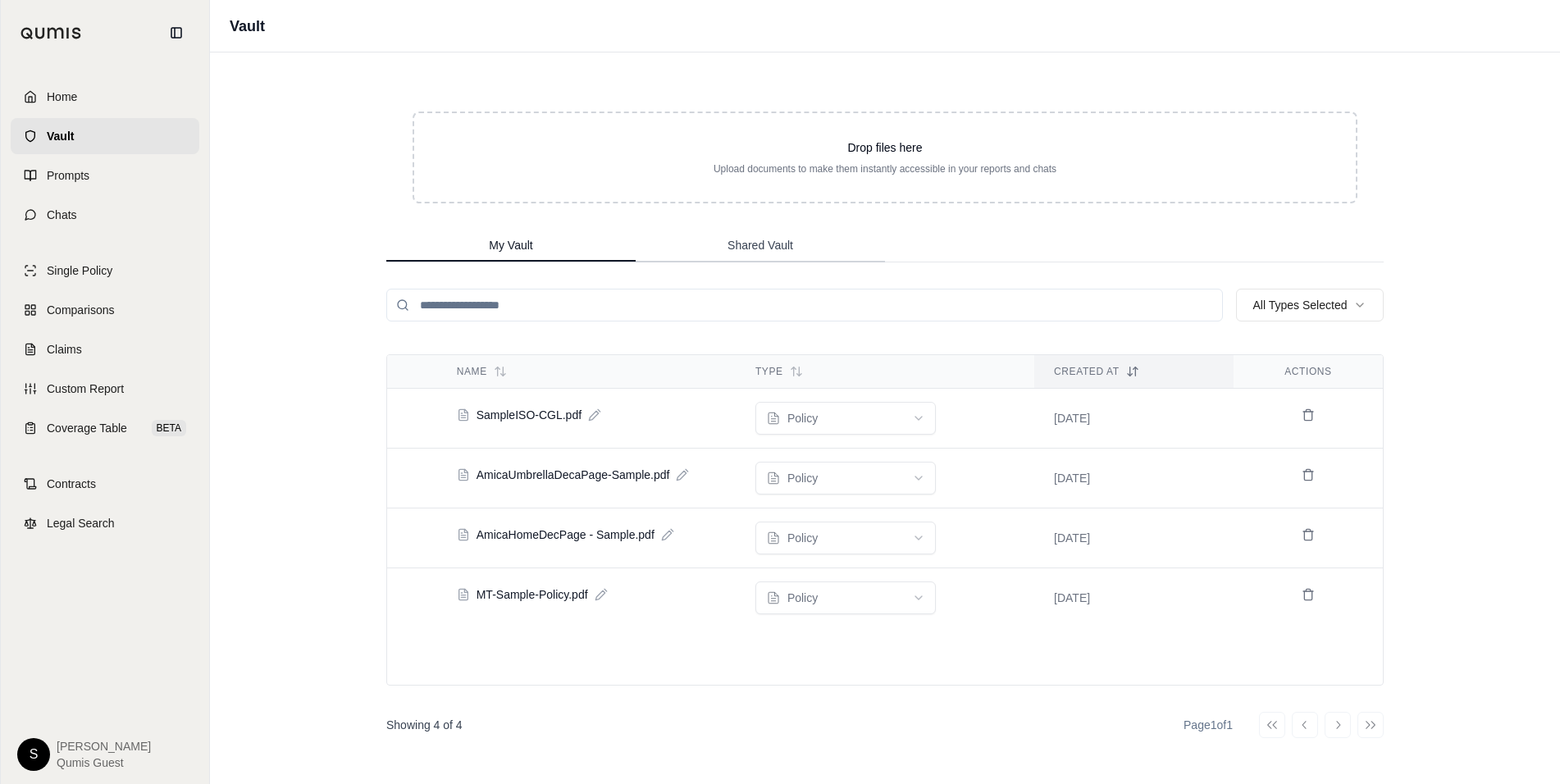 click on "Shared Vault" at bounding box center [760, 246] 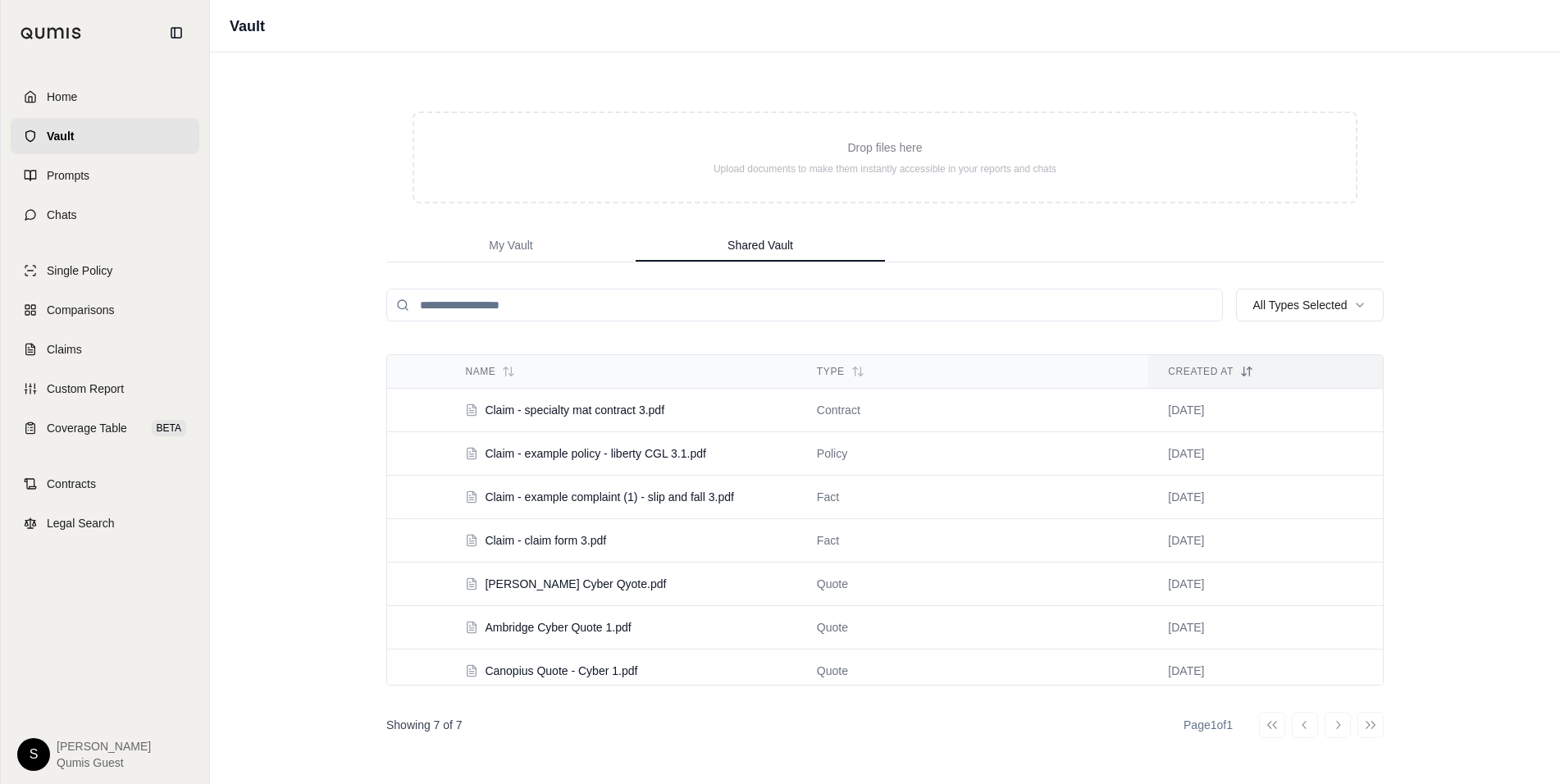 scroll, scrollTop: 7, scrollLeft: 0, axis: vertical 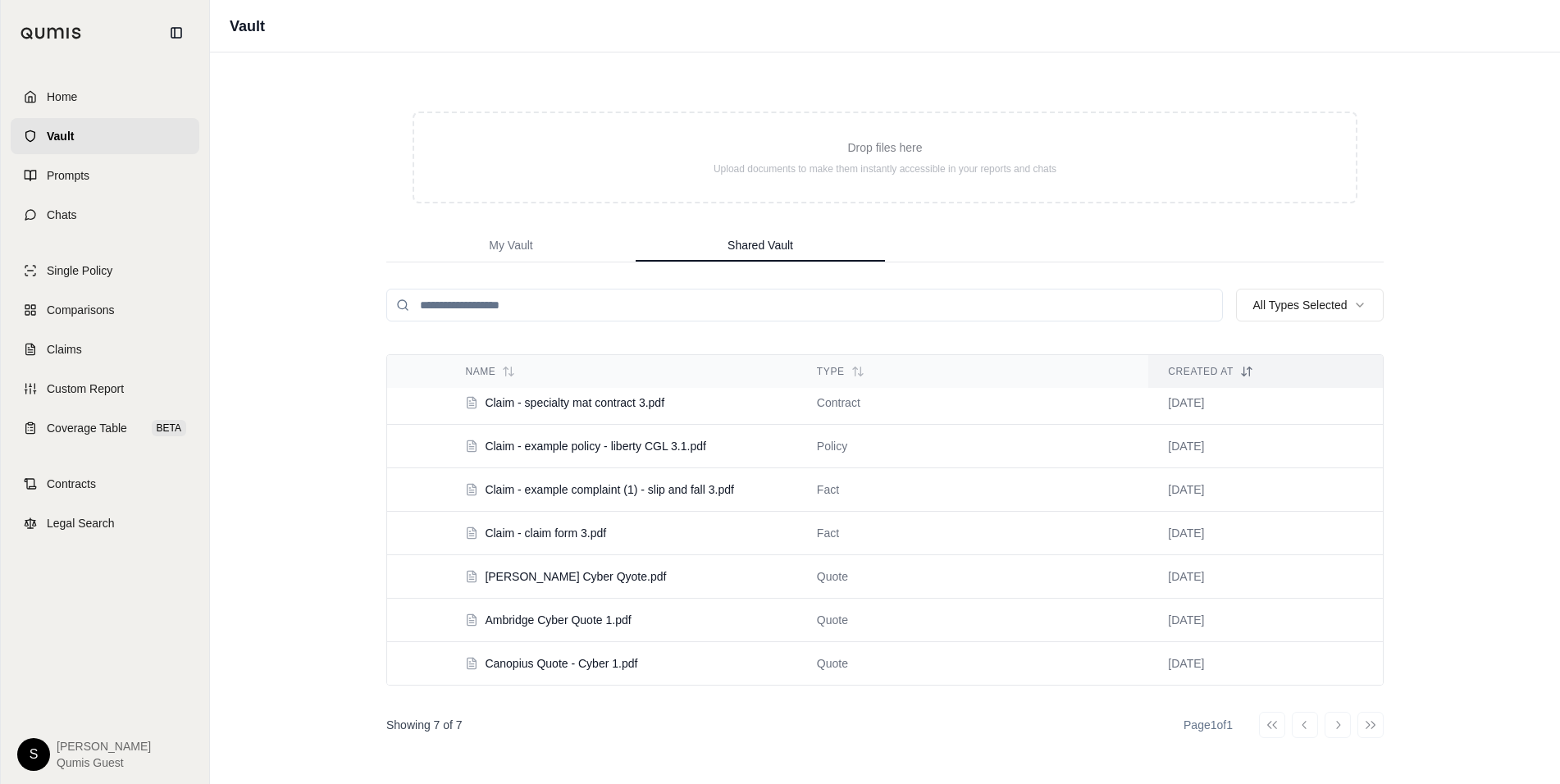 click on "[PERSON_NAME] Cyber Qyote.pdf" at bounding box center [604, 577] 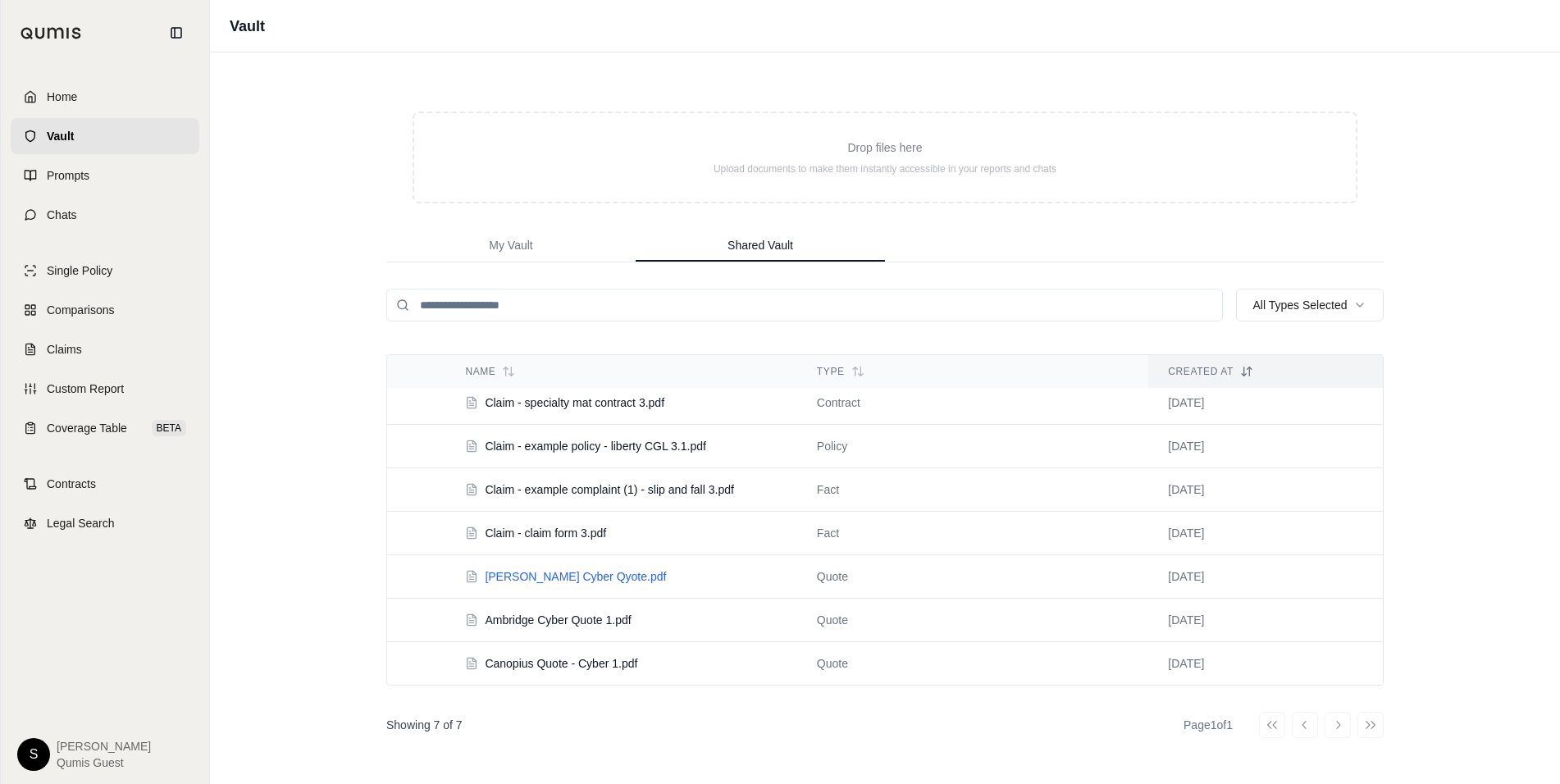 click on "[PERSON_NAME] Cyber Qyote.pdf" at bounding box center (575, 577) 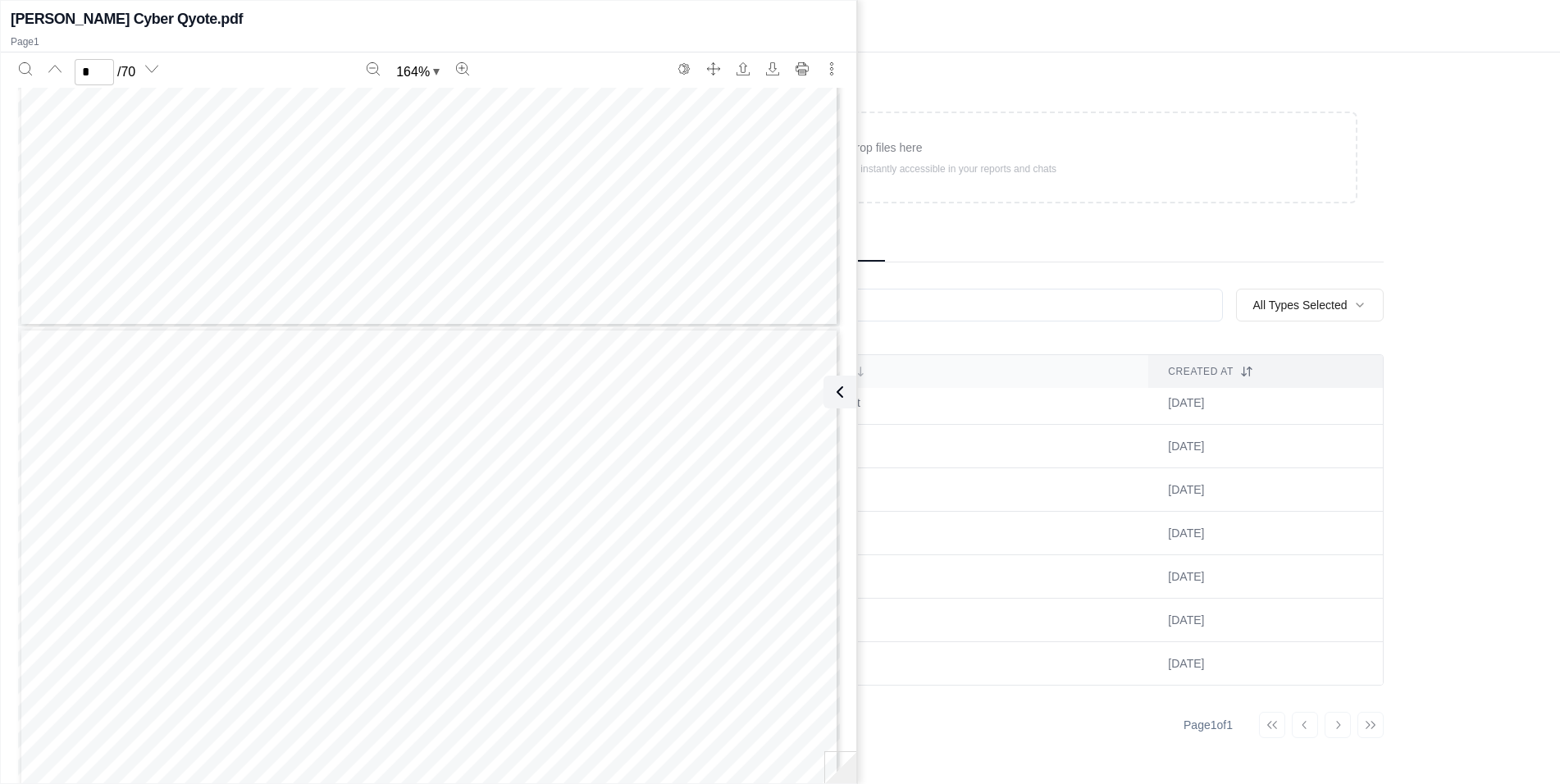 scroll, scrollTop: 1919, scrollLeft: 0, axis: vertical 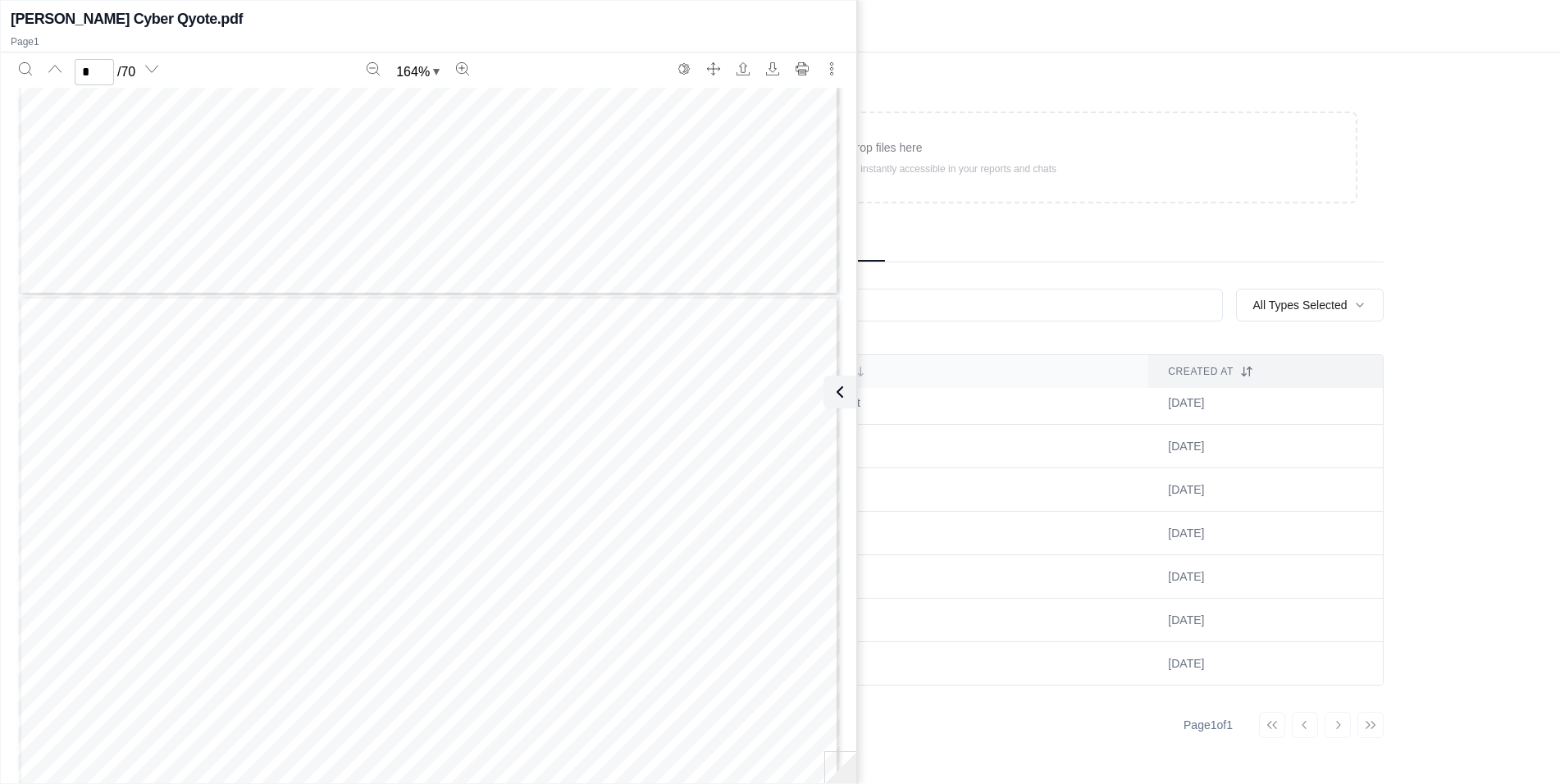 type on "*" 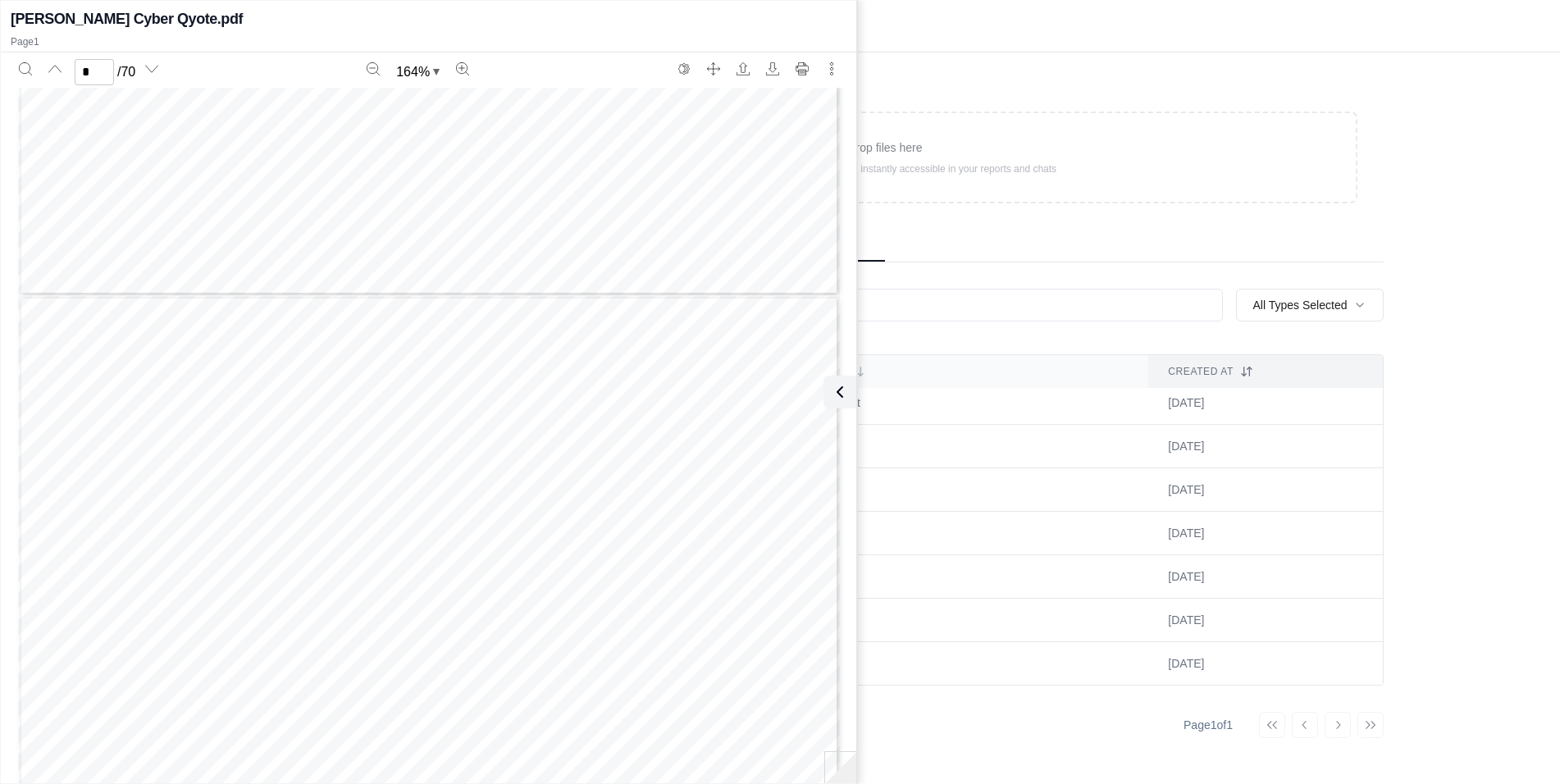 click 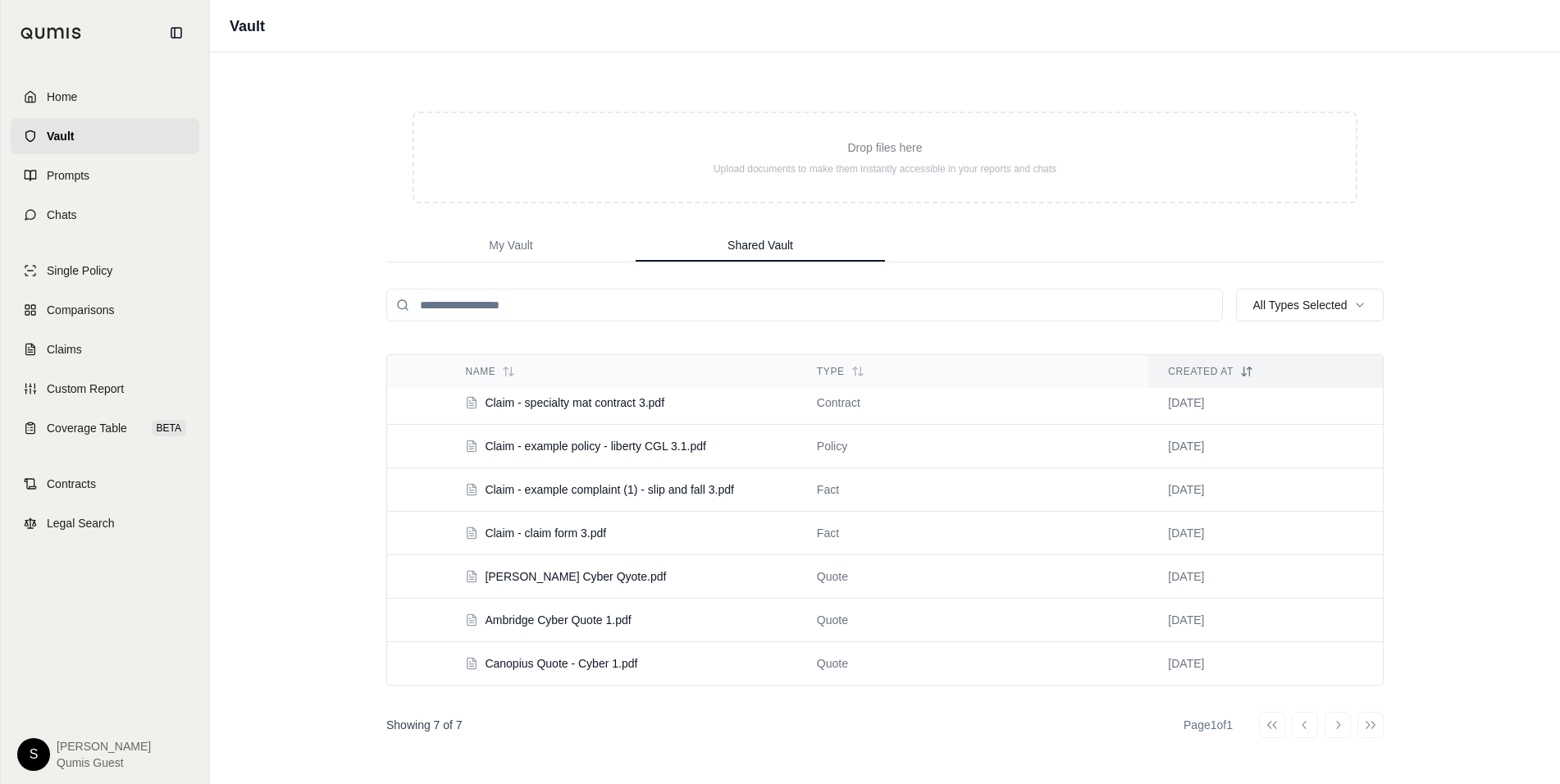 click on "Home Vault Prompts Chats Single Policy Comparisons Claims Custom Report Coverage Table BETA Contracts Legal Search S [PERSON_NAME] Qumis Guest" at bounding box center (105, 425) 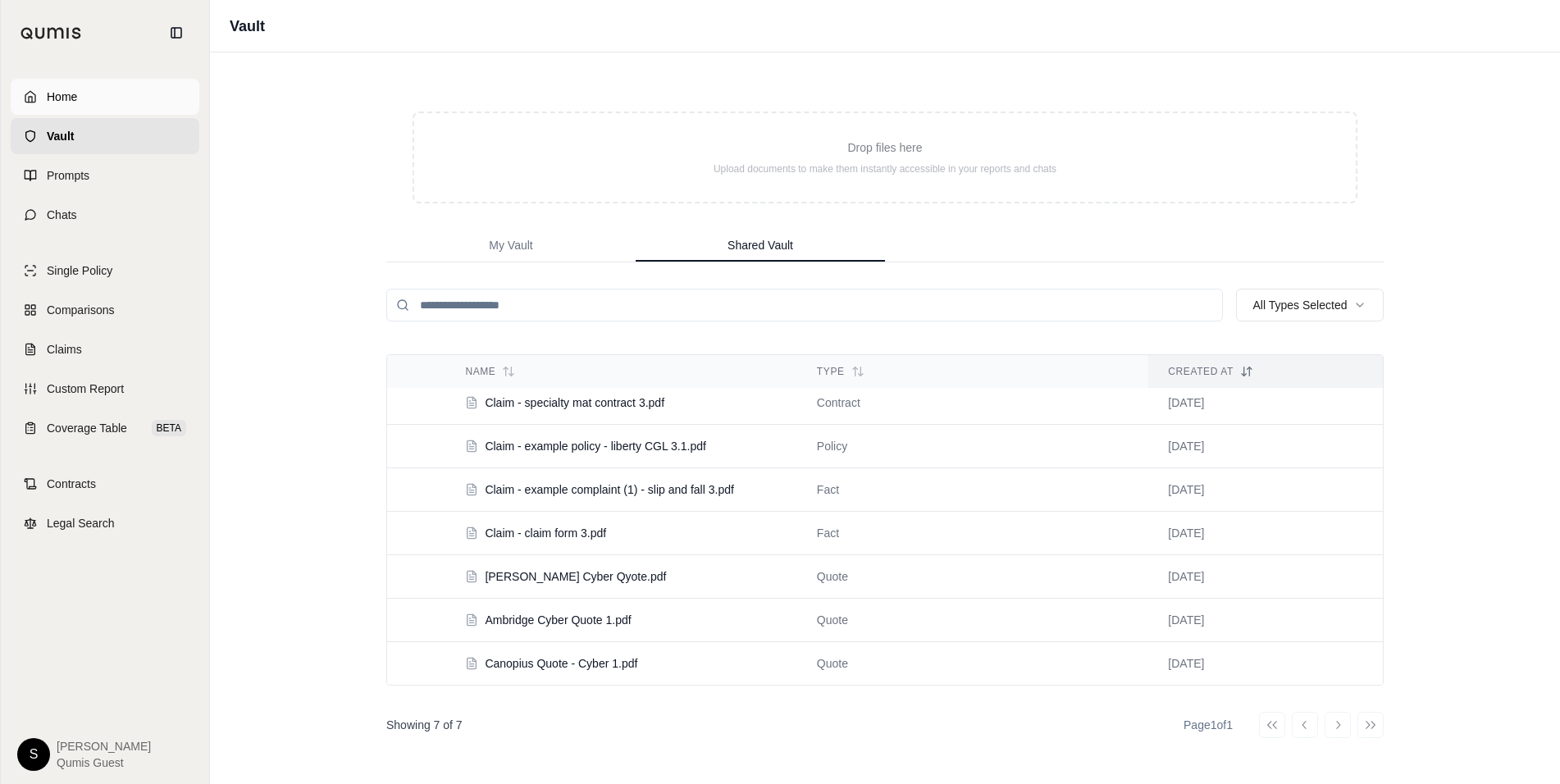 click on "Home" at bounding box center [105, 97] 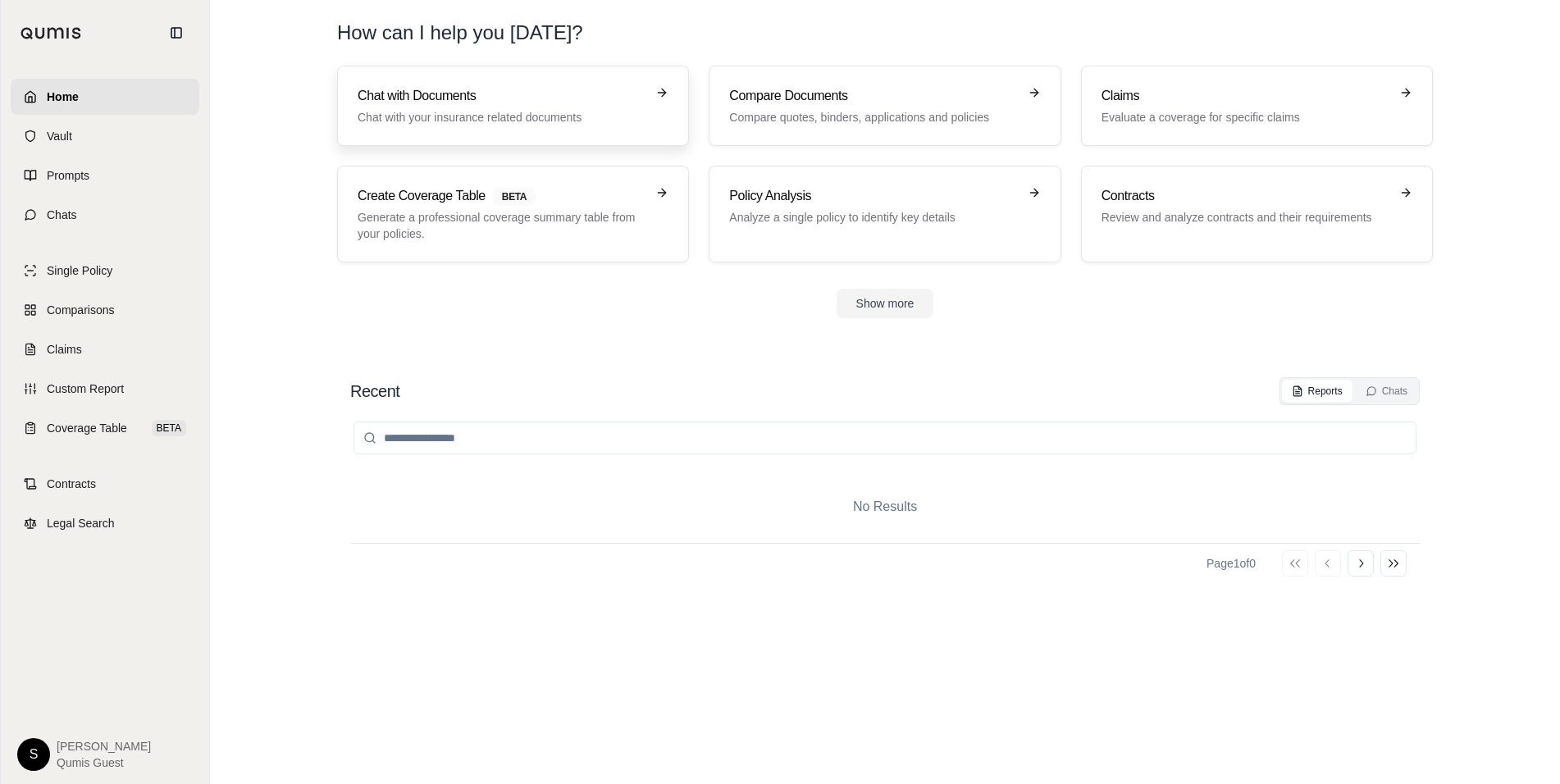 click on "Chat with Documents" at bounding box center [501, 96] 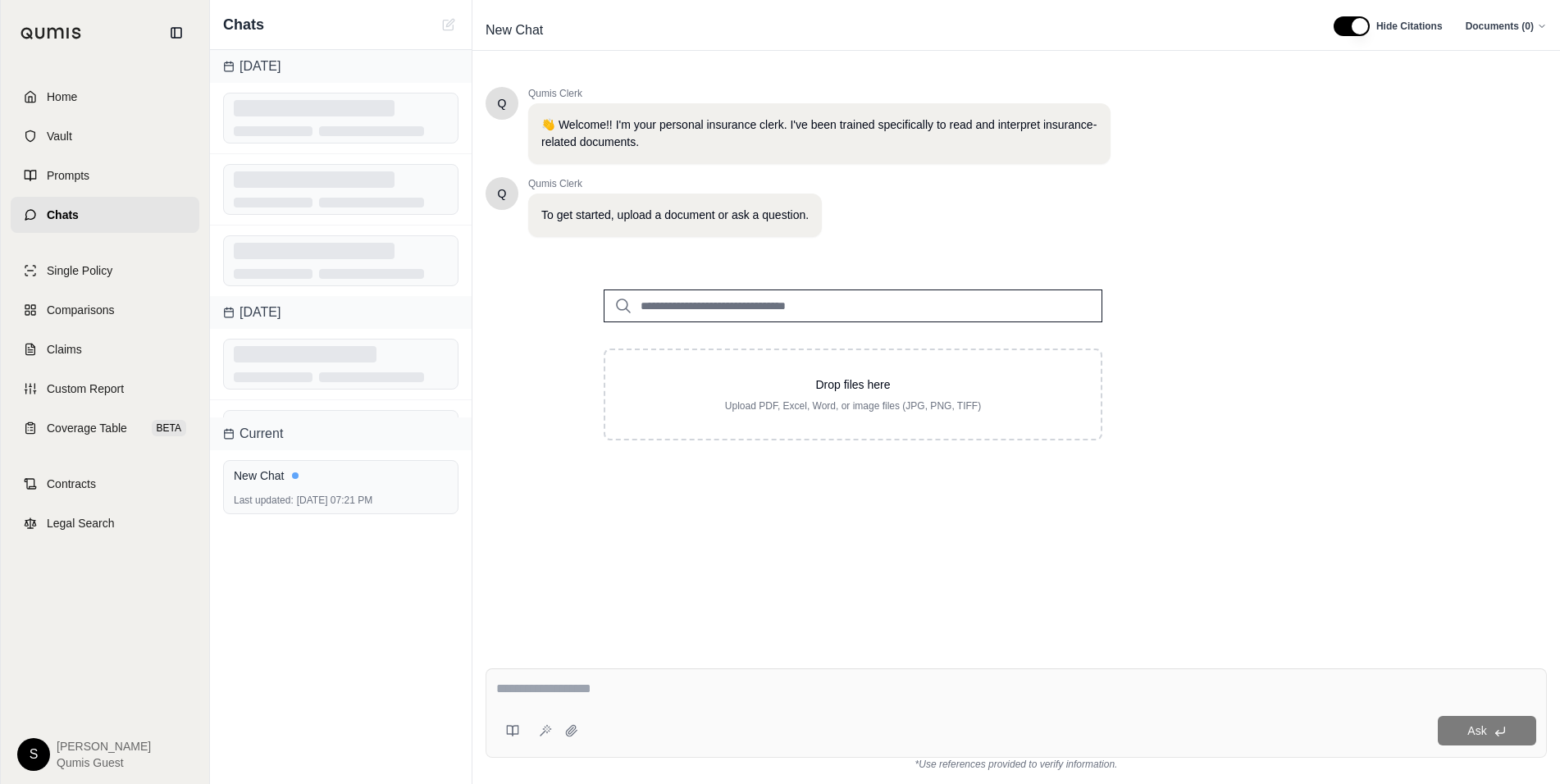 click on "Drop files here Upload PDF, Excel, Word, or image files (JPG, PNG, TIFF)" at bounding box center [853, 352] 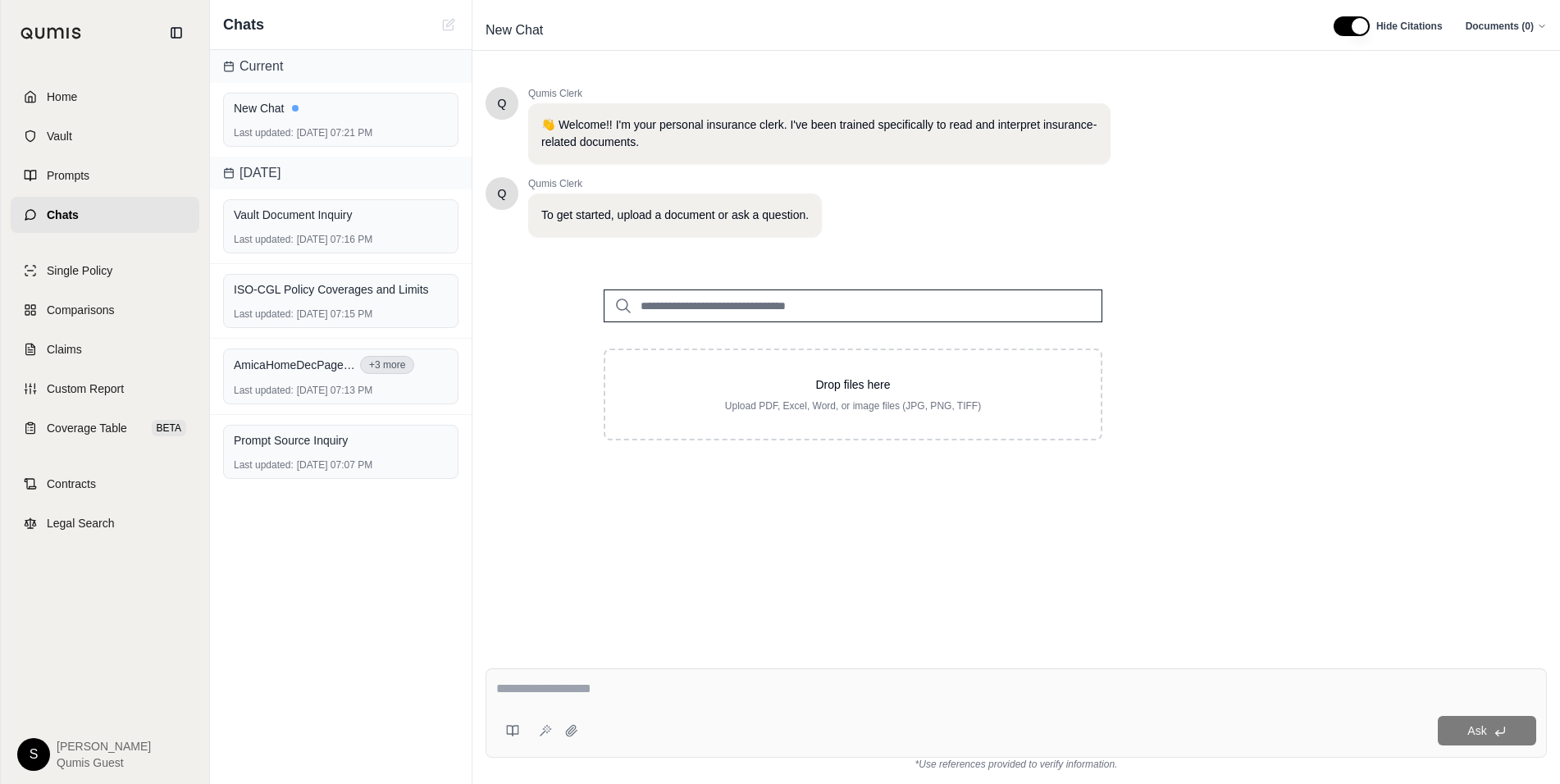click at bounding box center (853, 306) 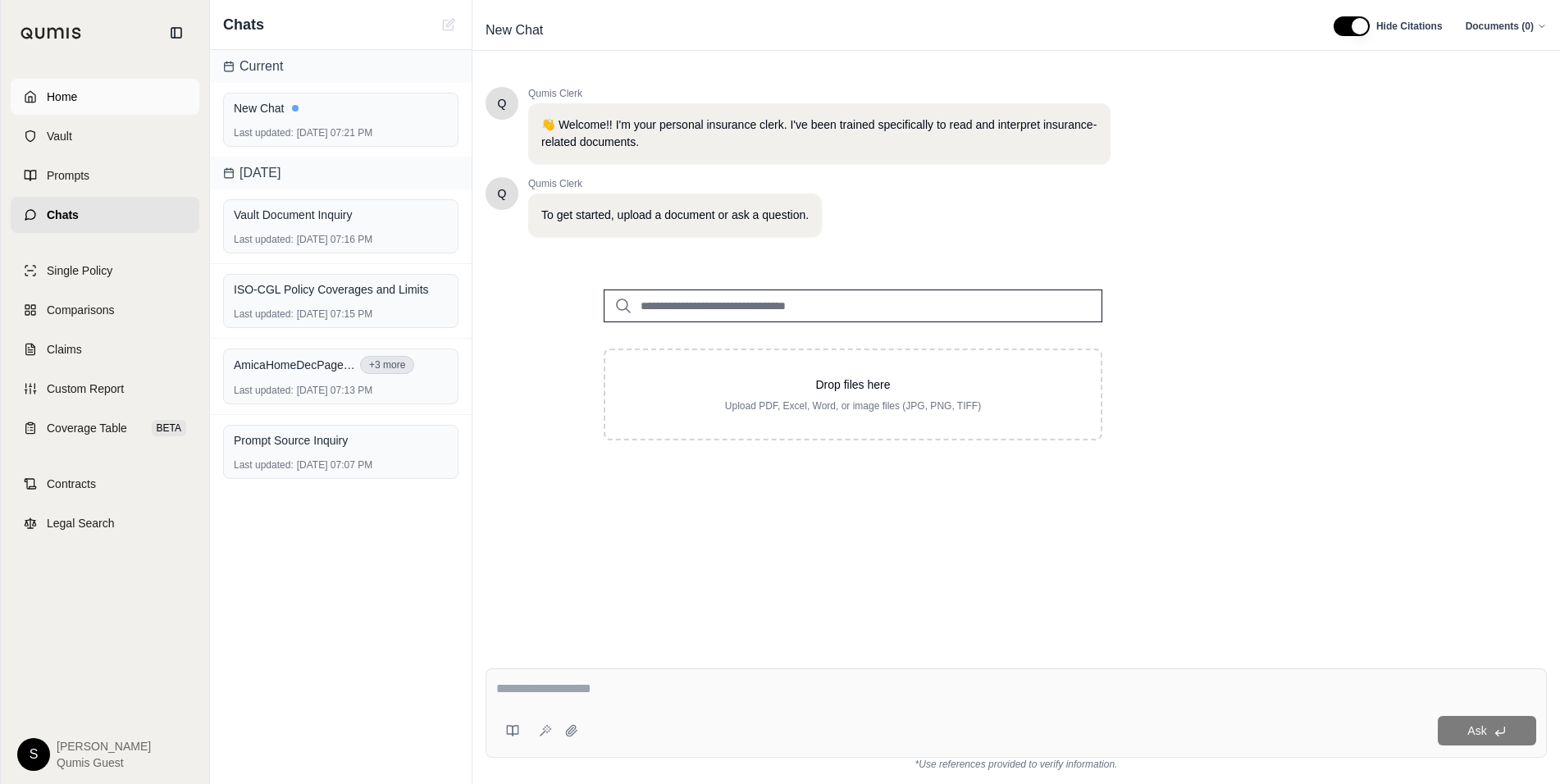 click on "Home" at bounding box center [105, 97] 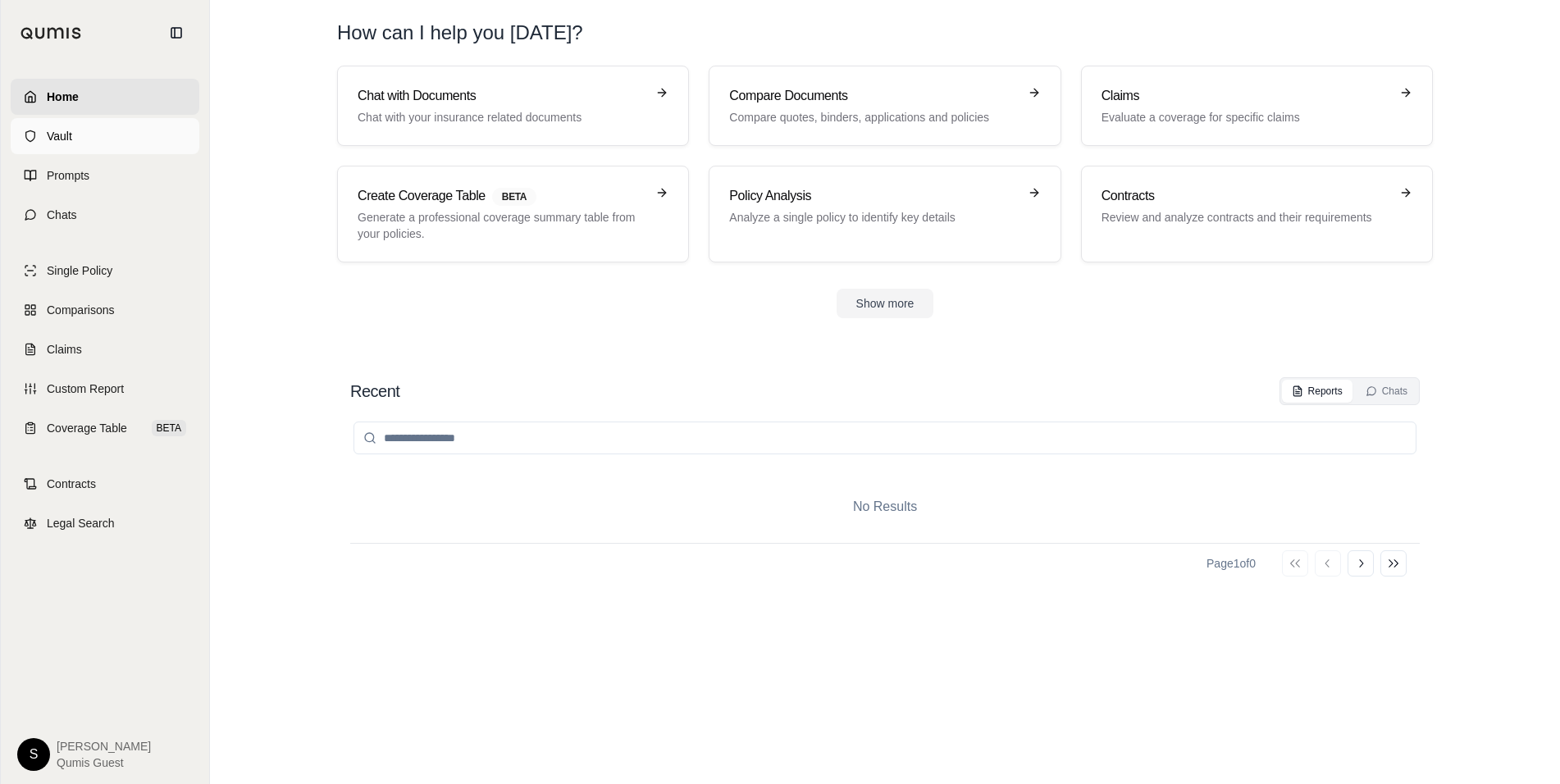 click on "Vault" at bounding box center [105, 136] 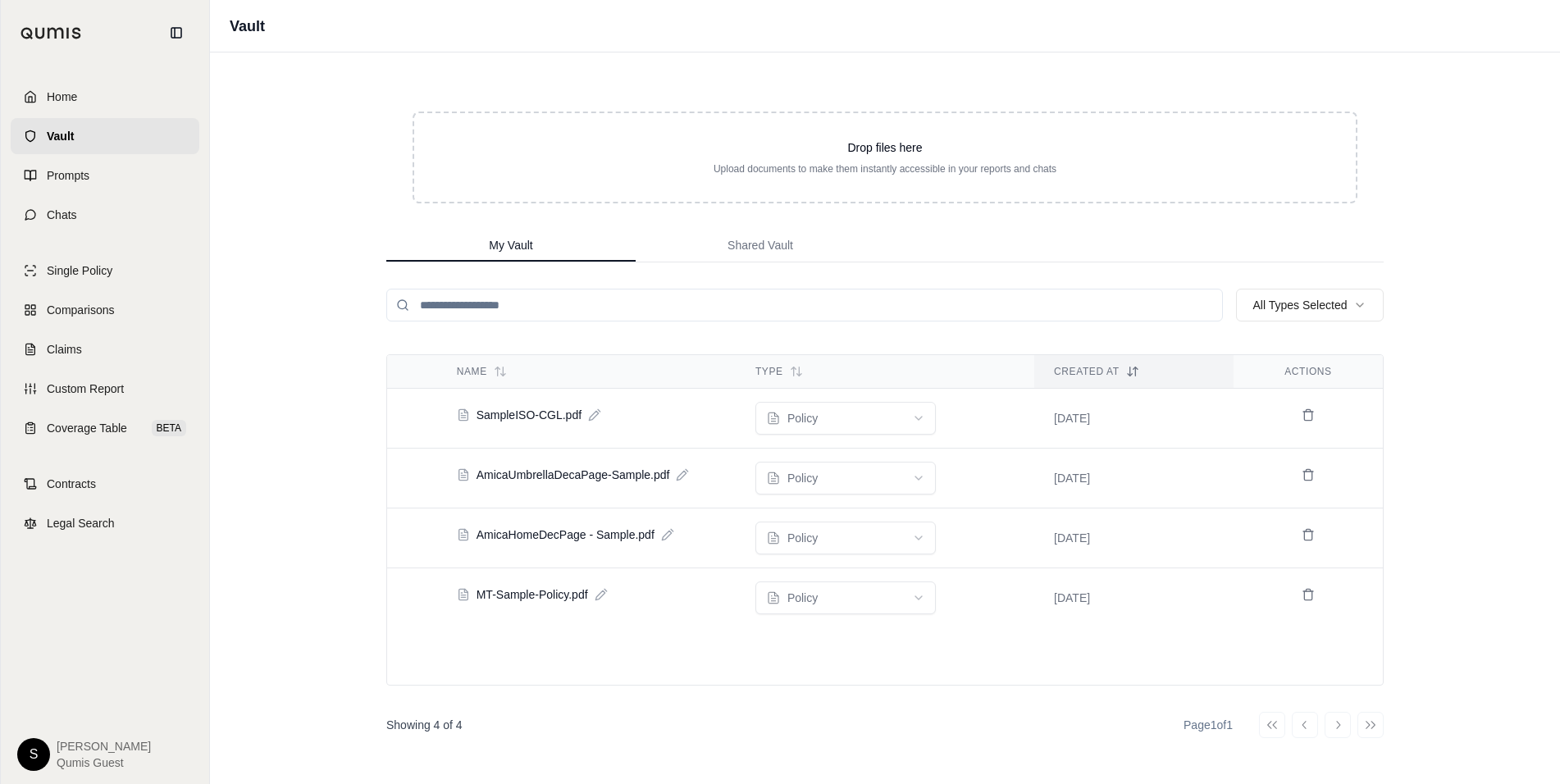 click on "Drop files here Upload documents to make them instantly accessible in your reports and chats" at bounding box center [885, 157] 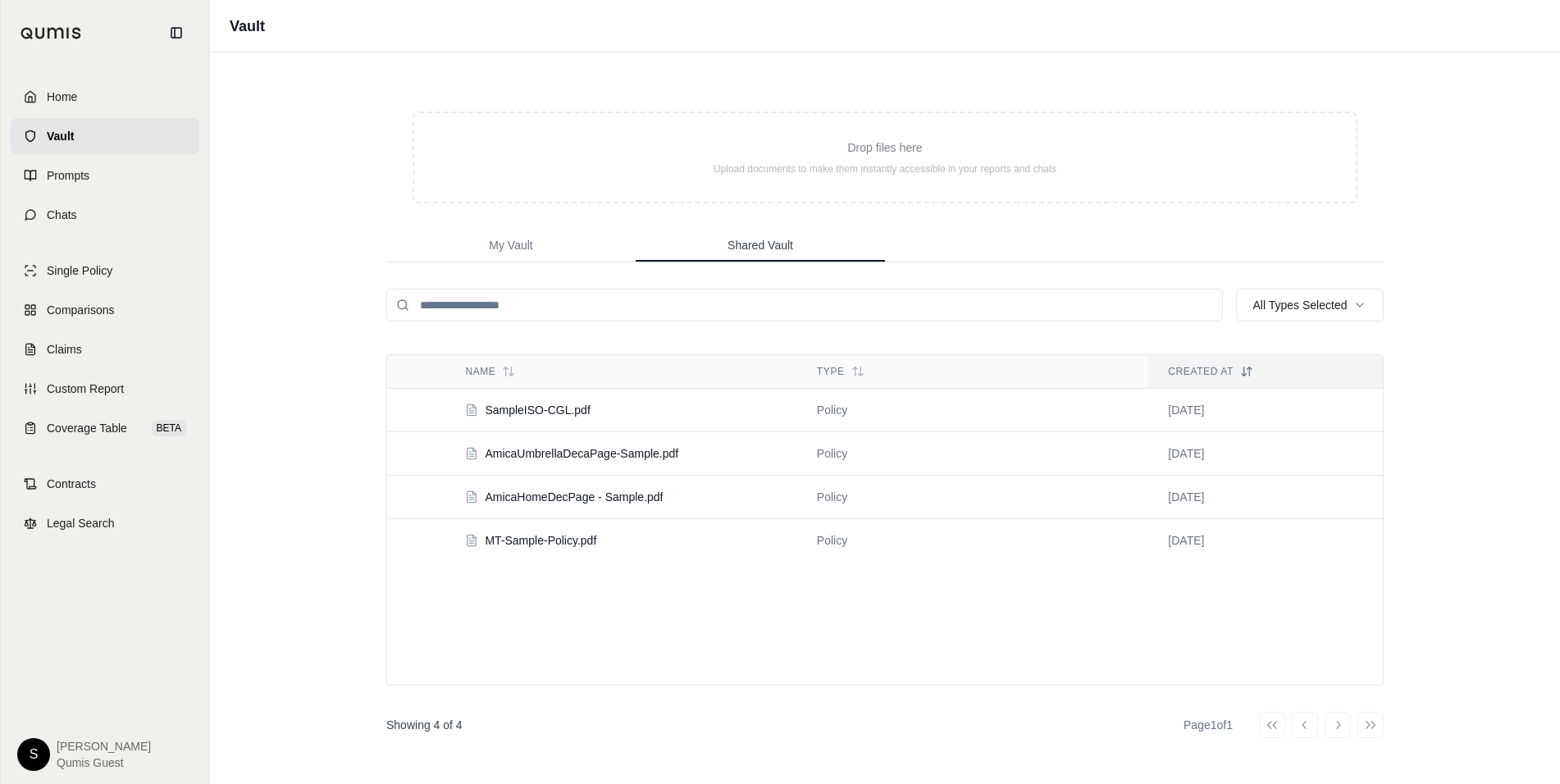 click on "Shared Vault" at bounding box center (760, 245) 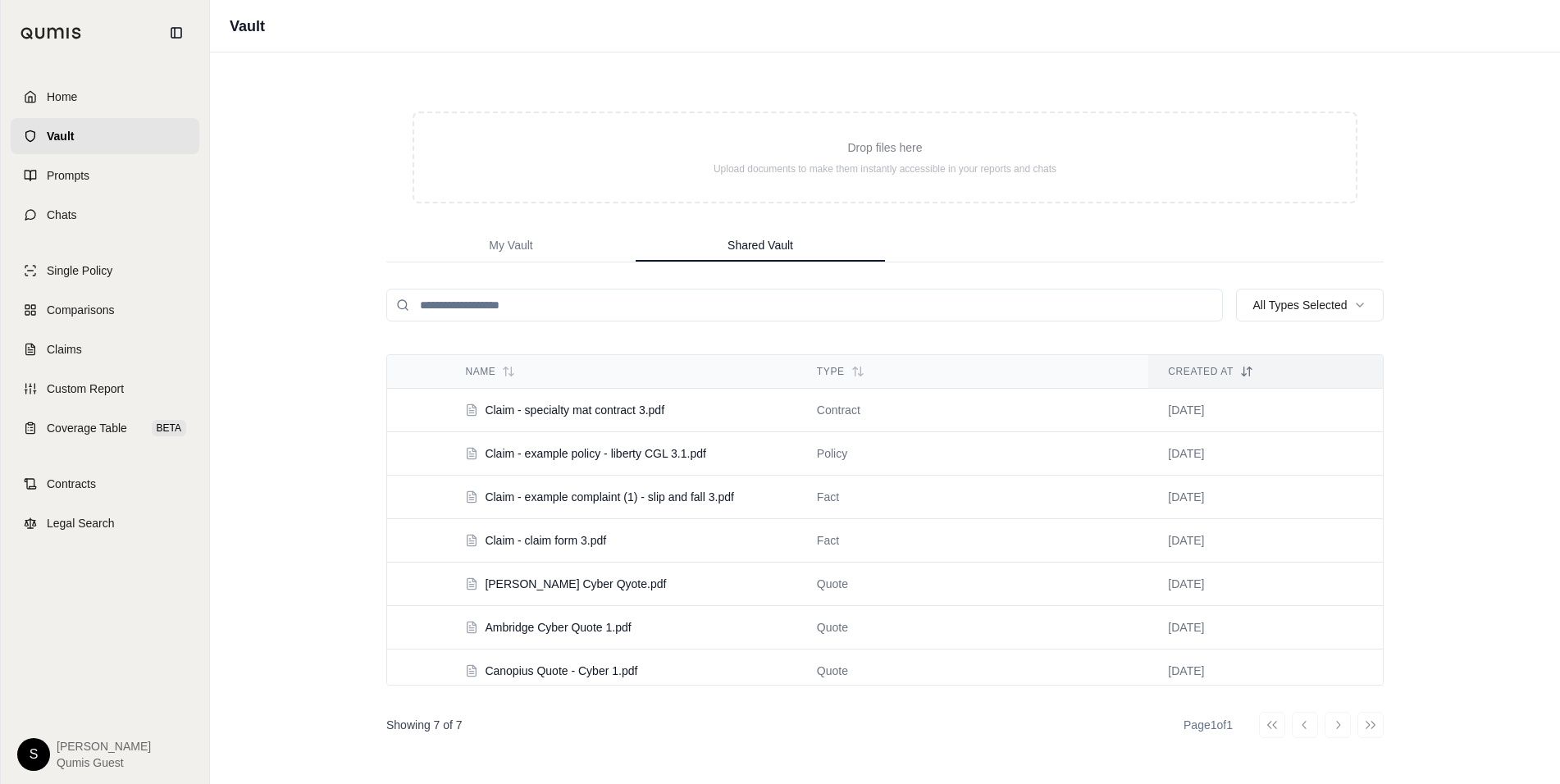 click on "contract" at bounding box center [973, 410] 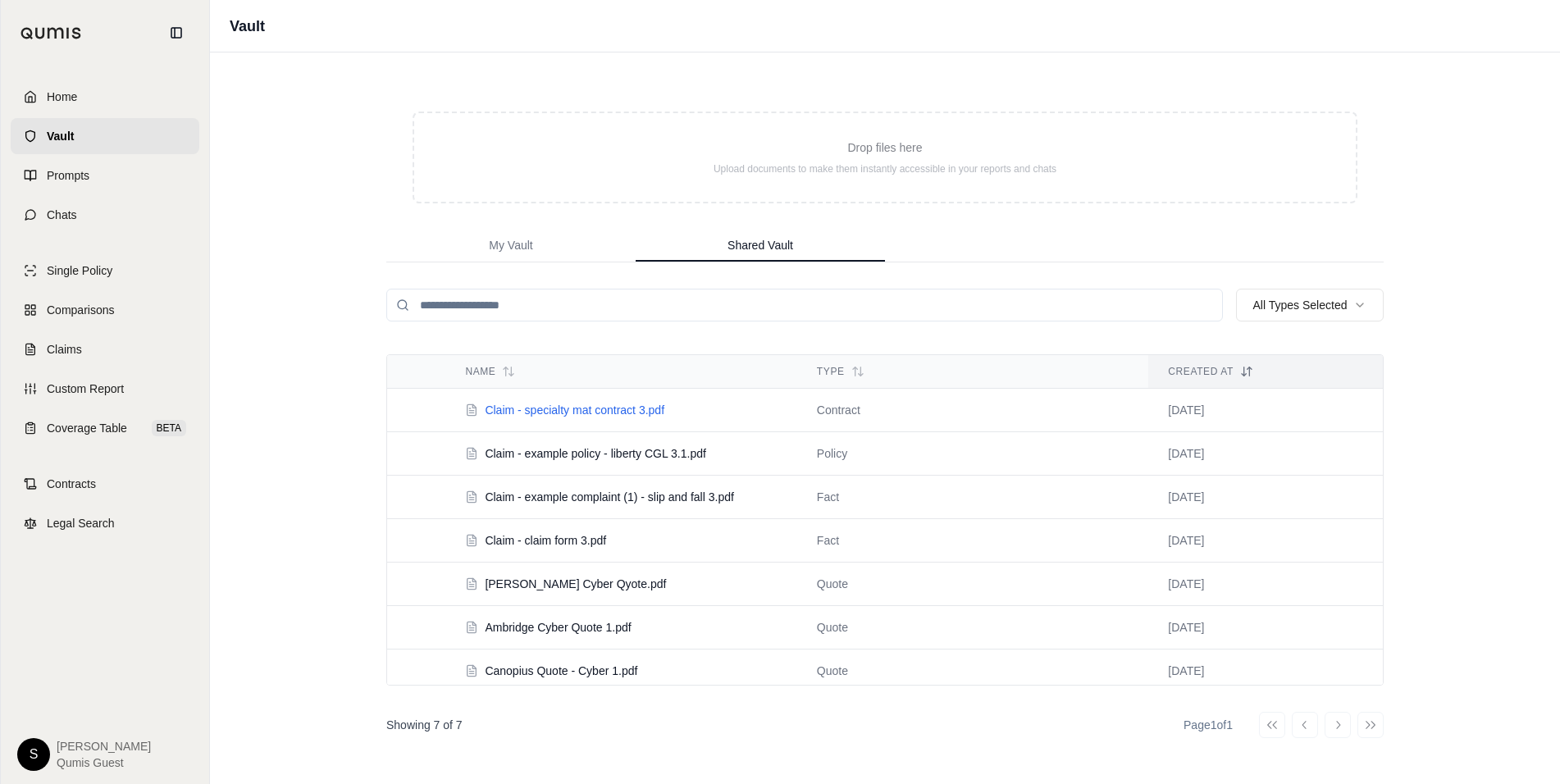 click 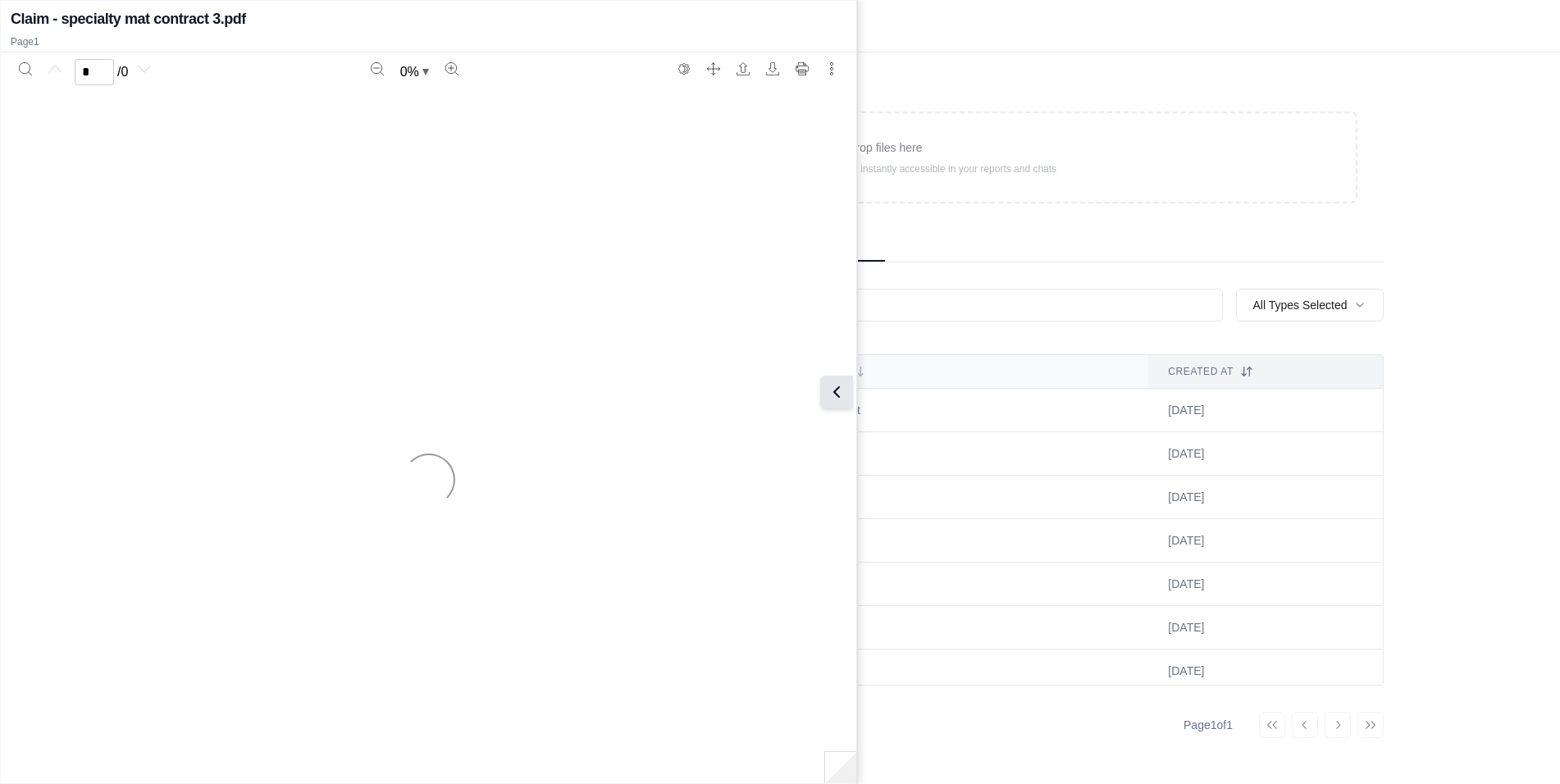 click 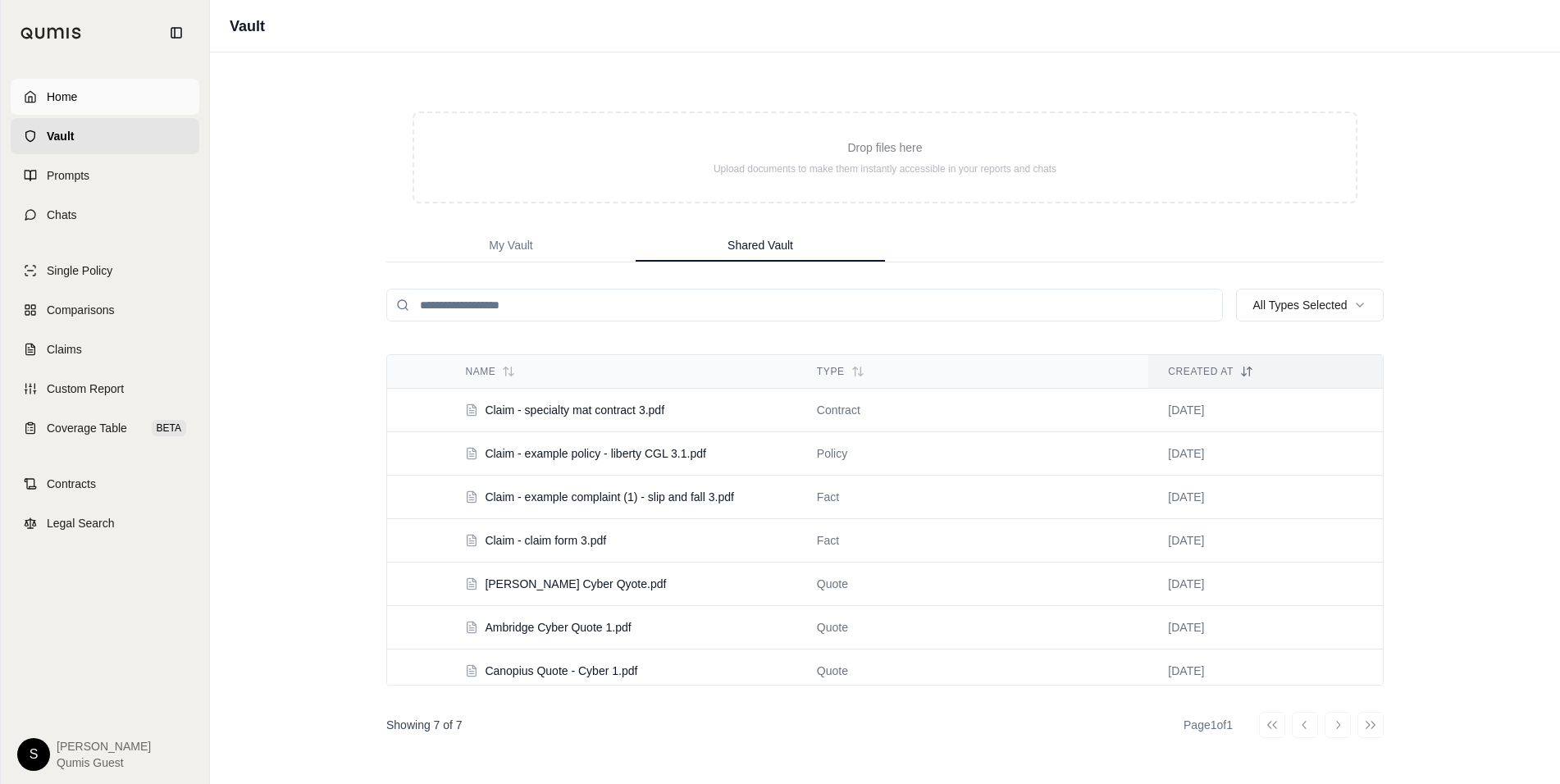 click on "Home" at bounding box center [62, 97] 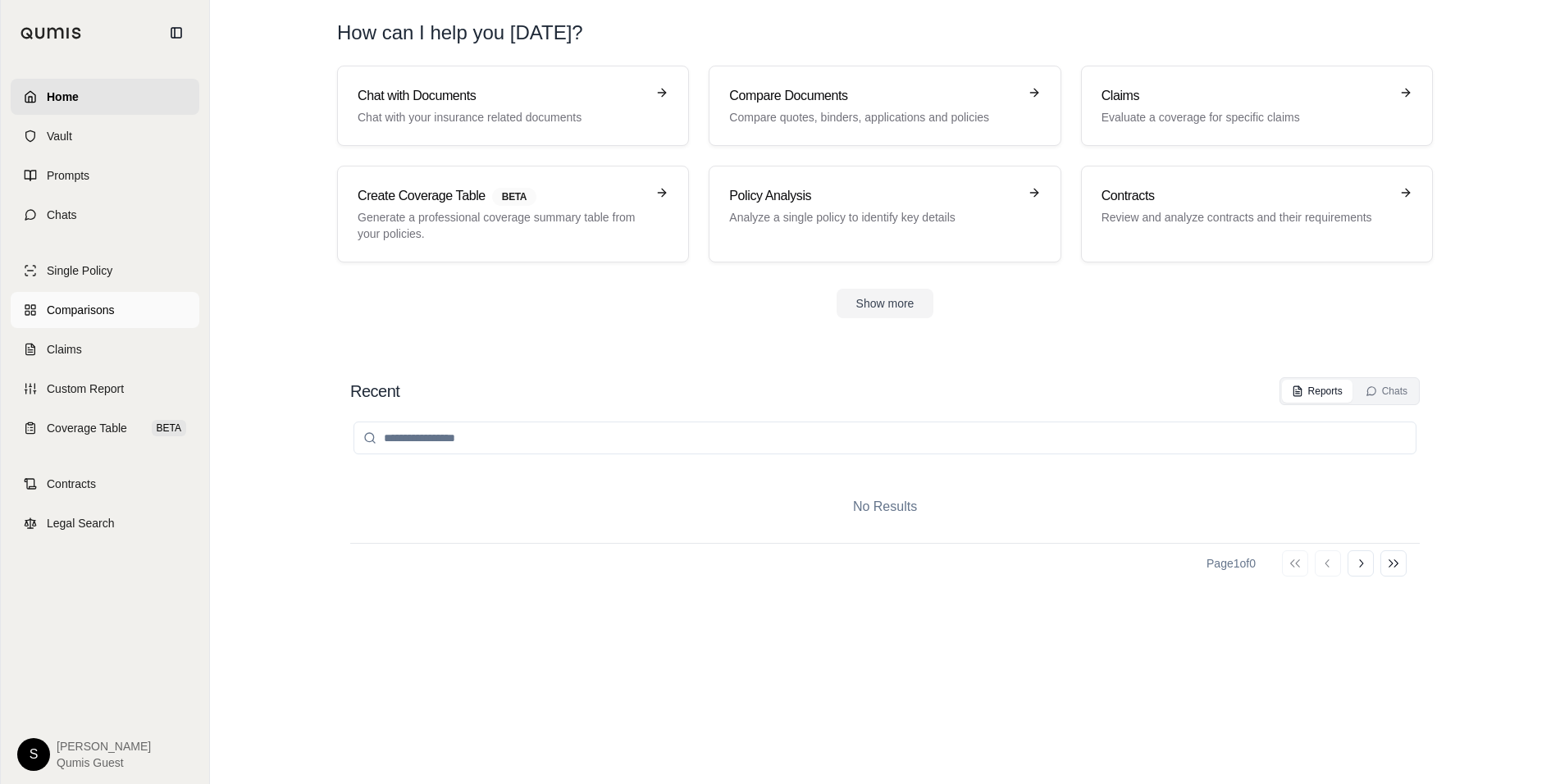 click on "Comparisons" at bounding box center (80, 310) 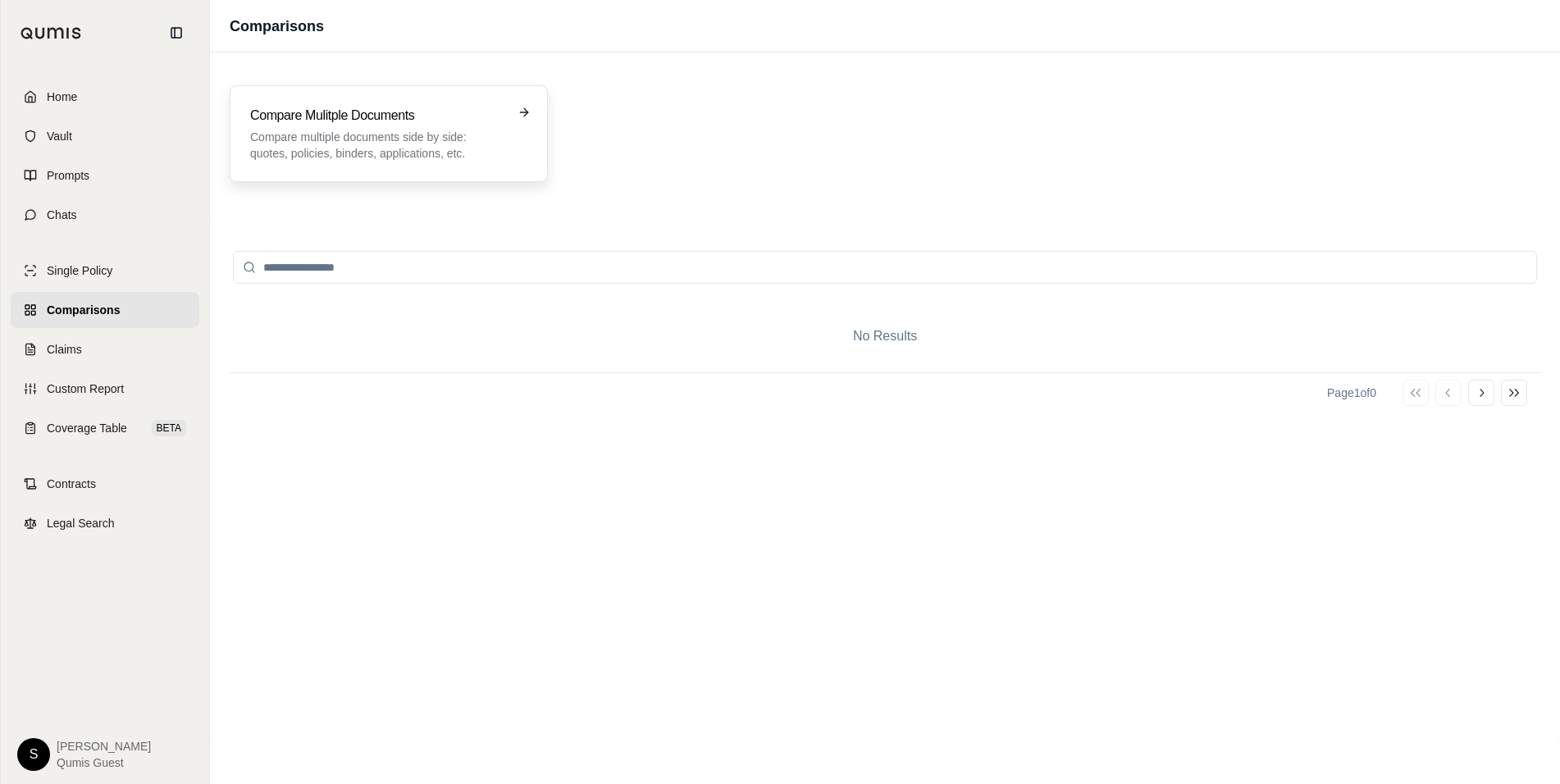 click on "Compare Mulitple Documents" at bounding box center [377, 116] 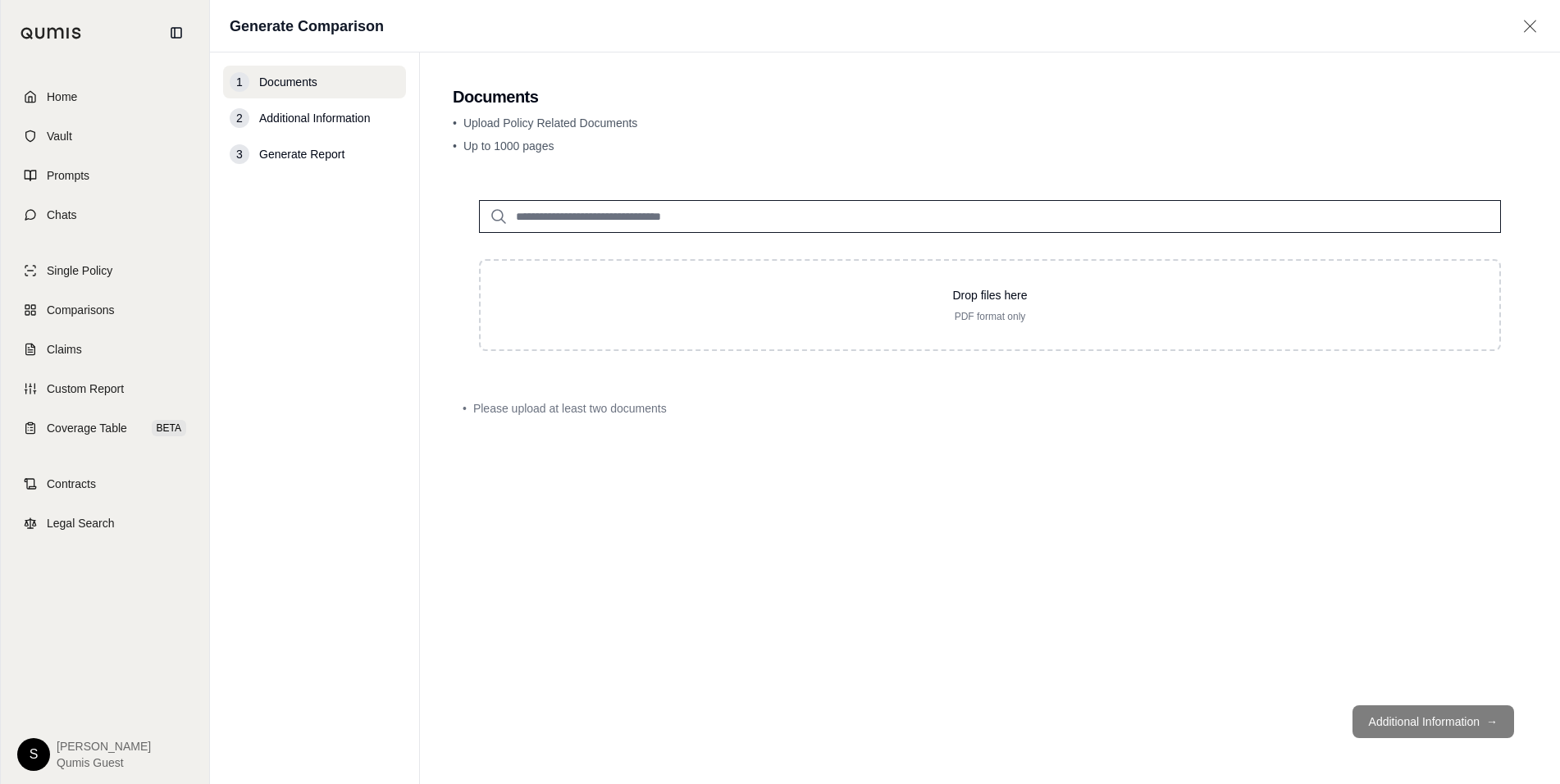 click on "Drop files here PDF format only" at bounding box center [990, 276] 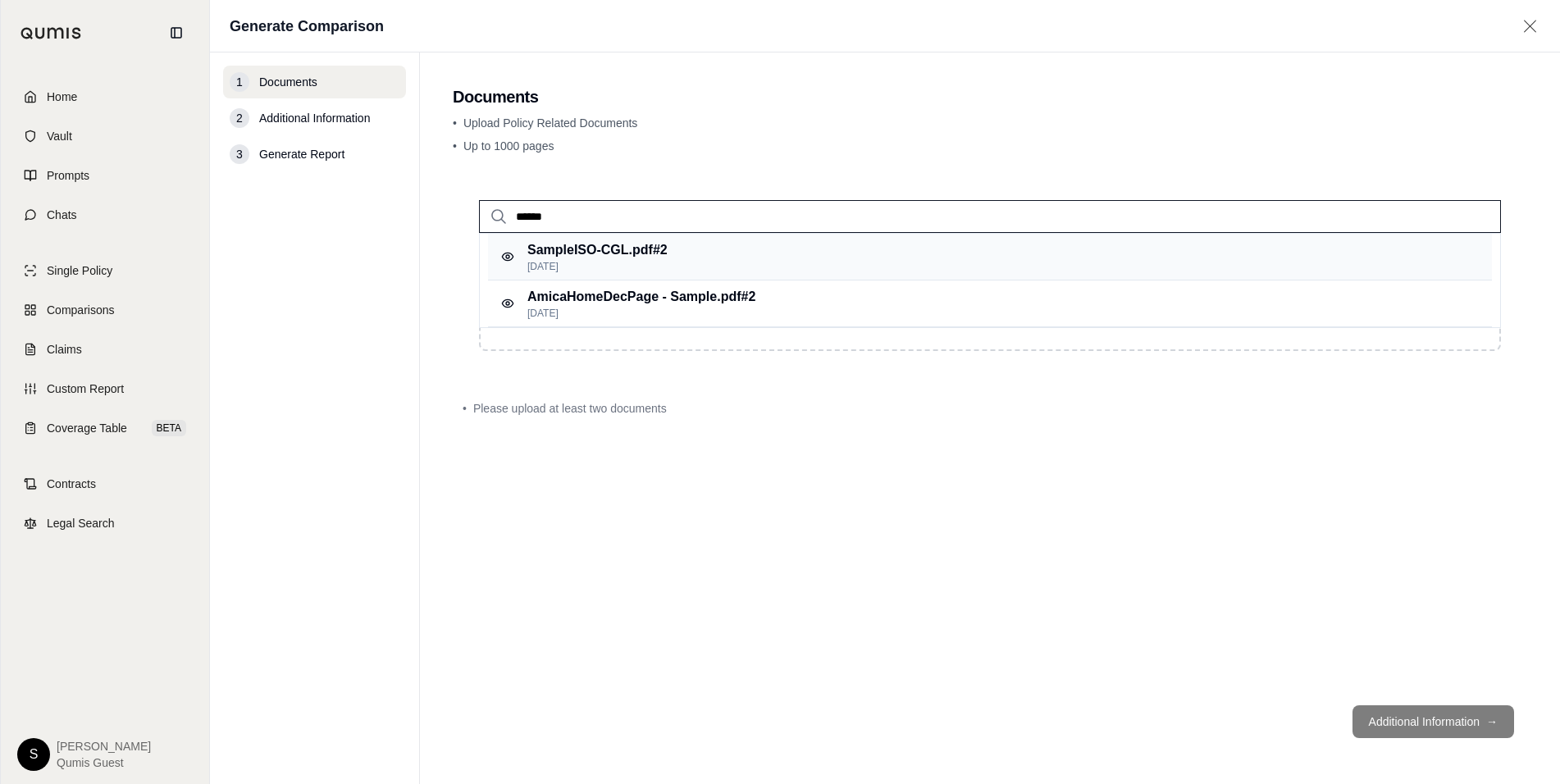 type on "******" 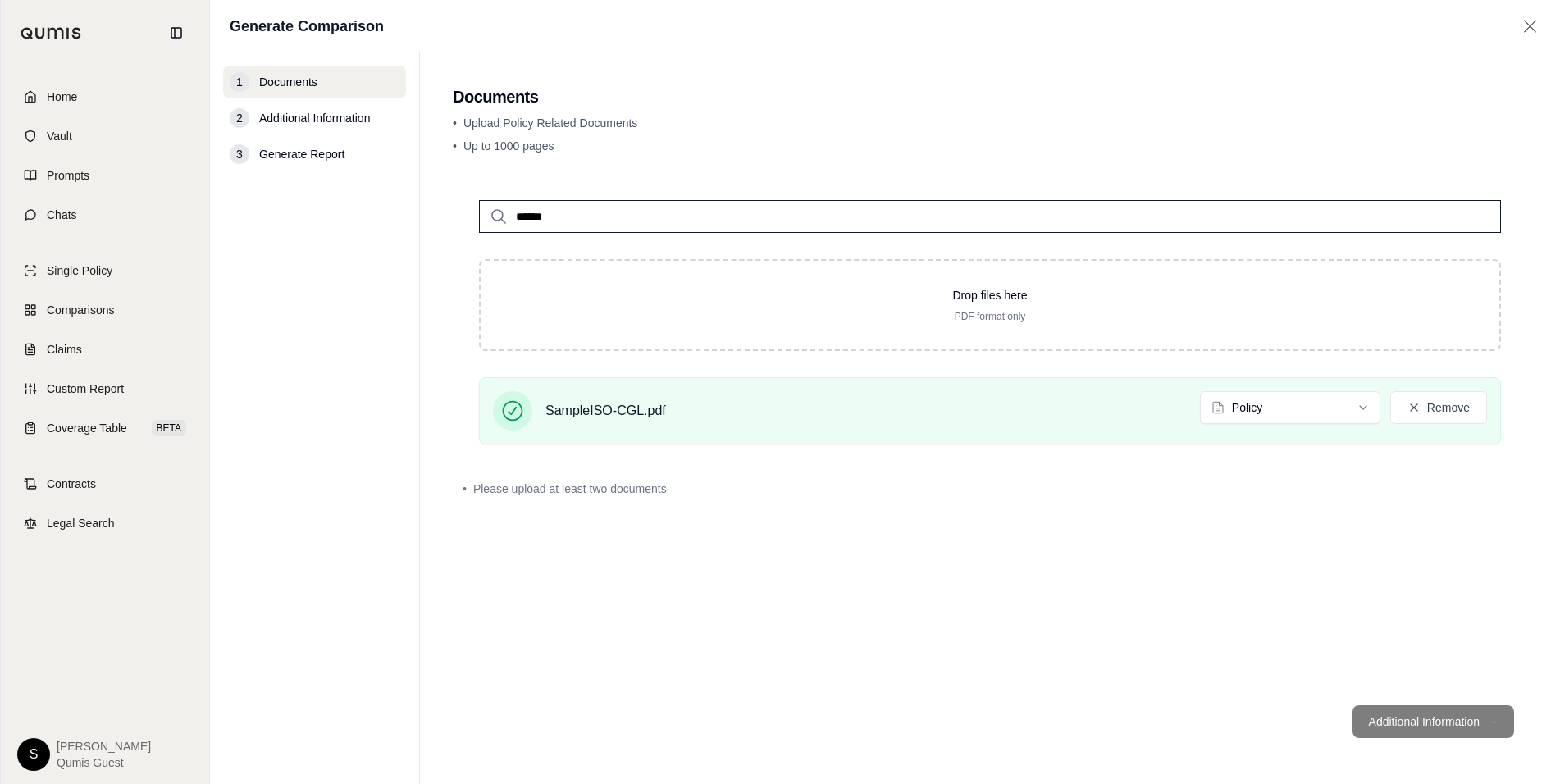 click on "****** Drop files here PDF format only SampleISO-CGL.pdf Policy Remove" at bounding box center (990, 316) 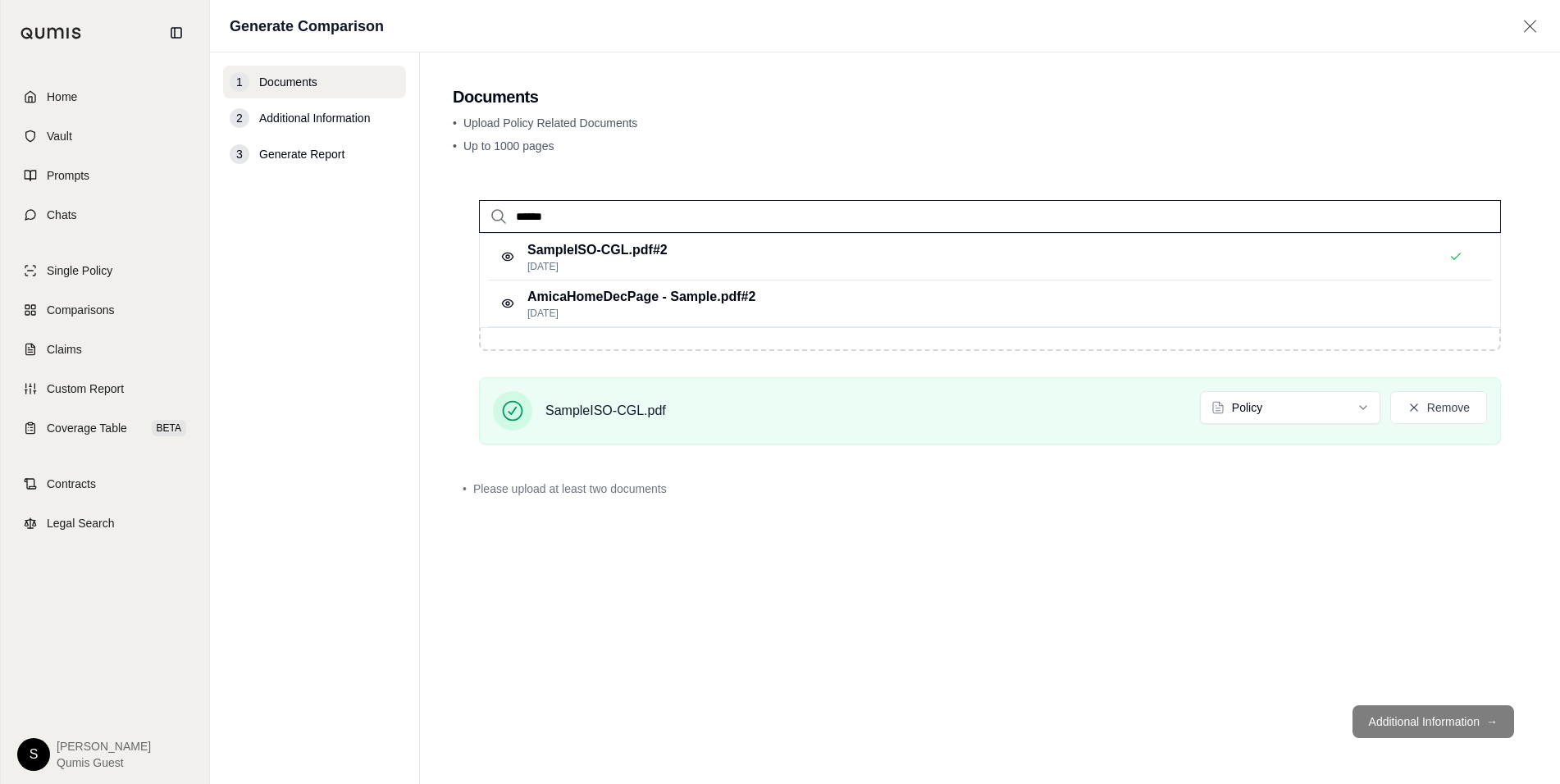 click on "******" at bounding box center (990, 217) 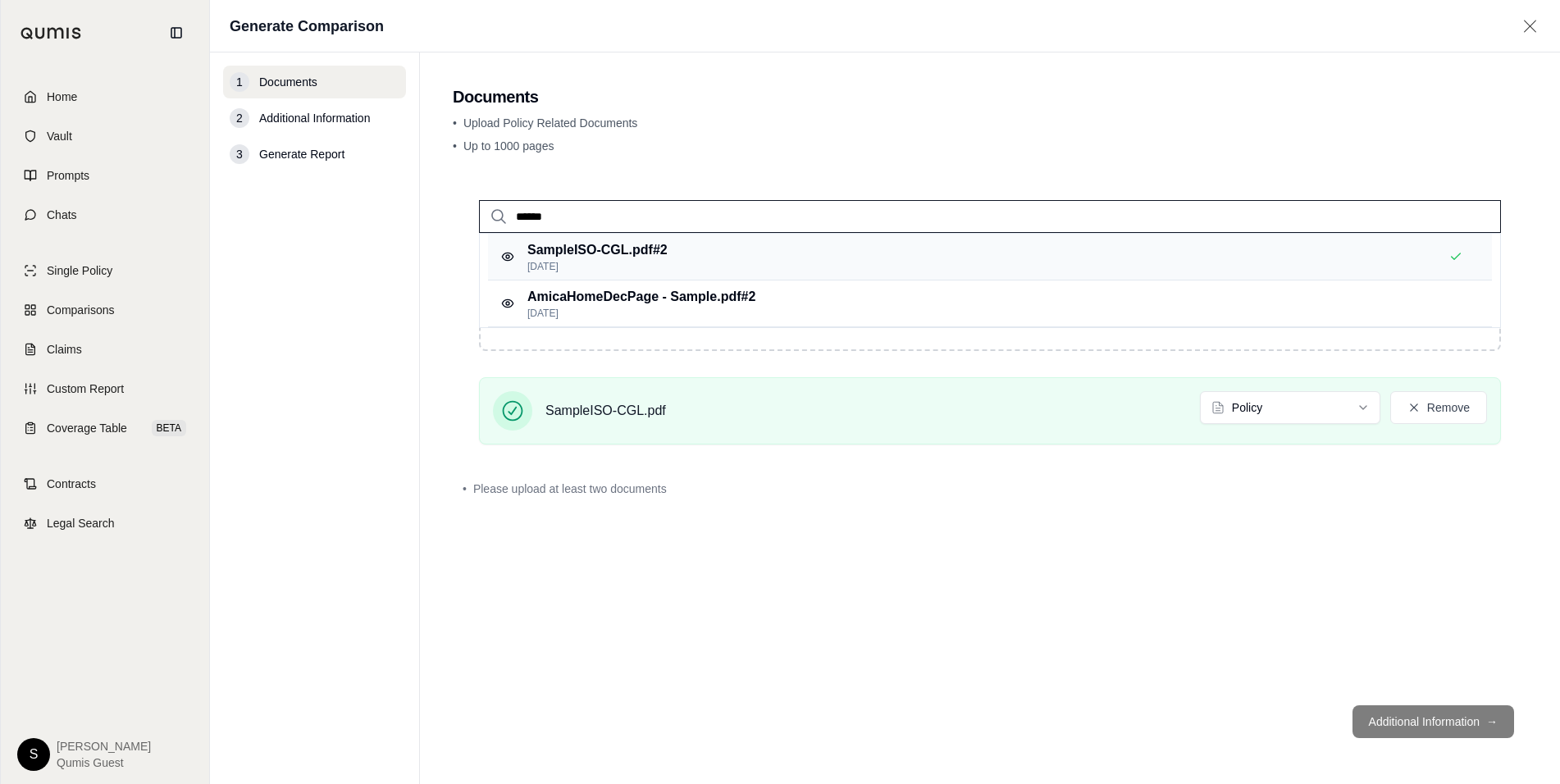 click on "SampleISO-CGL.pdf  #2 [DATE]" at bounding box center (990, 257) 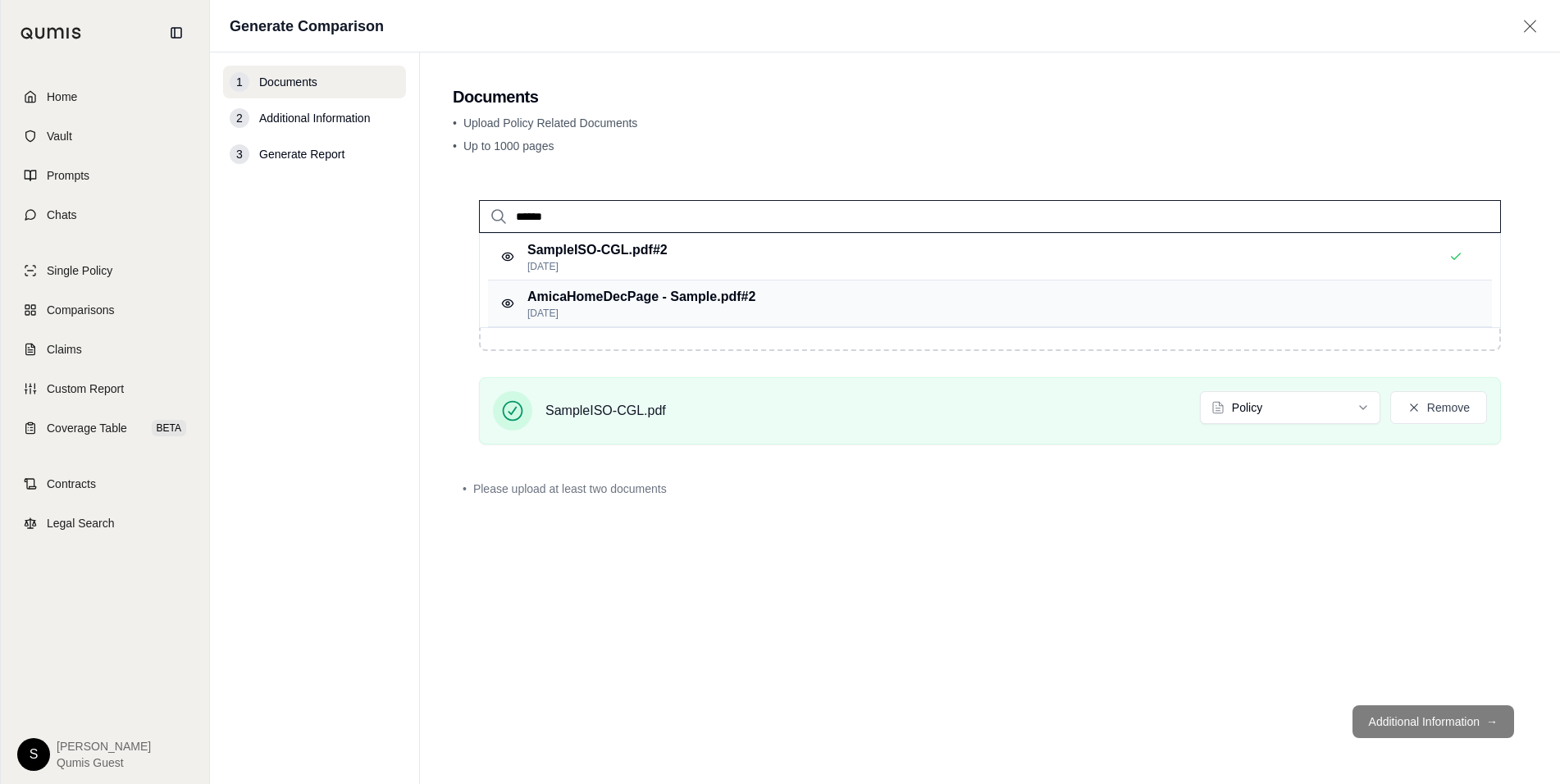 click on "AmicaHomeDecPage - Sample.pdf  #2 [DATE]" at bounding box center (990, 303) 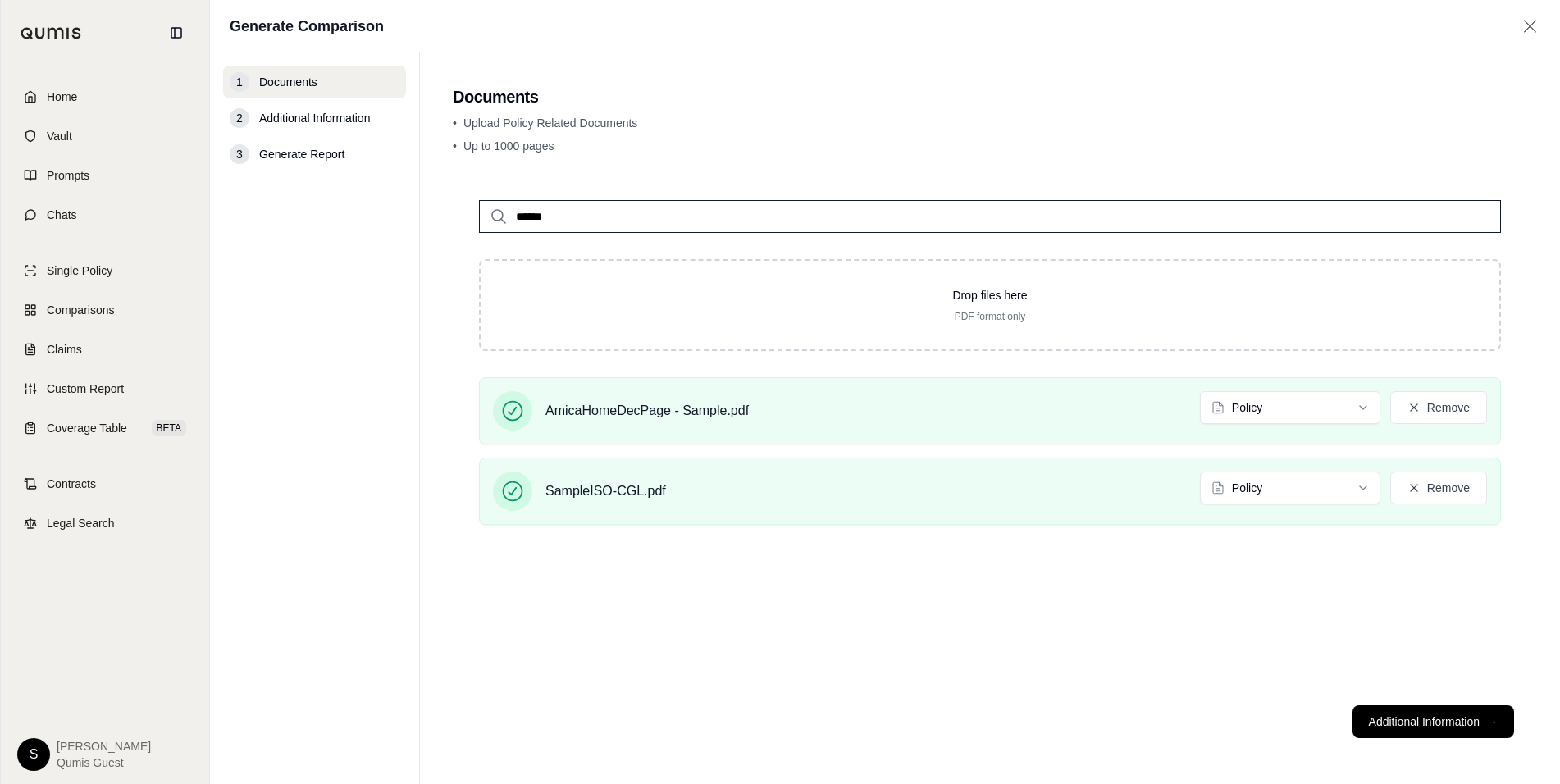 click on "****** Drop files here PDF format only AmicaHomeDecPage - Sample.pdf Policy Remove SampleISO-CGL.pdf Policy Remove" at bounding box center (990, 433) 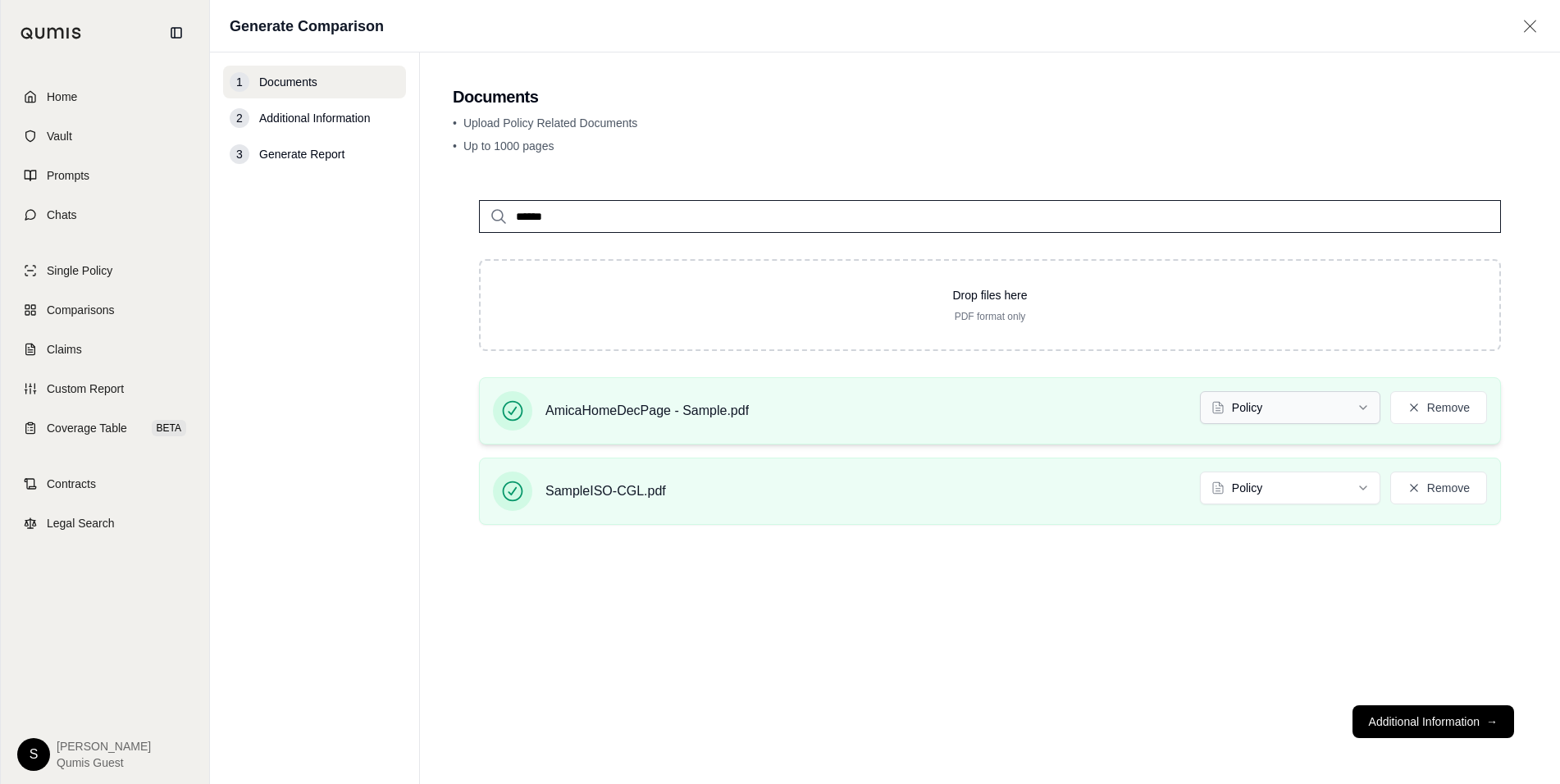 click on "Home Vault Prompts Chats Single Policy Comparisons Claims Custom Report Coverage Table BETA Contracts Legal Search S [PERSON_NAME] Qumis Guest Generate Comparison 1 Documents 2 Additional Information 3 Generate Report Documents • Upload Policy Related Documents • Up to 1000 pages ****** Drop files here PDF format only AmicaHomeDecPage - Sample.pdf Policy Remove SampleISO-CGL.pdf Policy Remove Additional Information →" at bounding box center [780, 392] 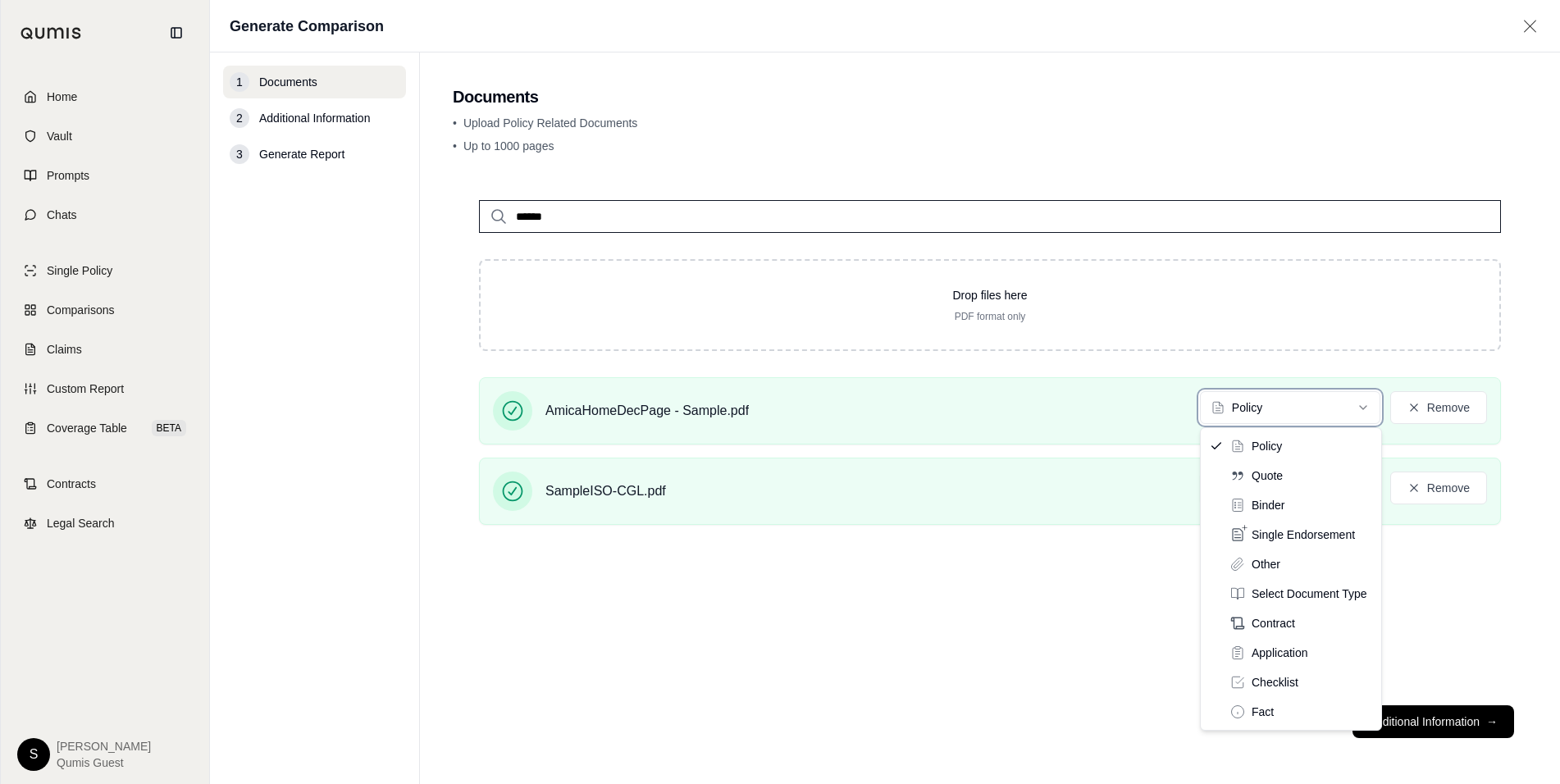 click on "Home Vault Prompts Chats Single Policy Comparisons Claims Custom Report Coverage Table BETA Contracts Legal Search S [PERSON_NAME] Qumis Guest Generate Comparison 1 Documents 2 Additional Information 3 Generate Report Documents • Upload Policy Related Documents • Up to 1000 pages ****** Drop files here PDF format only AmicaHomeDecPage - Sample.pdf Policy Remove SampleISO-CGL.pdf Policy Remove Additional Information →
Policy Quote Binder Single Endorsement Other Select Document Type Contract Application Checklist Fact" at bounding box center [780, 392] 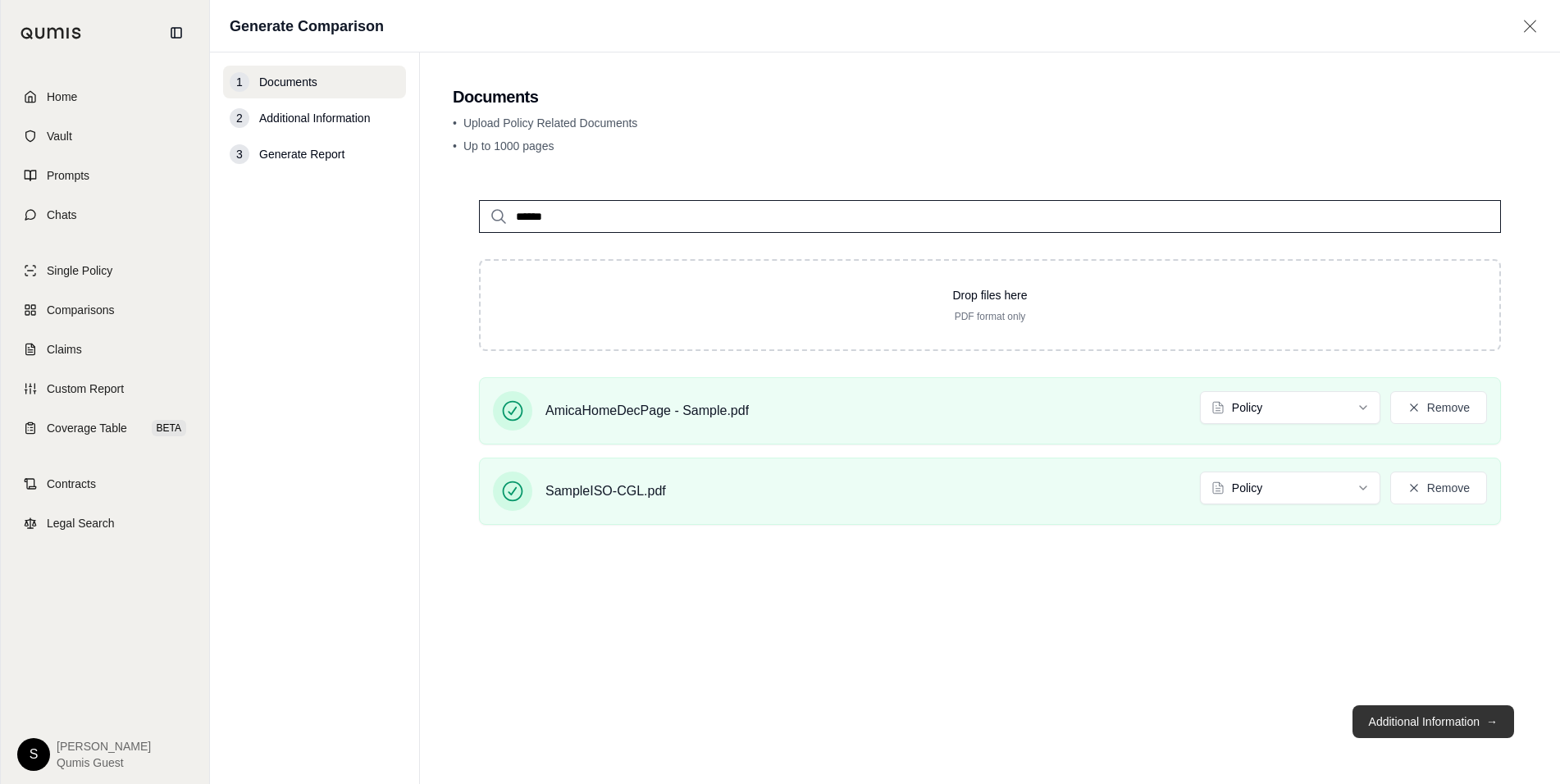 click on "Additional Information →" at bounding box center (1433, 722) 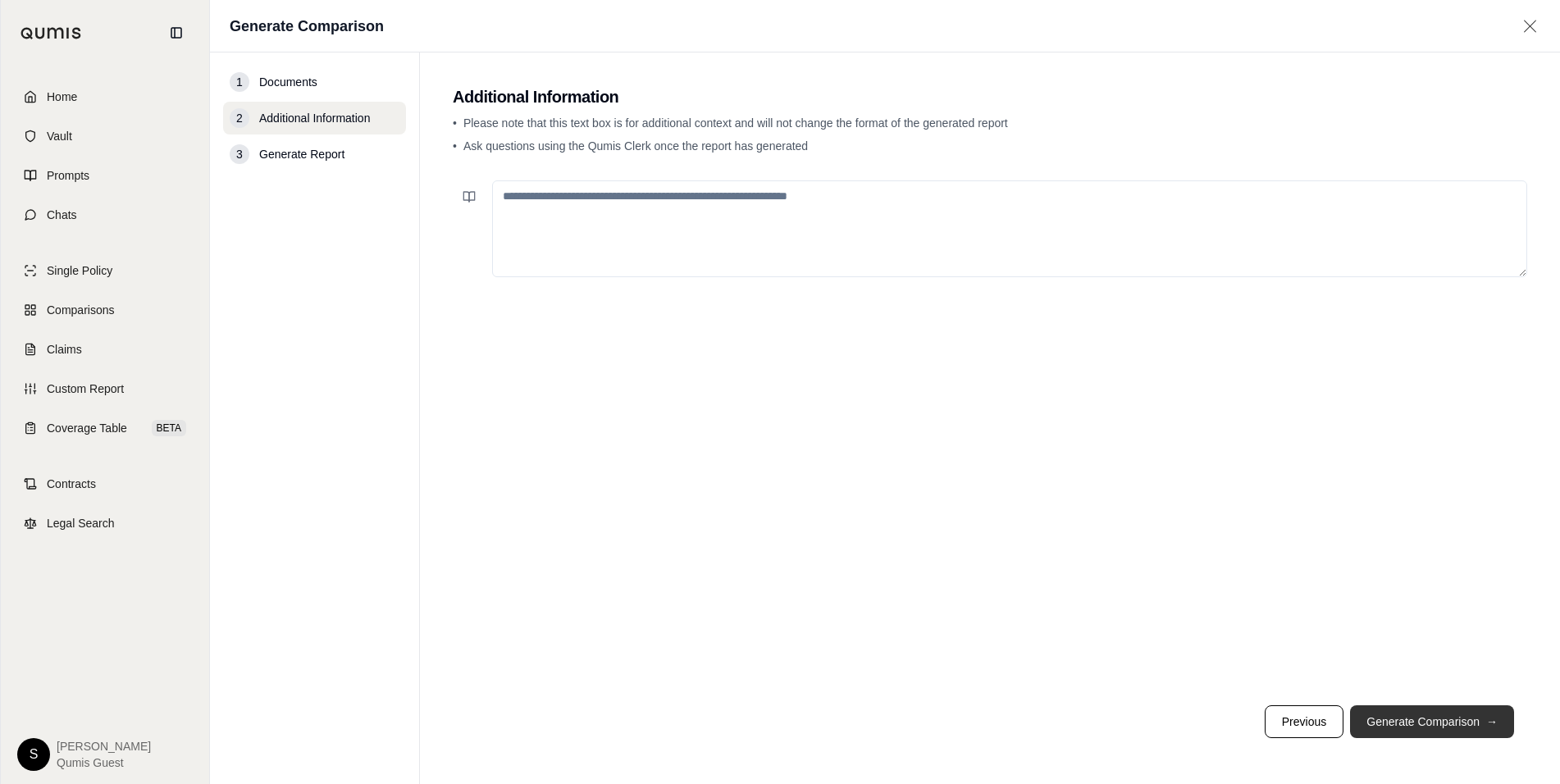 click on "Generate Comparison →" at bounding box center [1432, 722] 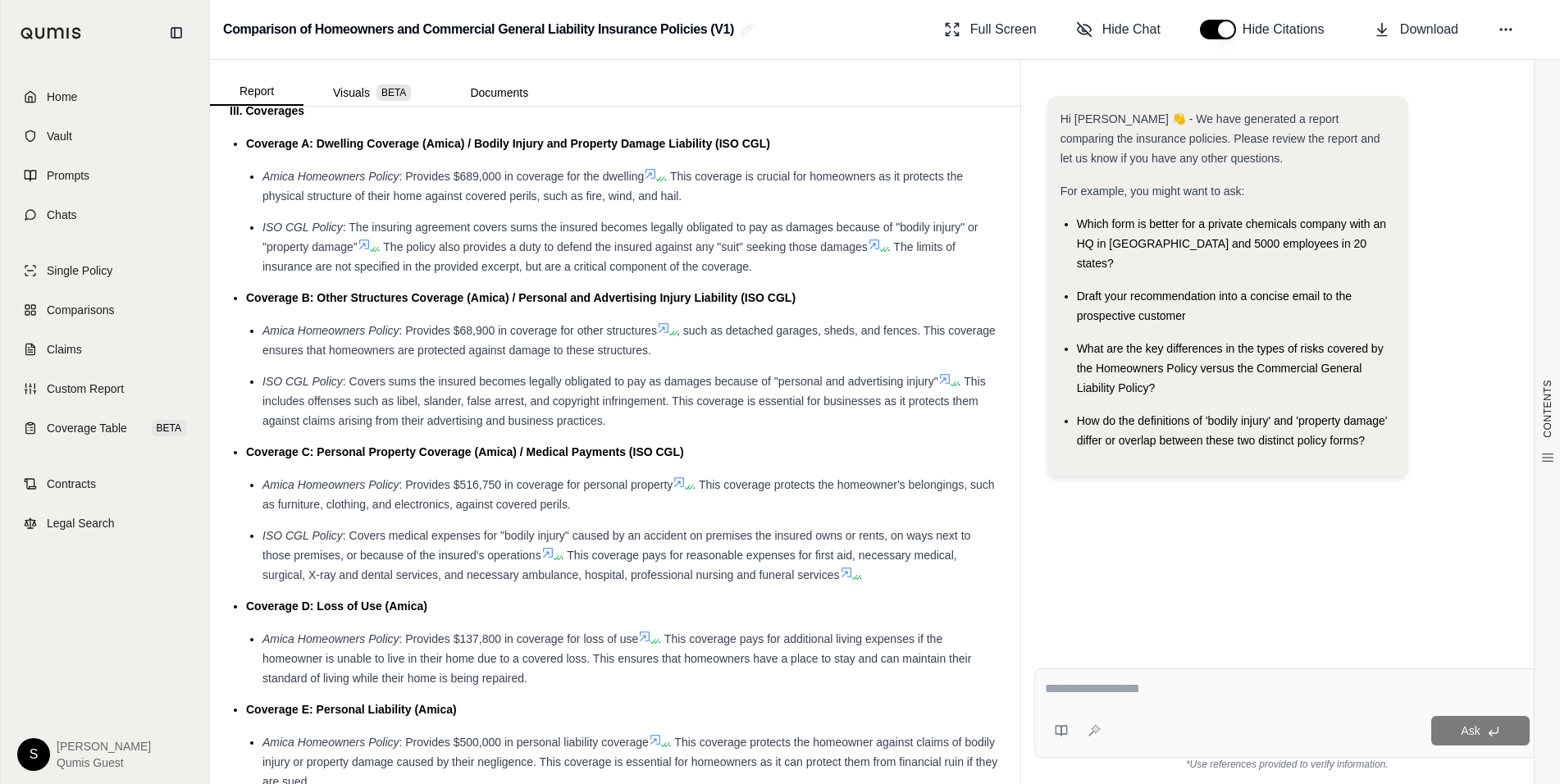 scroll, scrollTop: 1672, scrollLeft: 0, axis: vertical 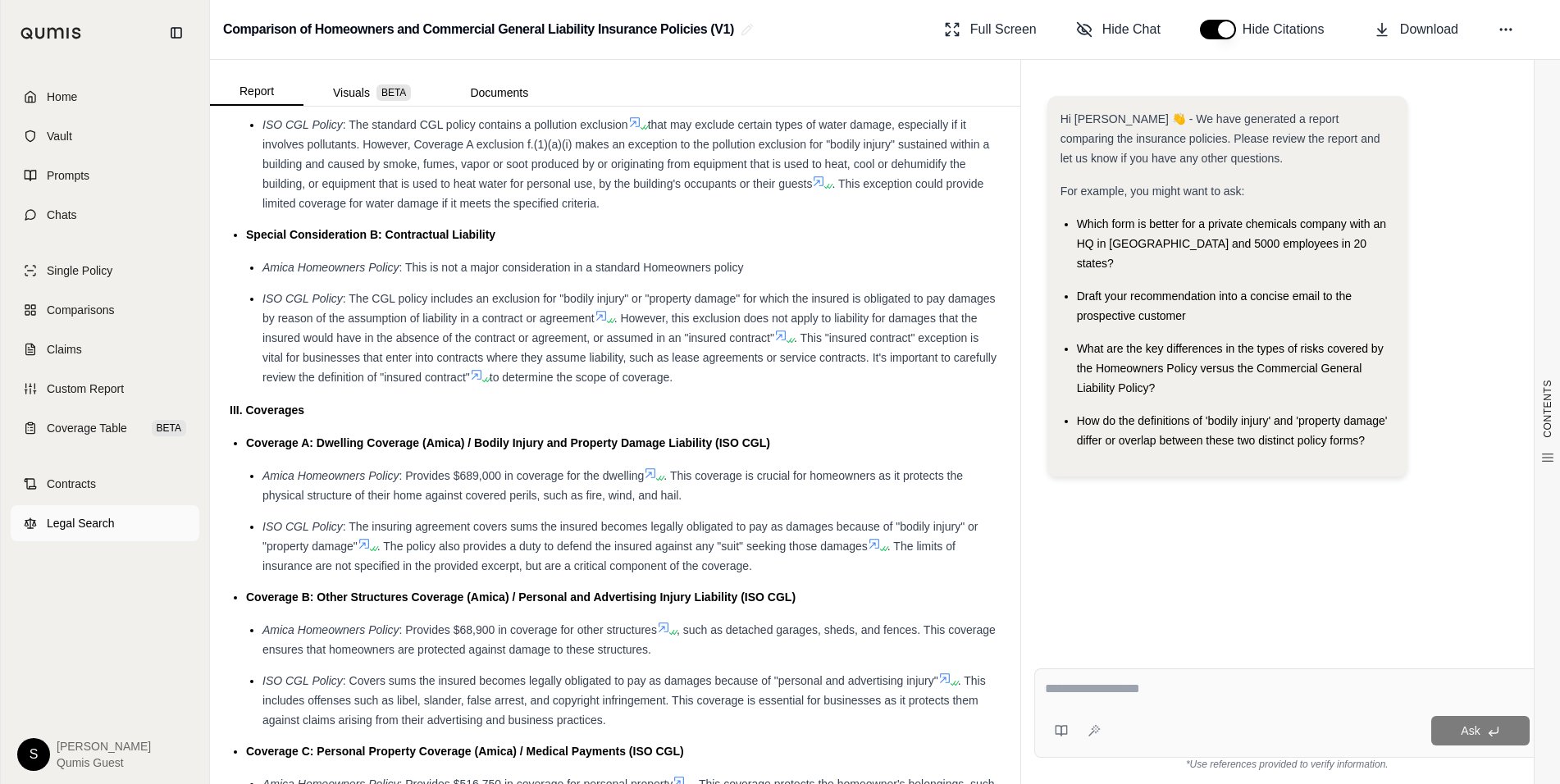 click on "Legal Search" at bounding box center [80, 523] 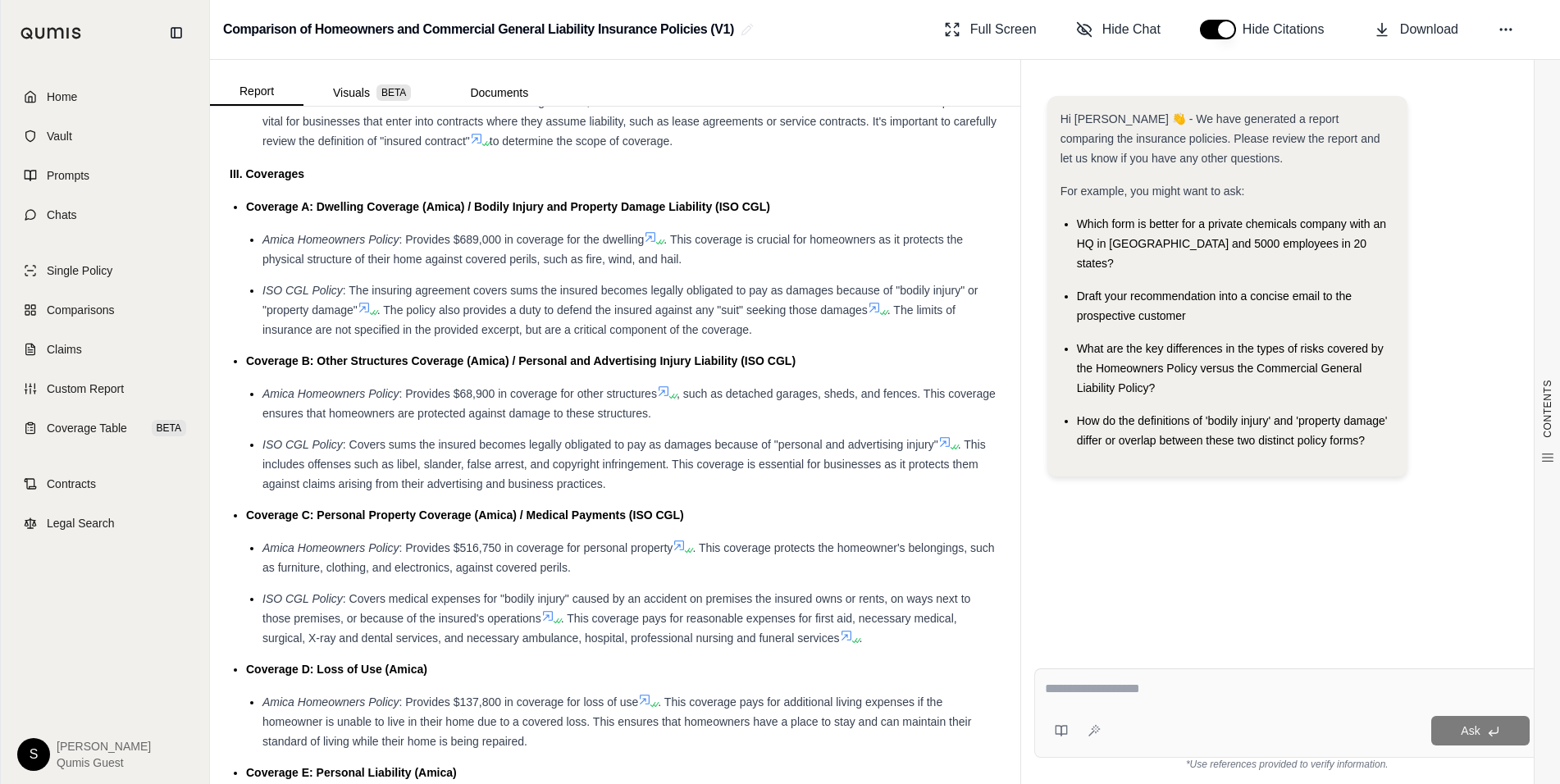 scroll, scrollTop: 1962, scrollLeft: 0, axis: vertical 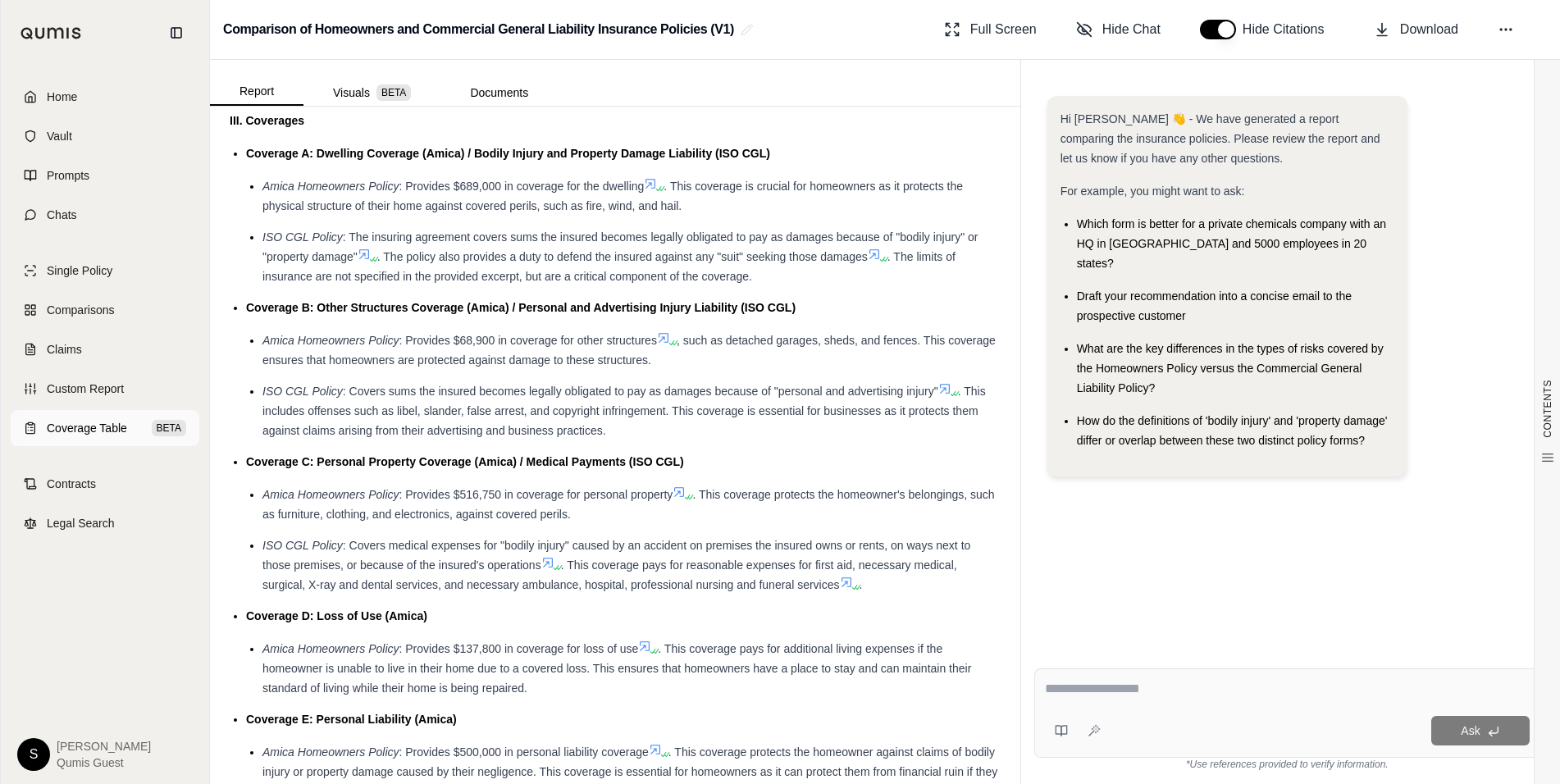 click on "Coverage Table" at bounding box center (87, 428) 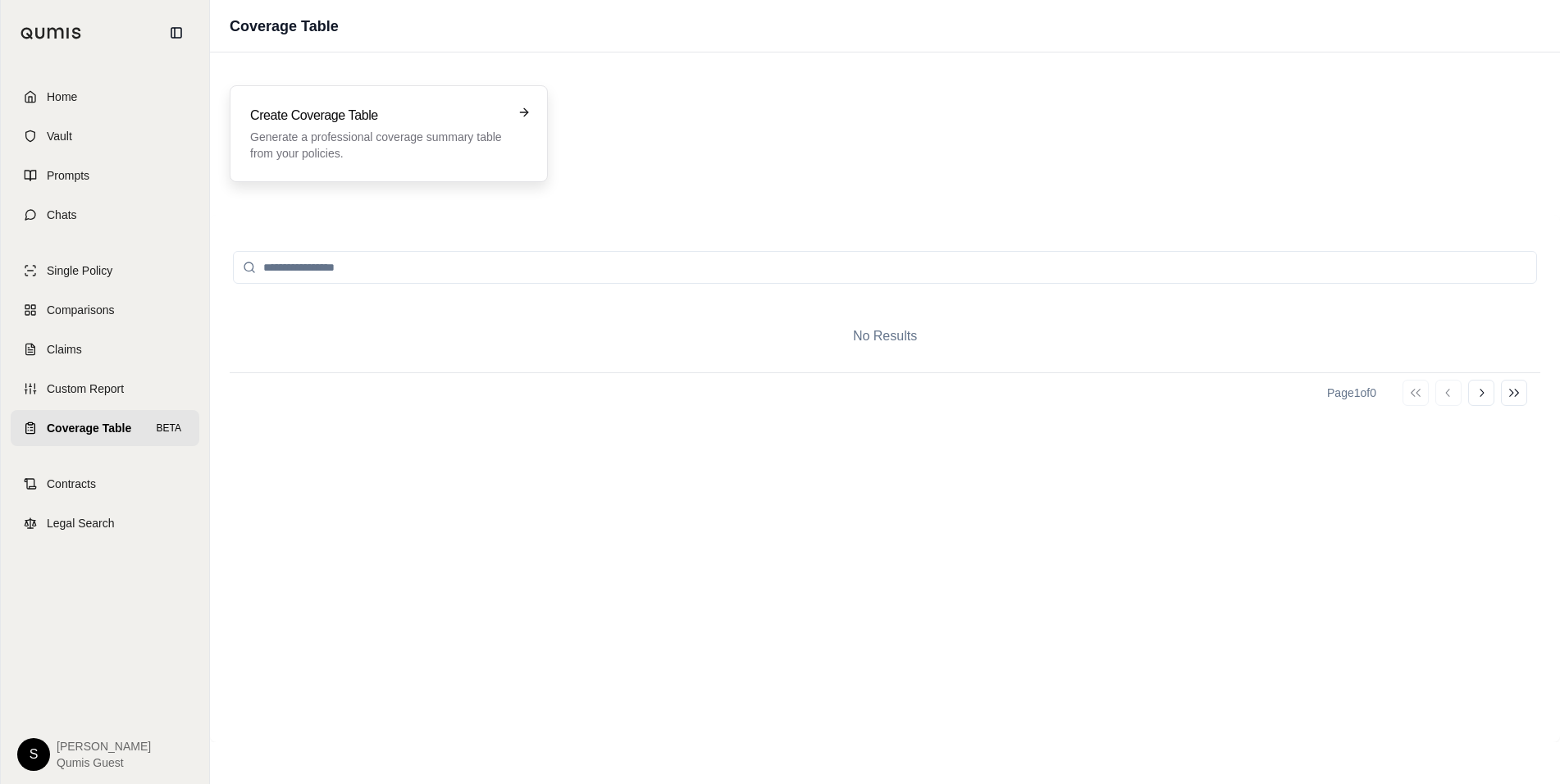 click on "Generate a professional coverage summary table from your policies." at bounding box center (377, 145) 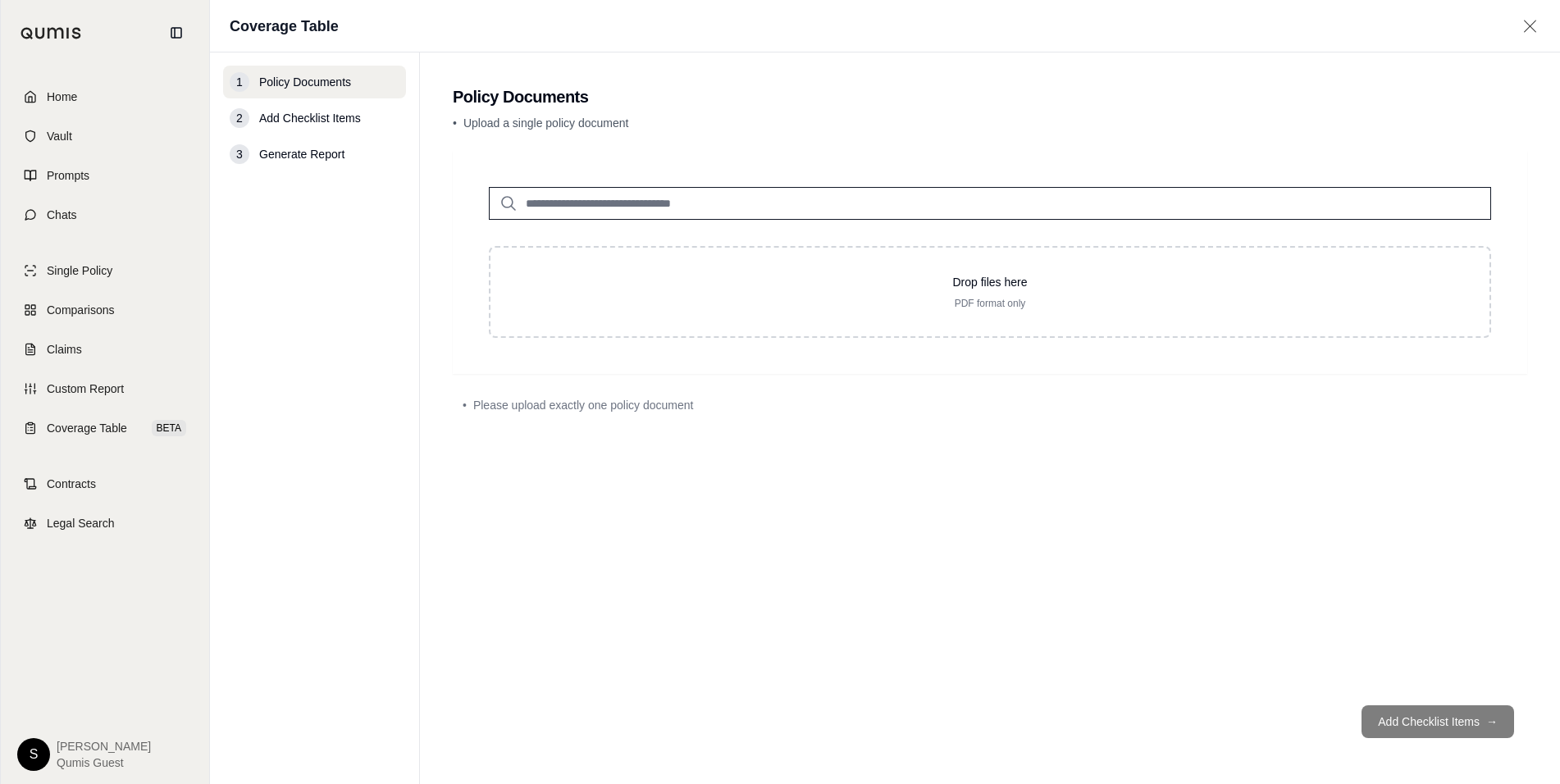click at bounding box center (990, 203) 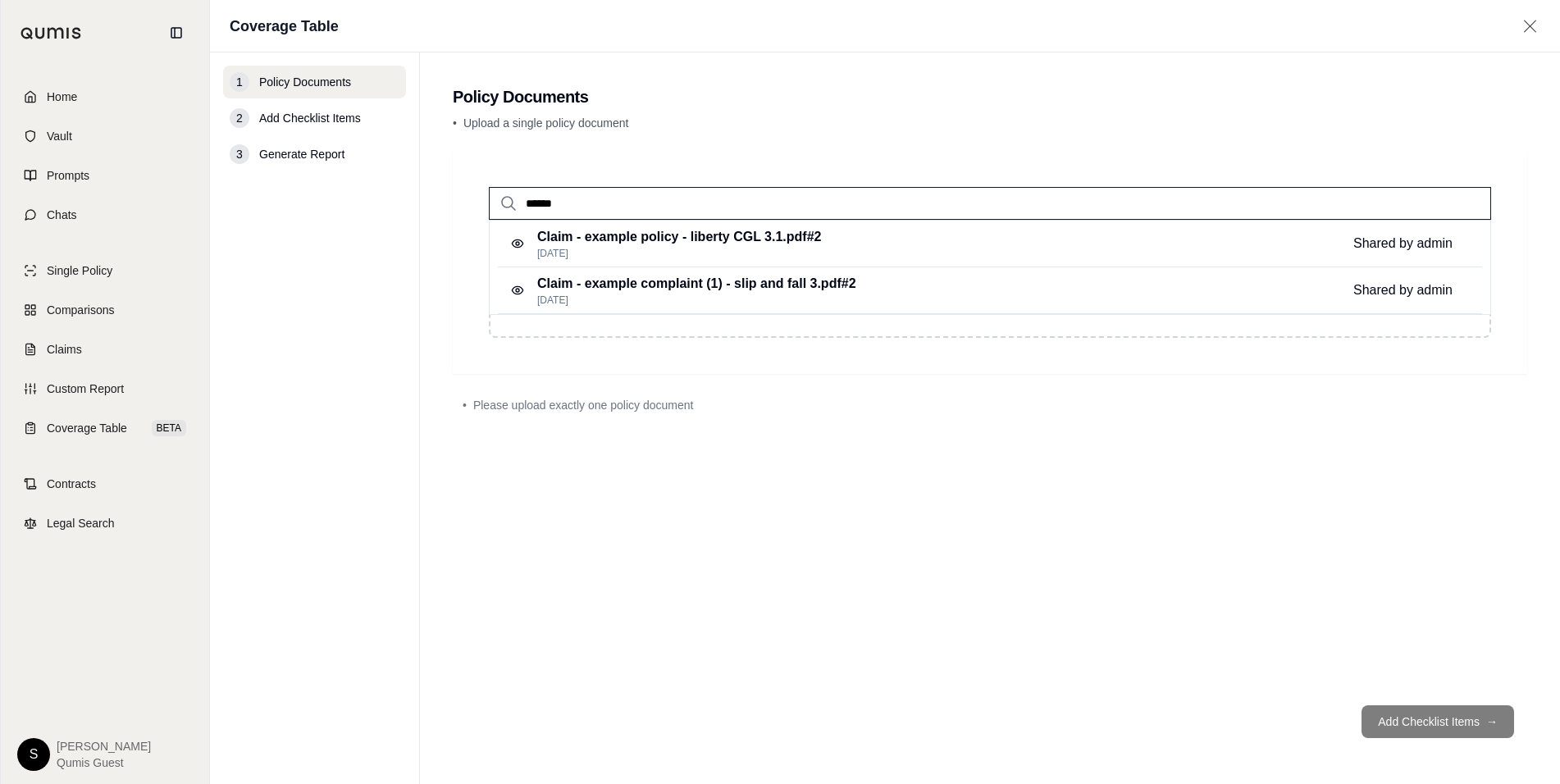 type on "*******" 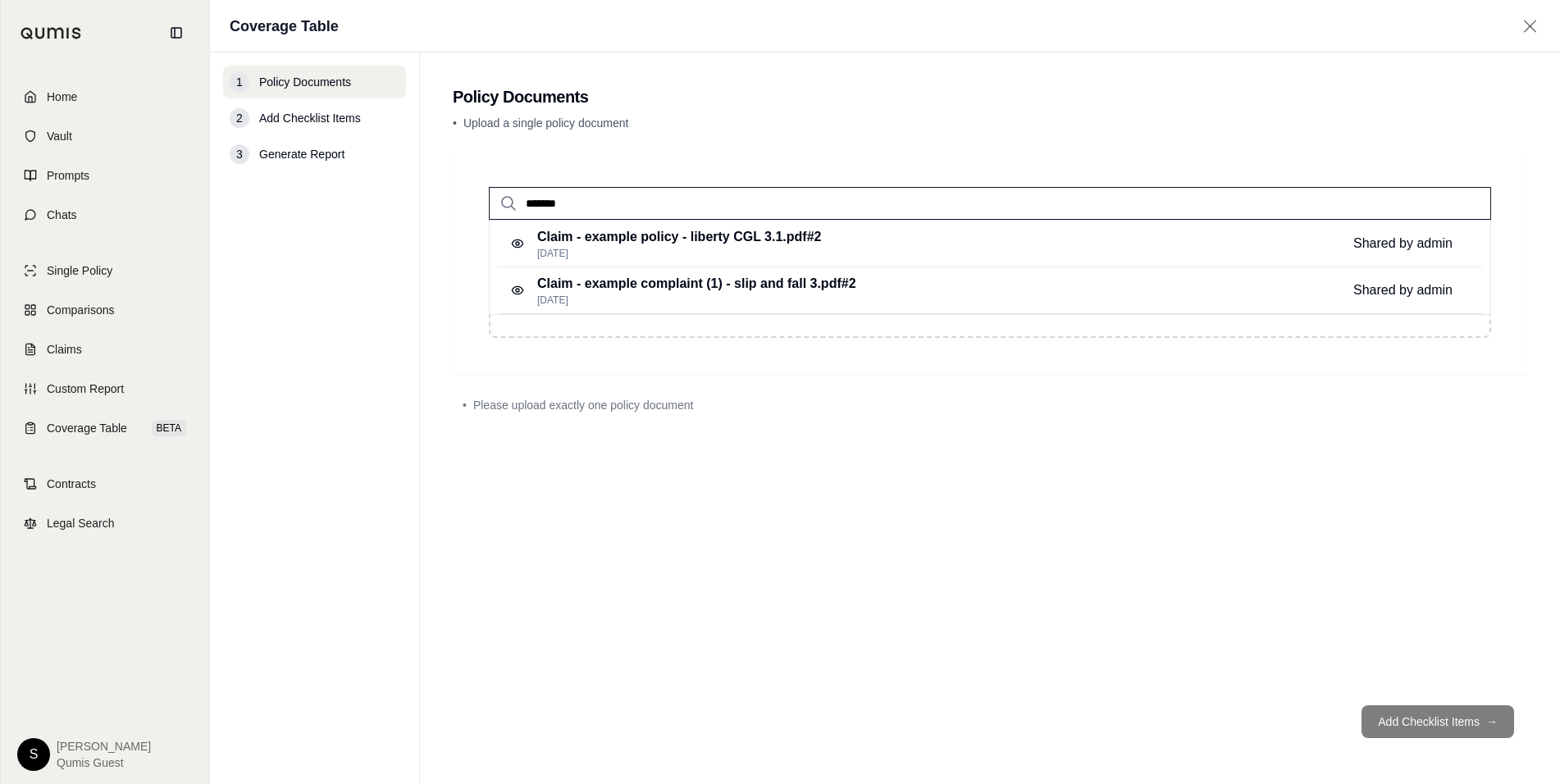 drag, startPoint x: 672, startPoint y: 200, endPoint x: 336, endPoint y: 196, distance: 336.02381 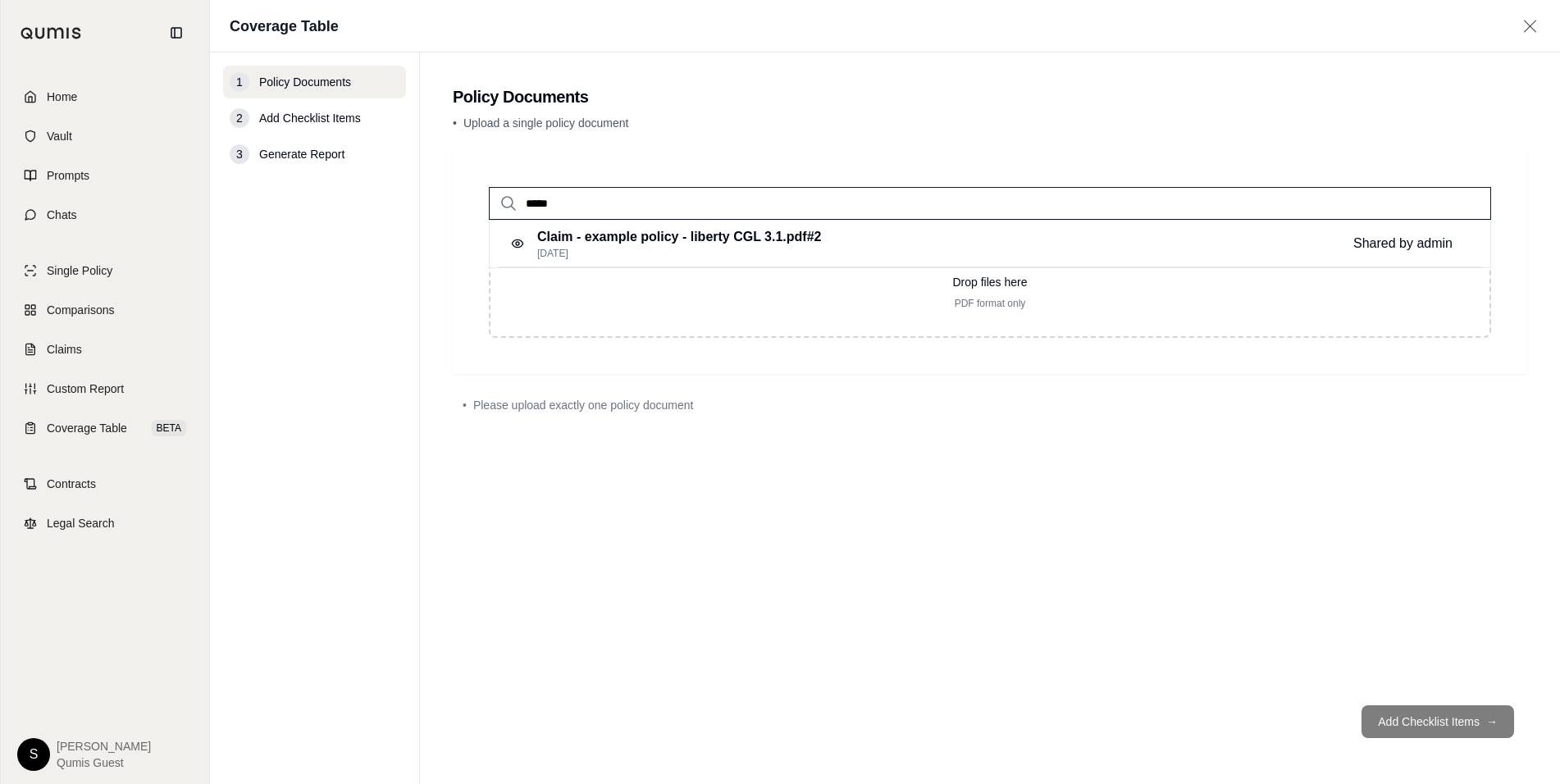 type on "*****" 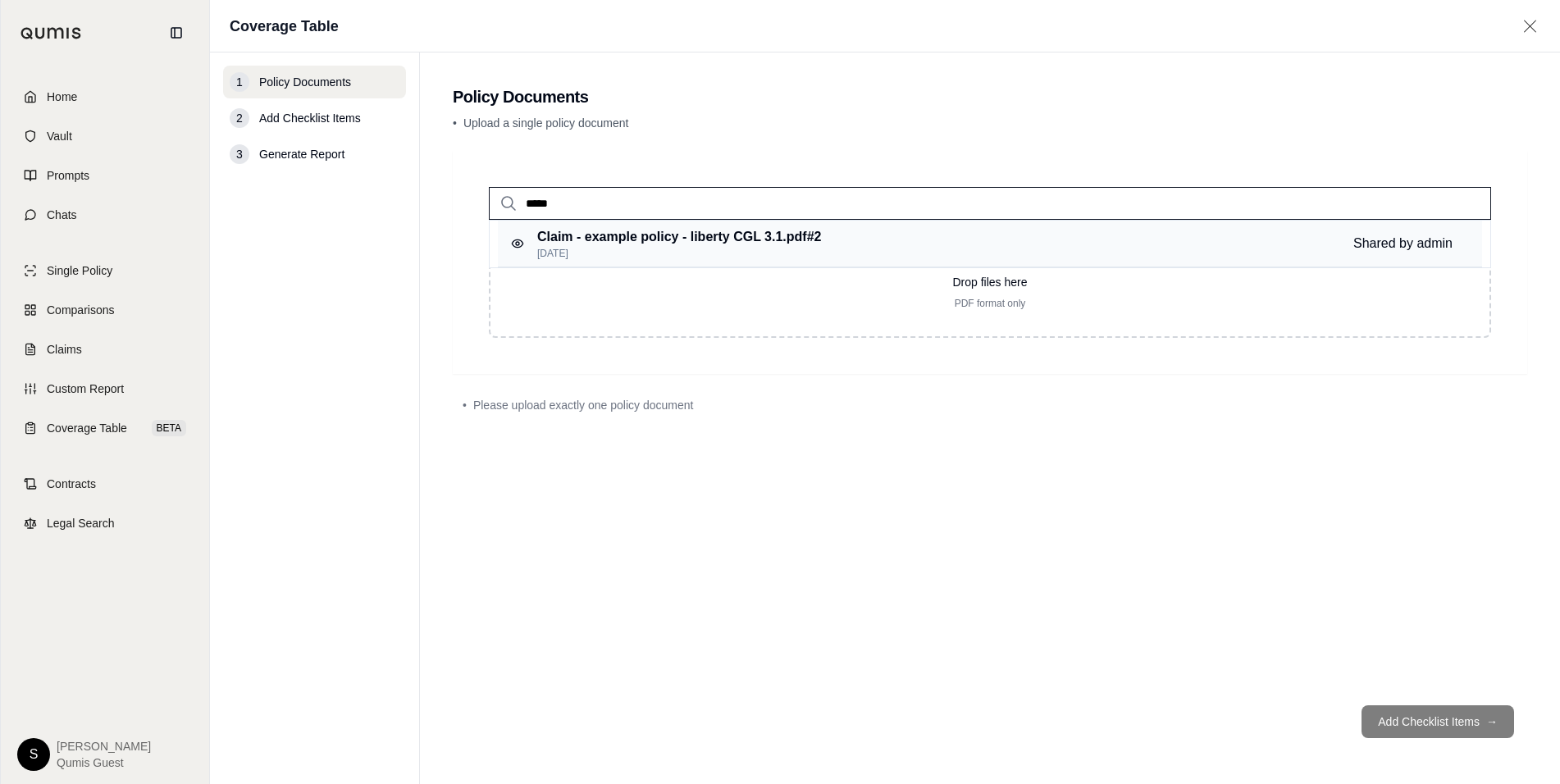 click on "Claim - example policy - liberty CGL 3.1.pdf  #2" at bounding box center [679, 237] 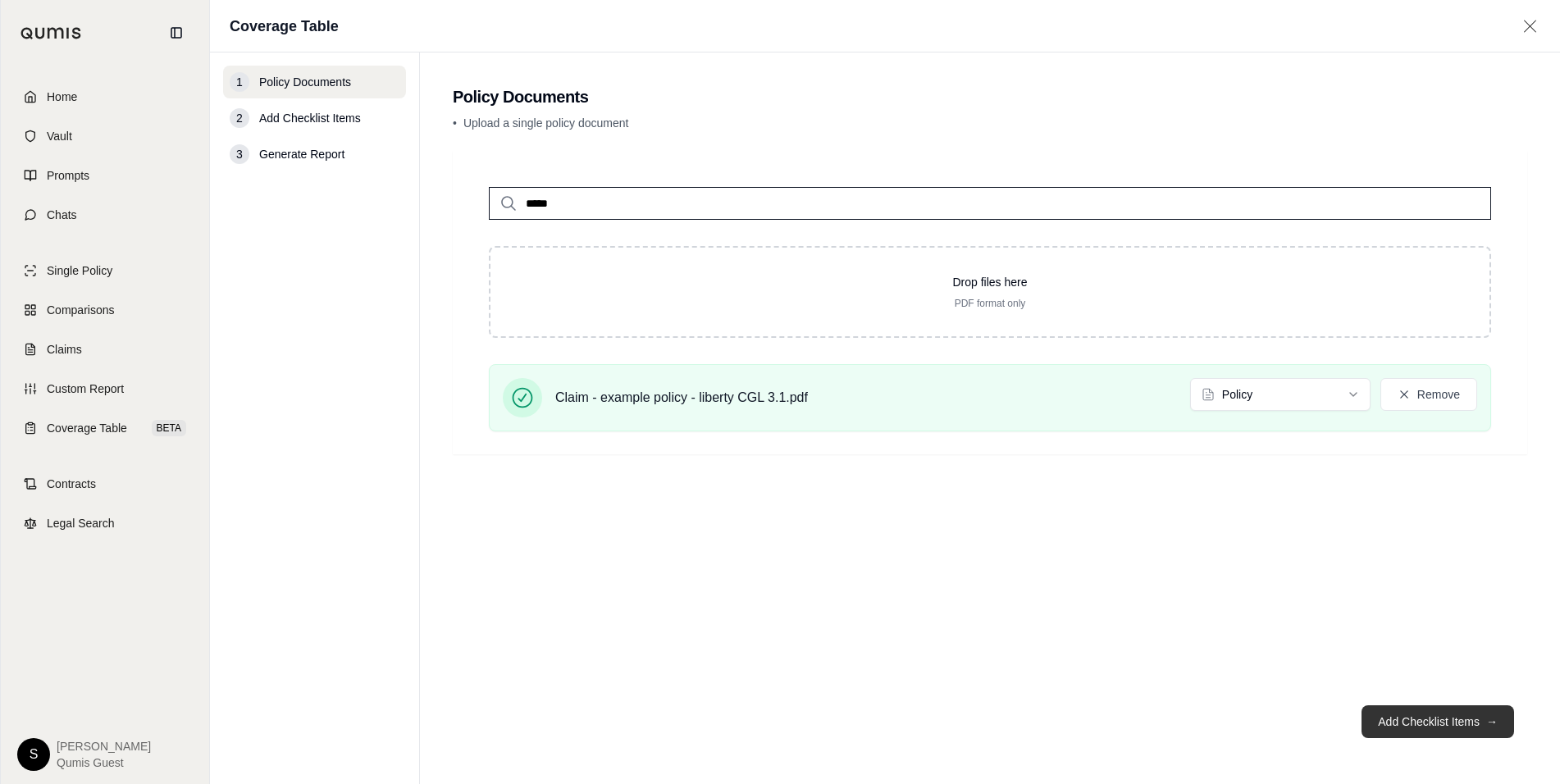 click on "Add Checklist Items →" at bounding box center (1438, 722) 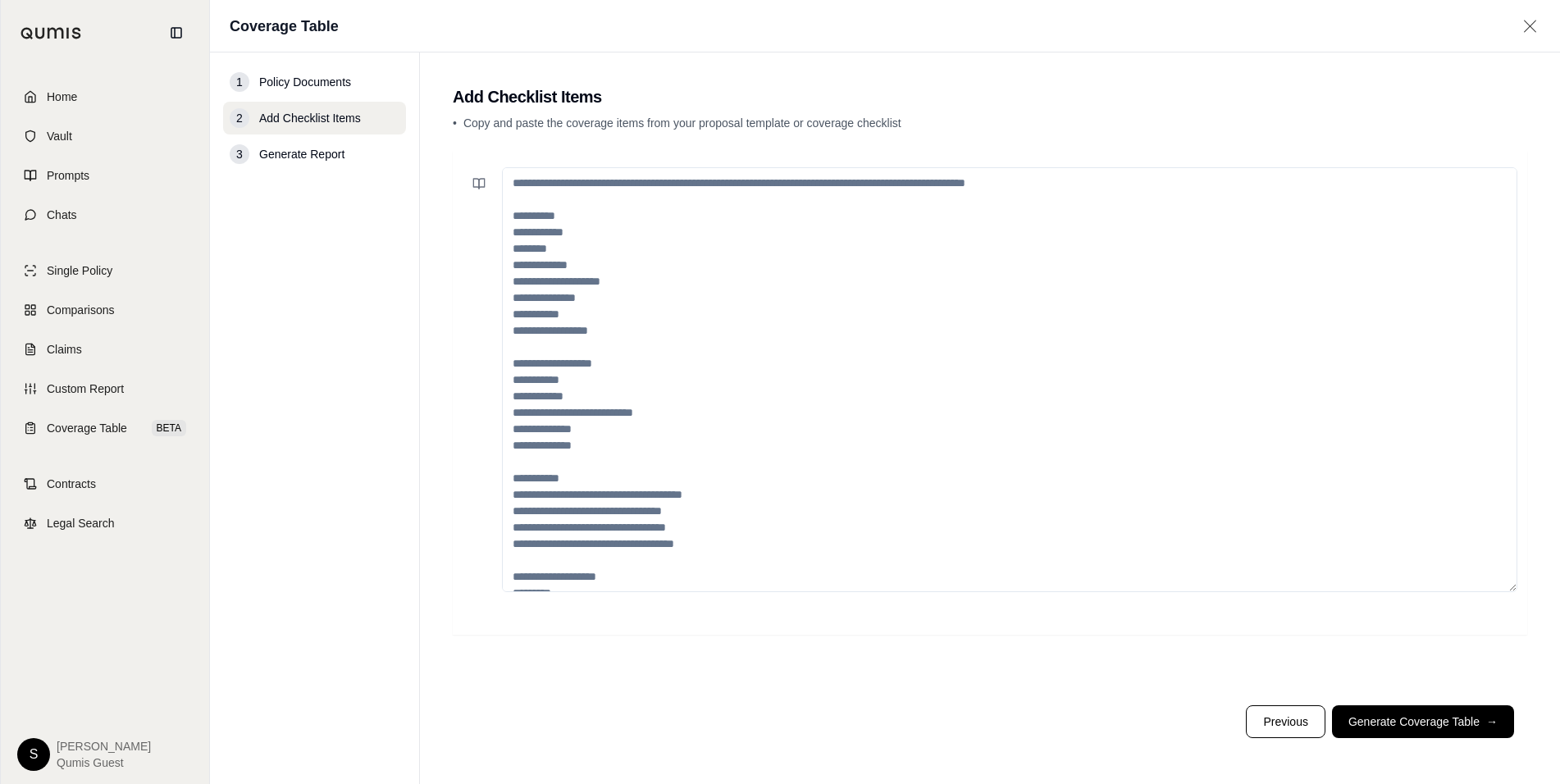 click on "Generate Coverage Table →" at bounding box center (1423, 722) 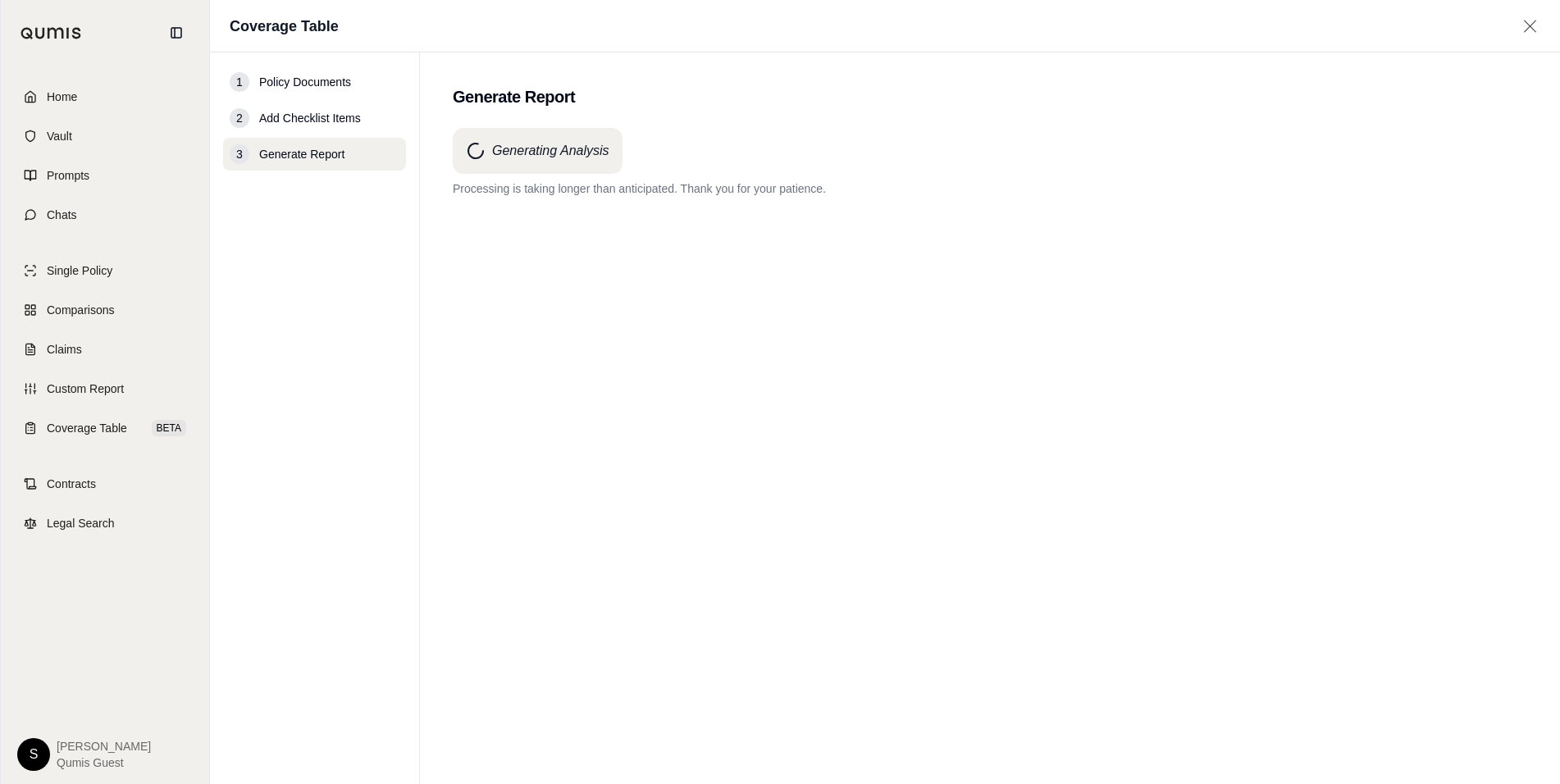 click on "1 Policy Documents 2 Add Checklist Items 3 Generate Report" at bounding box center (315, 418) 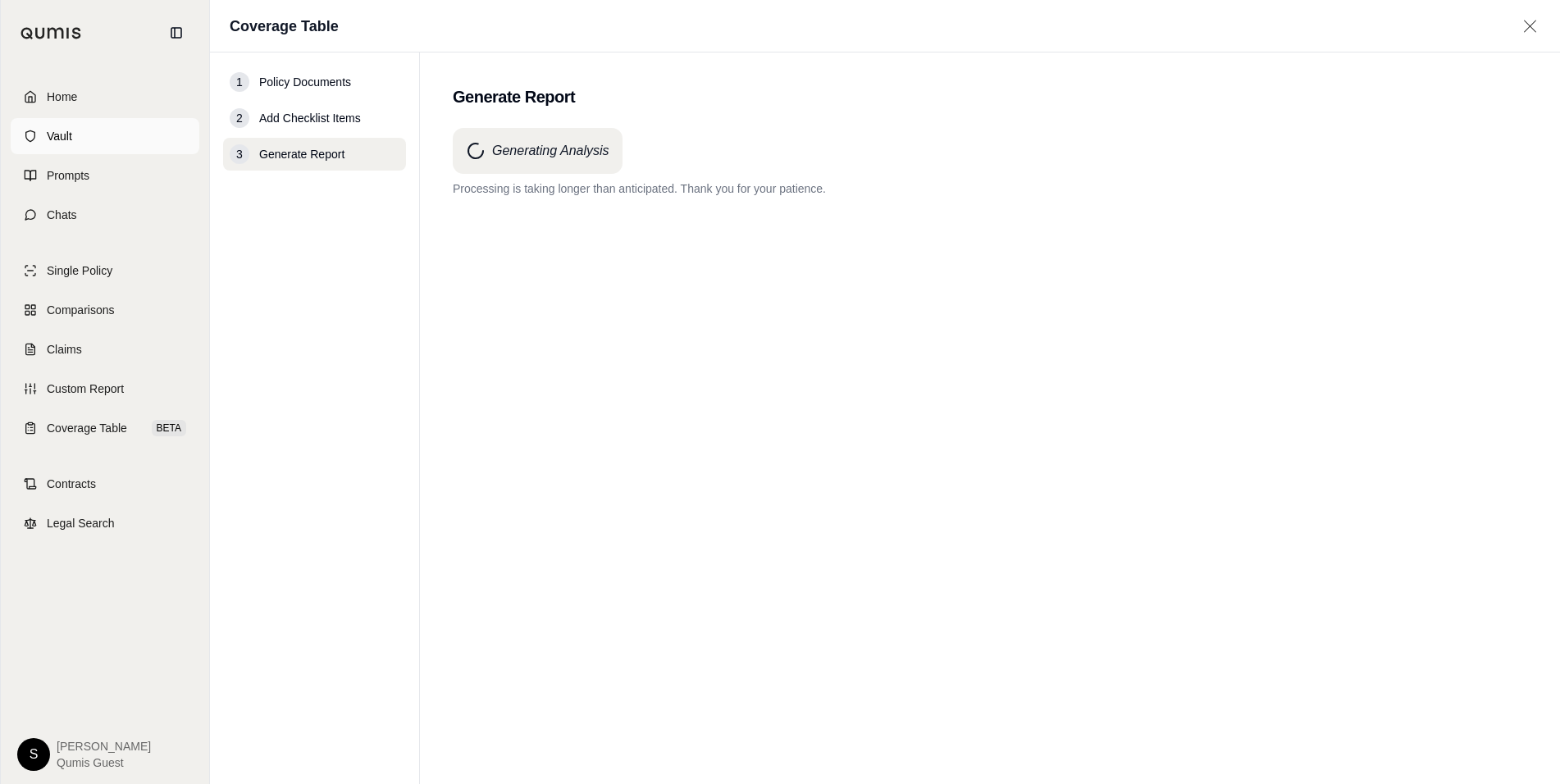 click on "Vault" at bounding box center [105, 136] 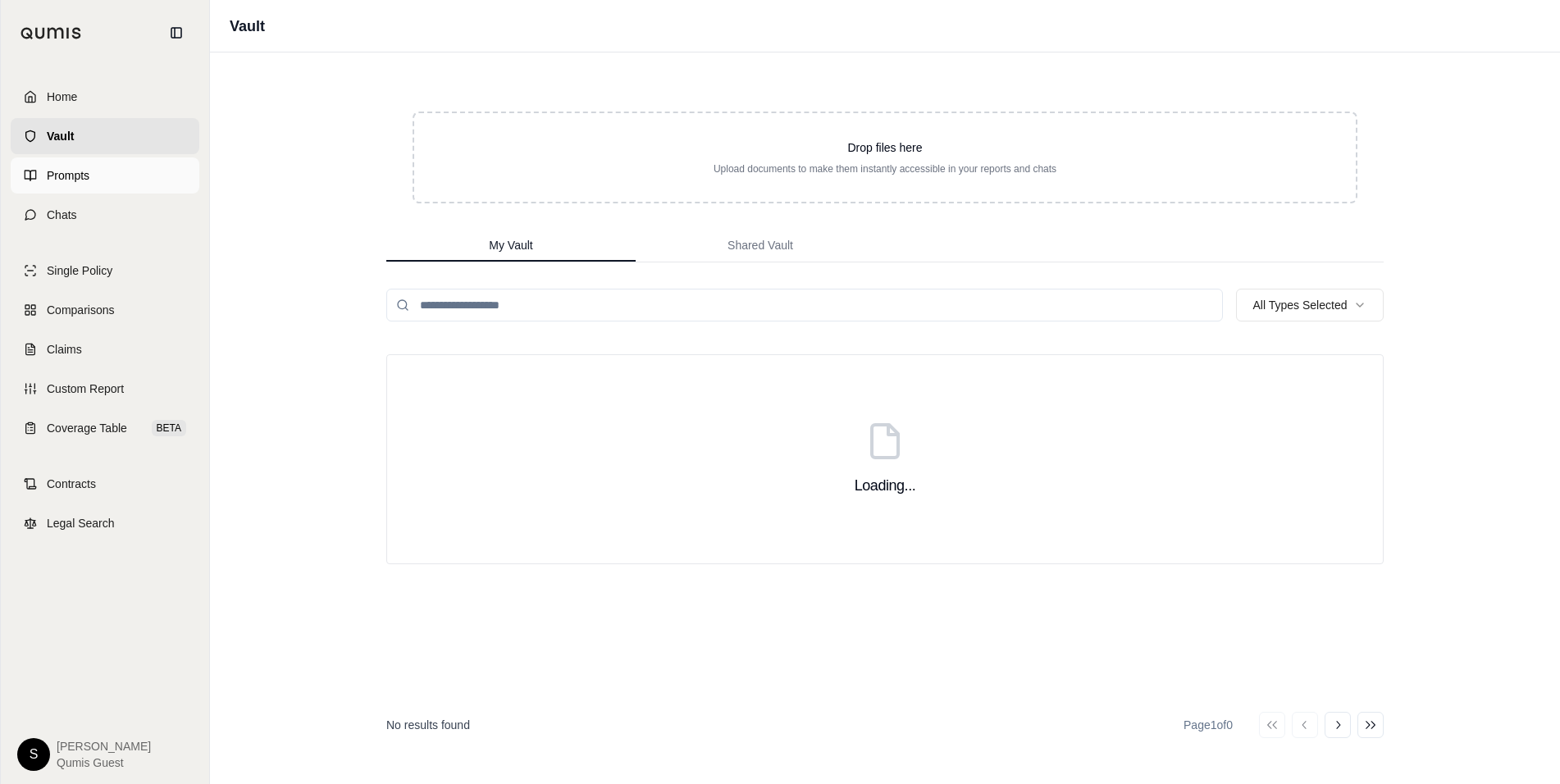 click on "Prompts" at bounding box center (105, 175) 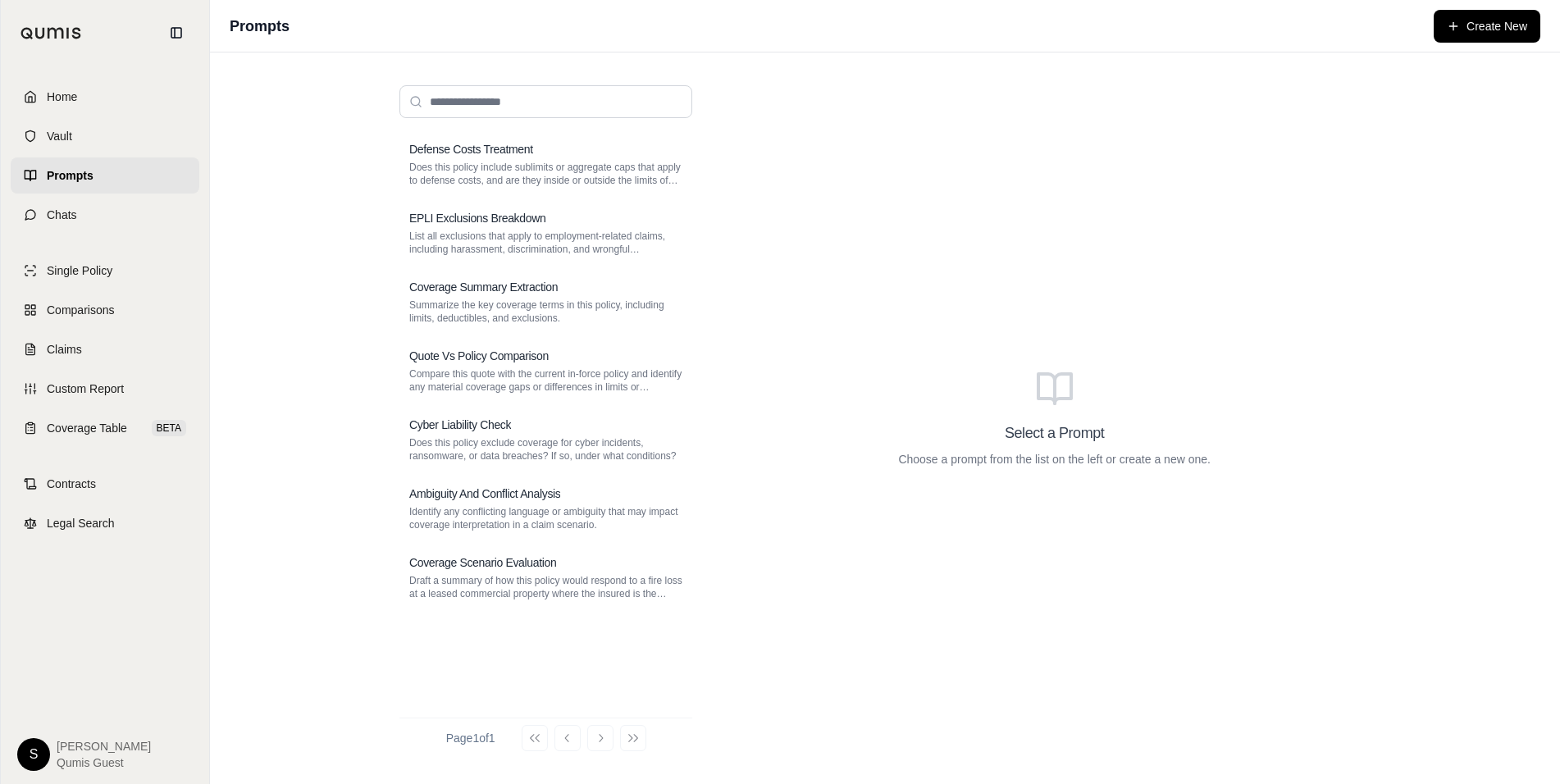 click on "Home Vault Prompts Chats Single Policy Comparisons Claims Custom Report Coverage Table BETA Contracts Legal Search S [PERSON_NAME] Qumis Guest Prompts  Create New Defense Costs Treatment Does this policy include sublimits or aggregate caps that apply to defense costs, and are they inside or outside the limits of liability? EPLI Exclusions Breakdown List all exclusions that apply to employment-related claims, including harassment, discrimination, and wrongful termination. Coverage Summary Extraction Summarize the key coverage terms in this policy, including limits, deductibles, and exclusions. Quote Vs Policy Comparison Compare this quote with the current in-force policy and identify any material coverage gaps or differences in limits or exclusions. Cyber Liability Check Does this policy exclude coverage for cyber incidents, ransomware, or data breaches? If so, under what conditions? Ambiguity And Conflict Analysis Coverage Scenario Evaluation Page  1  of  1 Go to first page Go to previous page" at bounding box center (780, 392) 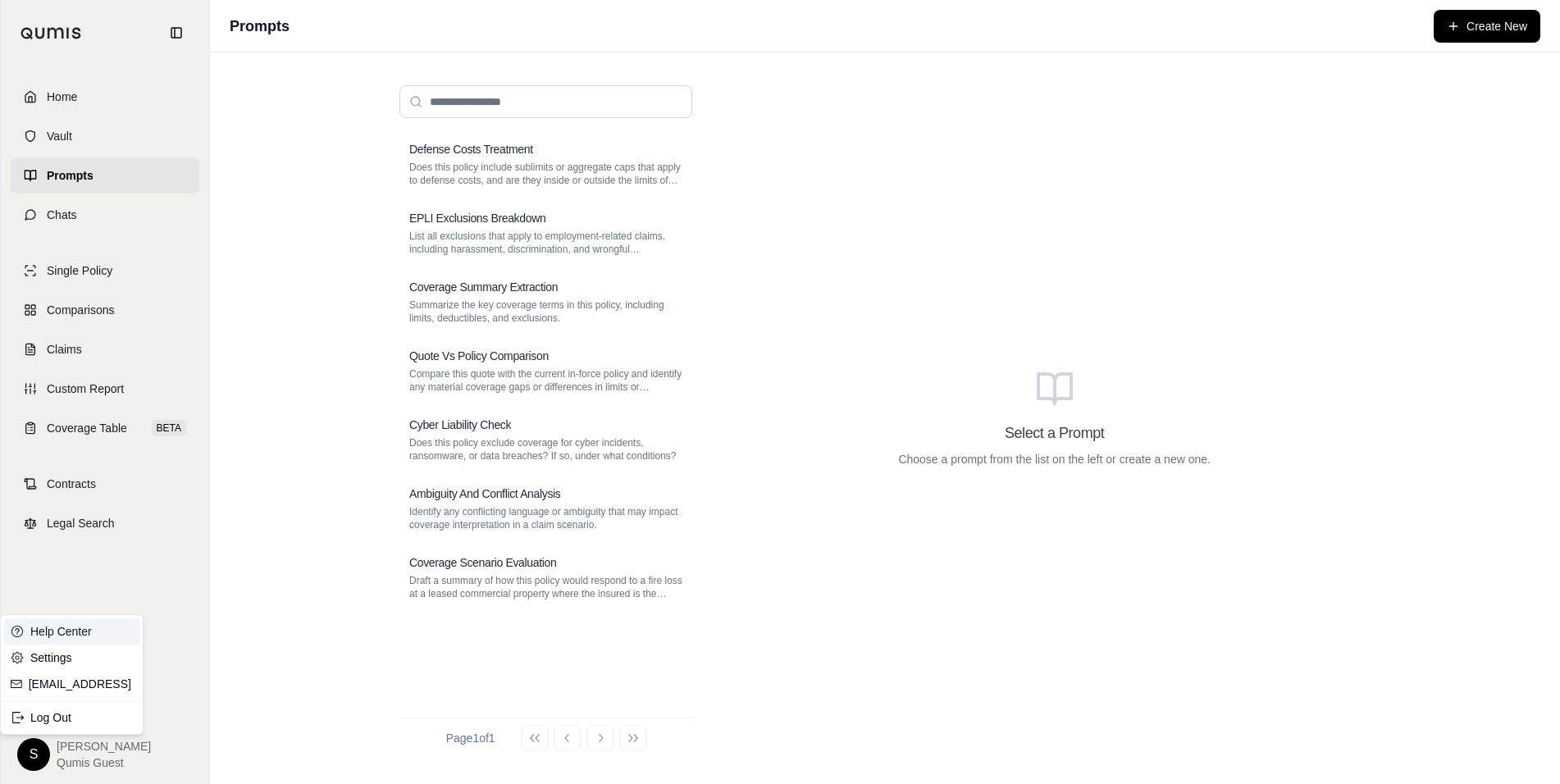 click on "Help Center" at bounding box center (71, 631) 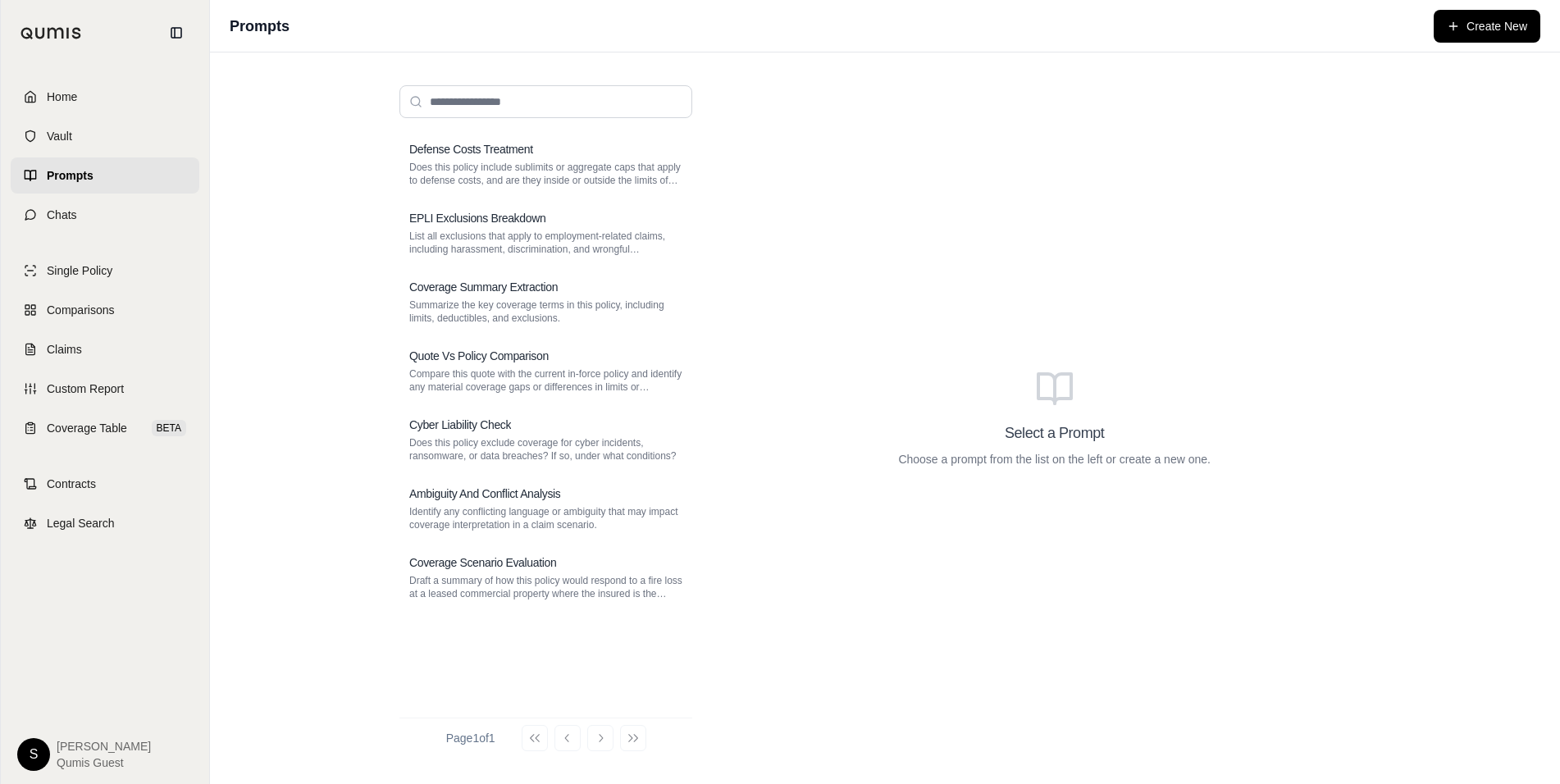 click on "Home Vault Prompts Chats" at bounding box center [105, 156] 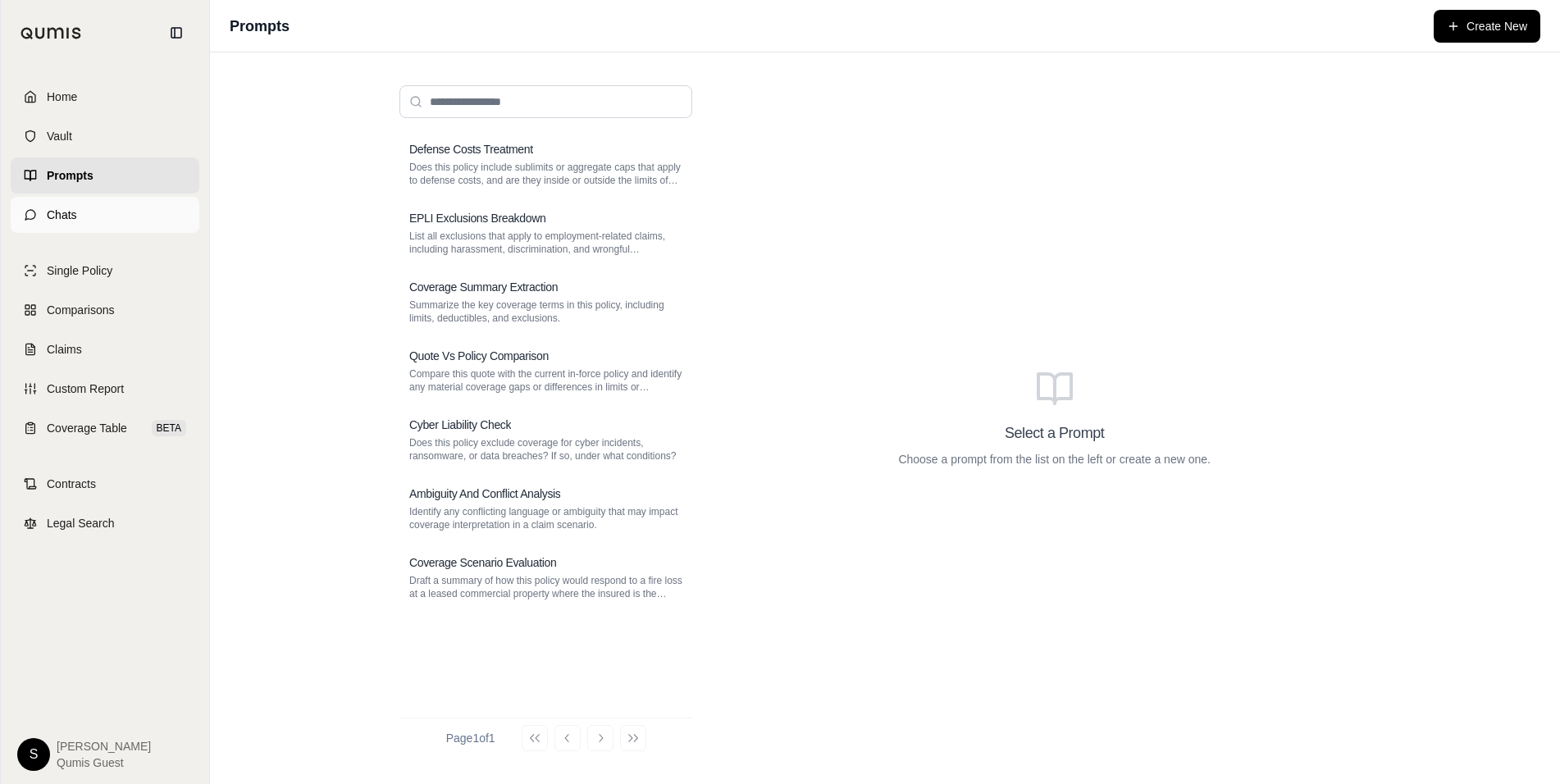 click on "Chats" at bounding box center [105, 215] 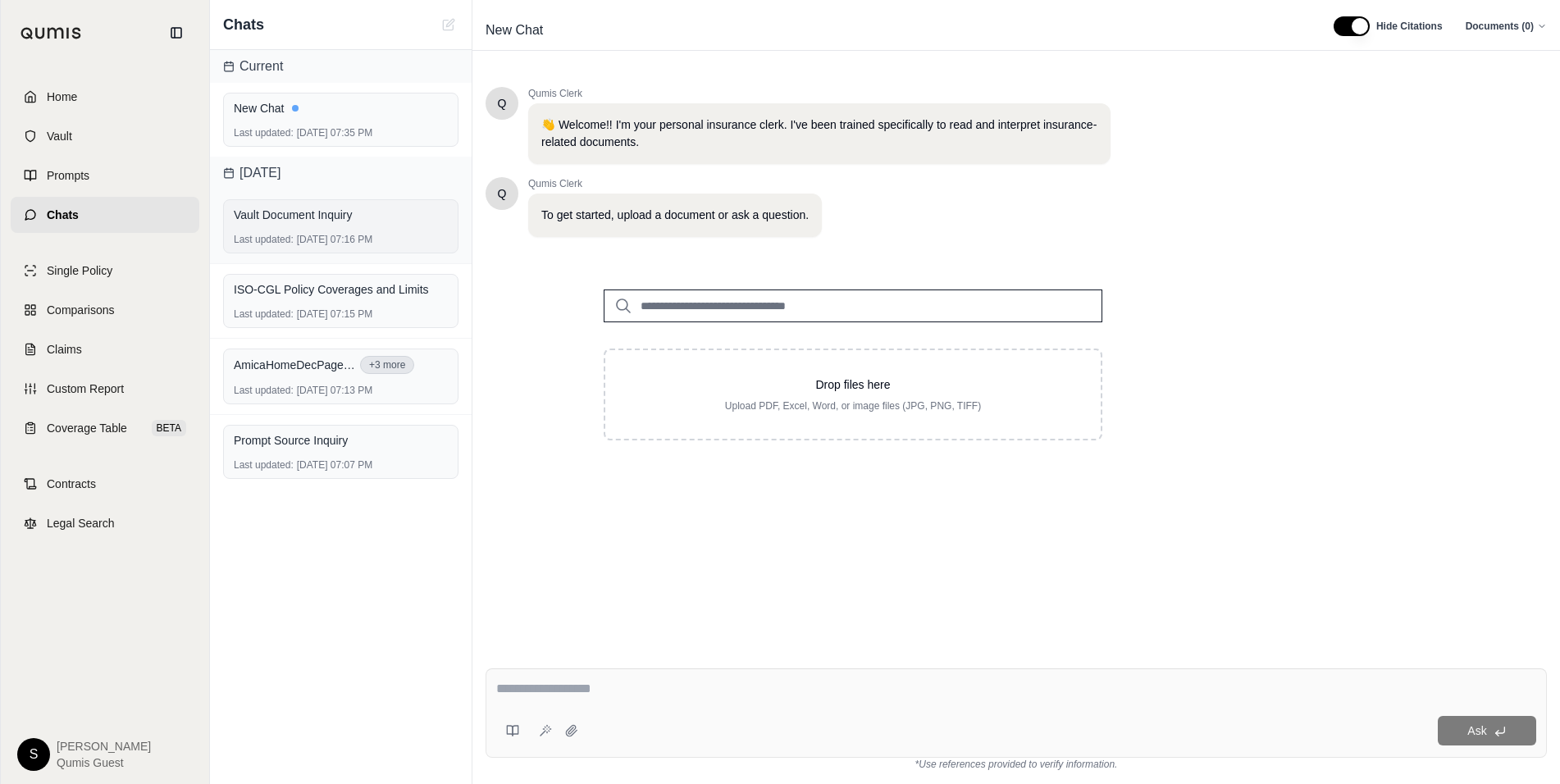 click on "Last updated: [DATE] 07:16 PM" at bounding box center [340, 239] 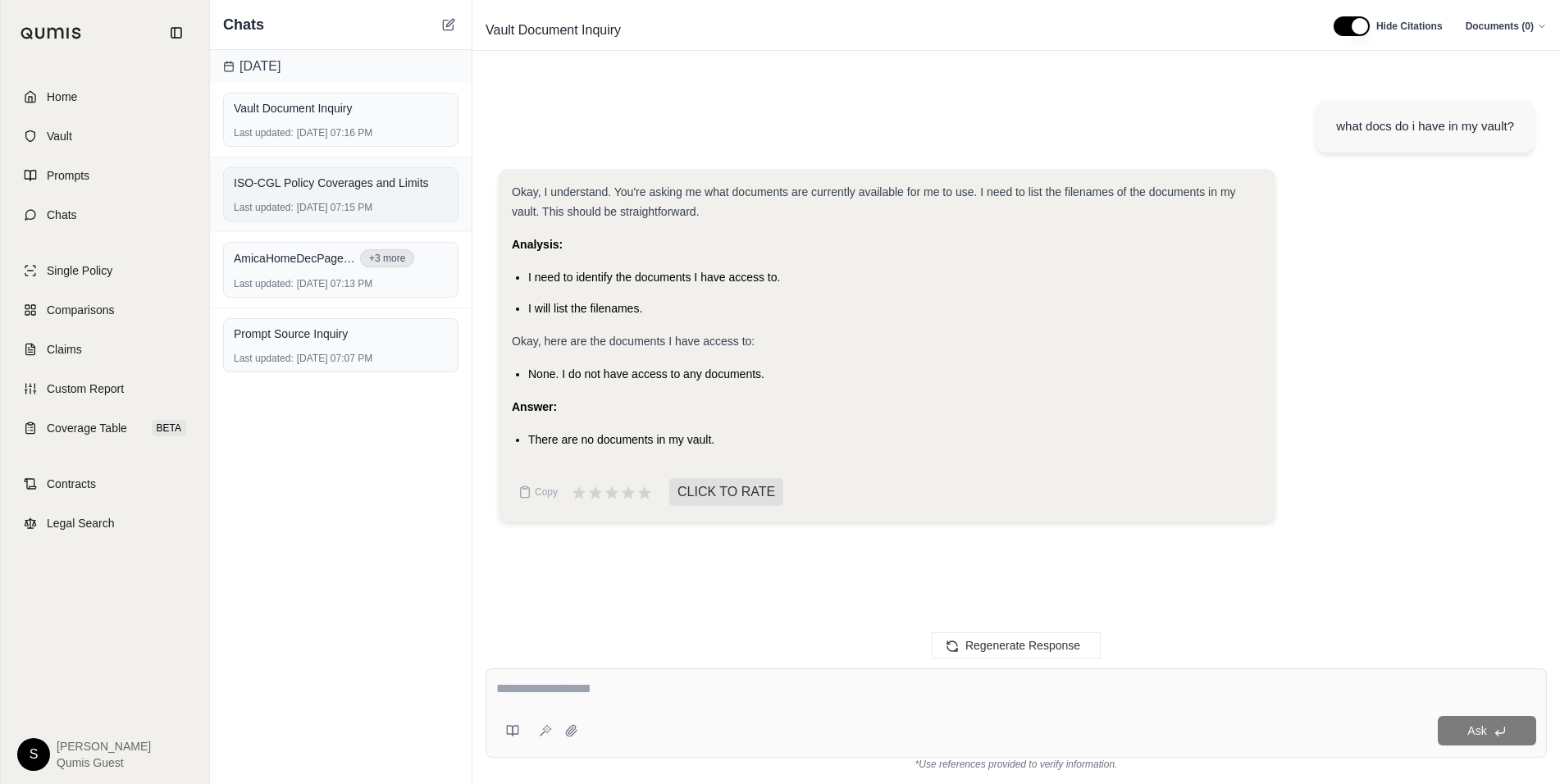 click on "ISO-CGL Policy Coverages and Limits" at bounding box center (340, 183) 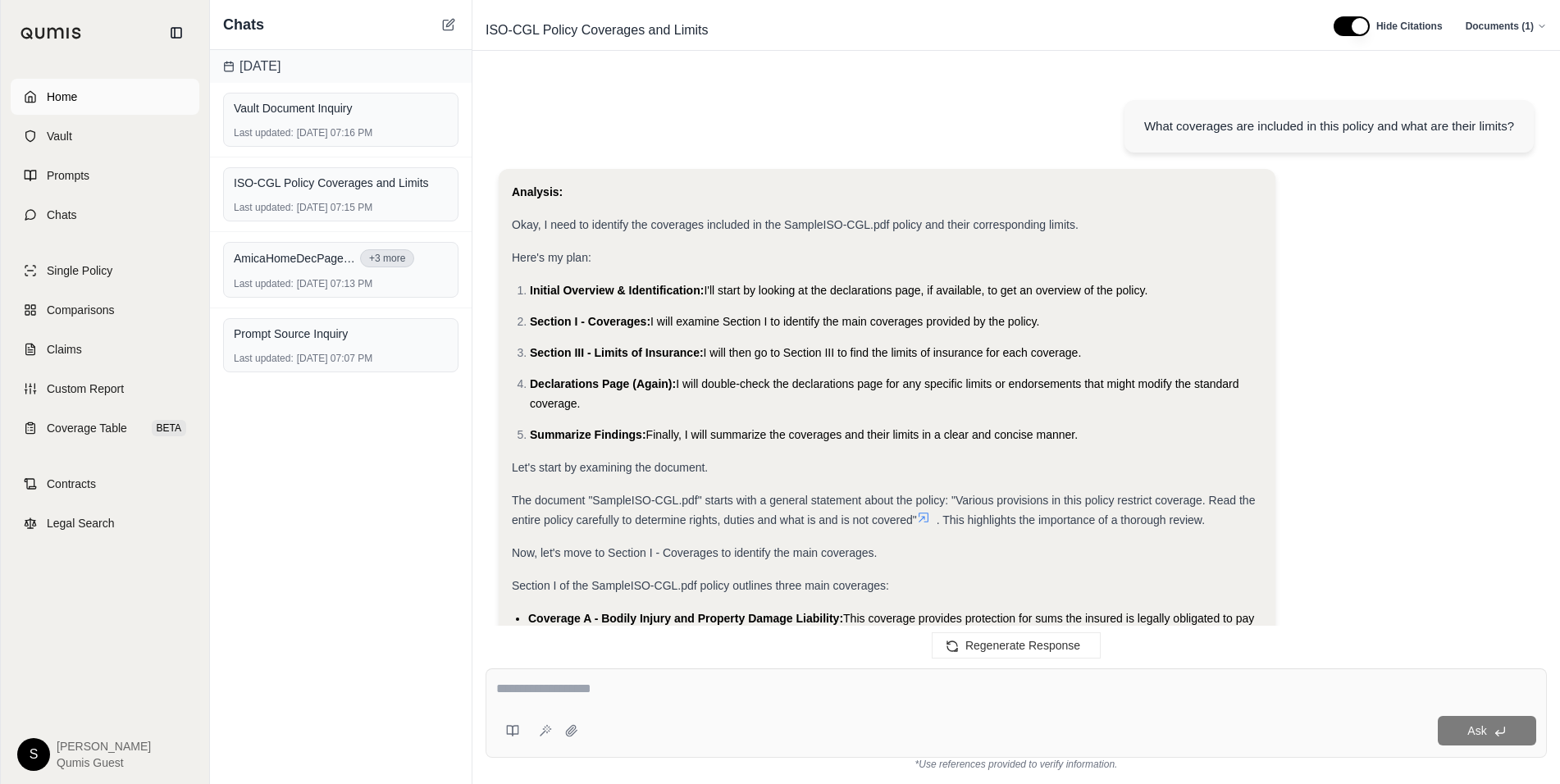 scroll, scrollTop: 1111, scrollLeft: 0, axis: vertical 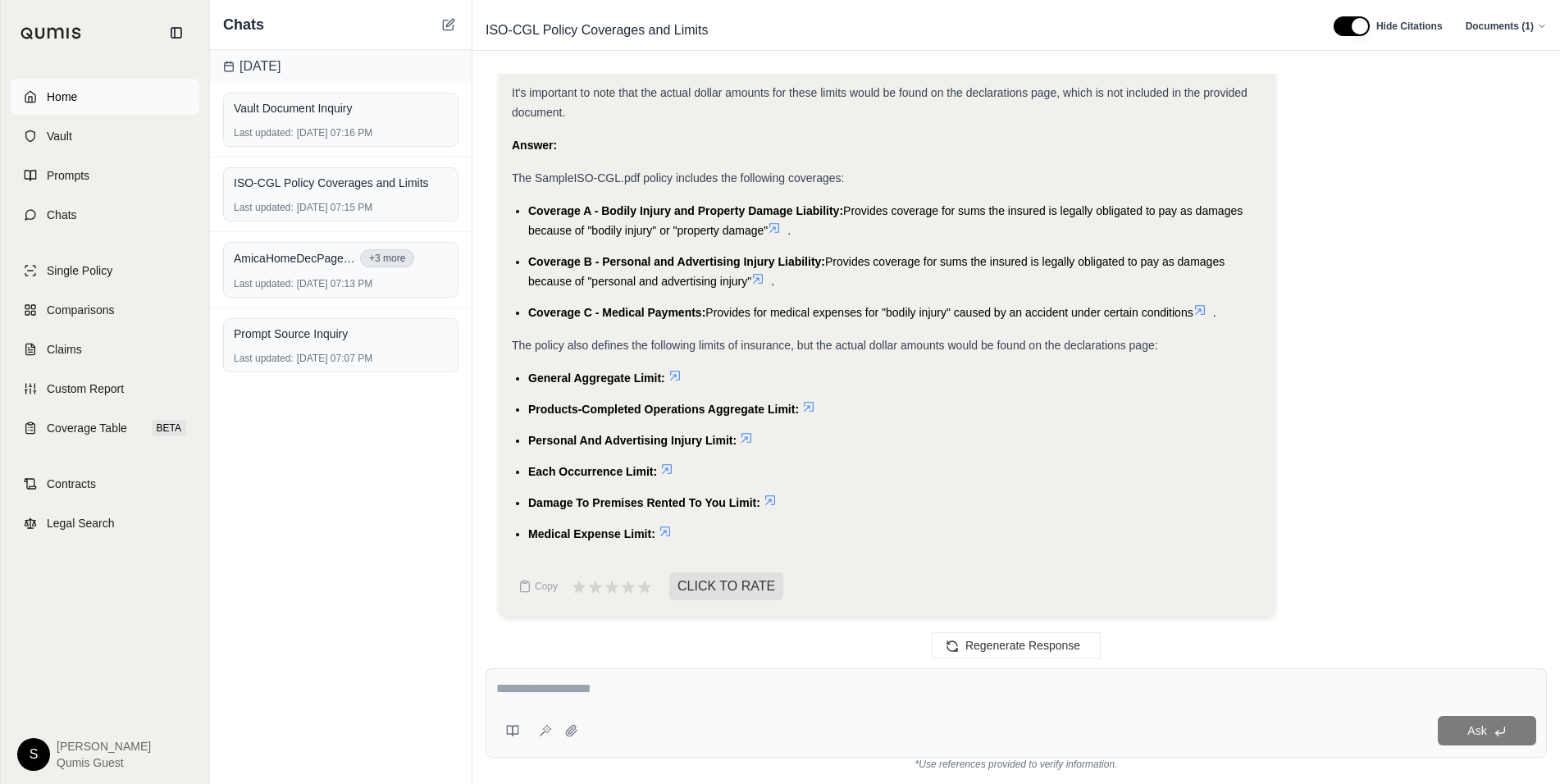 click on "Home" at bounding box center (62, 97) 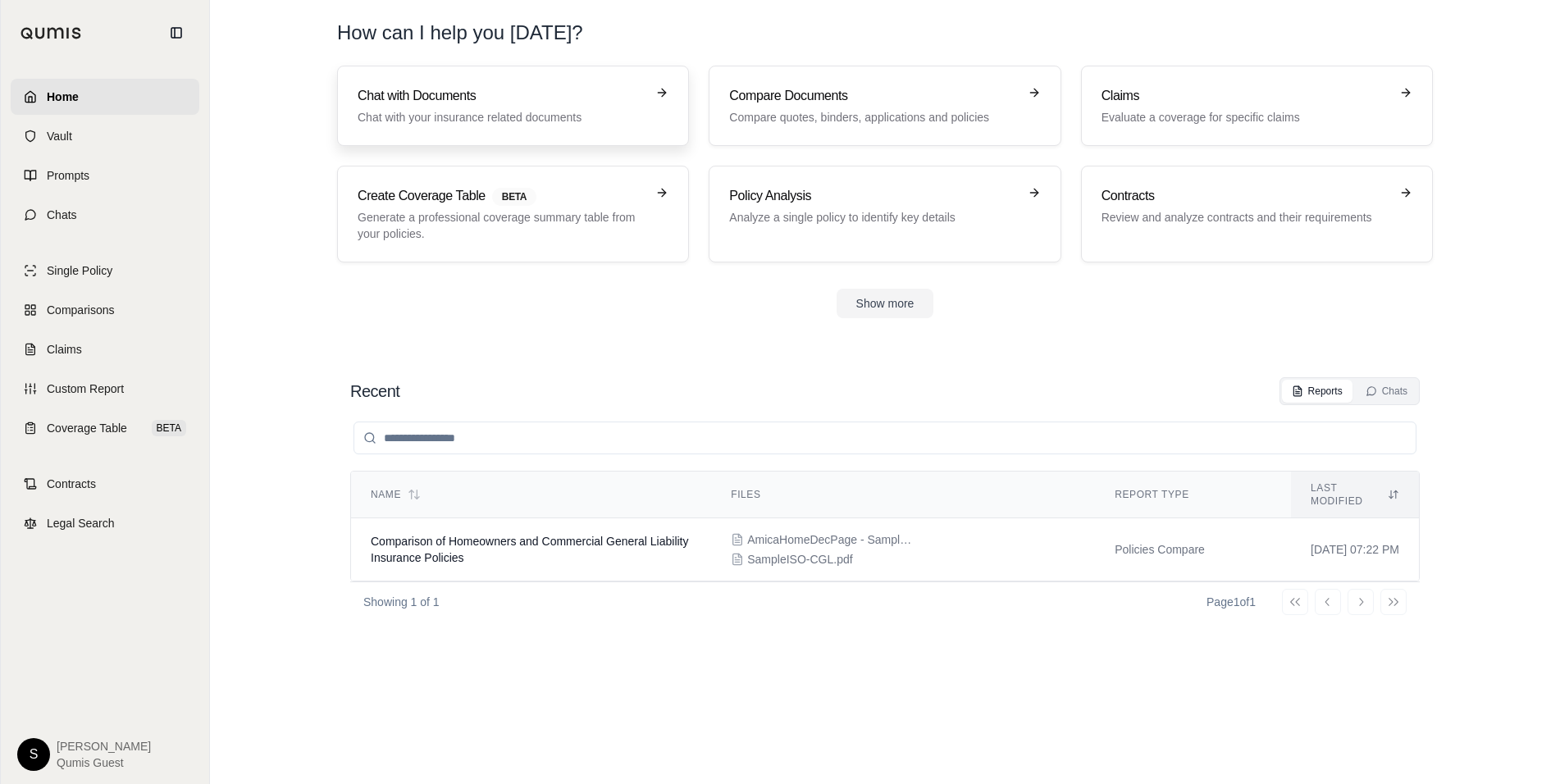 click on "Chat with Documents" at bounding box center [501, 96] 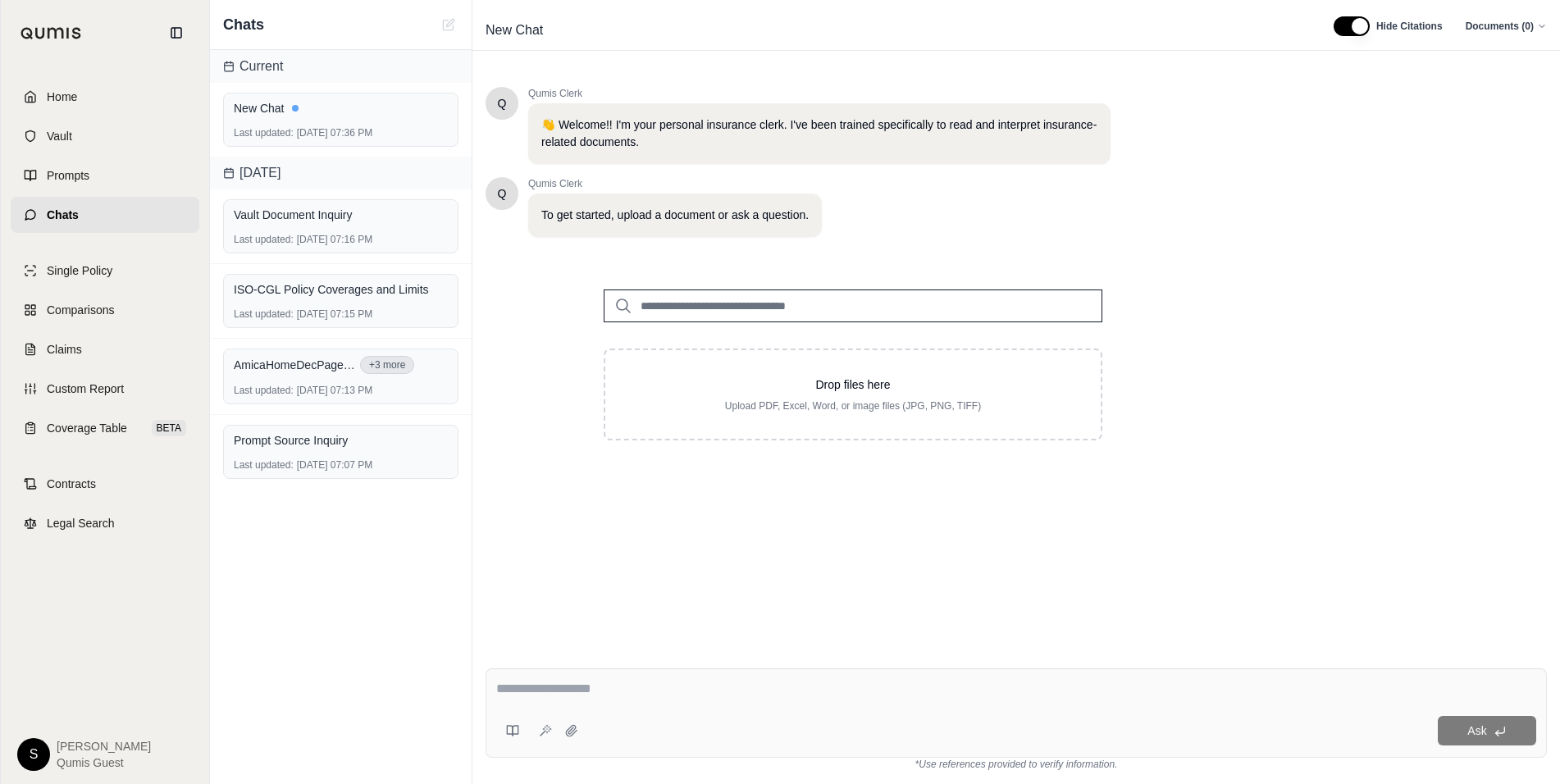click at bounding box center (853, 306) 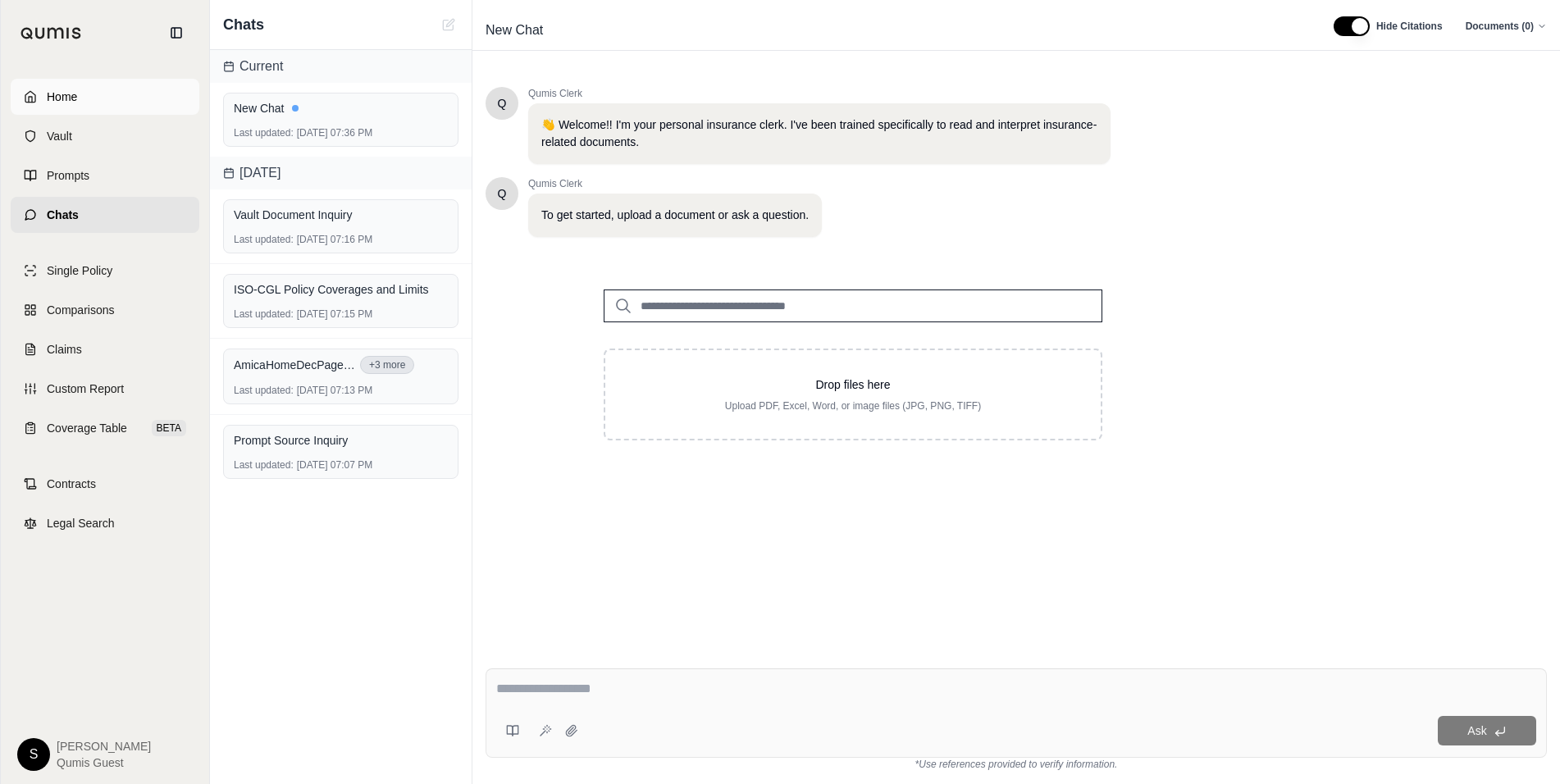 click on "Home" at bounding box center [105, 97] 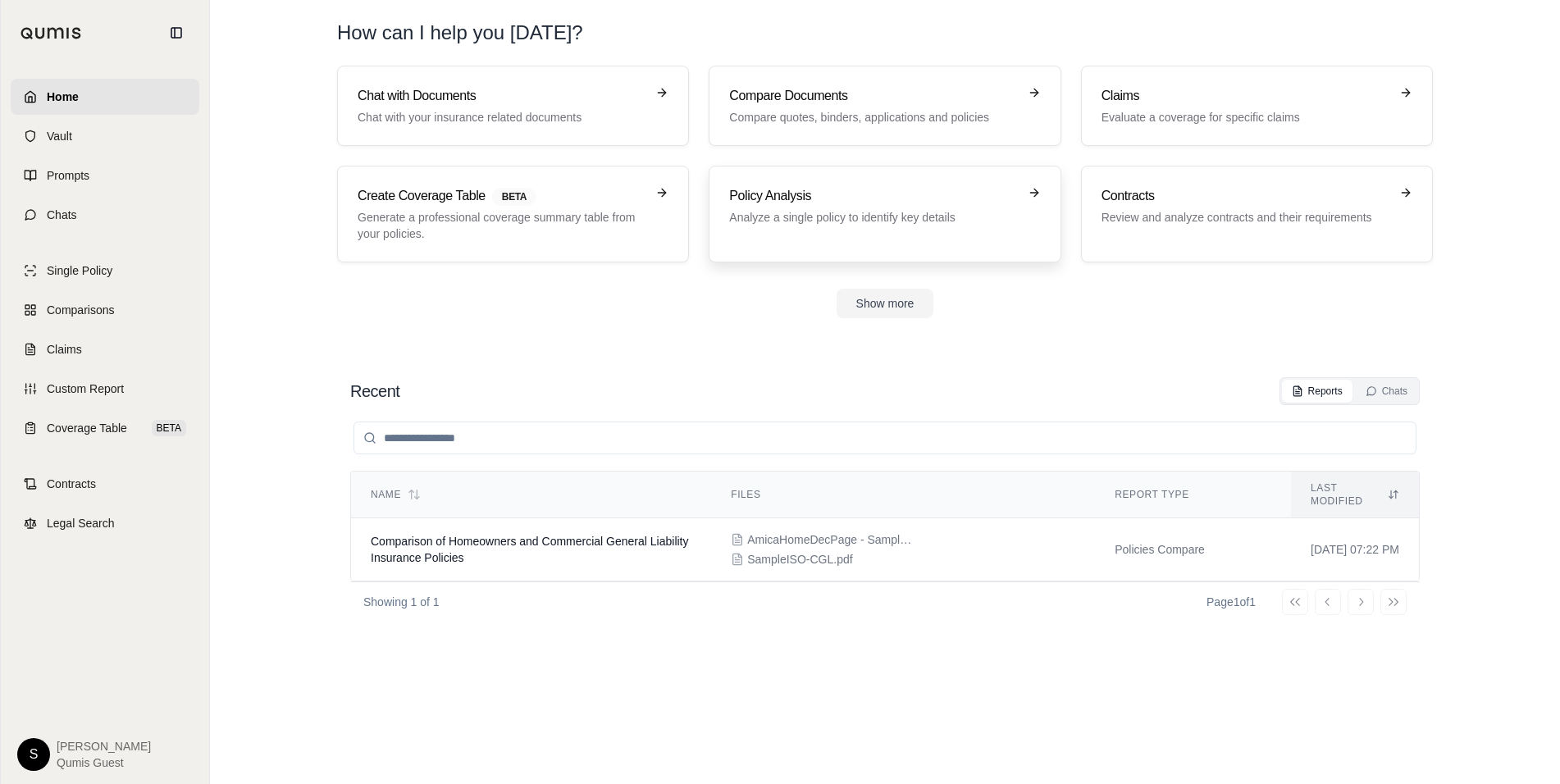 click on "Policy Analysis Analyze a single policy to identify key details" at bounding box center [884, 214] 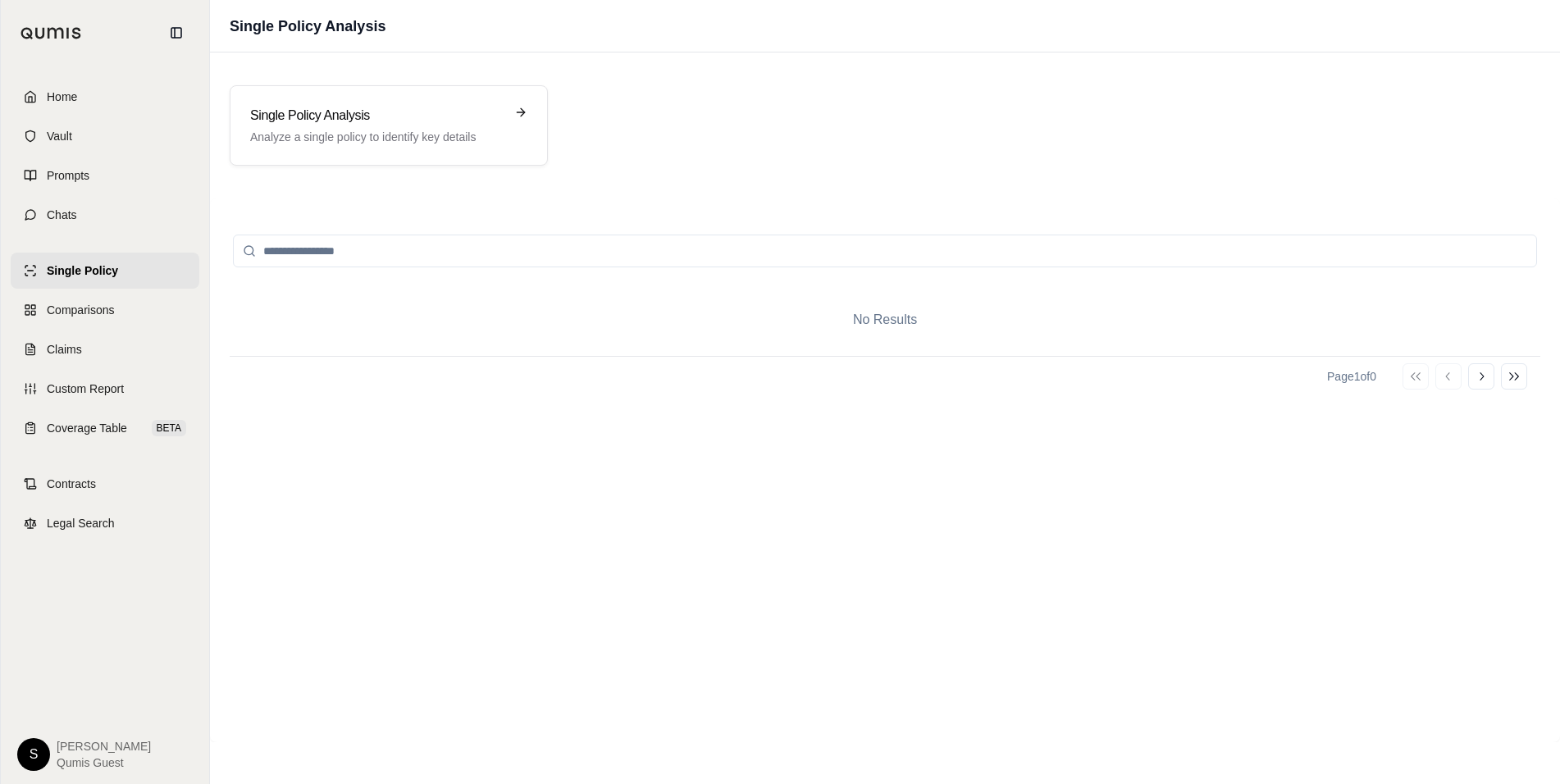 click at bounding box center [885, 251] 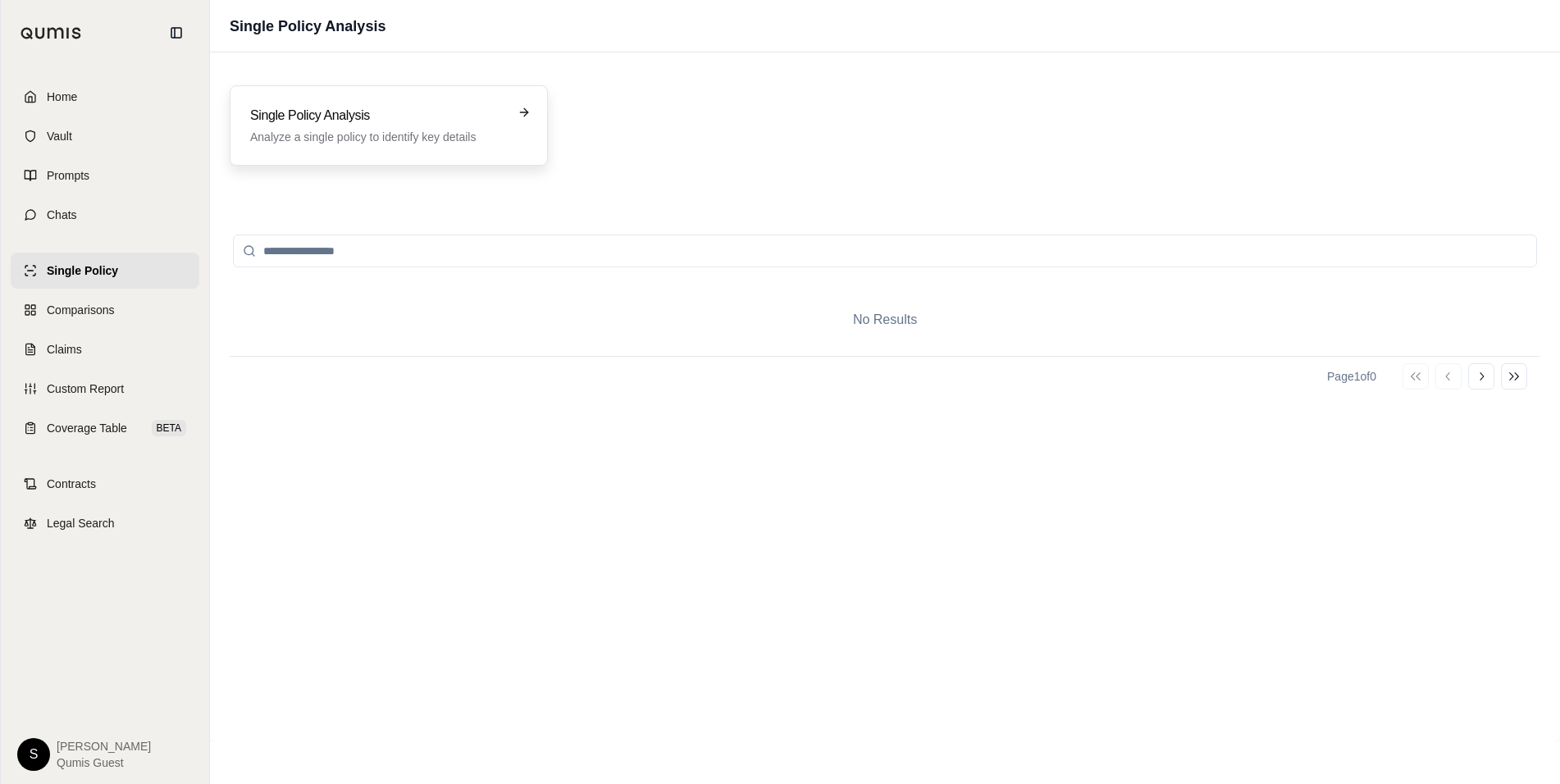 click on "Single Policy Analysis" at bounding box center (377, 116) 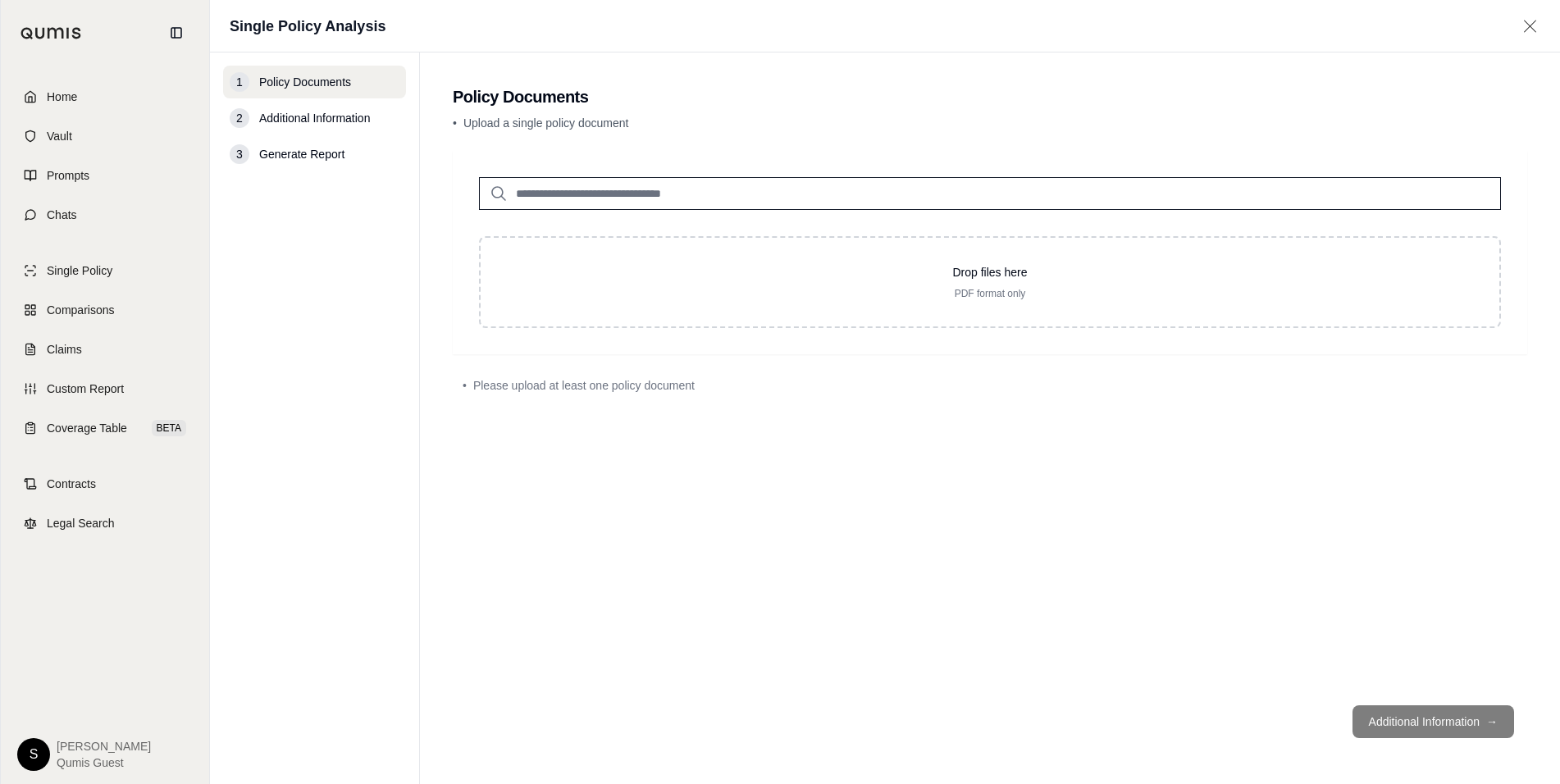 click at bounding box center [990, 194] 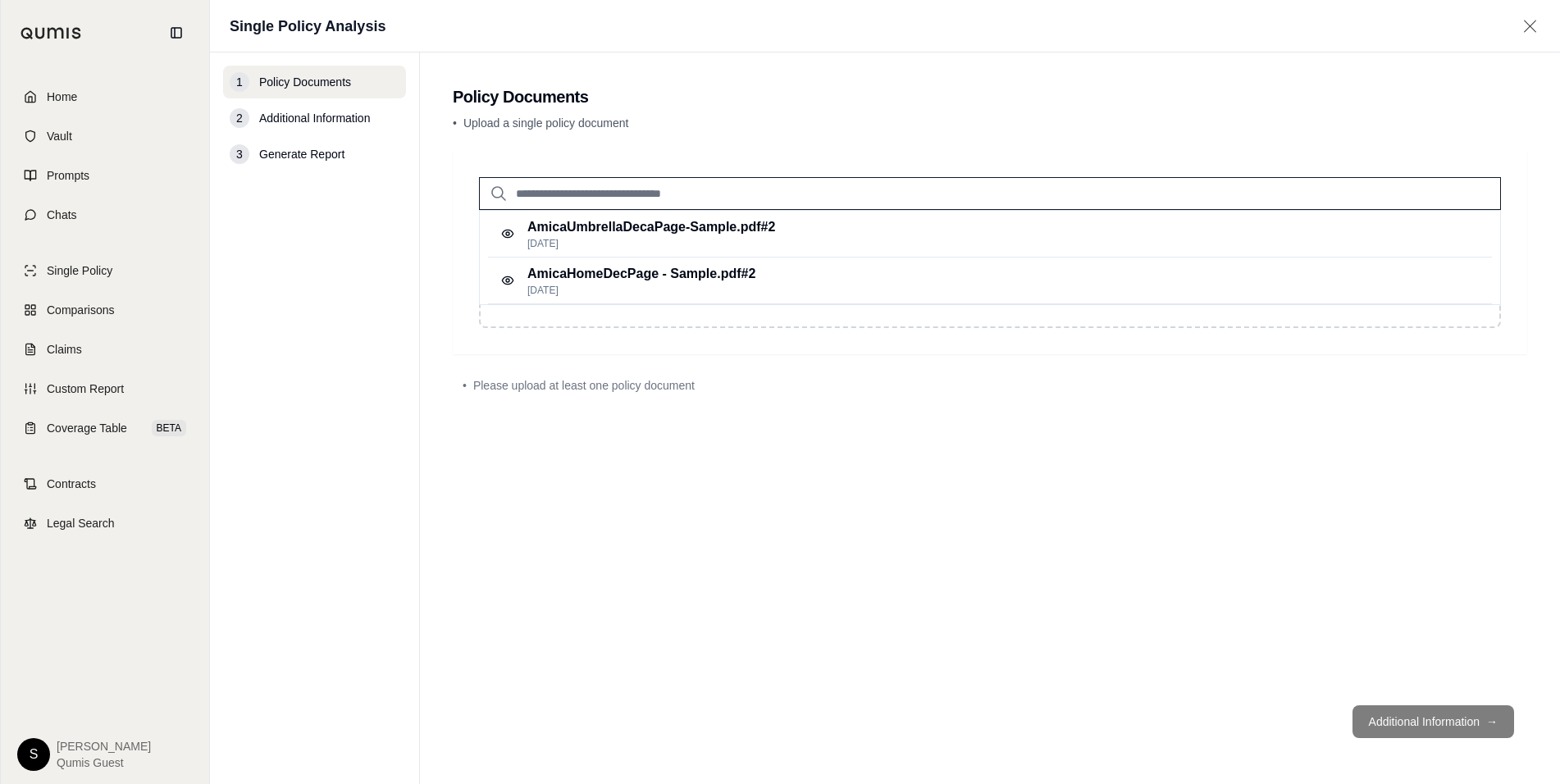 type on "*" 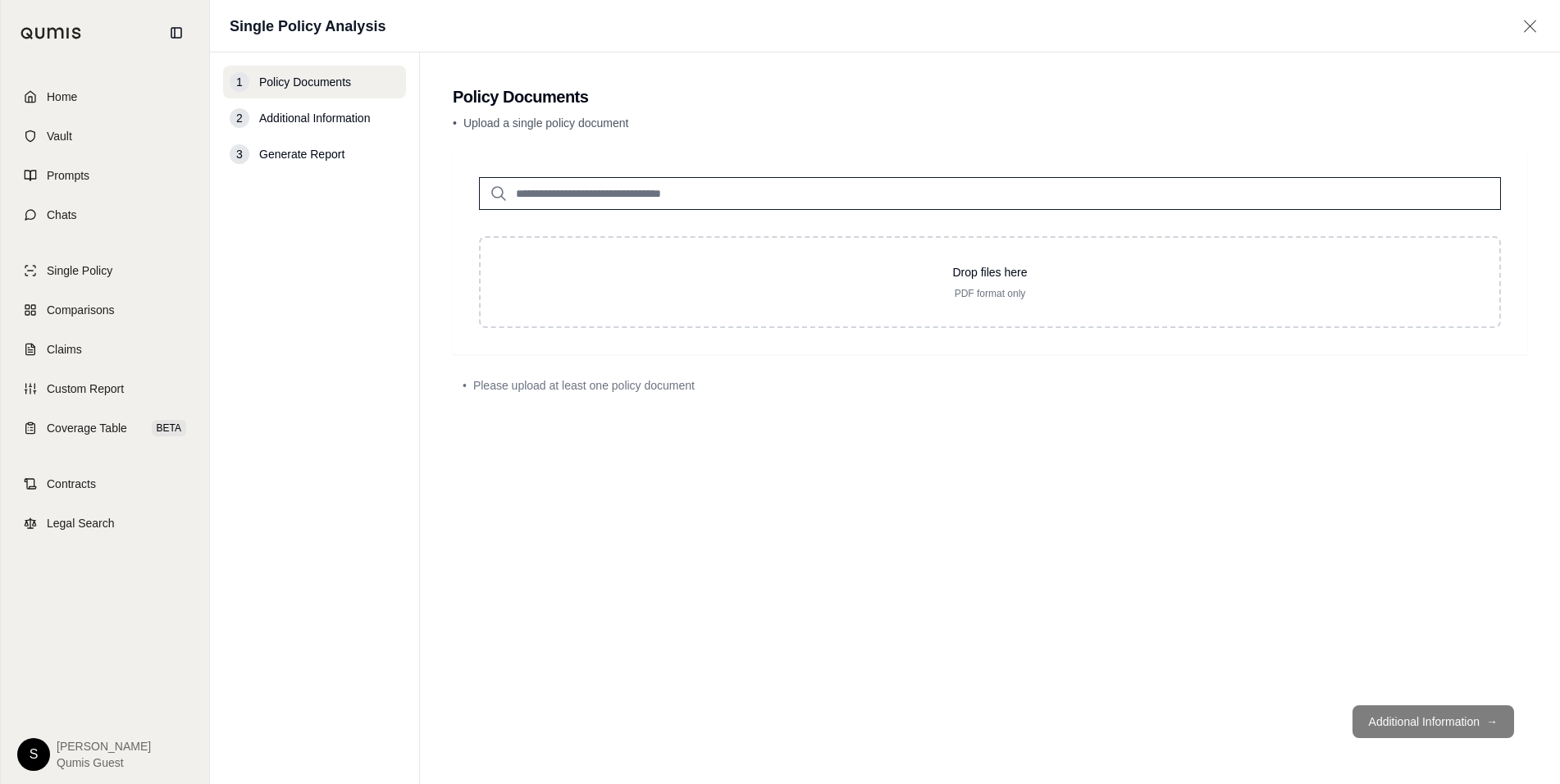 type on "*" 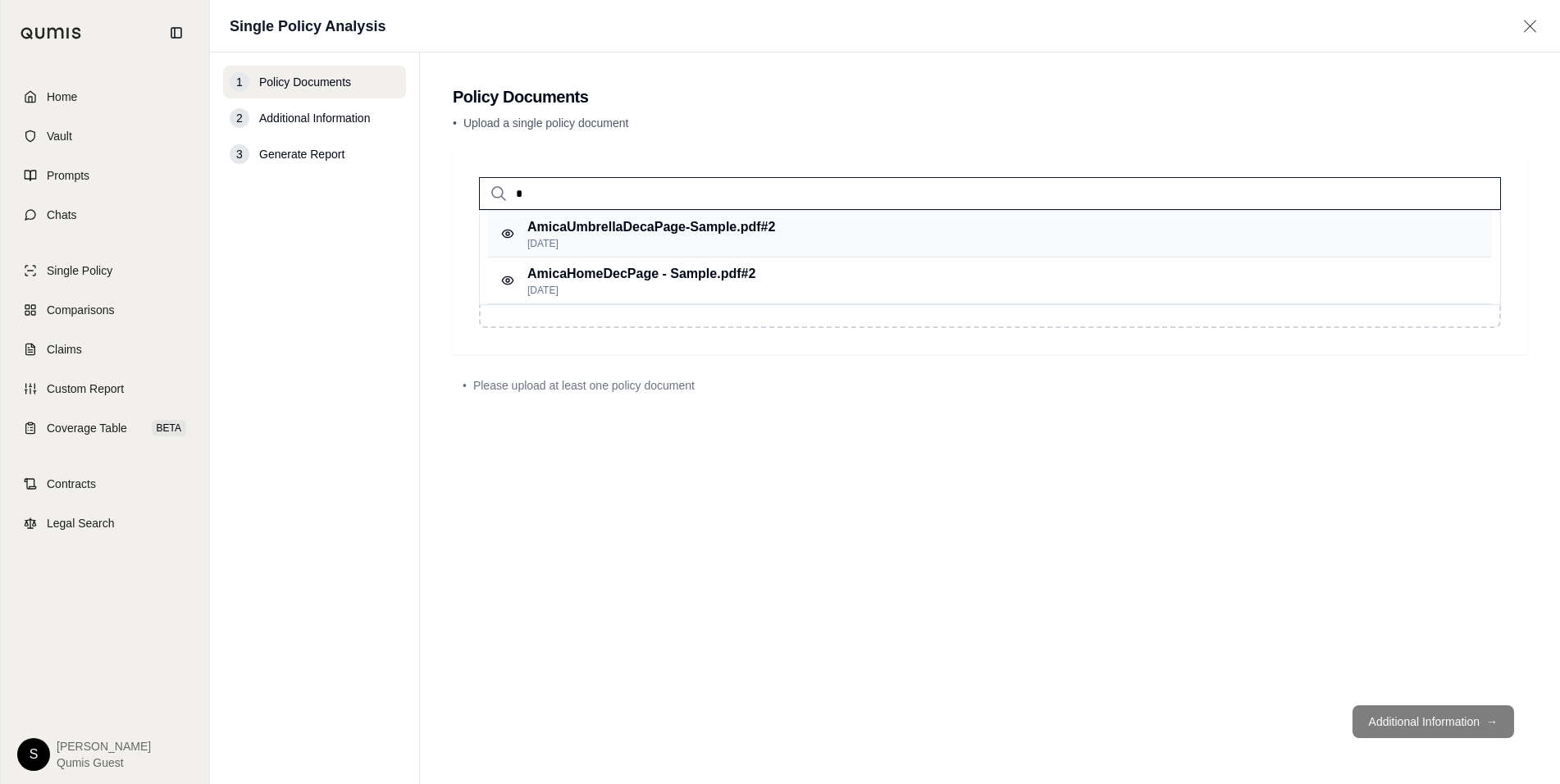 type on "*" 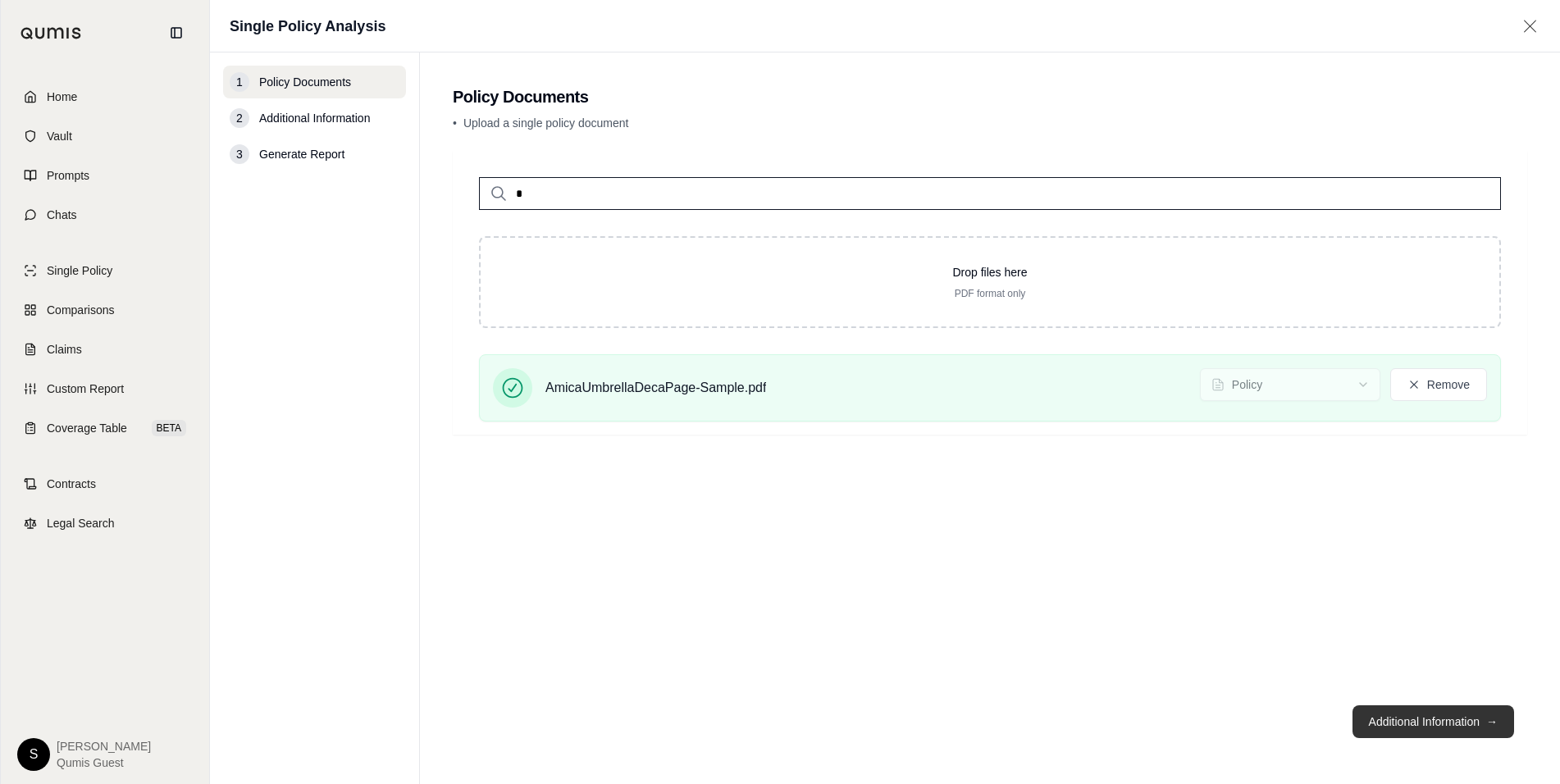 click on "Additional Information →" at bounding box center (1433, 722) 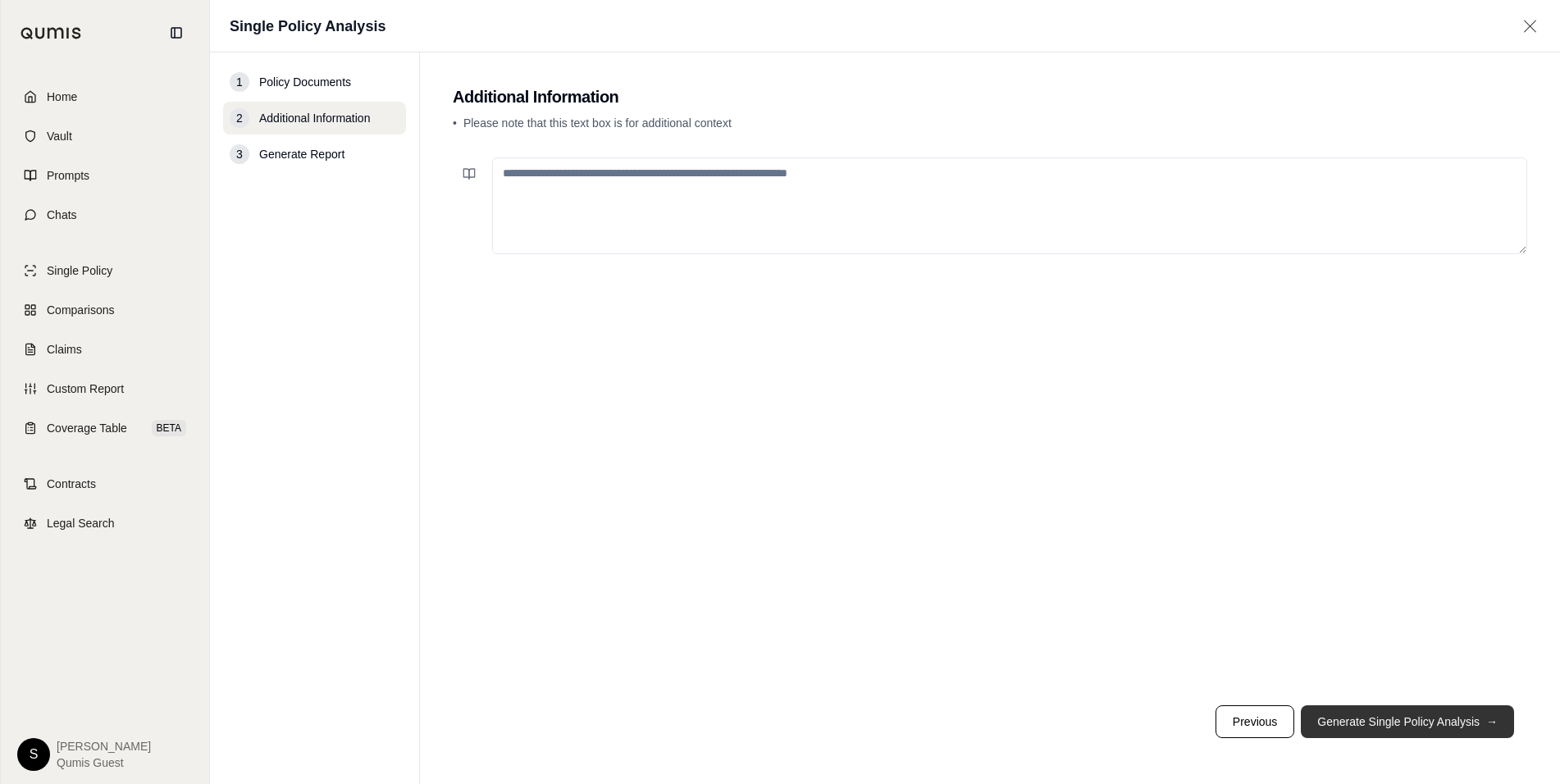 click on "Generate Single Policy Analysis →" at bounding box center (1407, 722) 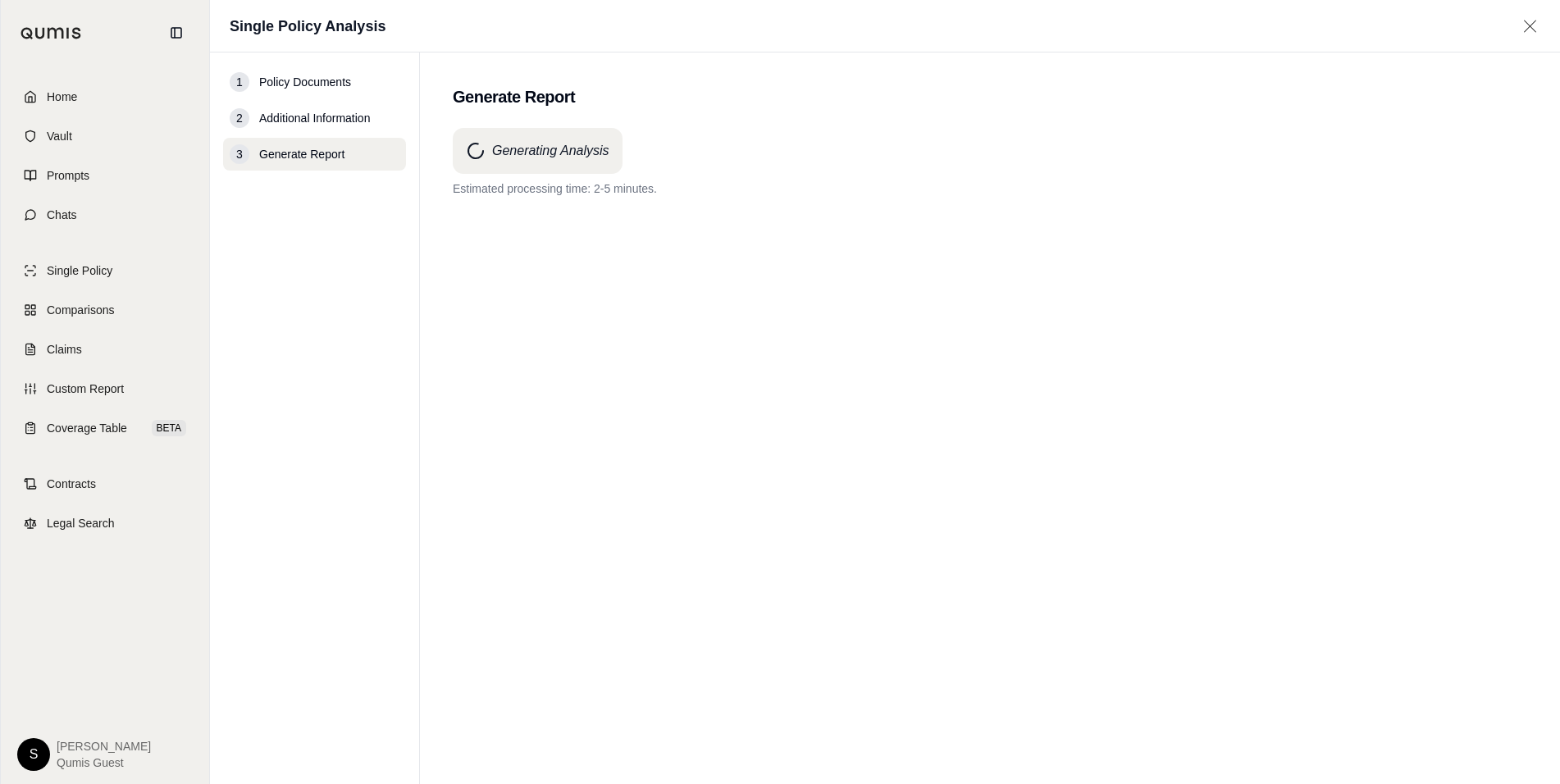 click on "Generating Analysis Estimated processing time: 2-5 minutes." at bounding box center [990, 426] 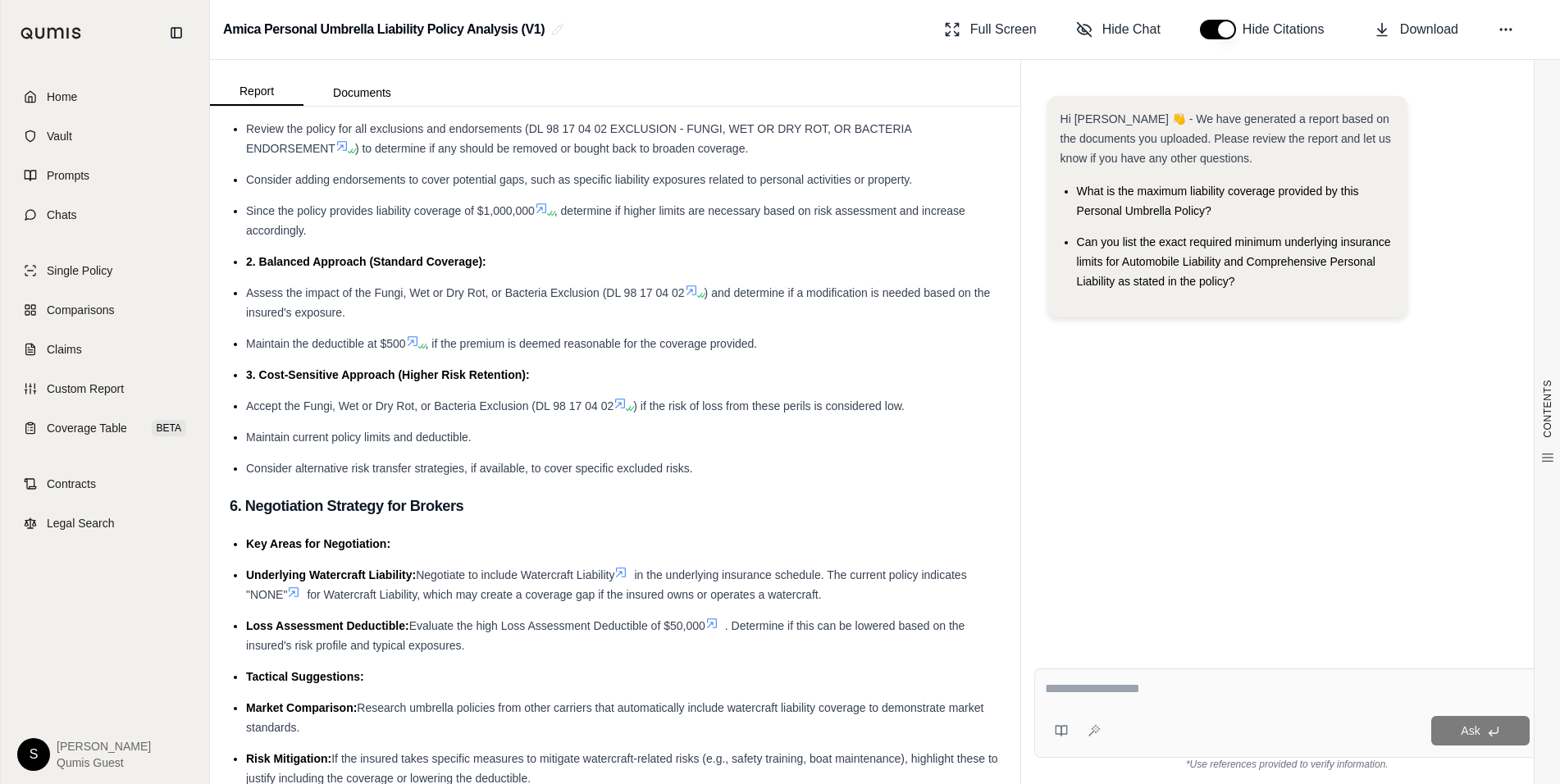 scroll, scrollTop: 2290, scrollLeft: 0, axis: vertical 